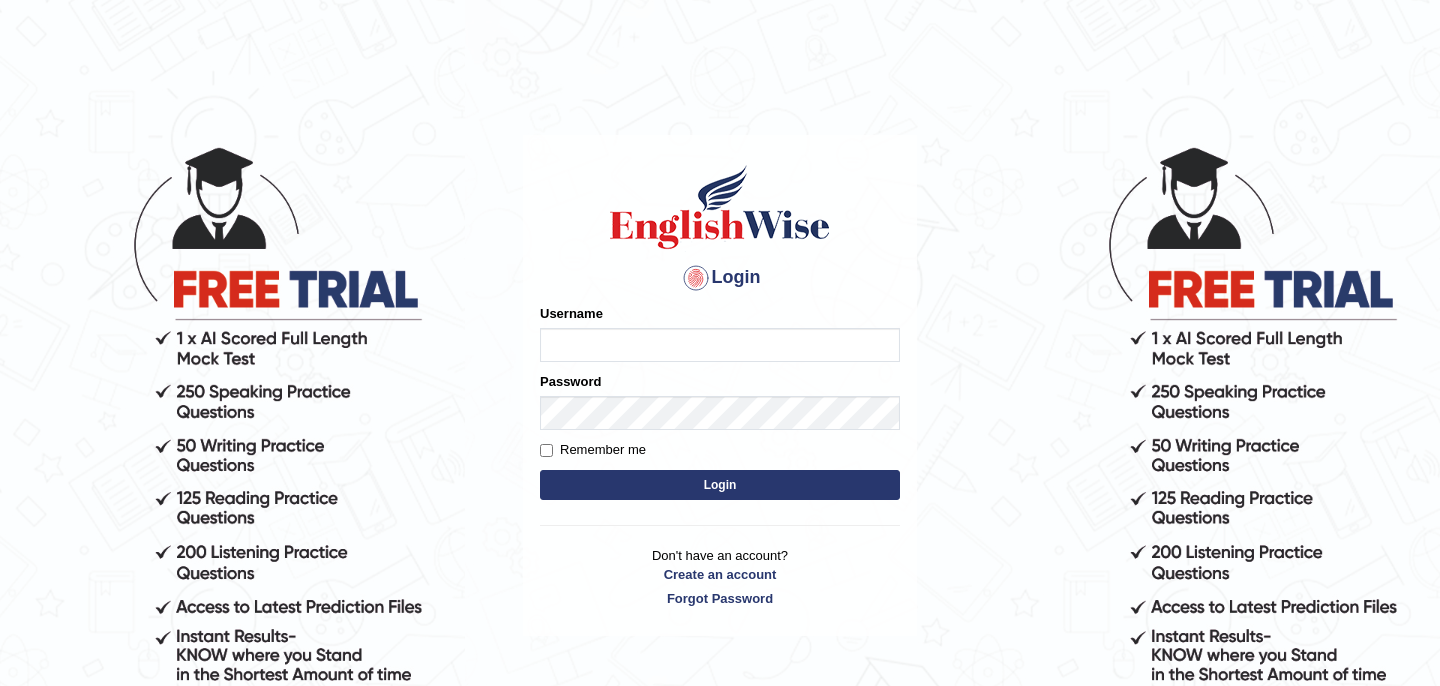 scroll, scrollTop: 0, scrollLeft: 0, axis: both 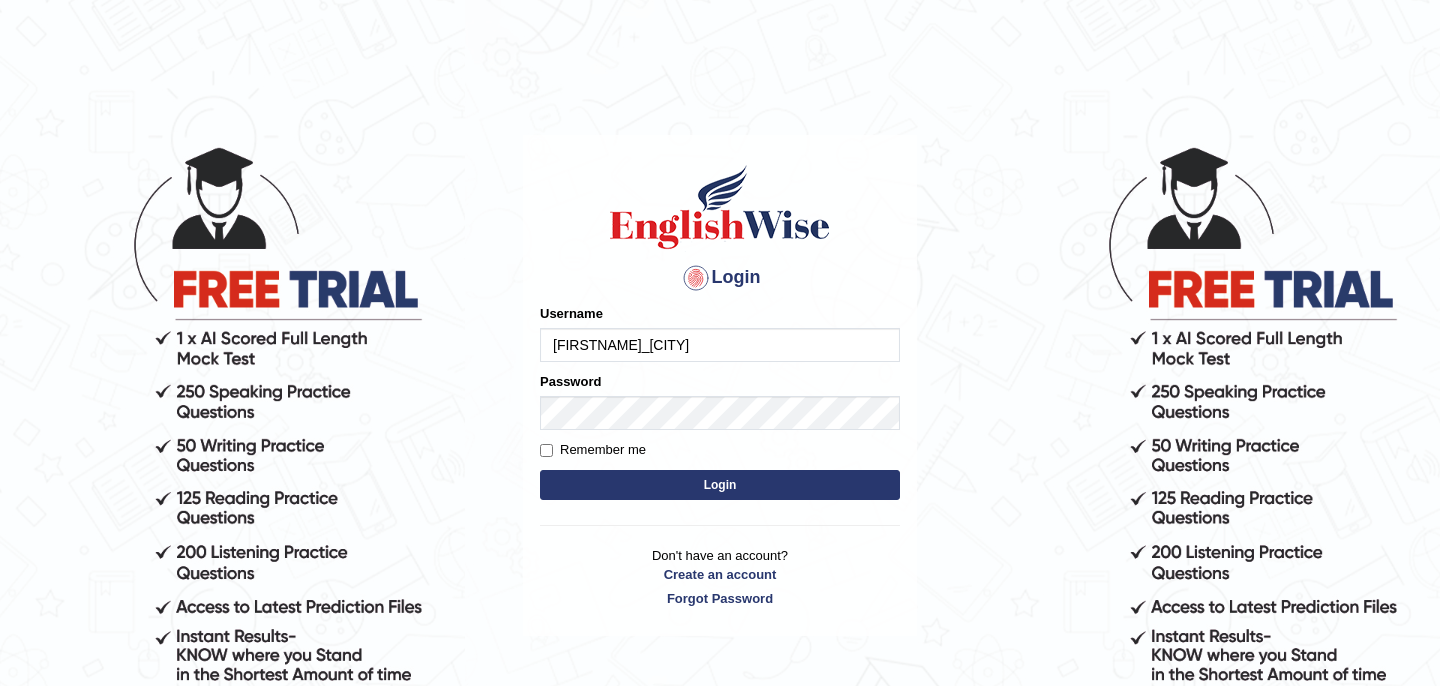 click on "Login" at bounding box center [720, 485] 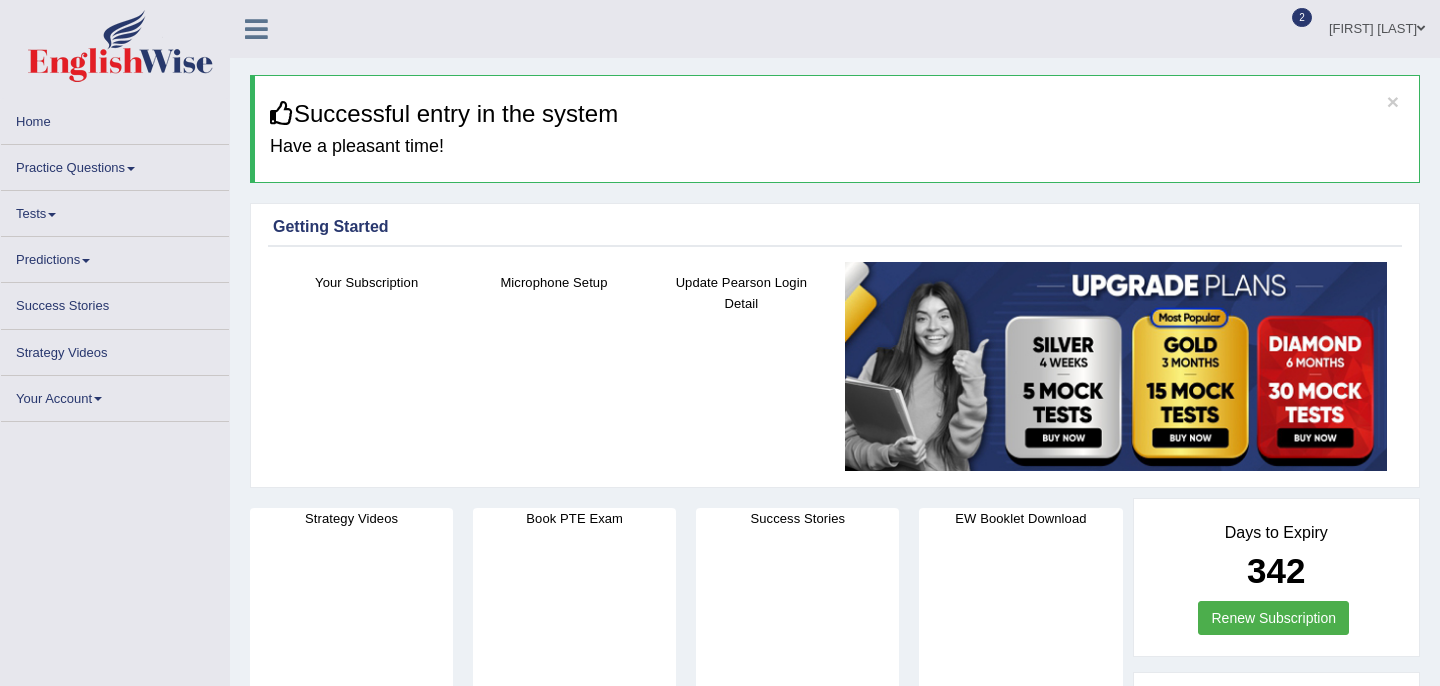 scroll, scrollTop: 0, scrollLeft: 0, axis: both 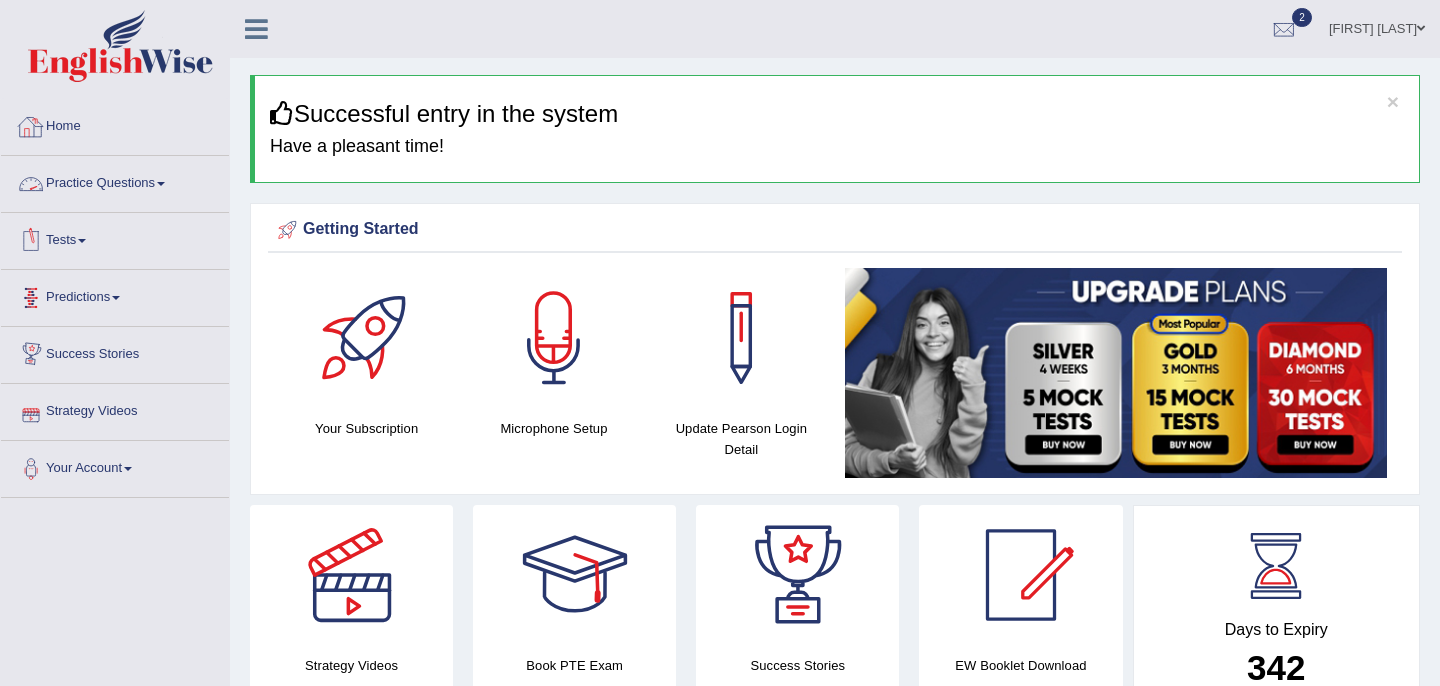 click on "Practice Questions" at bounding box center [115, 181] 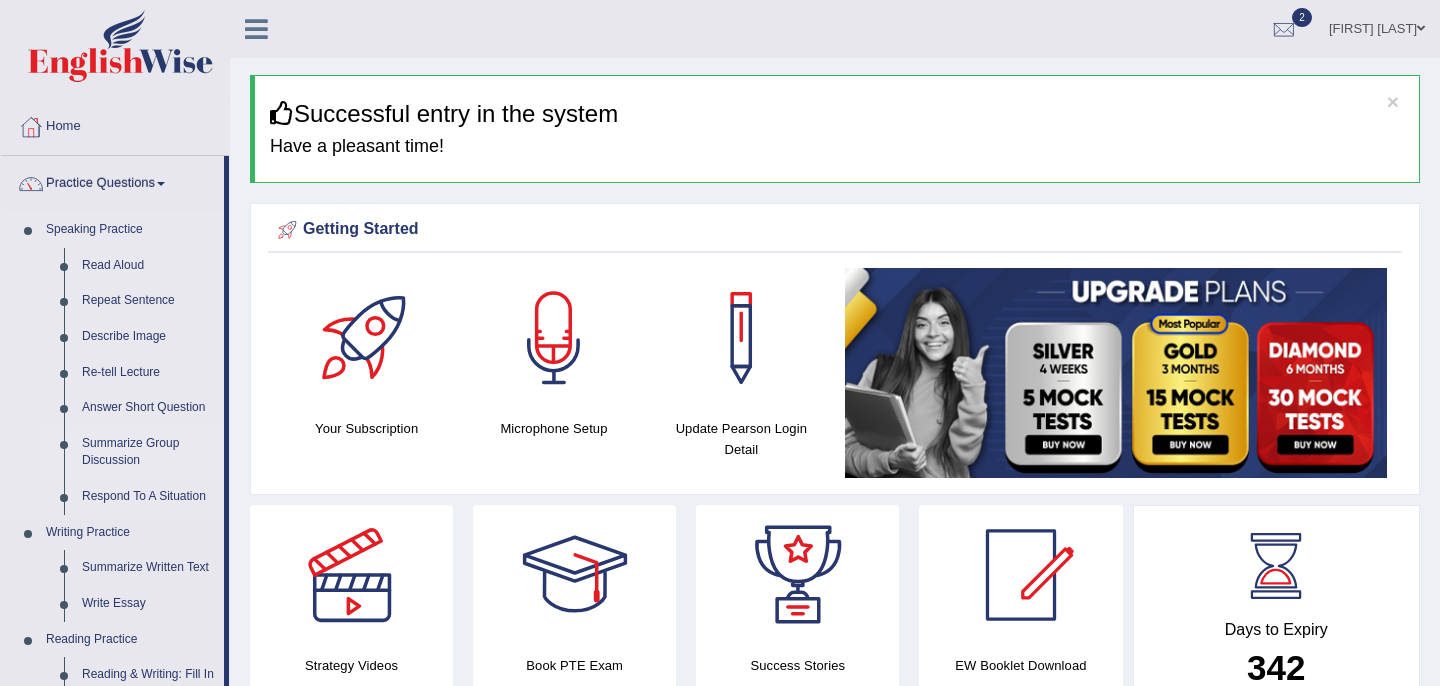 click on "Summarize Group Discussion" at bounding box center [148, 452] 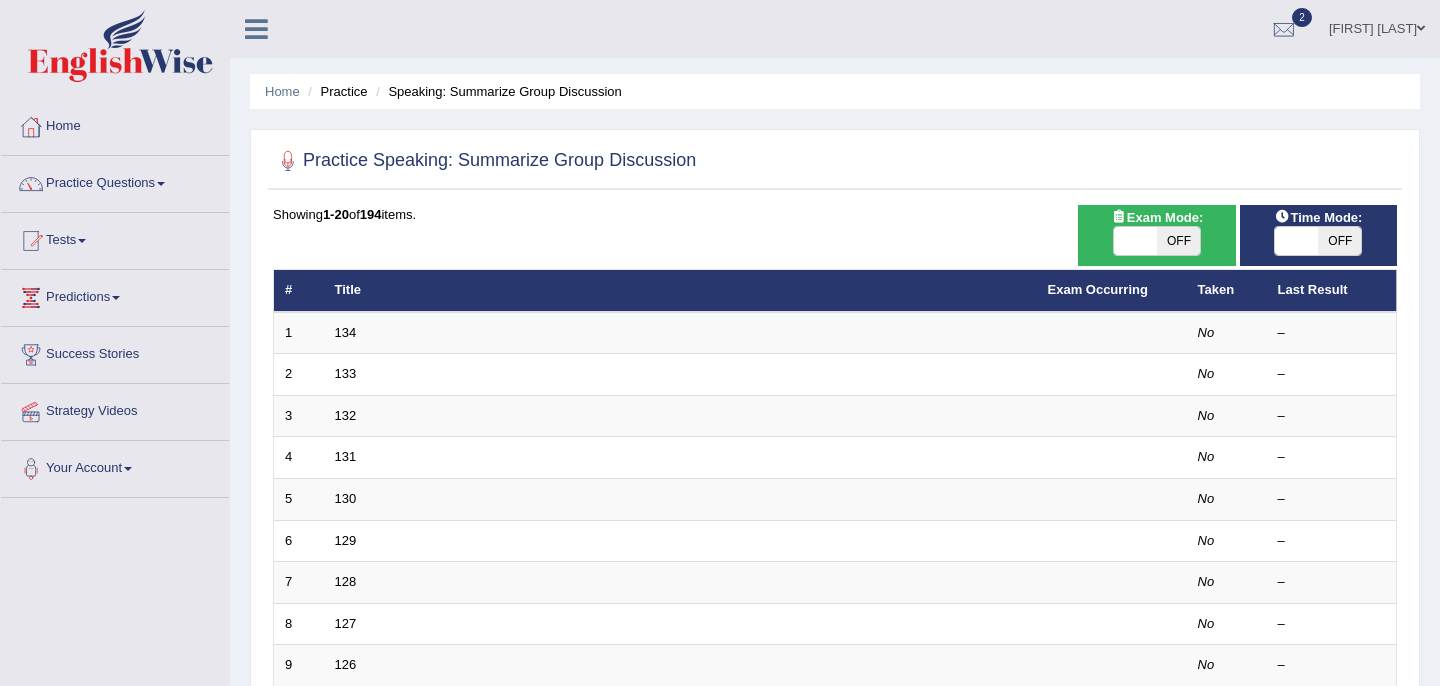 scroll, scrollTop: 0, scrollLeft: 0, axis: both 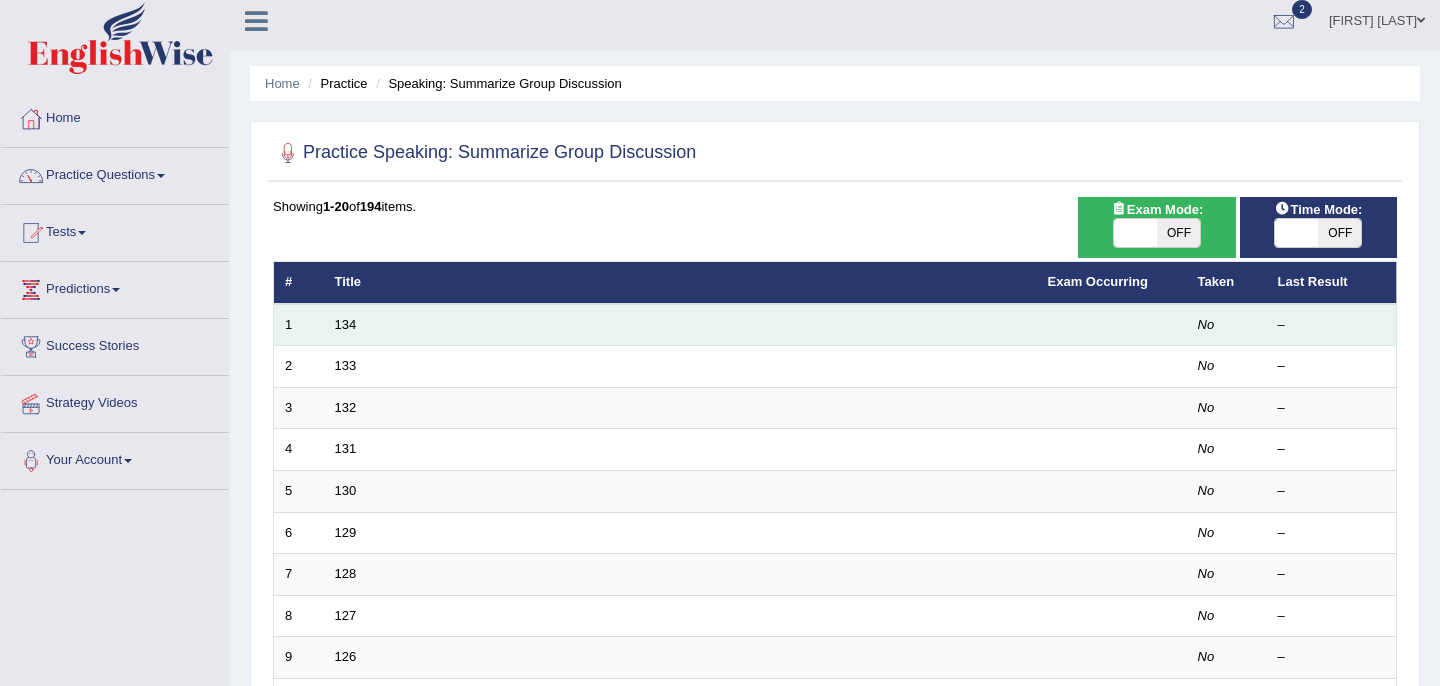 click on "134" at bounding box center [680, 325] 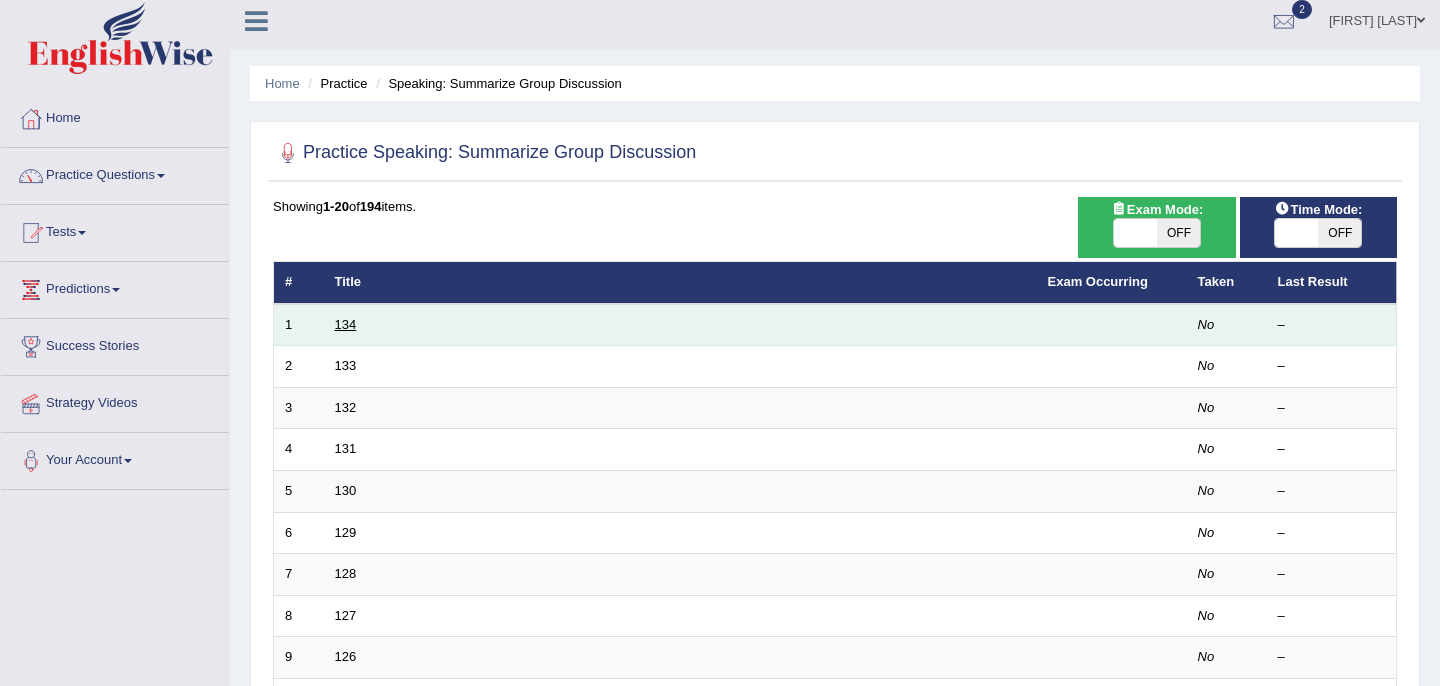 click on "134" at bounding box center (346, 324) 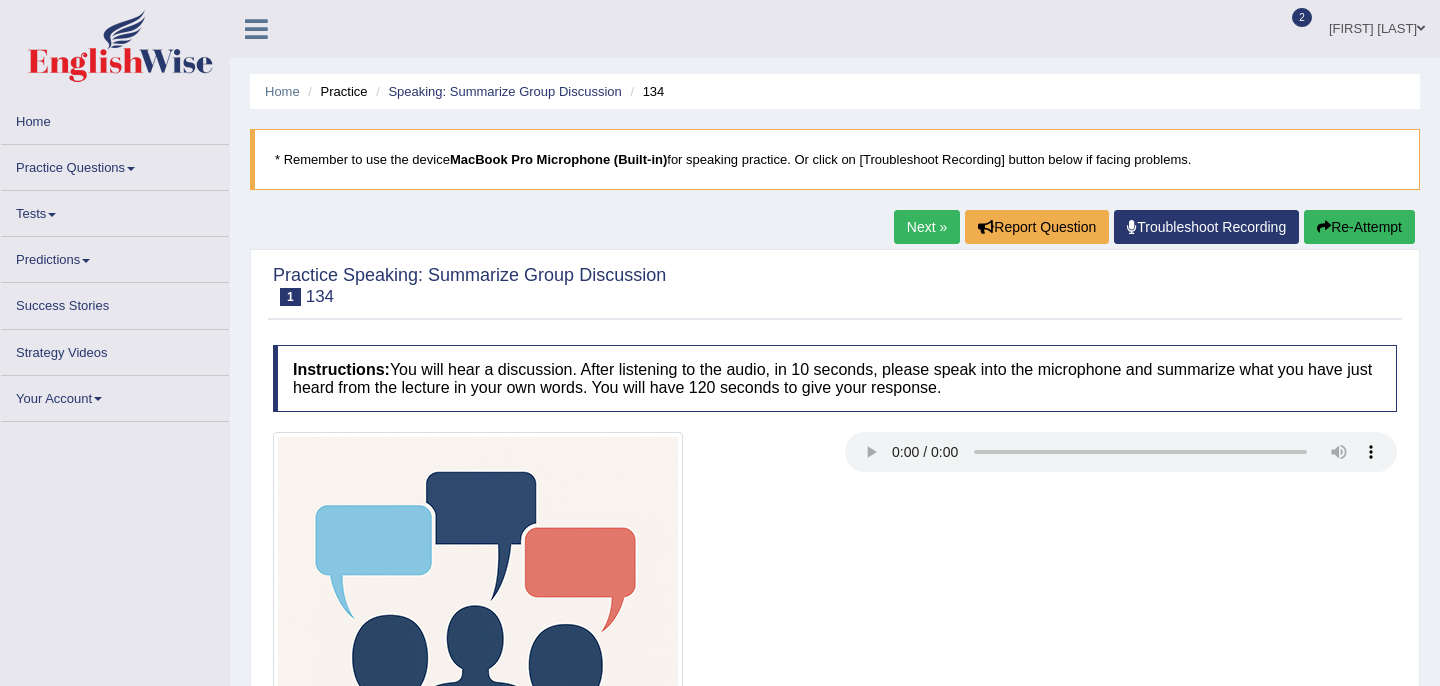 scroll, scrollTop: 0, scrollLeft: 0, axis: both 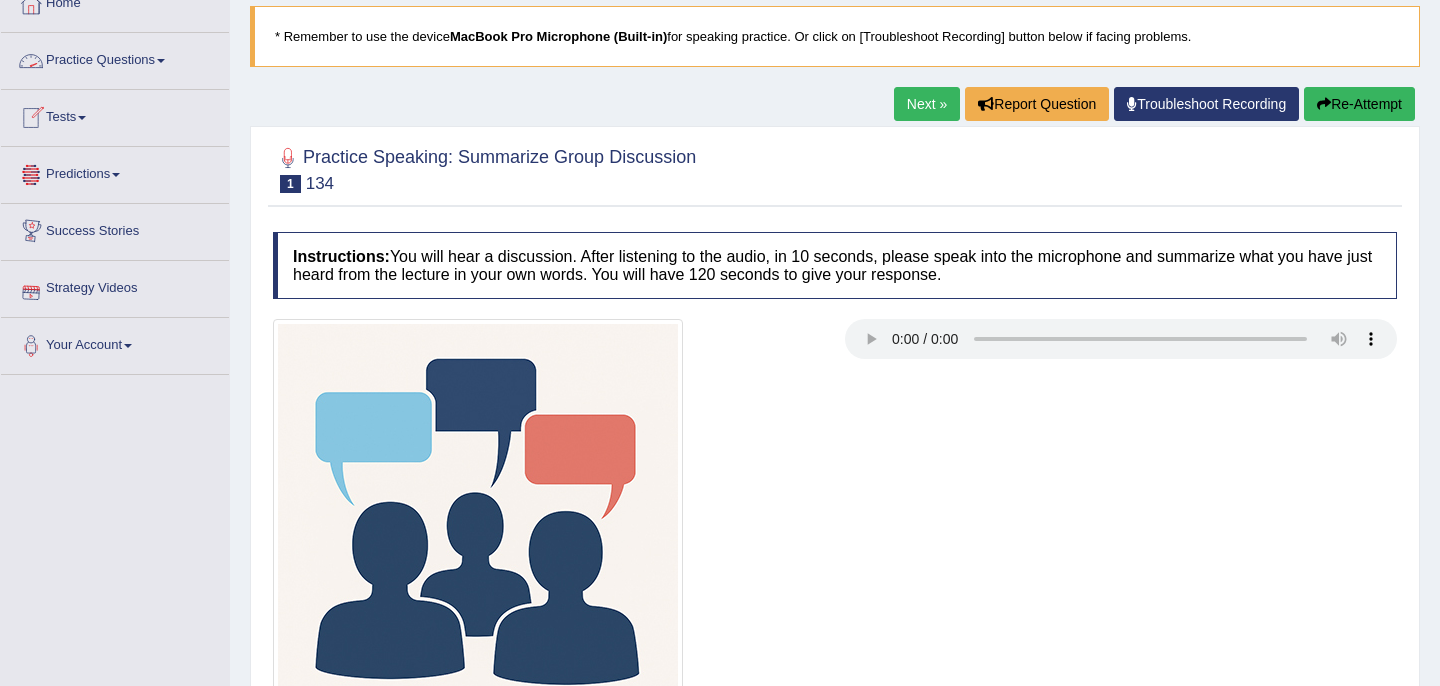 click at bounding box center [161, 61] 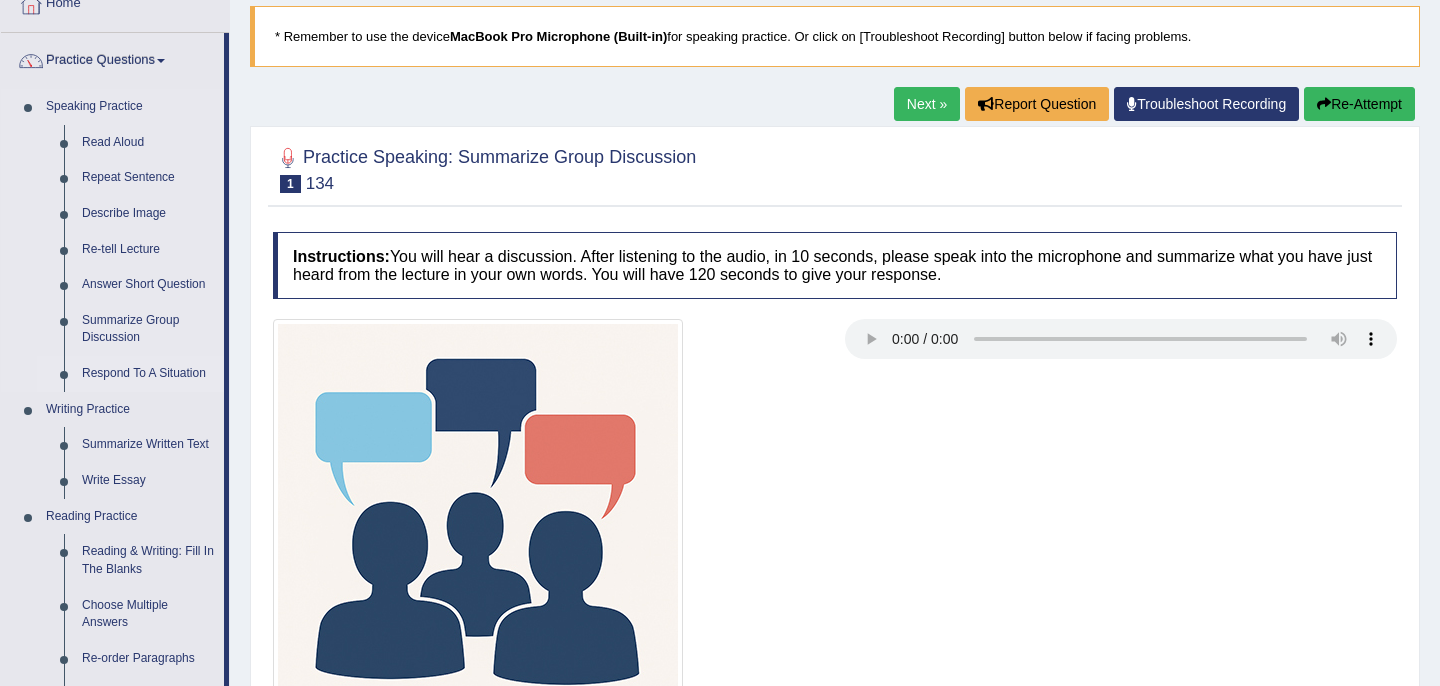 click on "Respond To A Situation" at bounding box center (148, 374) 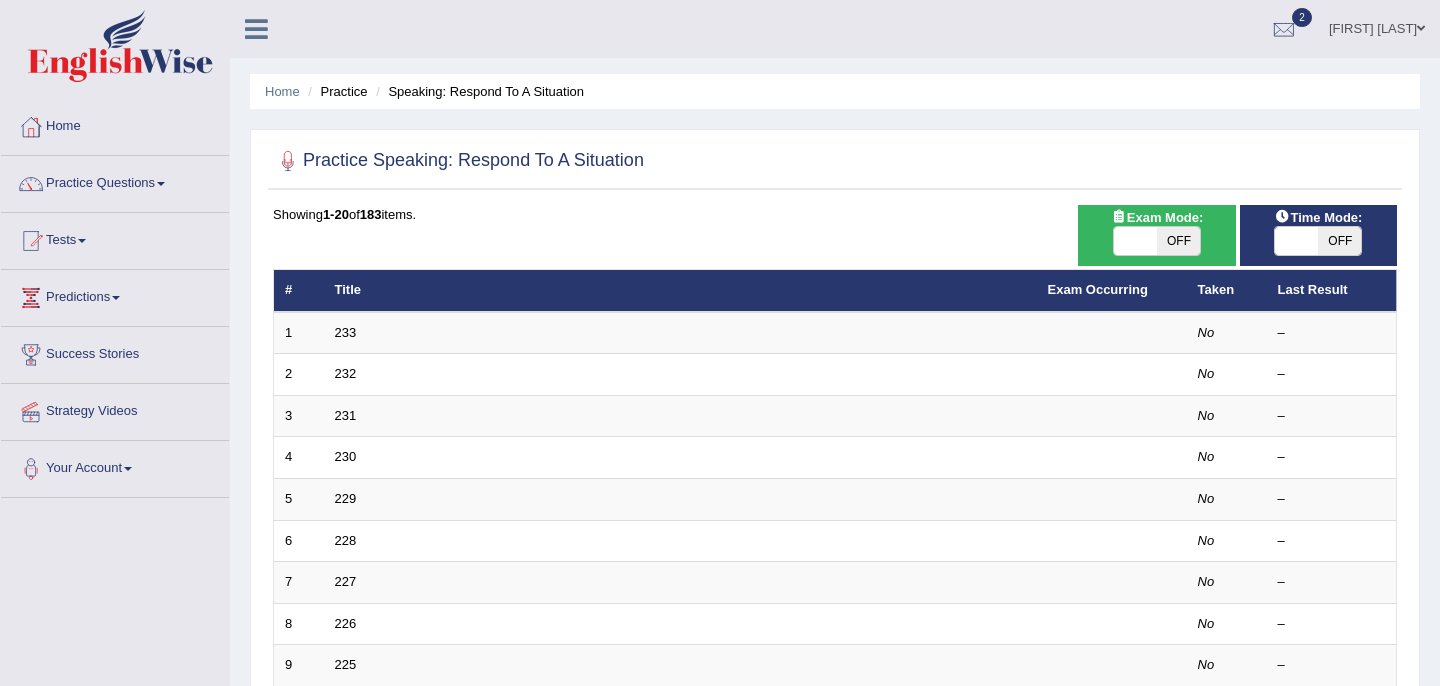 scroll, scrollTop: 0, scrollLeft: 0, axis: both 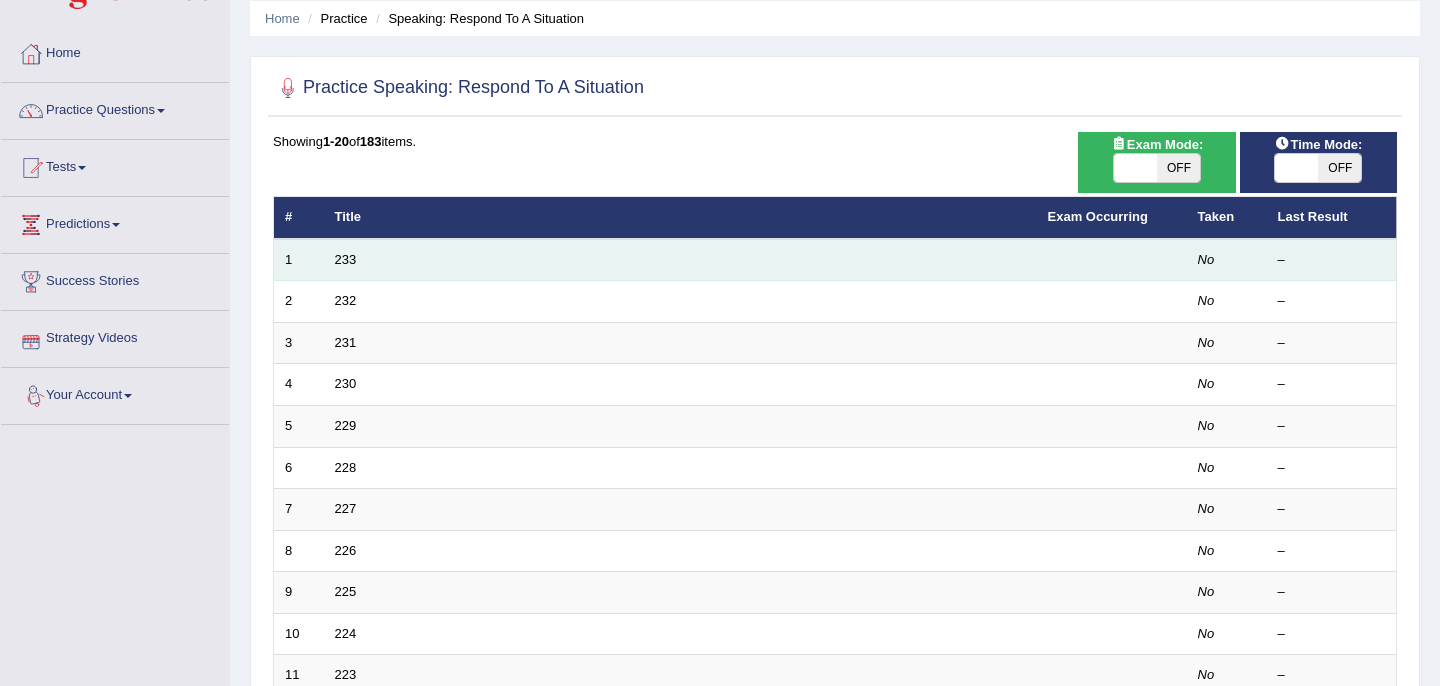 click on "233" at bounding box center [680, 260] 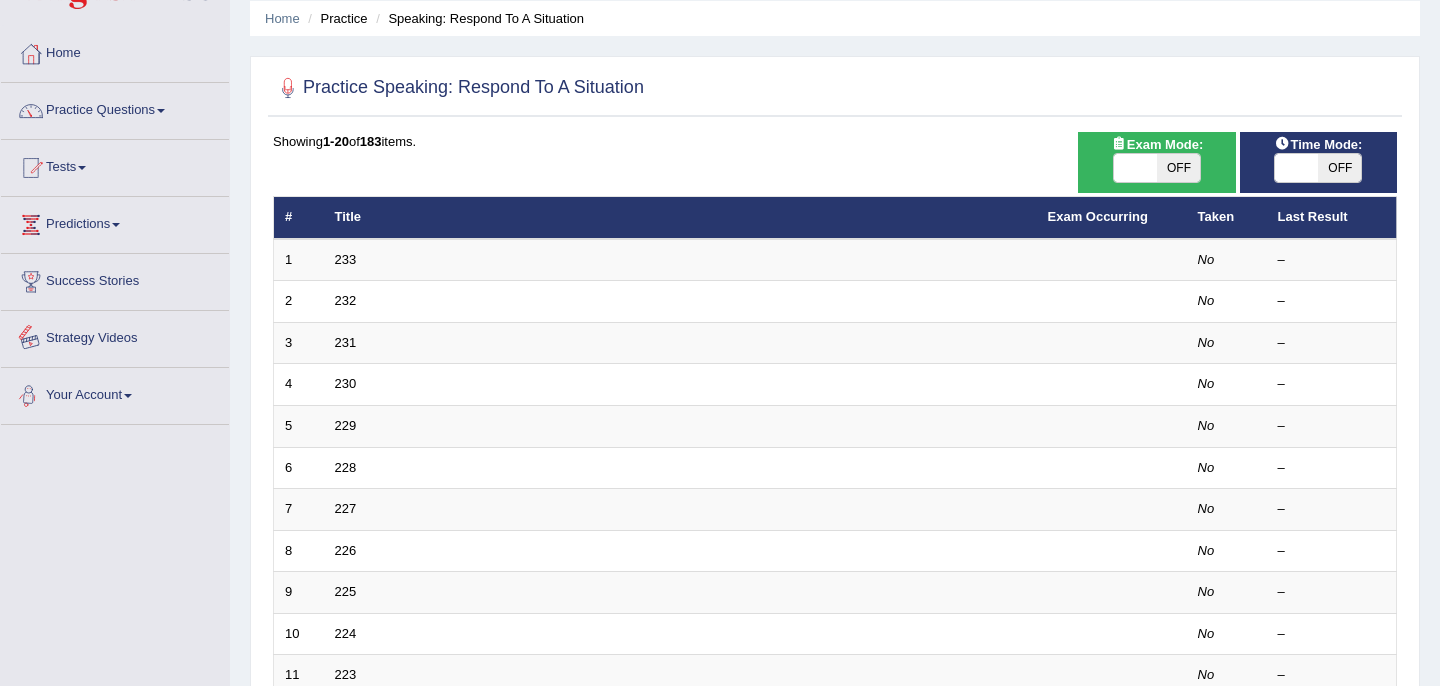 click on "Strategy Videos" at bounding box center (115, 336) 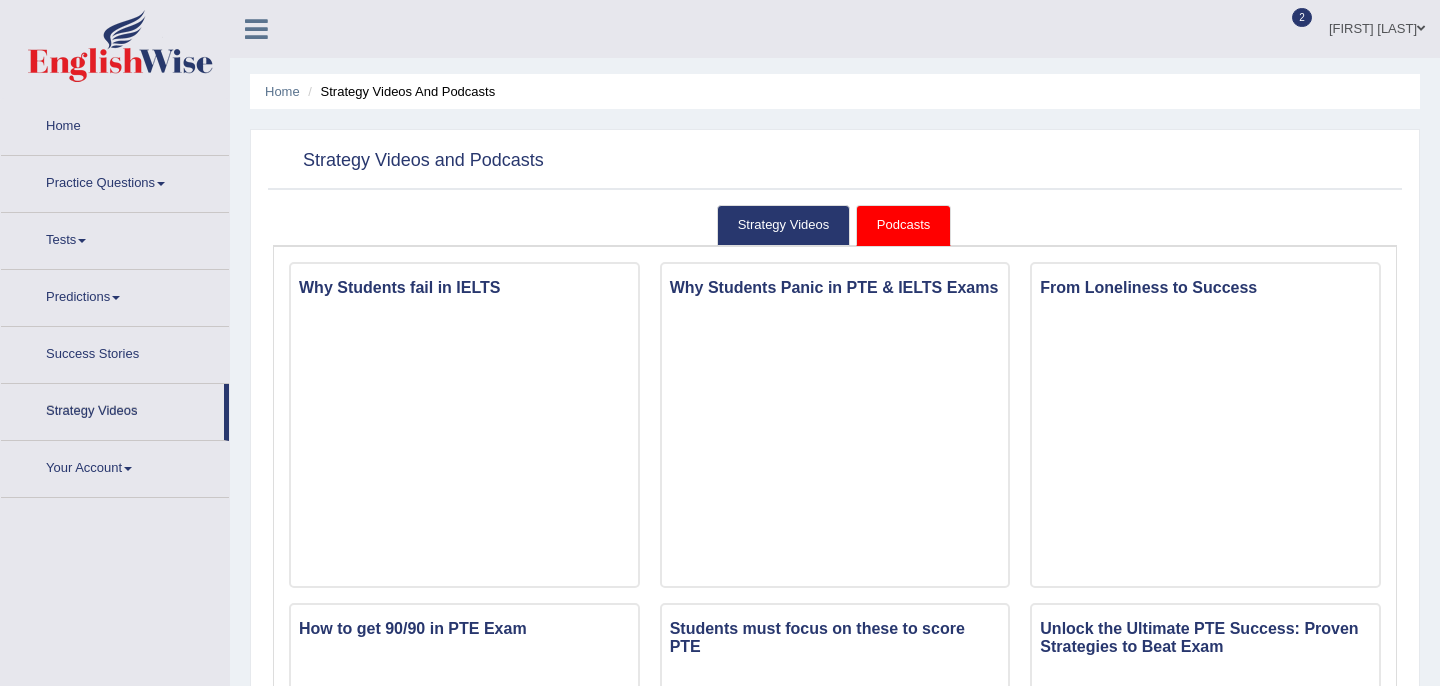 scroll, scrollTop: 0, scrollLeft: 0, axis: both 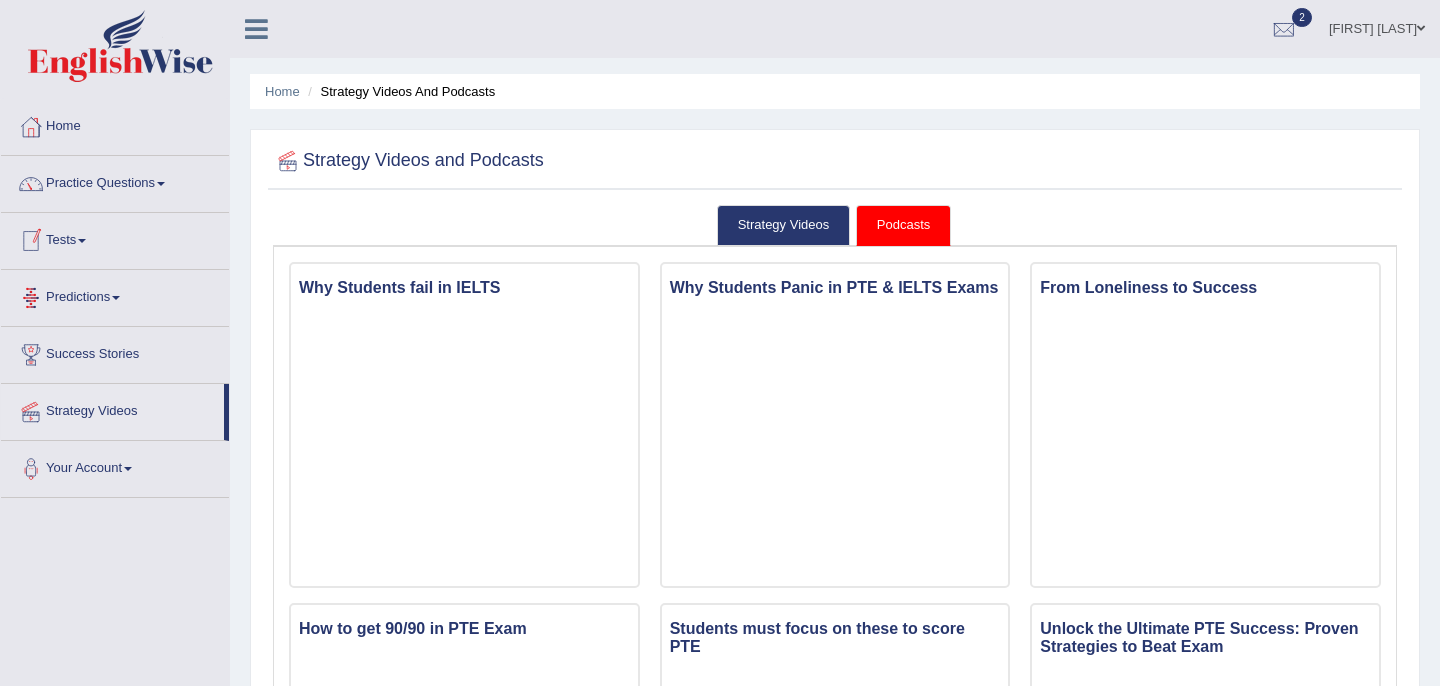 click on "Predictions" at bounding box center [115, 295] 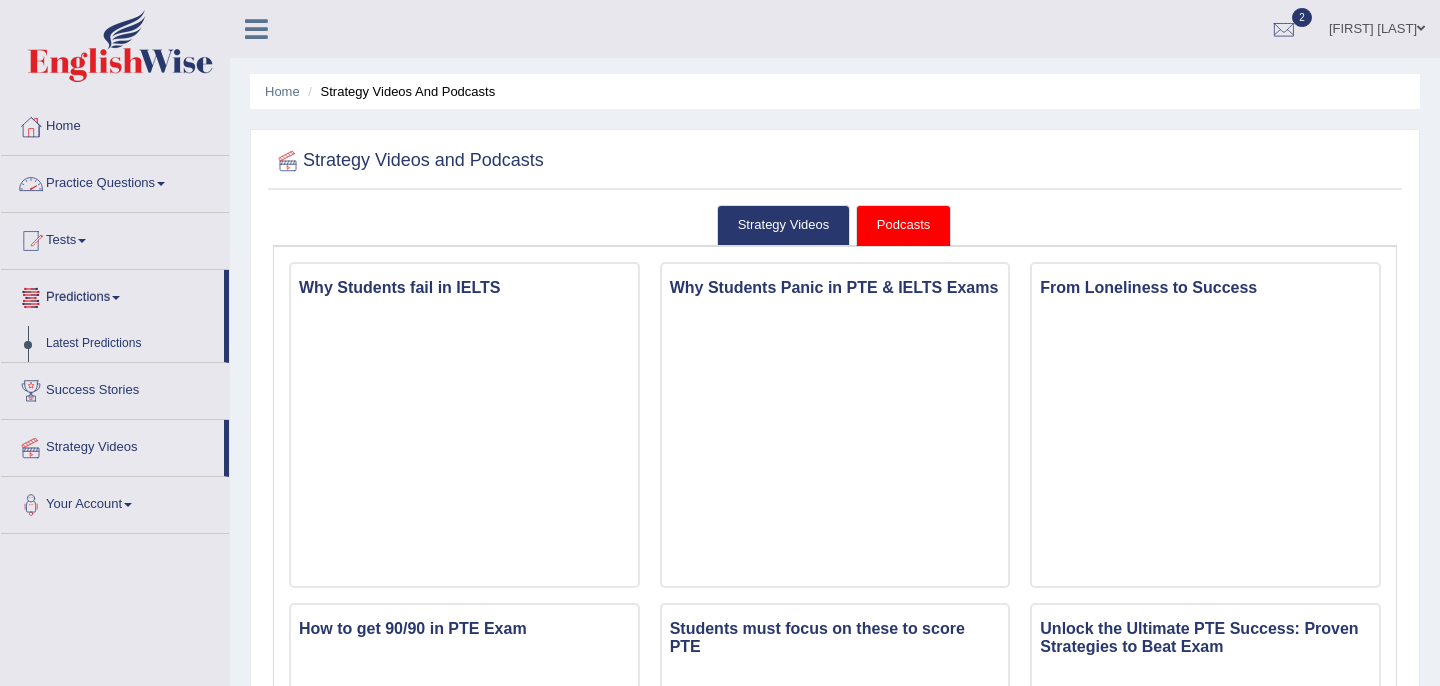 click on "Practice Questions" at bounding box center [115, 181] 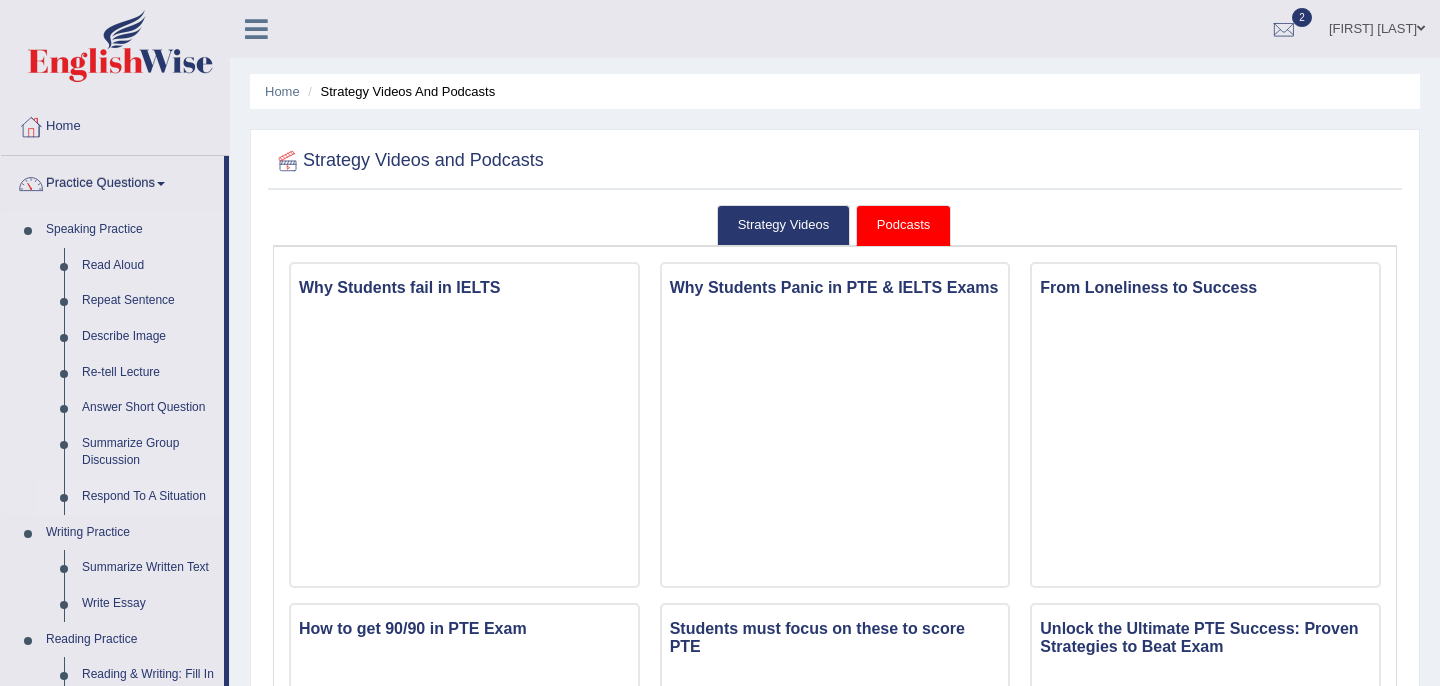 click on "Respond To A Situation" at bounding box center (148, 497) 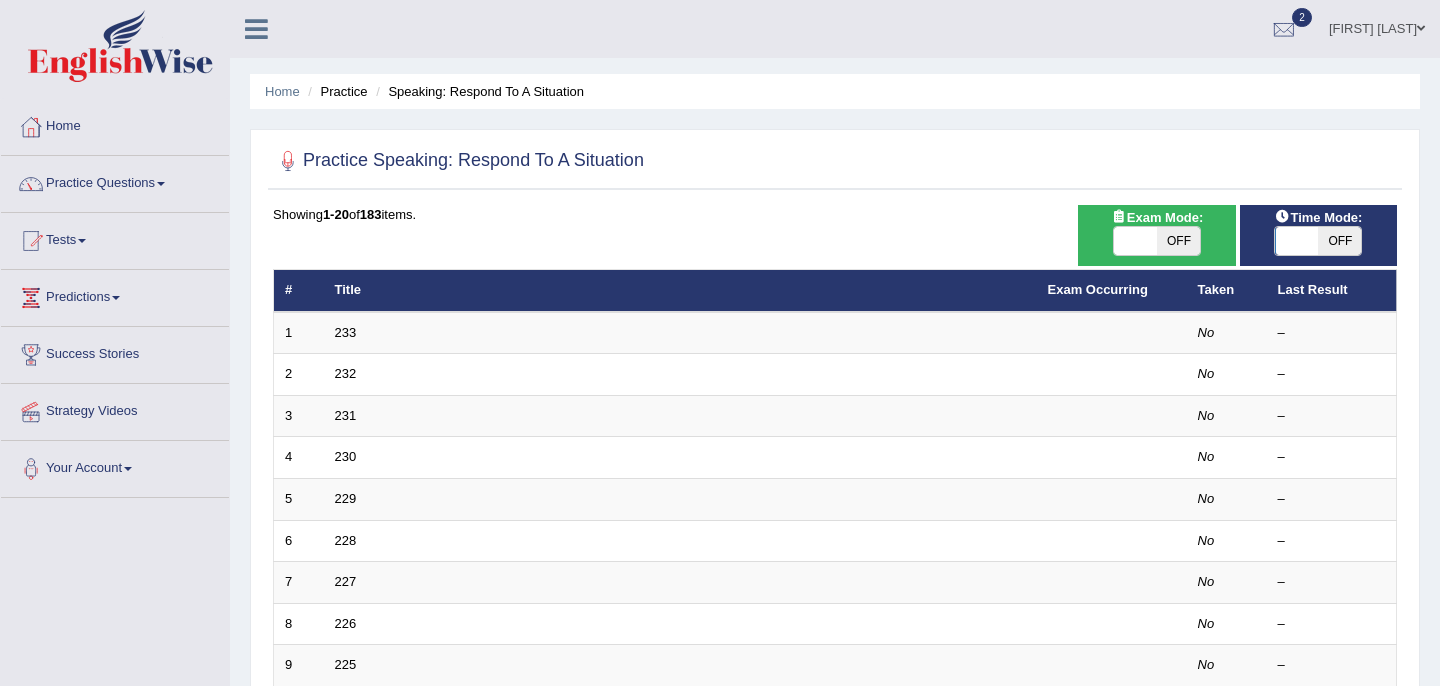 scroll, scrollTop: 0, scrollLeft: 0, axis: both 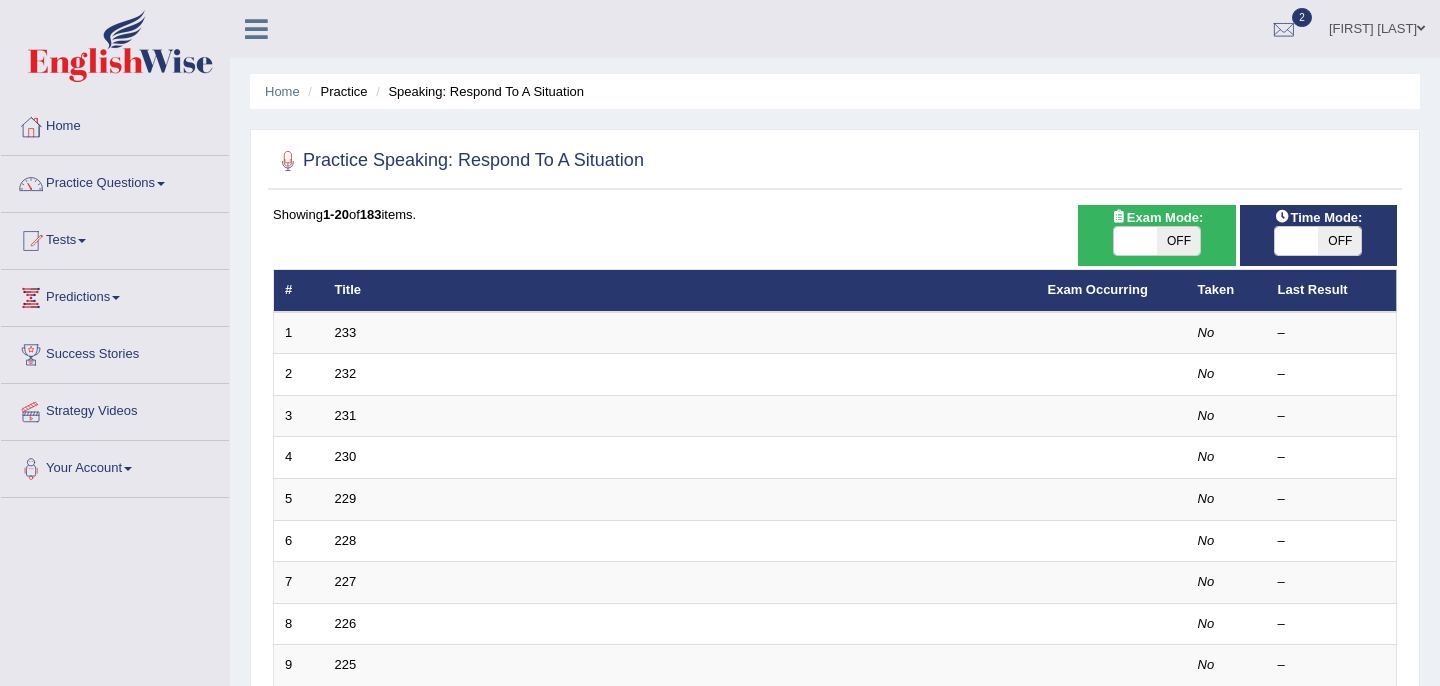 click on "OFF" at bounding box center [1178, 241] 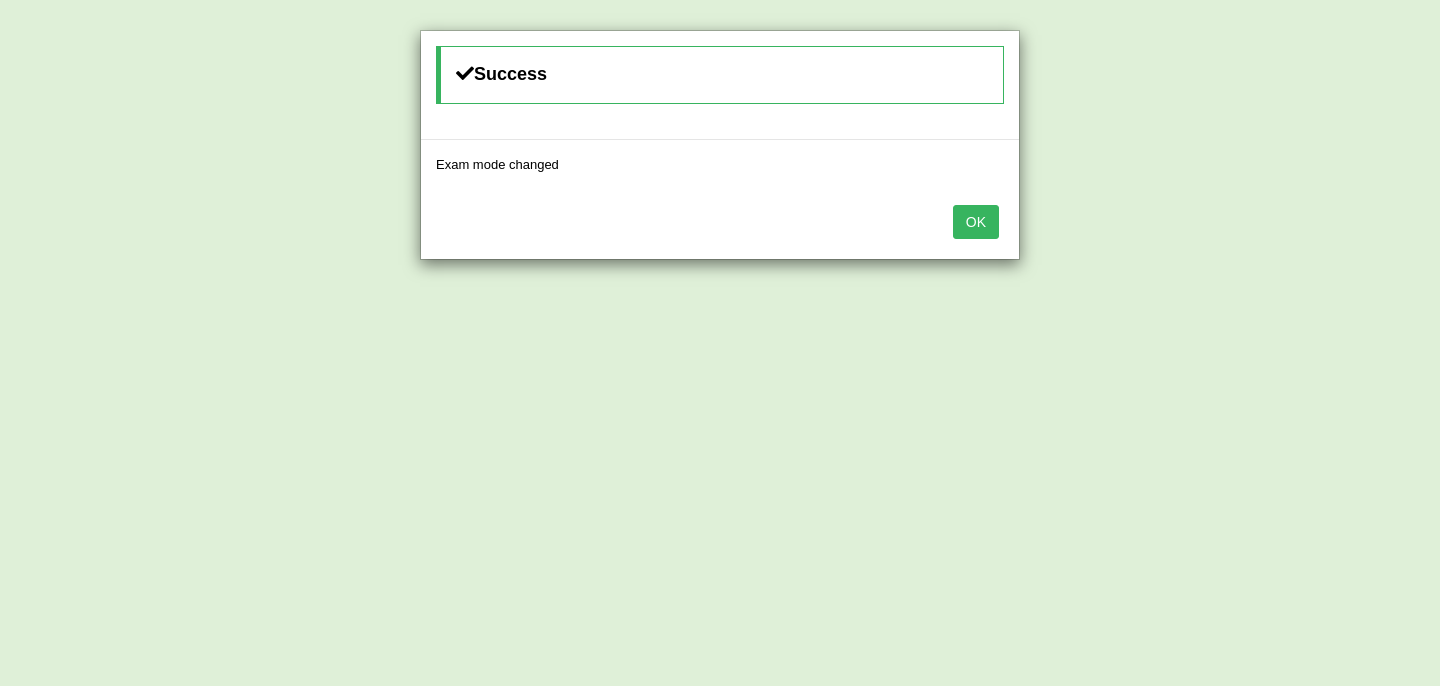click on "OK" at bounding box center (976, 222) 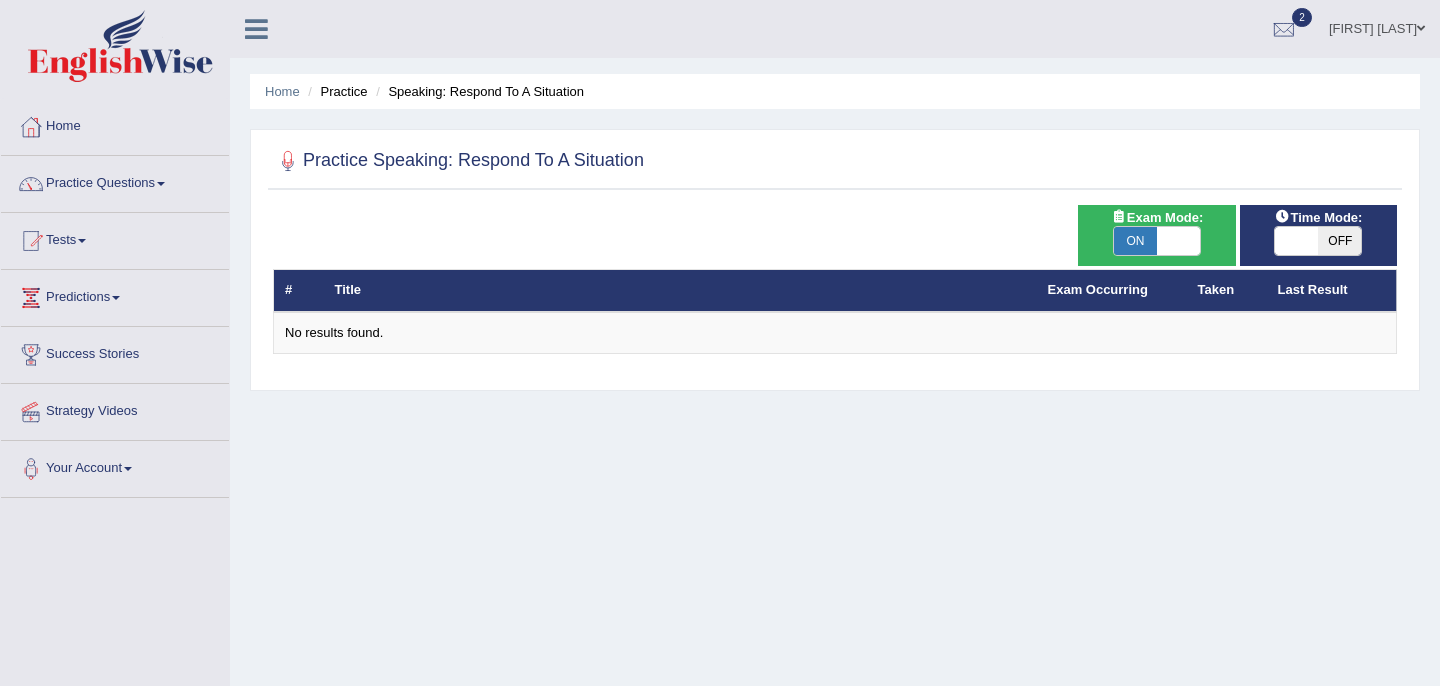 scroll, scrollTop: 0, scrollLeft: 0, axis: both 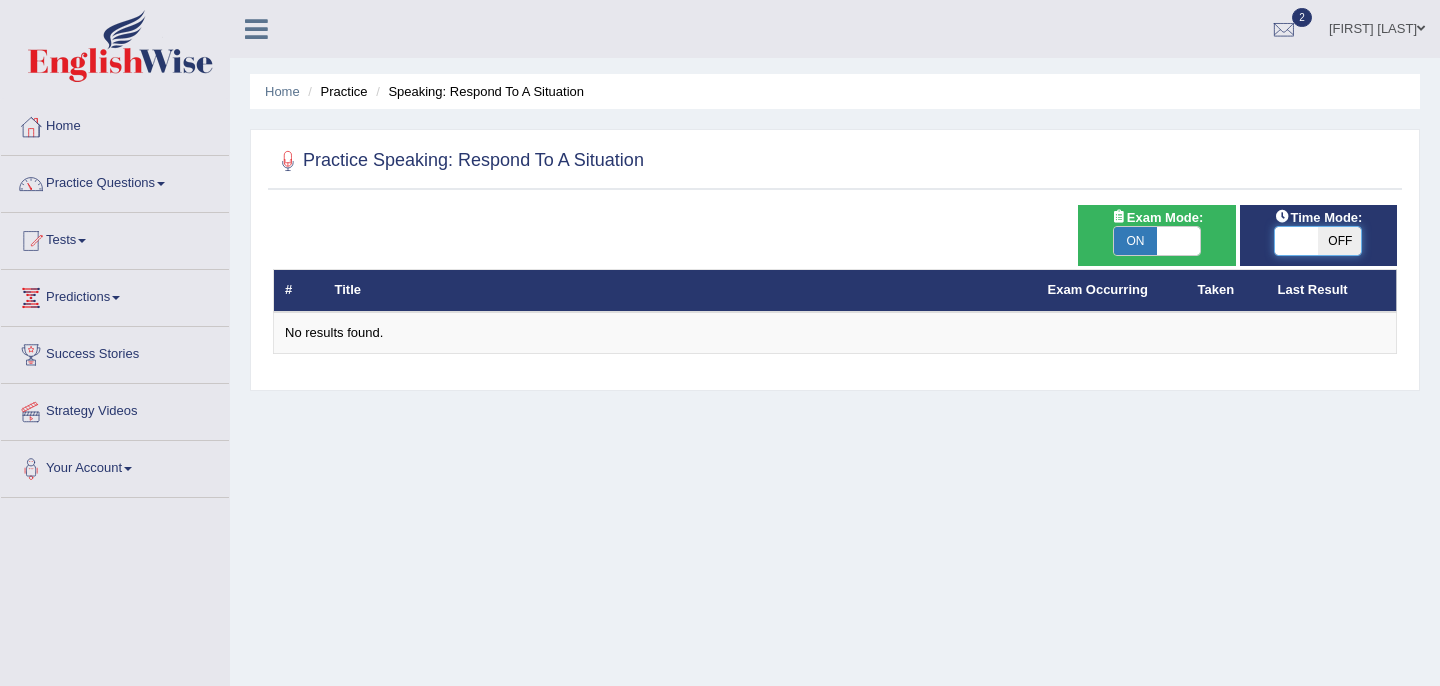 click at bounding box center [1296, 241] 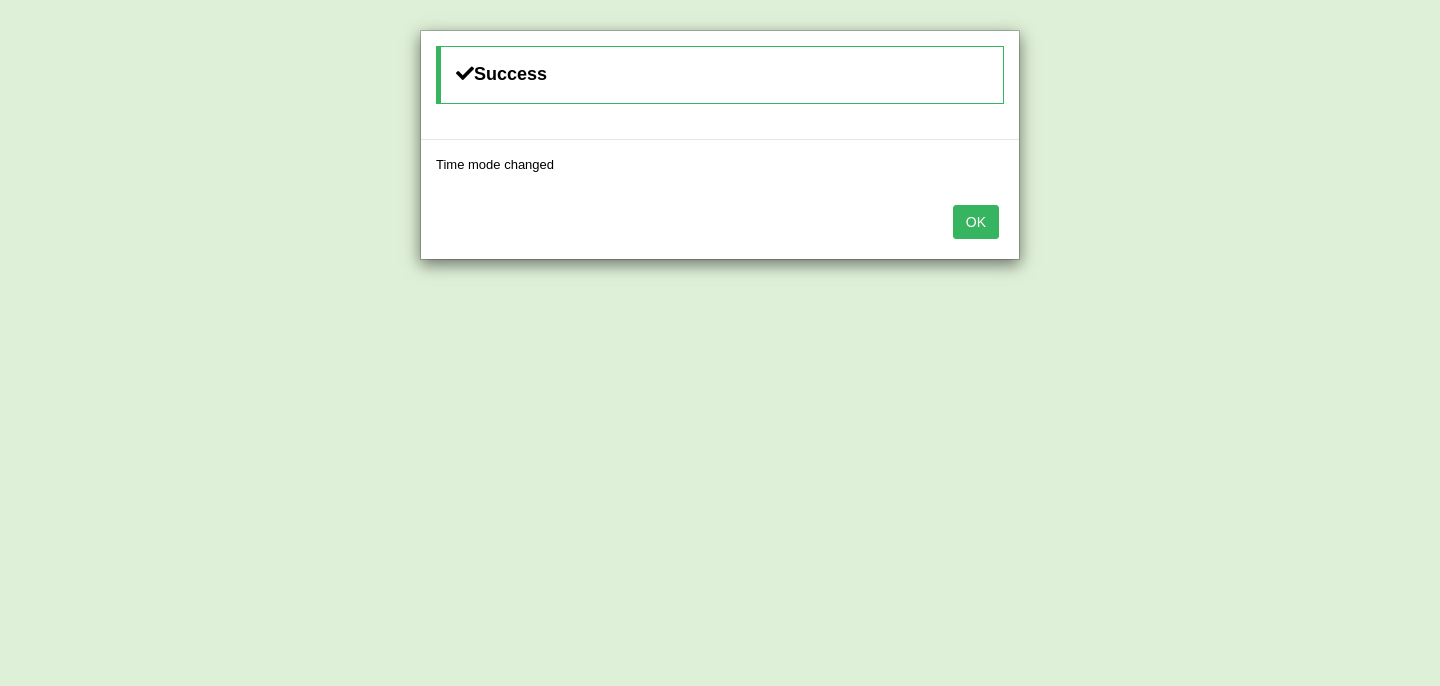 click on "OK" at bounding box center [976, 222] 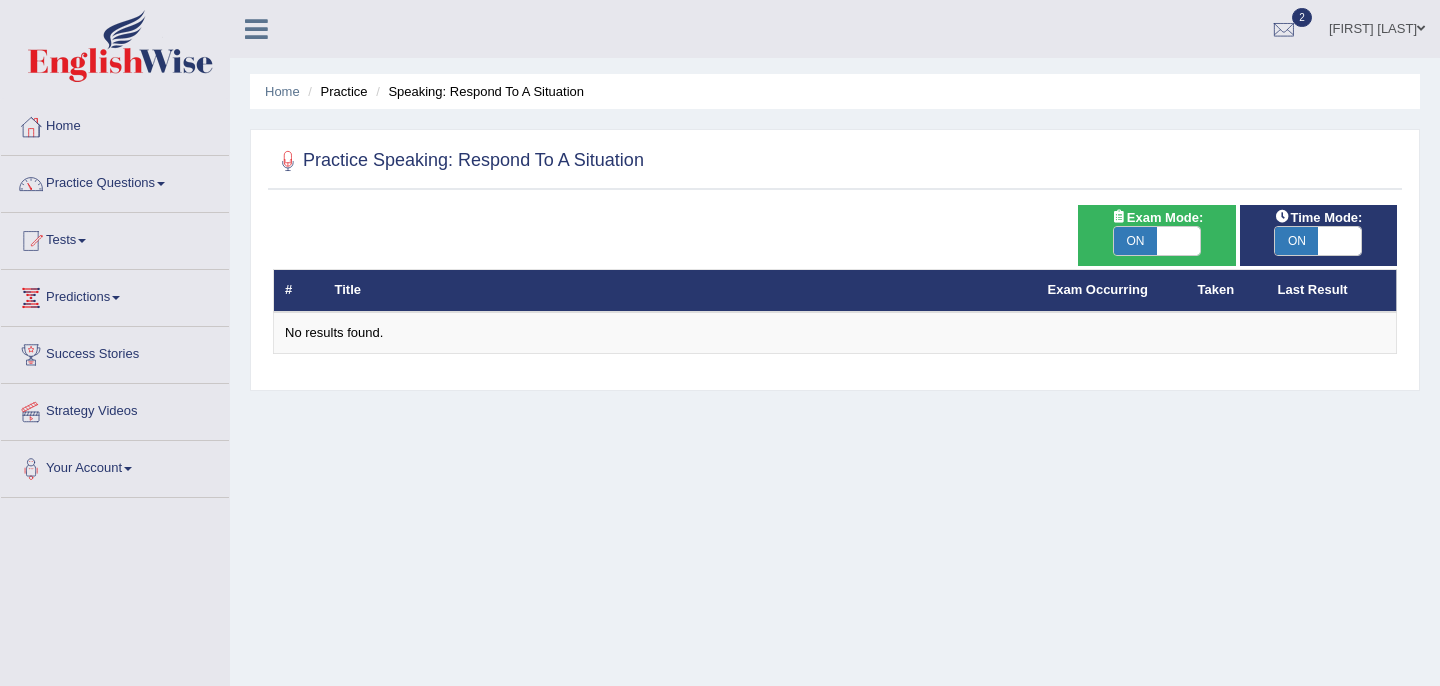 click on "Exam Mode:" at bounding box center [1157, 217] 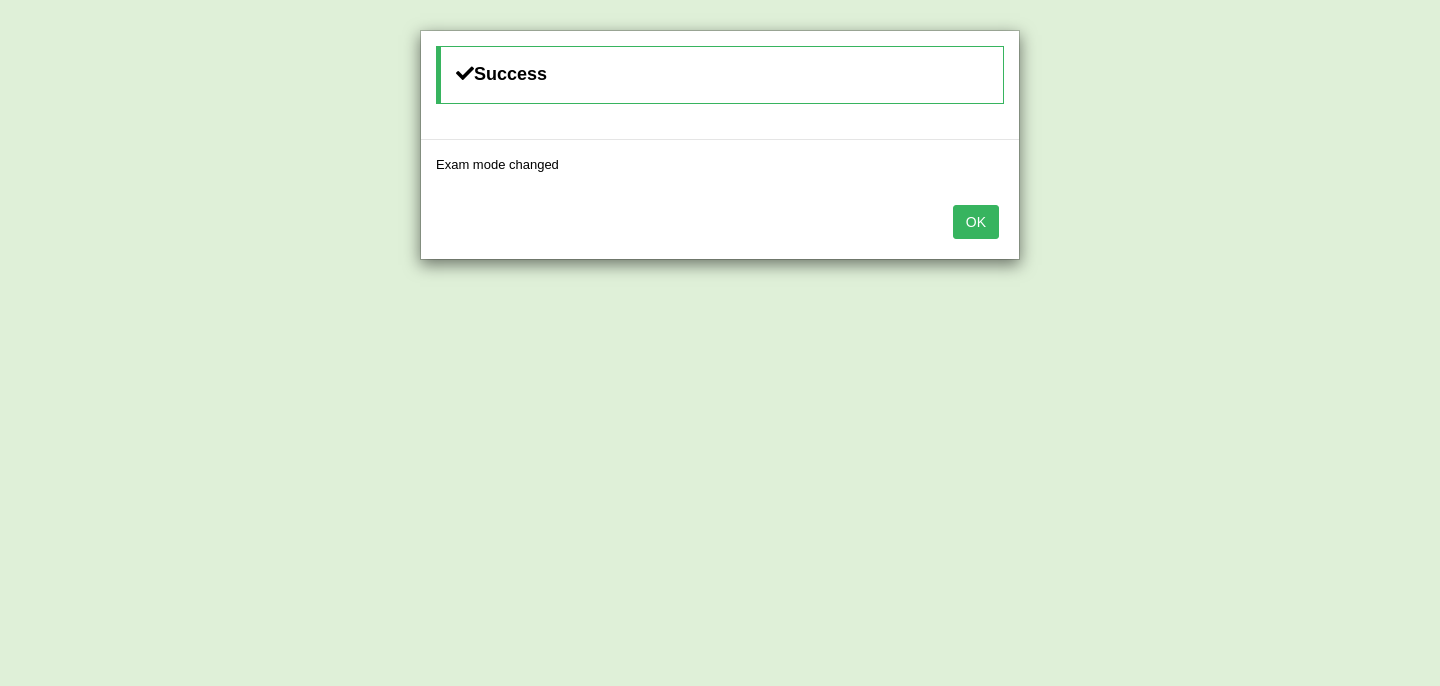 click on "OK" at bounding box center (976, 222) 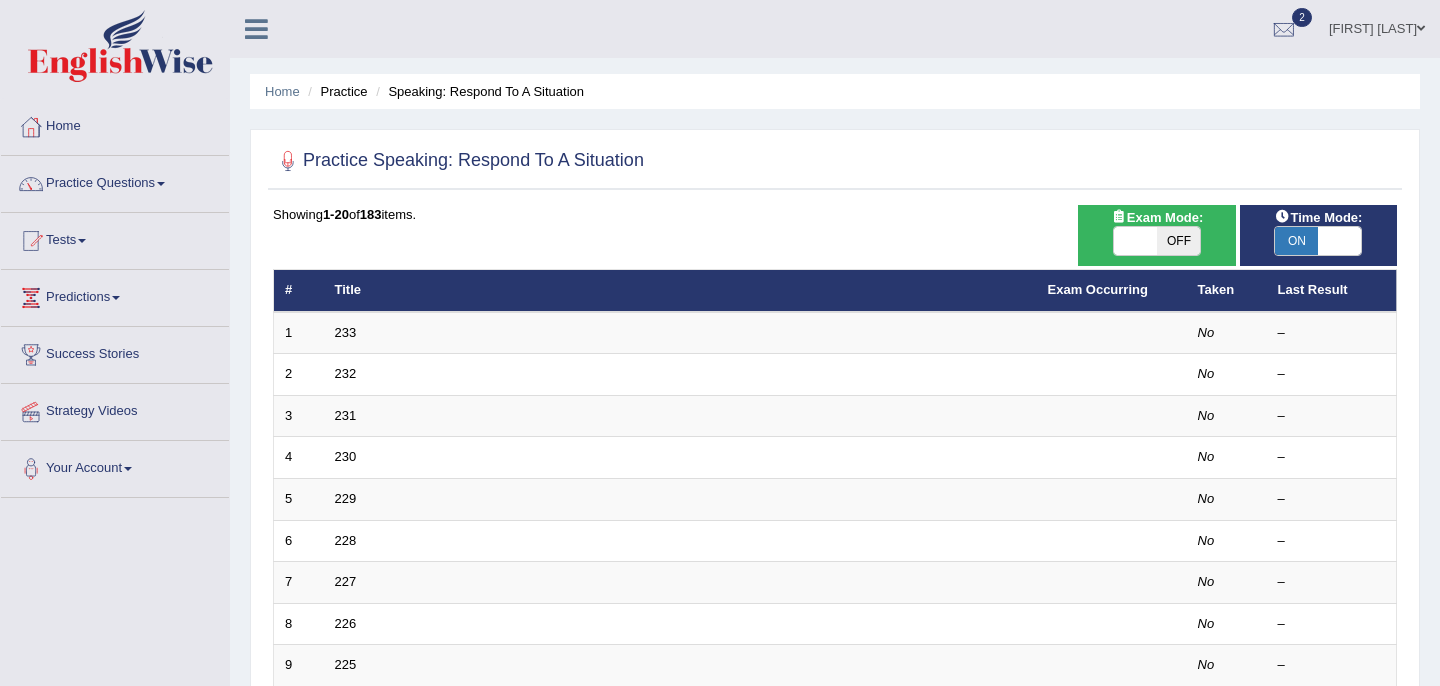 scroll, scrollTop: 0, scrollLeft: 0, axis: both 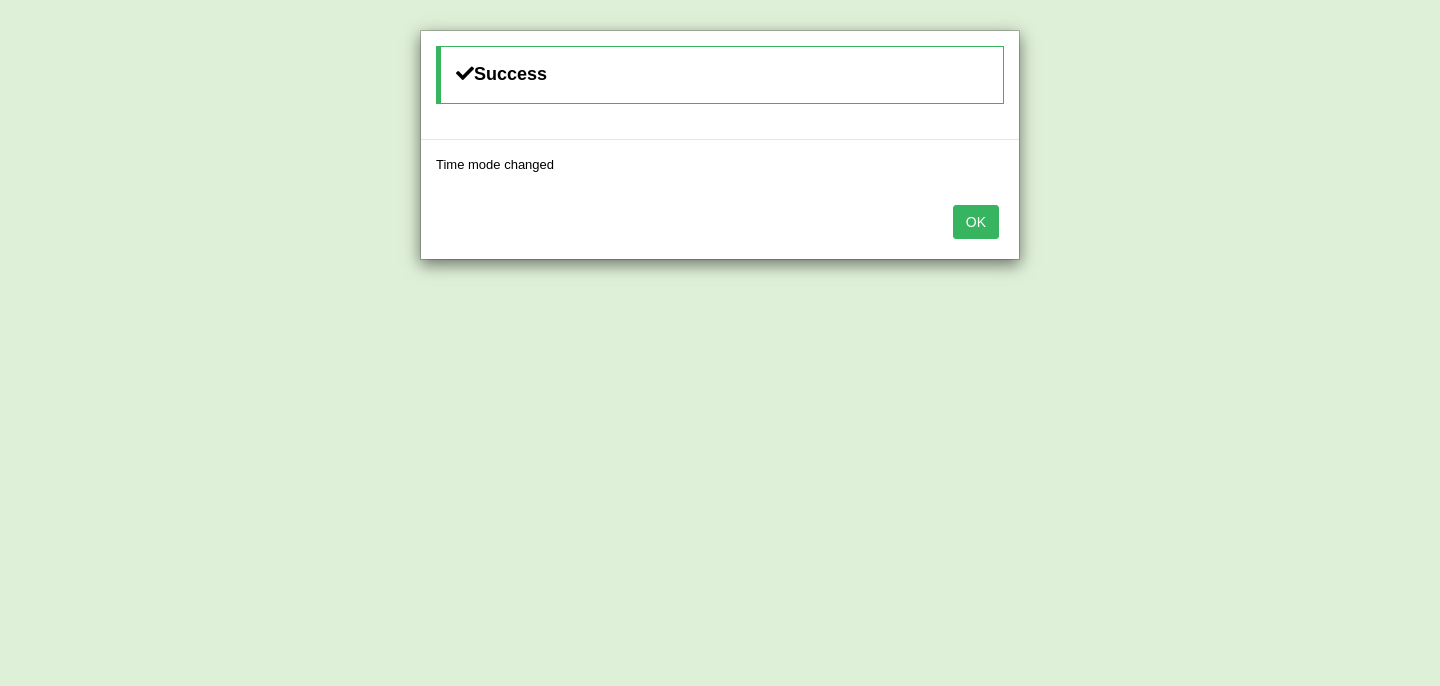 click on "OK" at bounding box center (976, 222) 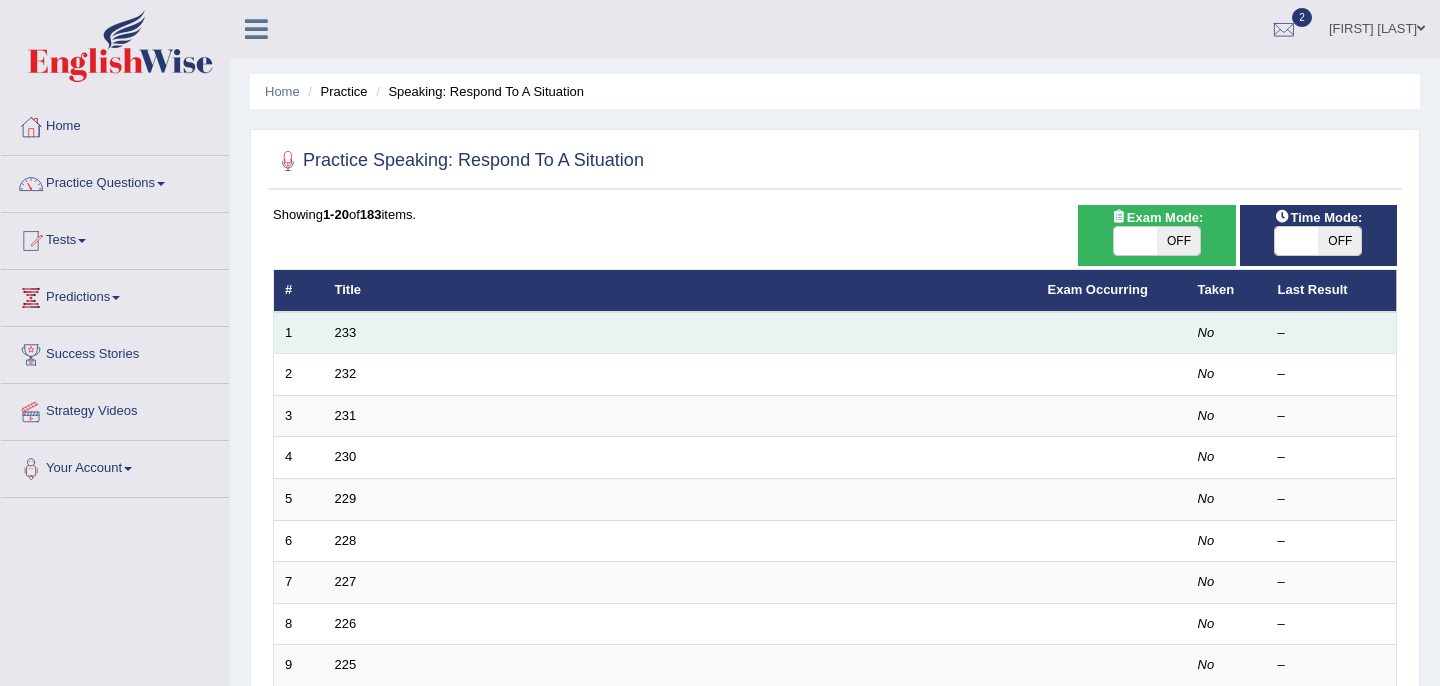 click on "233" at bounding box center (680, 333) 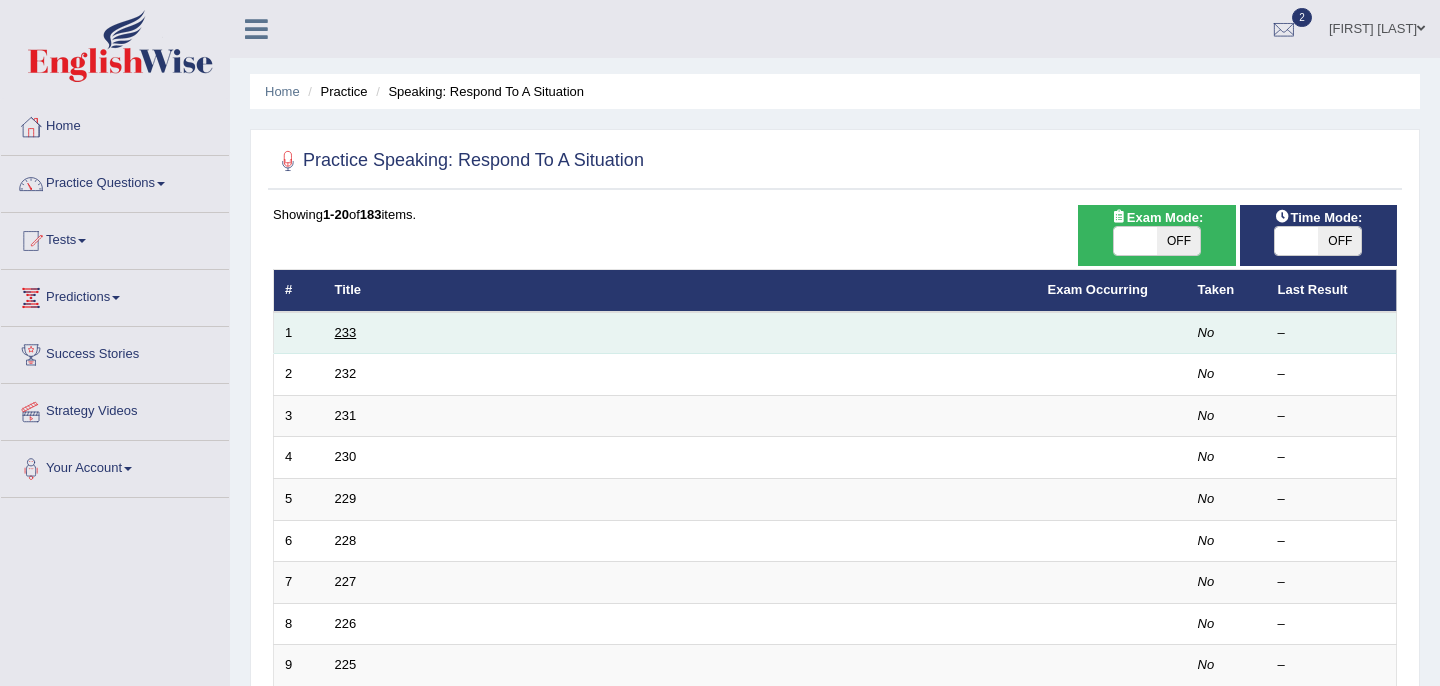 click on "233" at bounding box center (346, 332) 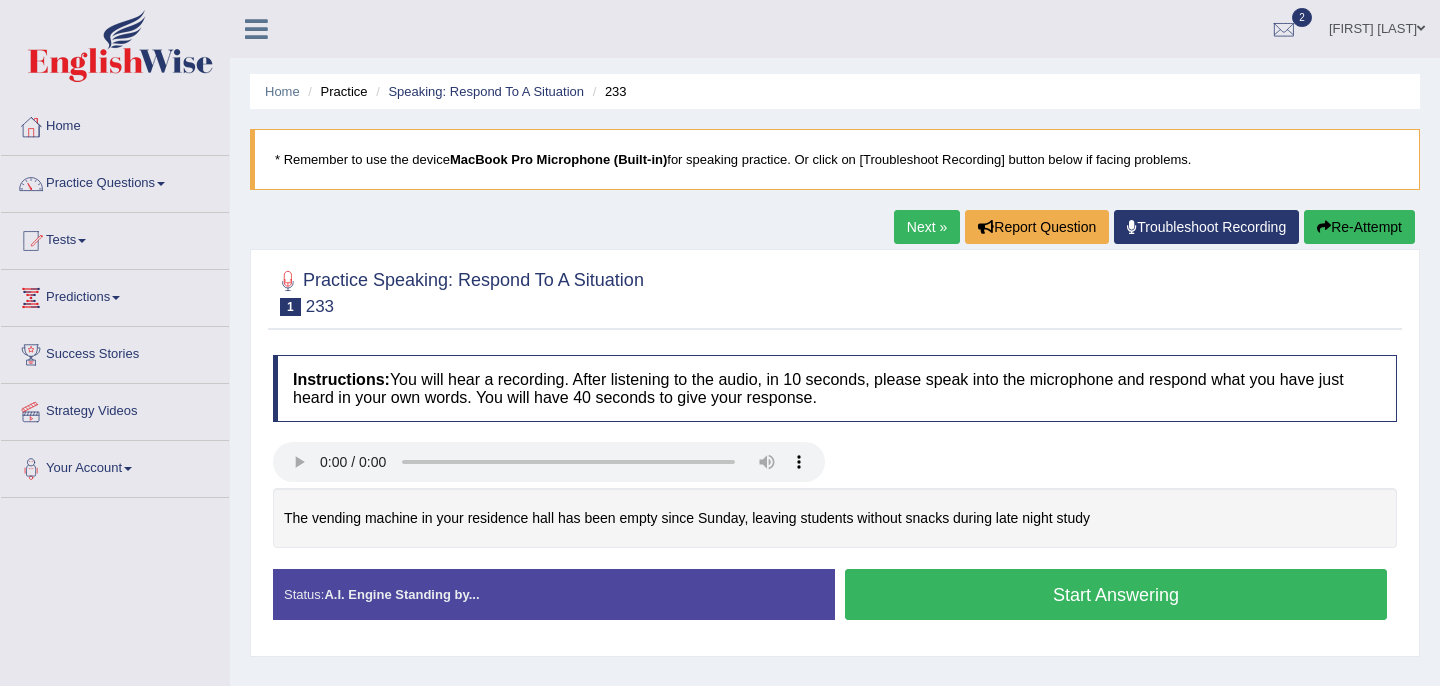 scroll, scrollTop: 0, scrollLeft: 0, axis: both 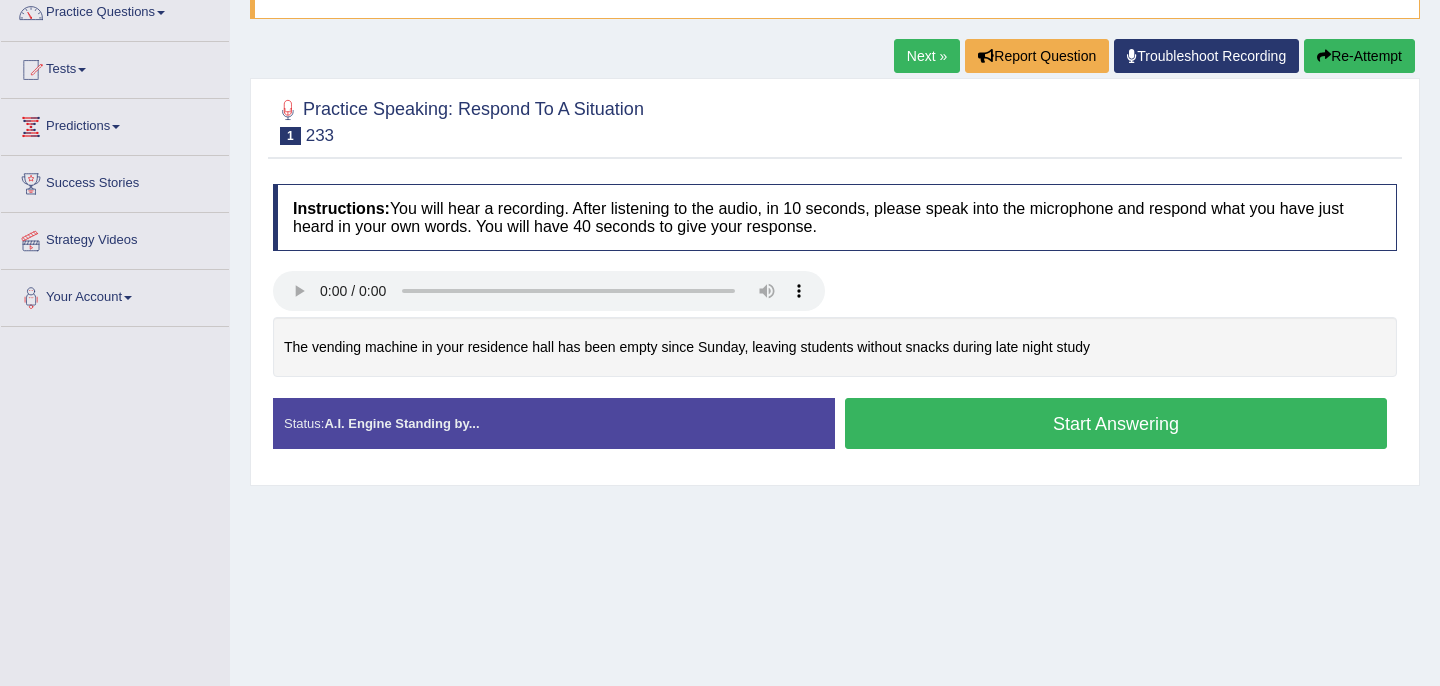click on "Start Answering" at bounding box center (1116, 423) 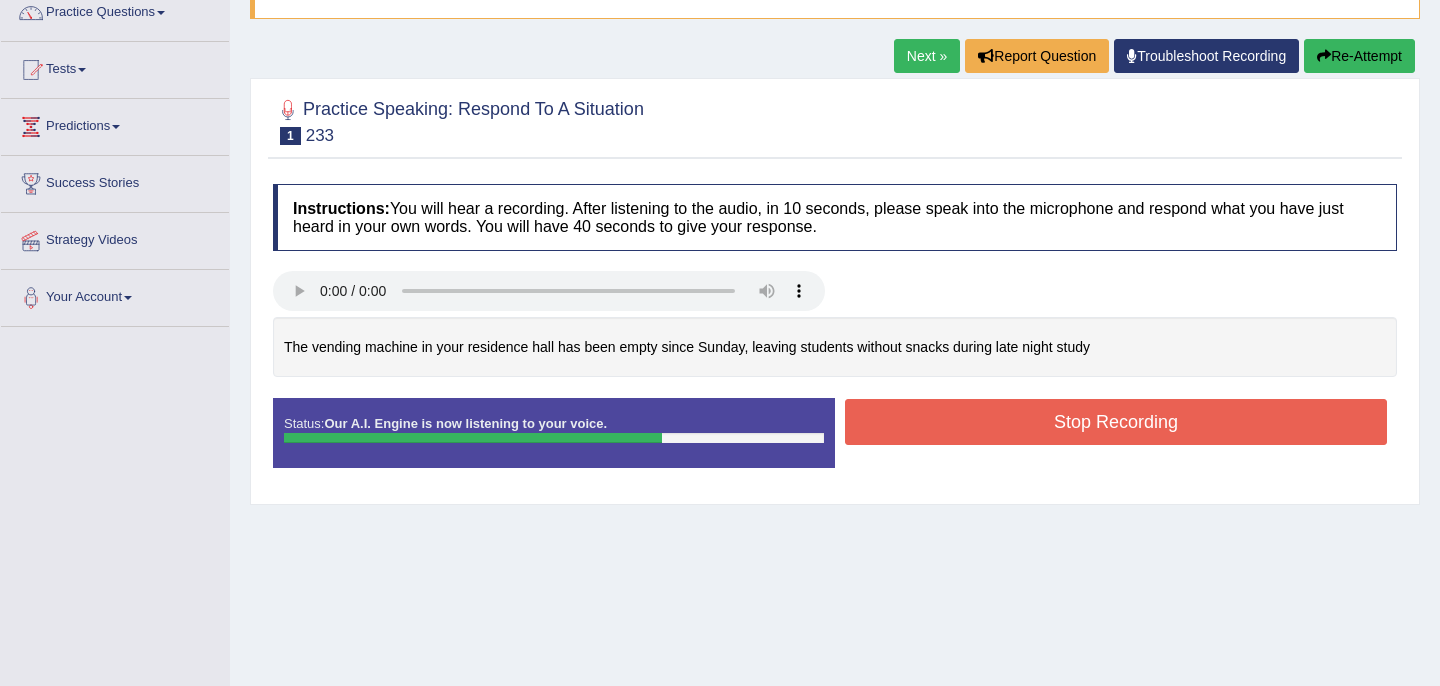 click on "Stop Recording" at bounding box center [1116, 422] 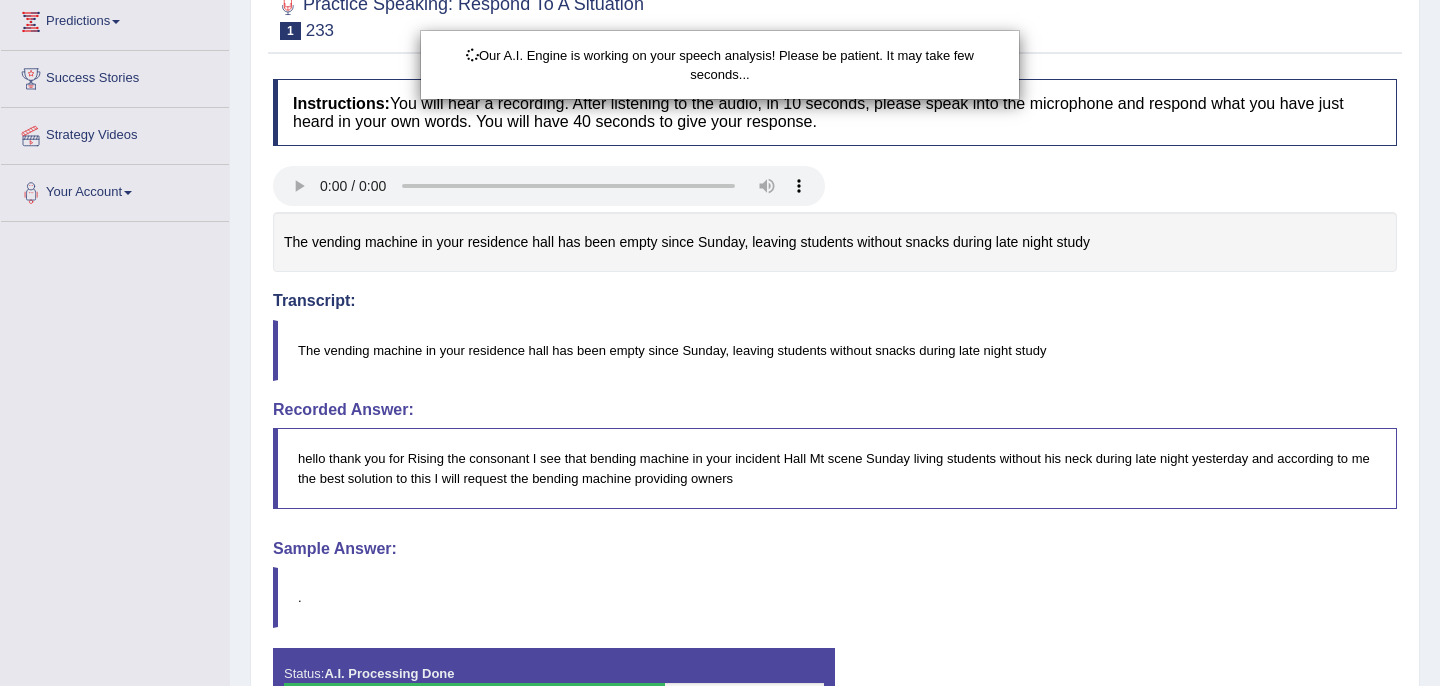 scroll, scrollTop: 279, scrollLeft: 0, axis: vertical 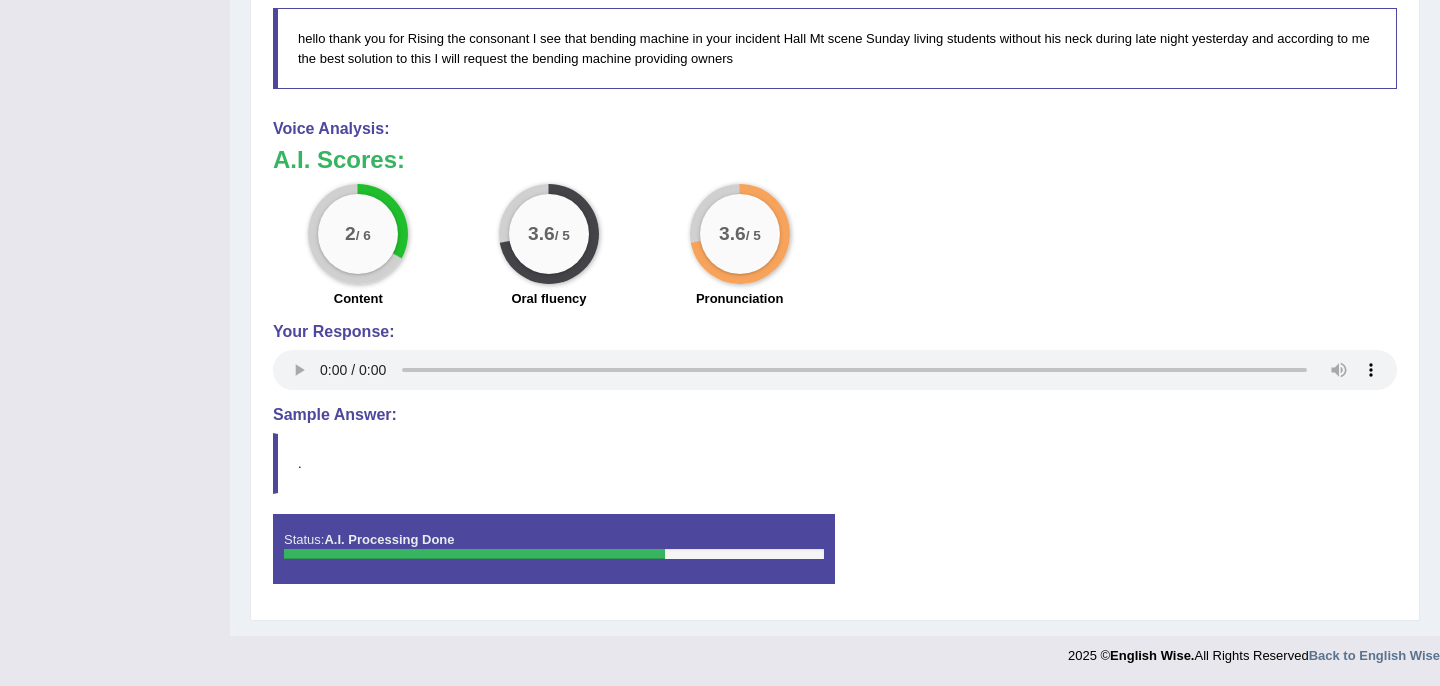 click on "Sample Answer:" at bounding box center (835, 415) 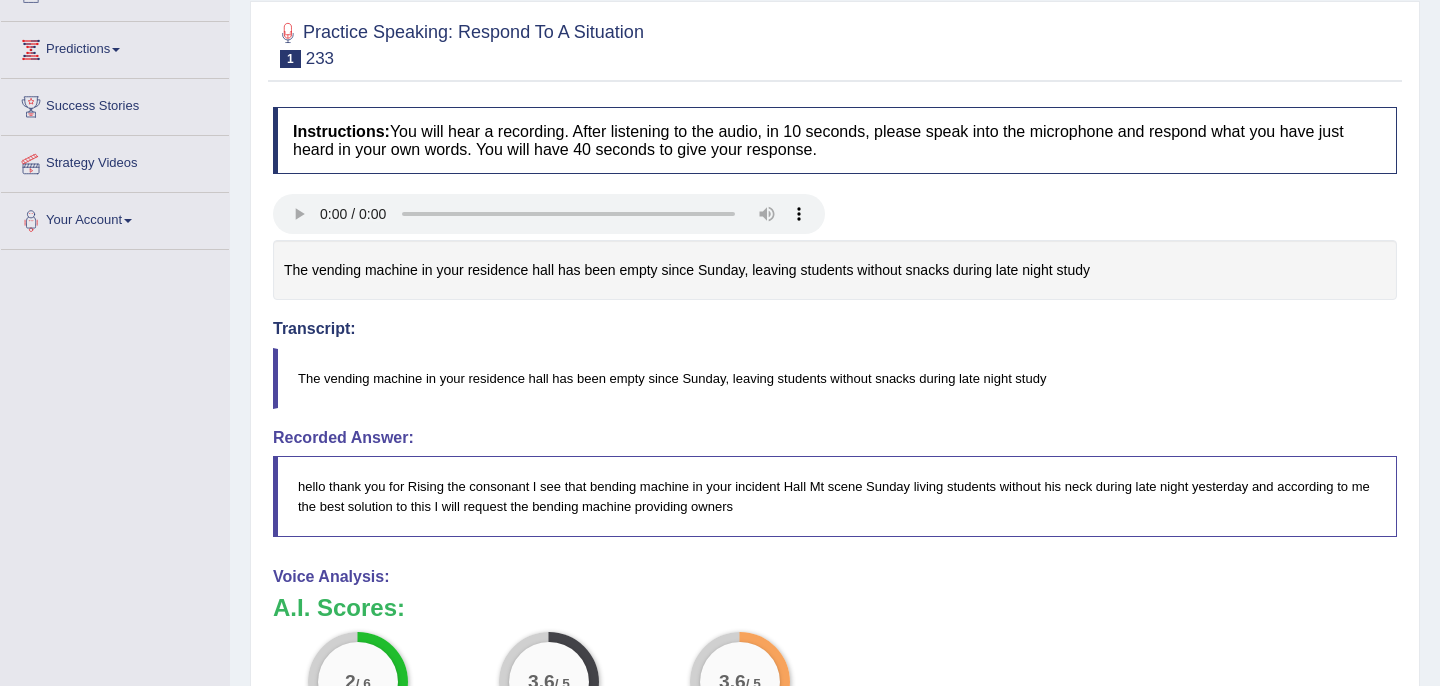 scroll, scrollTop: 0, scrollLeft: 0, axis: both 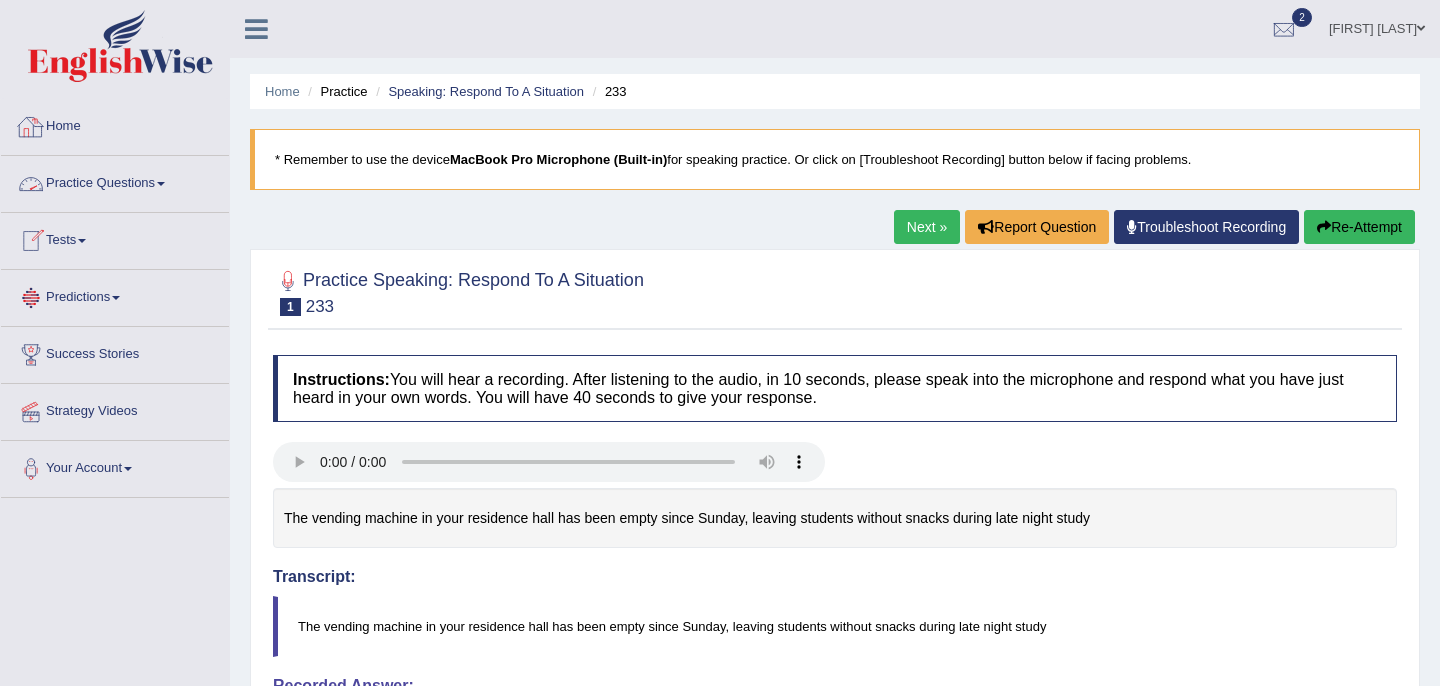 click on "Practice Questions" at bounding box center [115, 181] 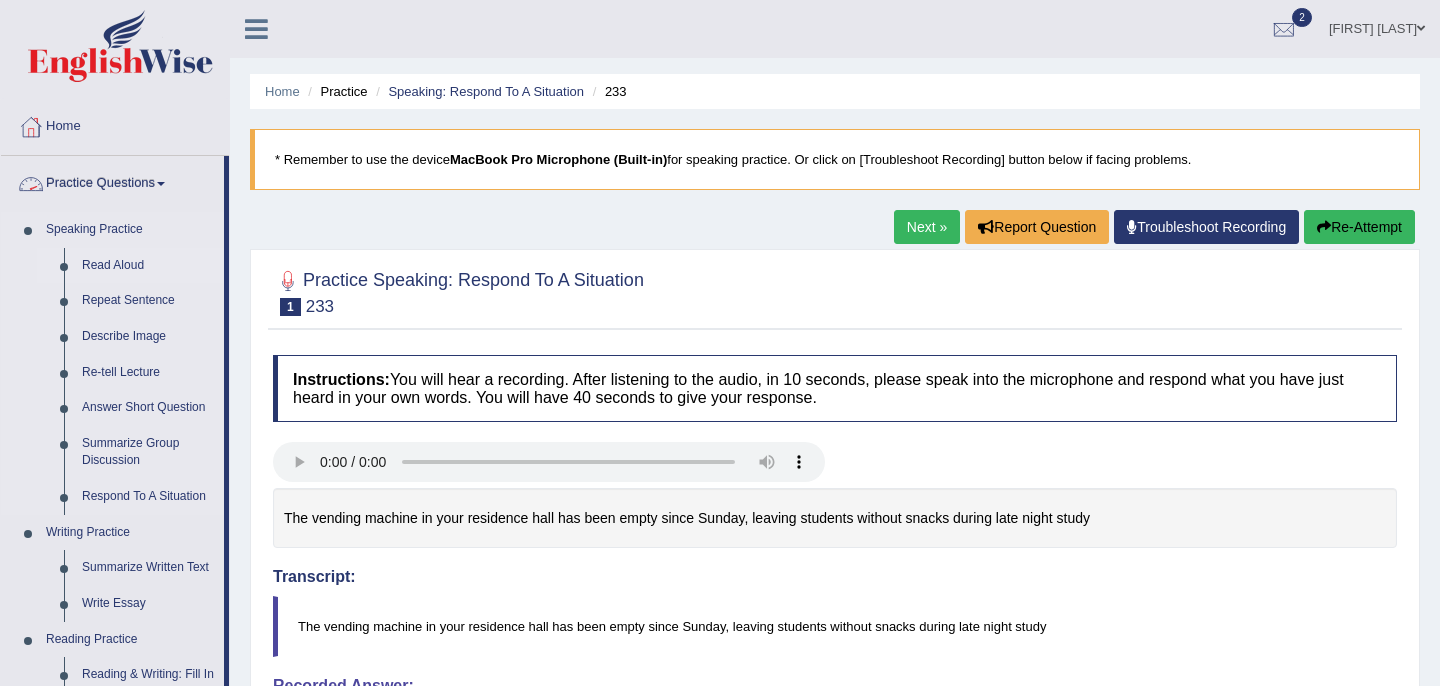 click on "Read Aloud" at bounding box center (148, 266) 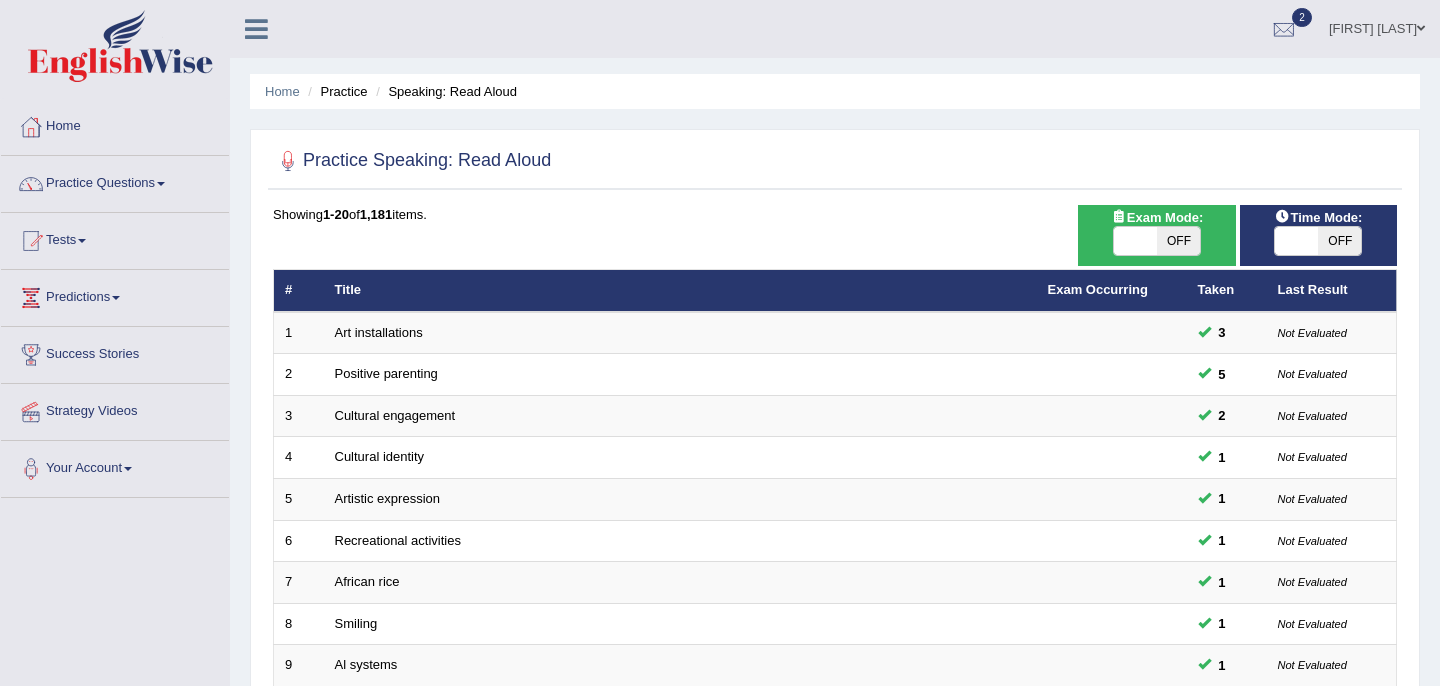 scroll, scrollTop: 0, scrollLeft: 0, axis: both 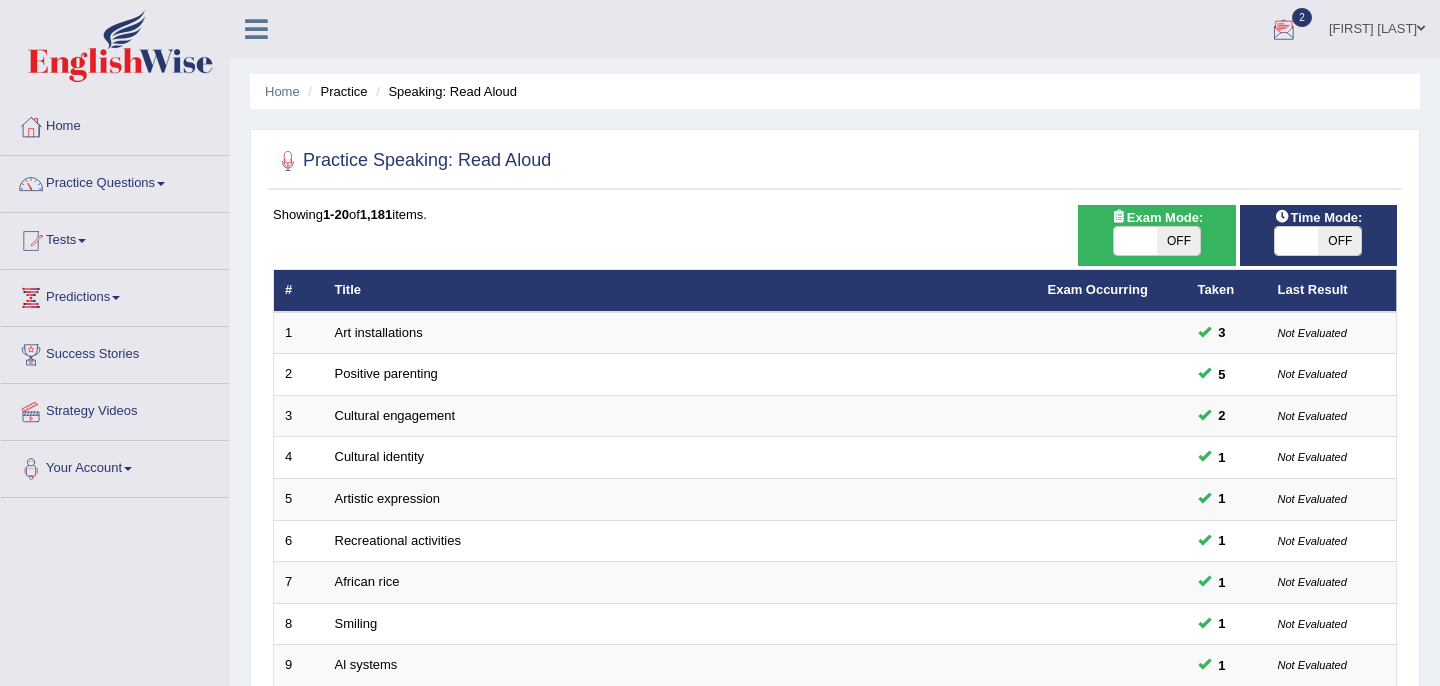 click at bounding box center [1284, 30] 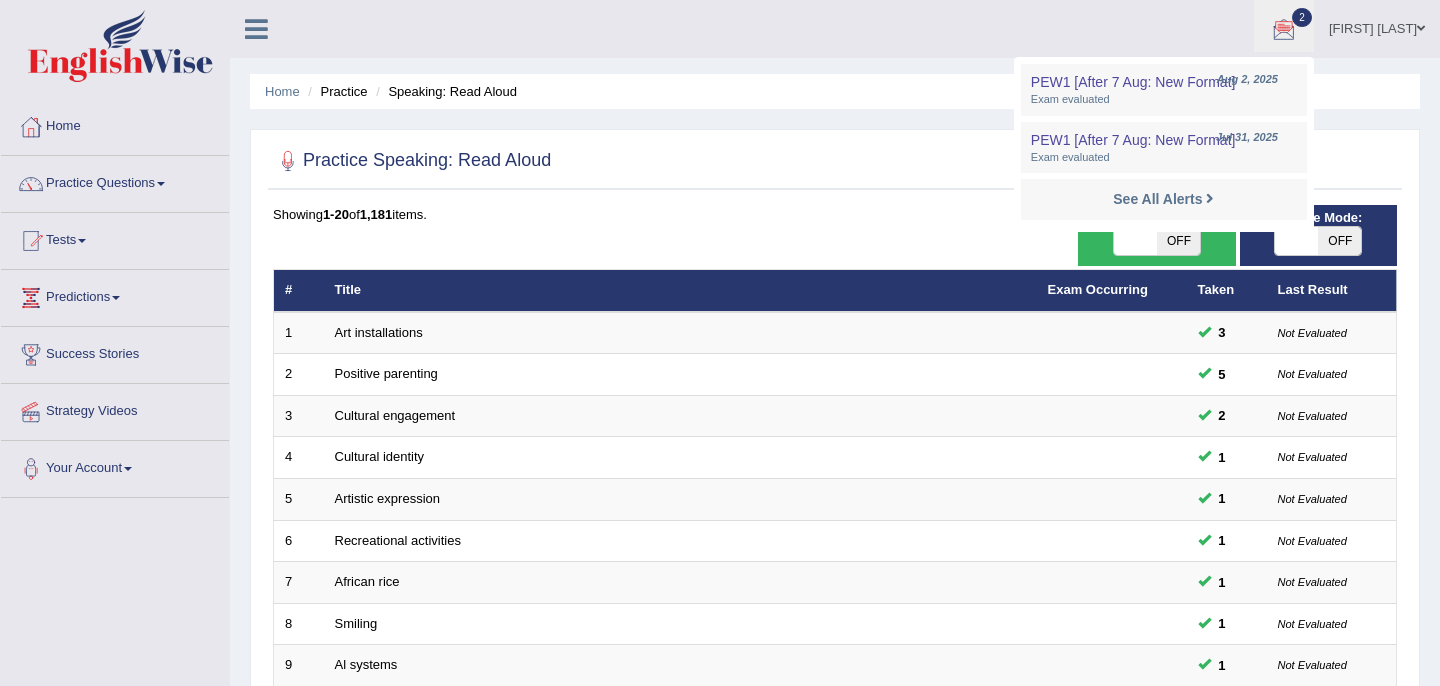 click on "[FIRST]  [LAST]
Toggle navigation
Username: [USERNAME]
Access Type: Online
Subscription: Diamond Package
Log out
2
PEW1 [After 7 Aug: New Format] [DATE], [DATE] [DATE], [DATE] See All Alerts" at bounding box center (1016, 28) 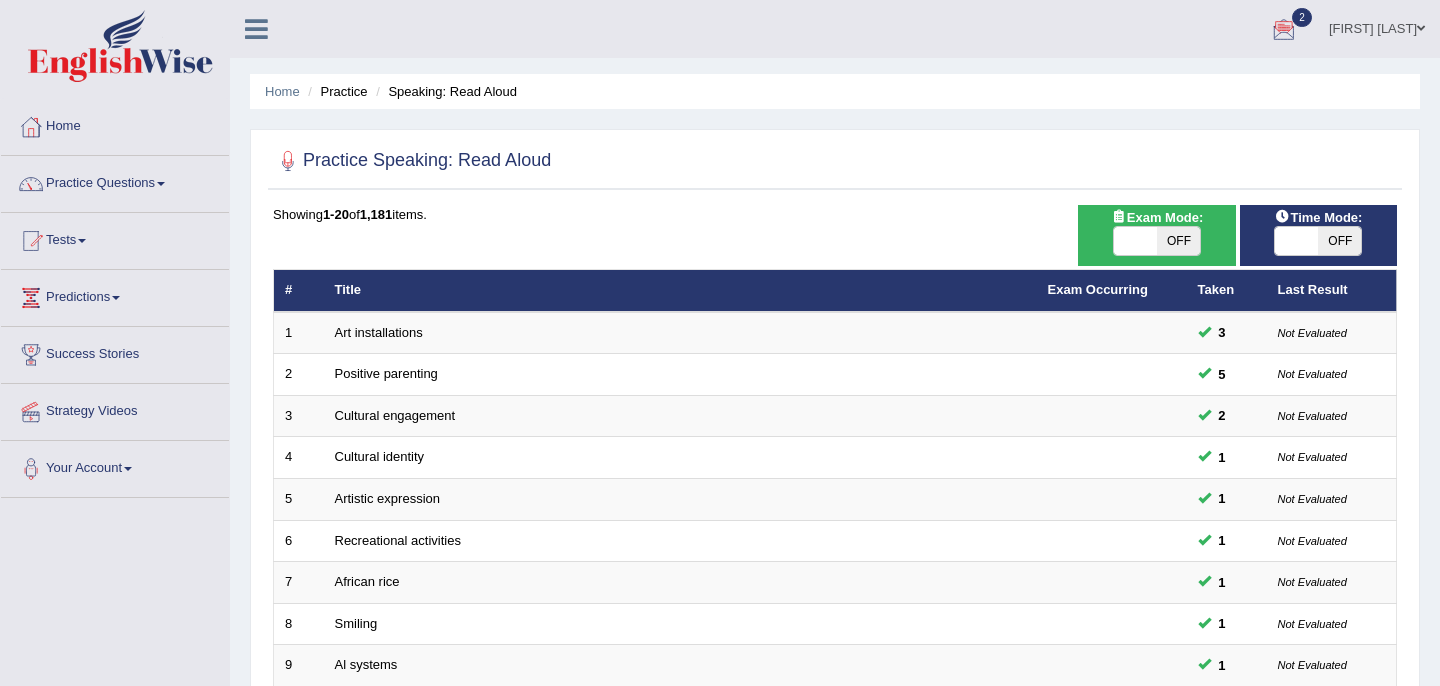 click at bounding box center [1135, 241] 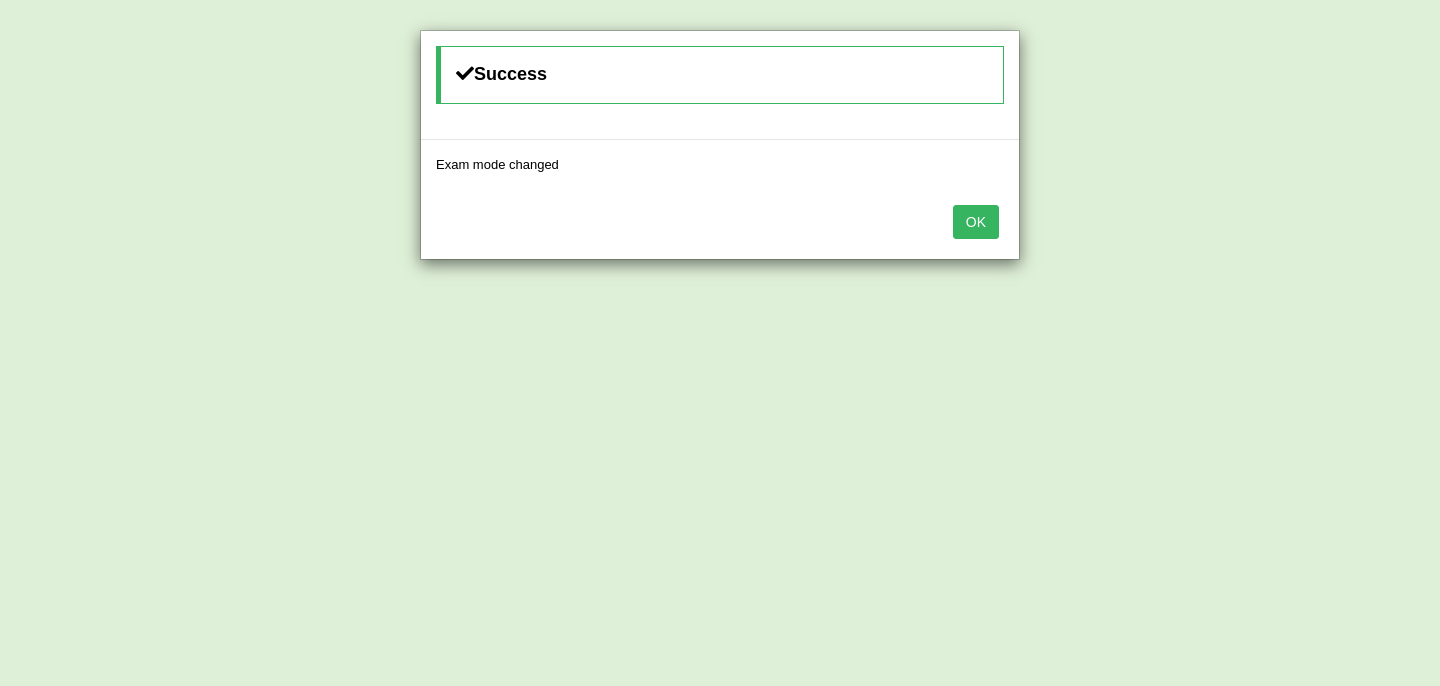 click on "Success Exam mode changed OK" at bounding box center (720, 343) 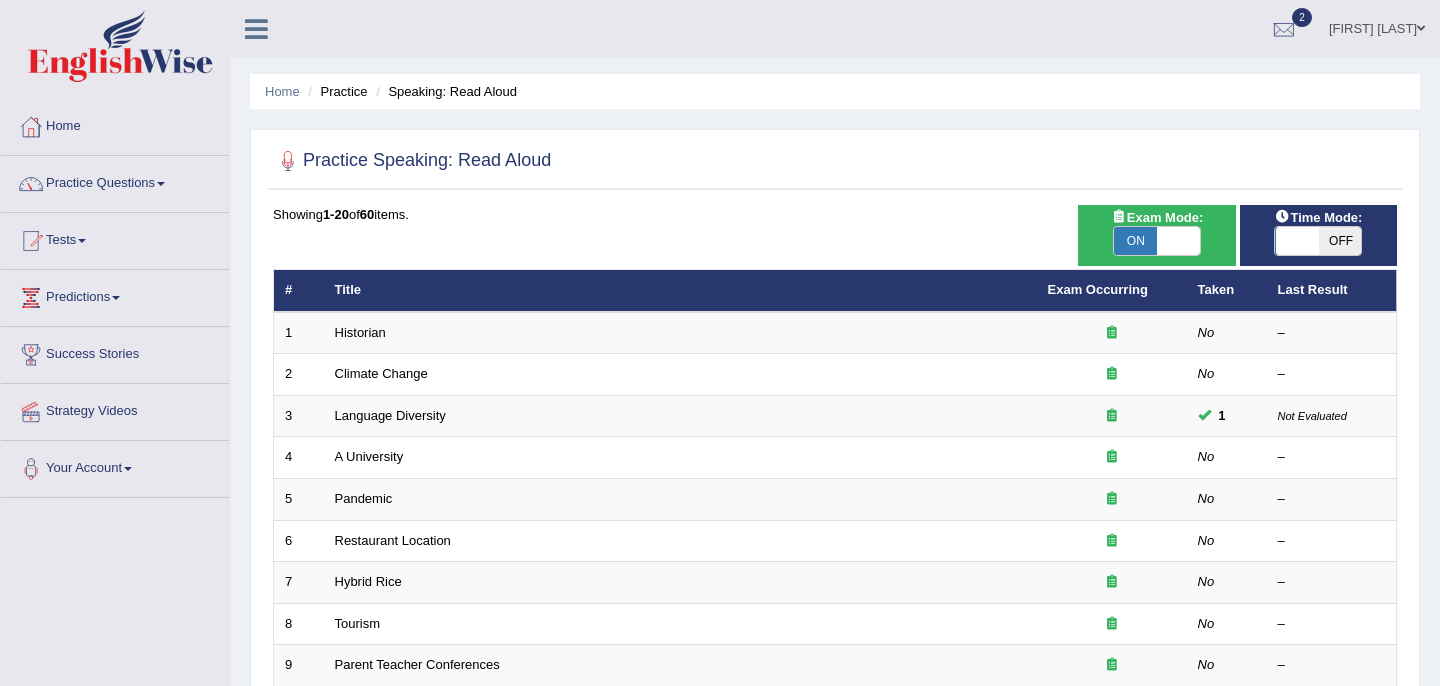 scroll, scrollTop: 0, scrollLeft: 0, axis: both 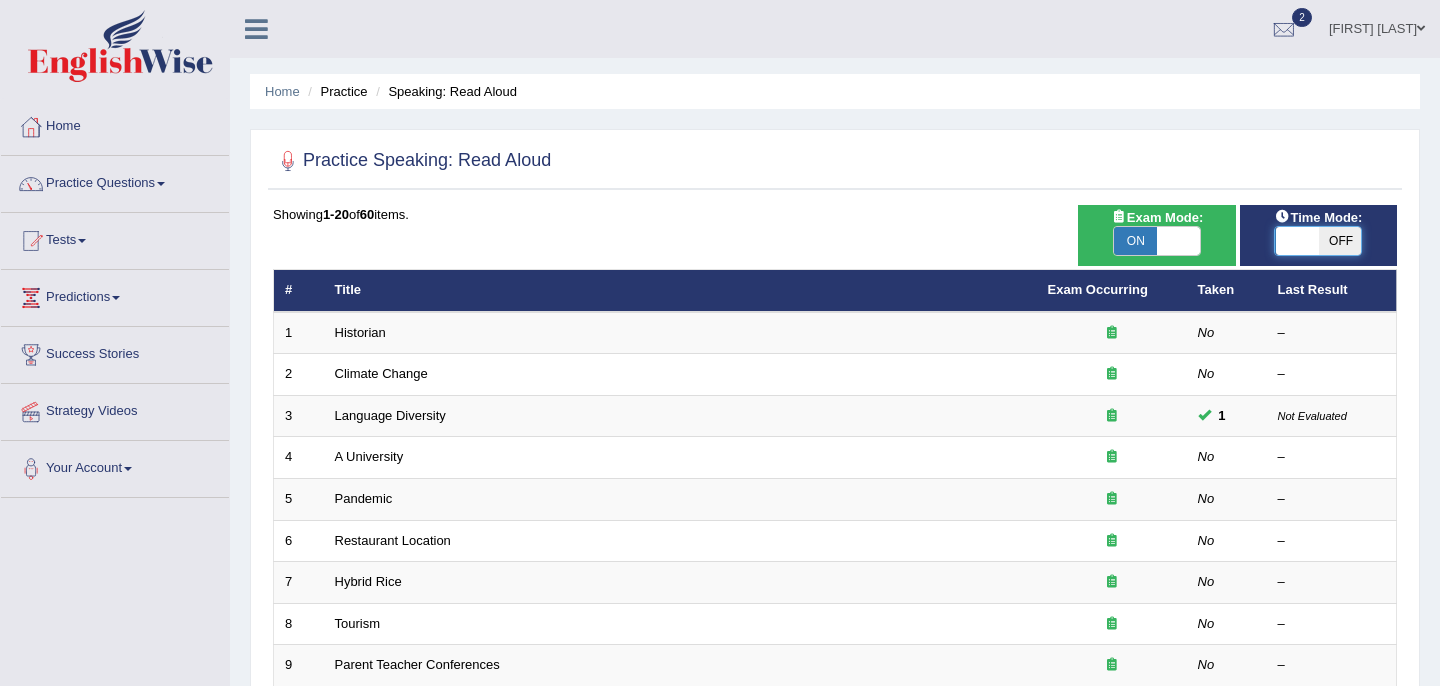 click at bounding box center [1297, 241] 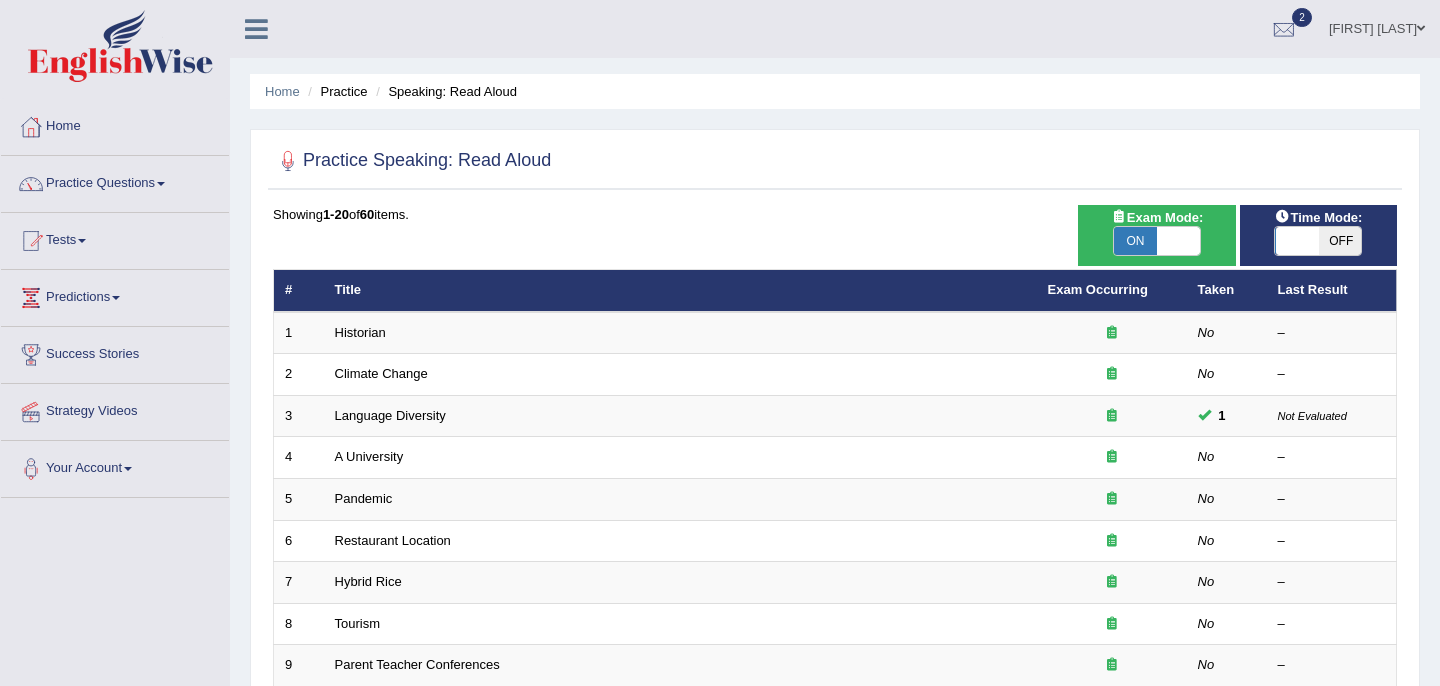 click on "OFF" at bounding box center [1339, 241] 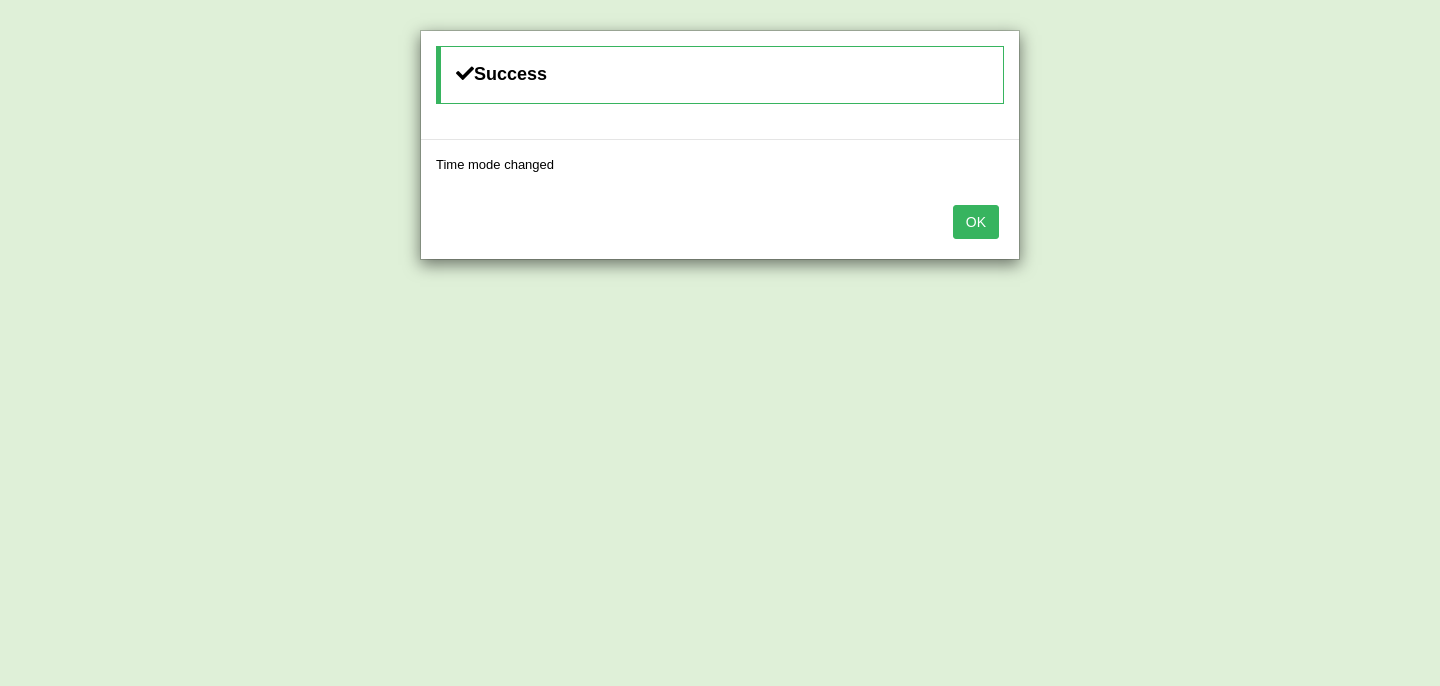 click on "OK" at bounding box center (976, 222) 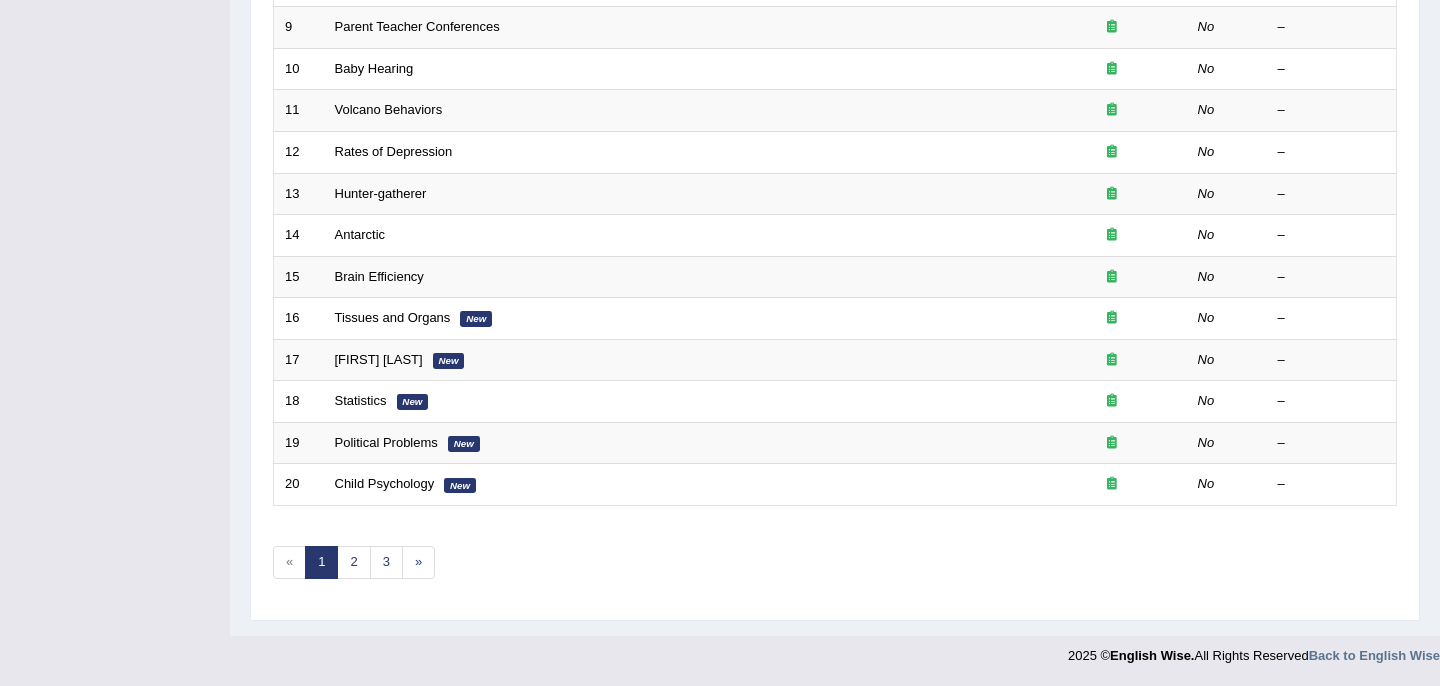 scroll, scrollTop: 0, scrollLeft: 0, axis: both 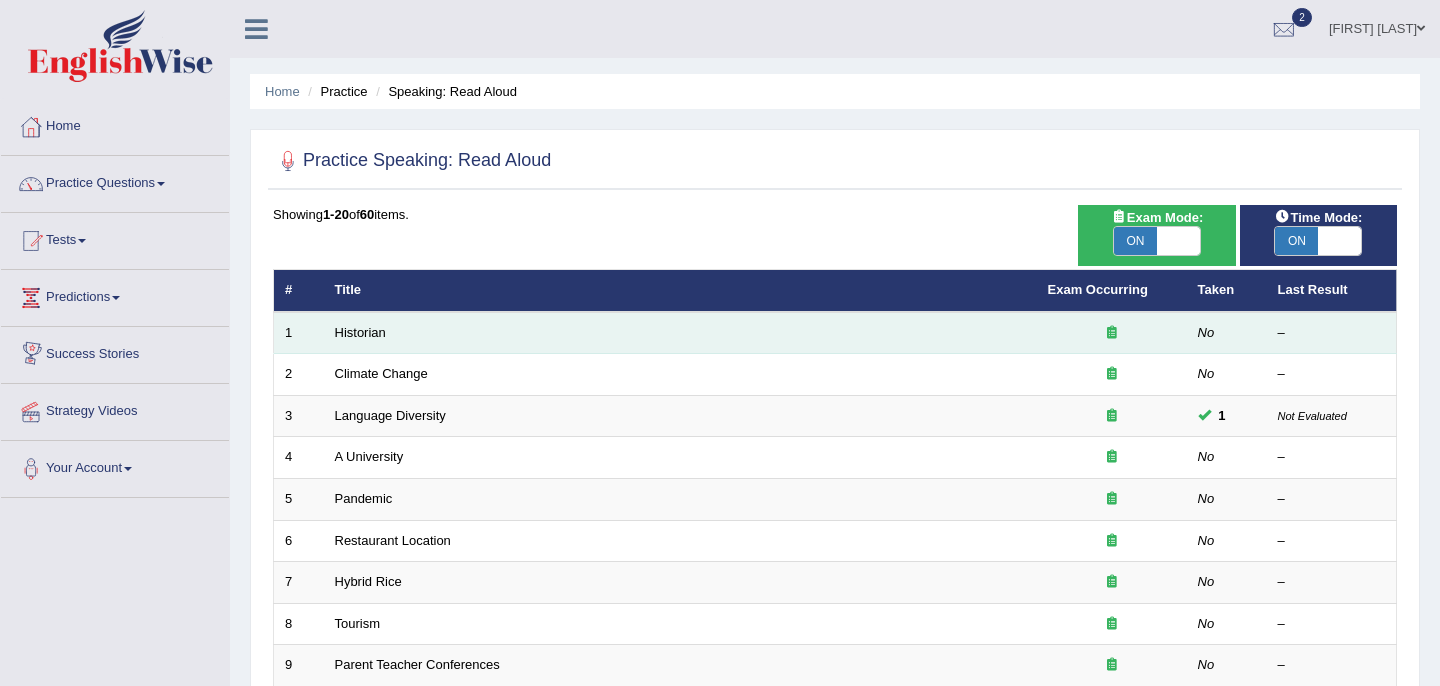 click on "Historian" at bounding box center (680, 333) 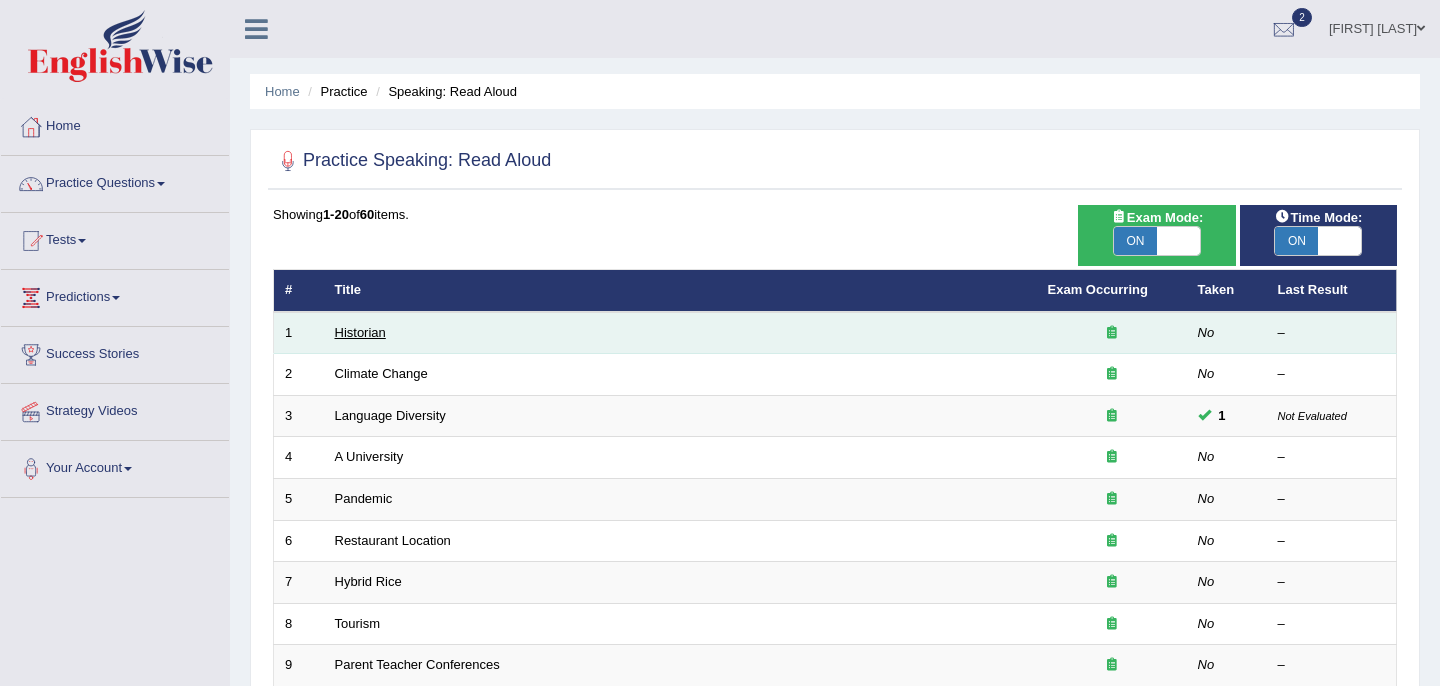 click on "Historian" at bounding box center (360, 332) 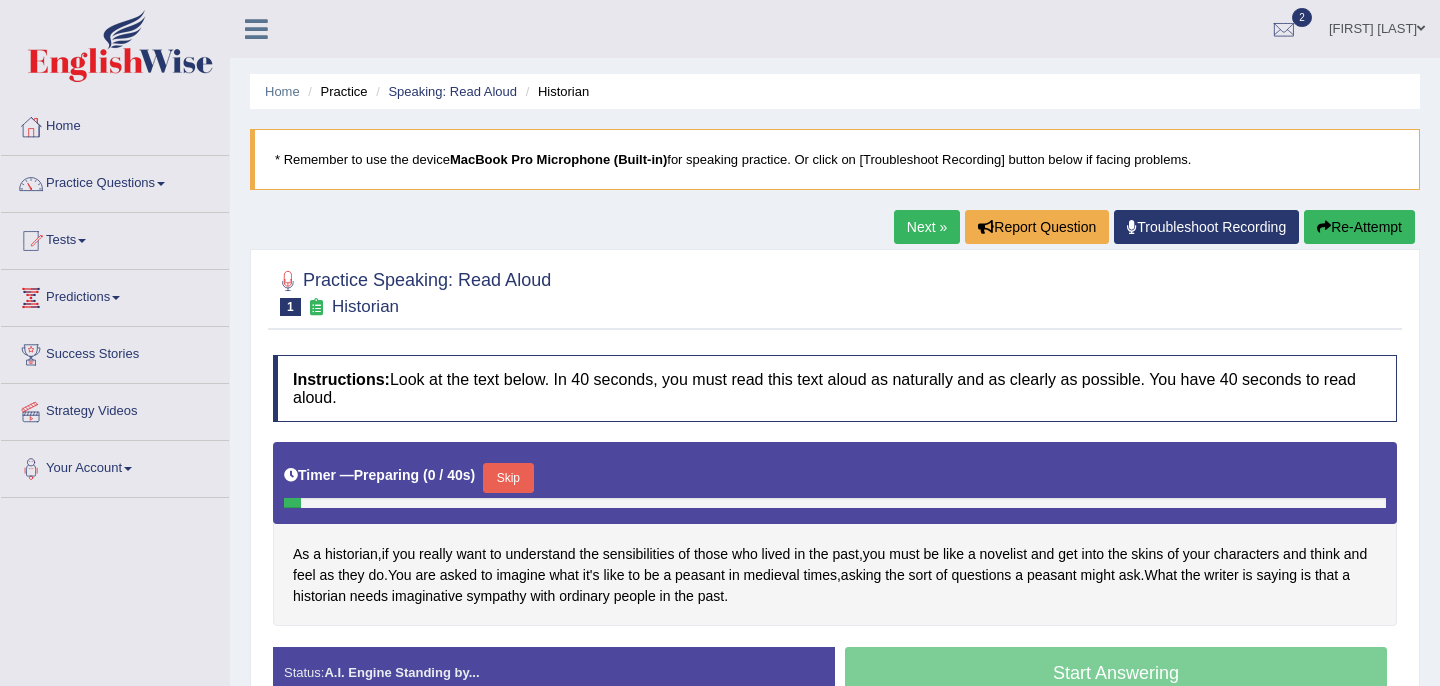 scroll, scrollTop: 295, scrollLeft: 0, axis: vertical 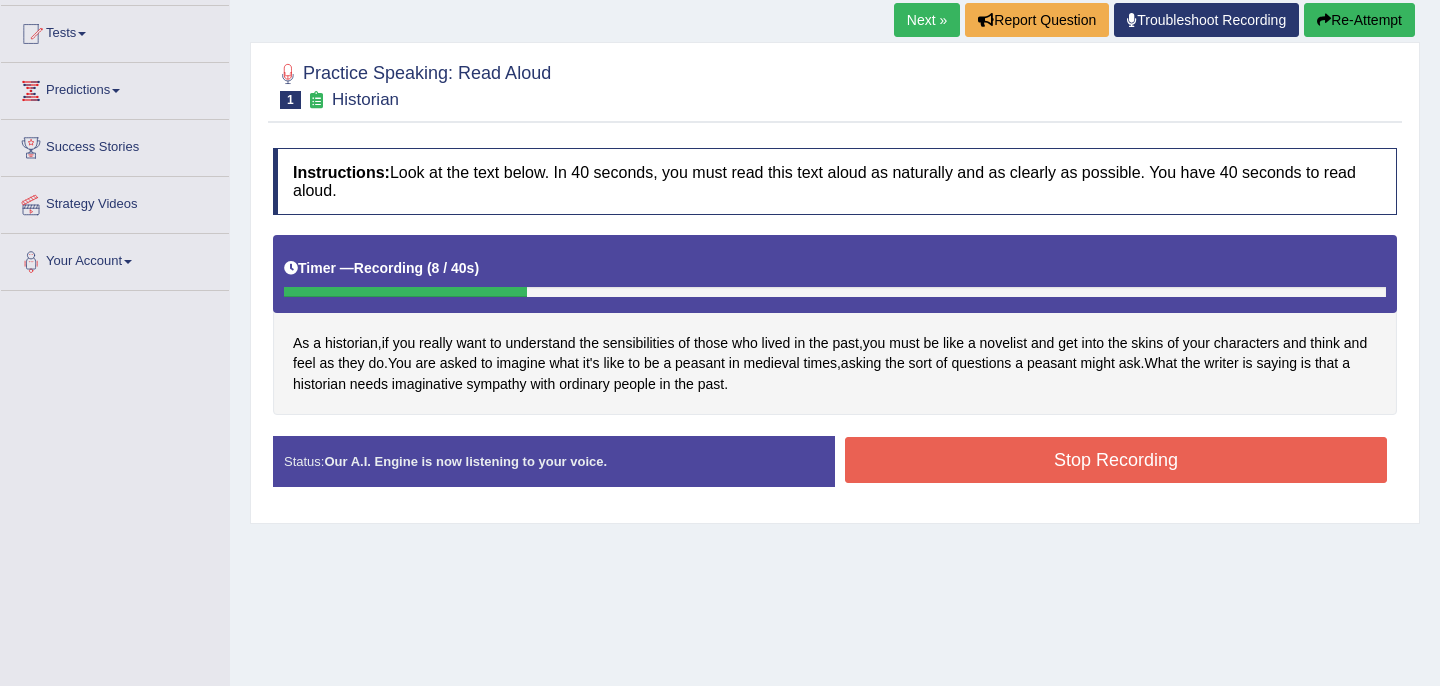 click on "Stop Recording" at bounding box center [1116, 460] 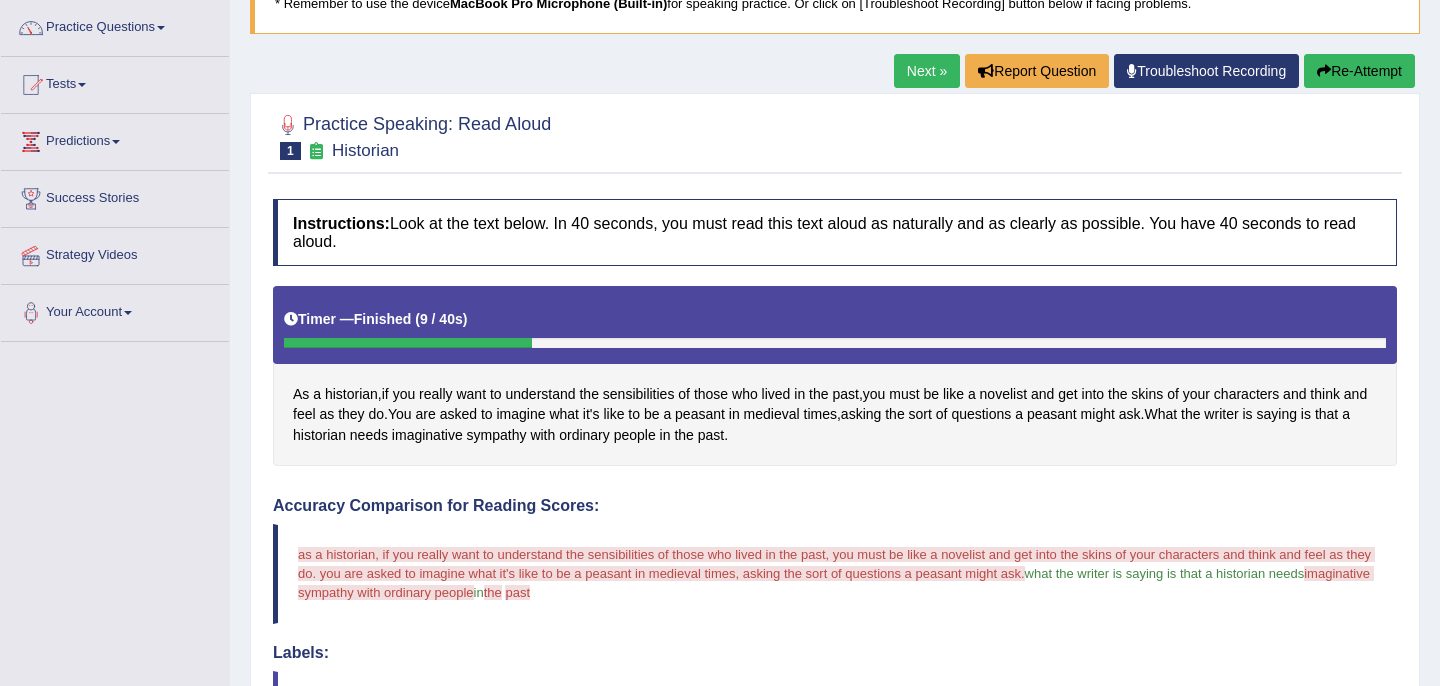 scroll, scrollTop: 0, scrollLeft: 0, axis: both 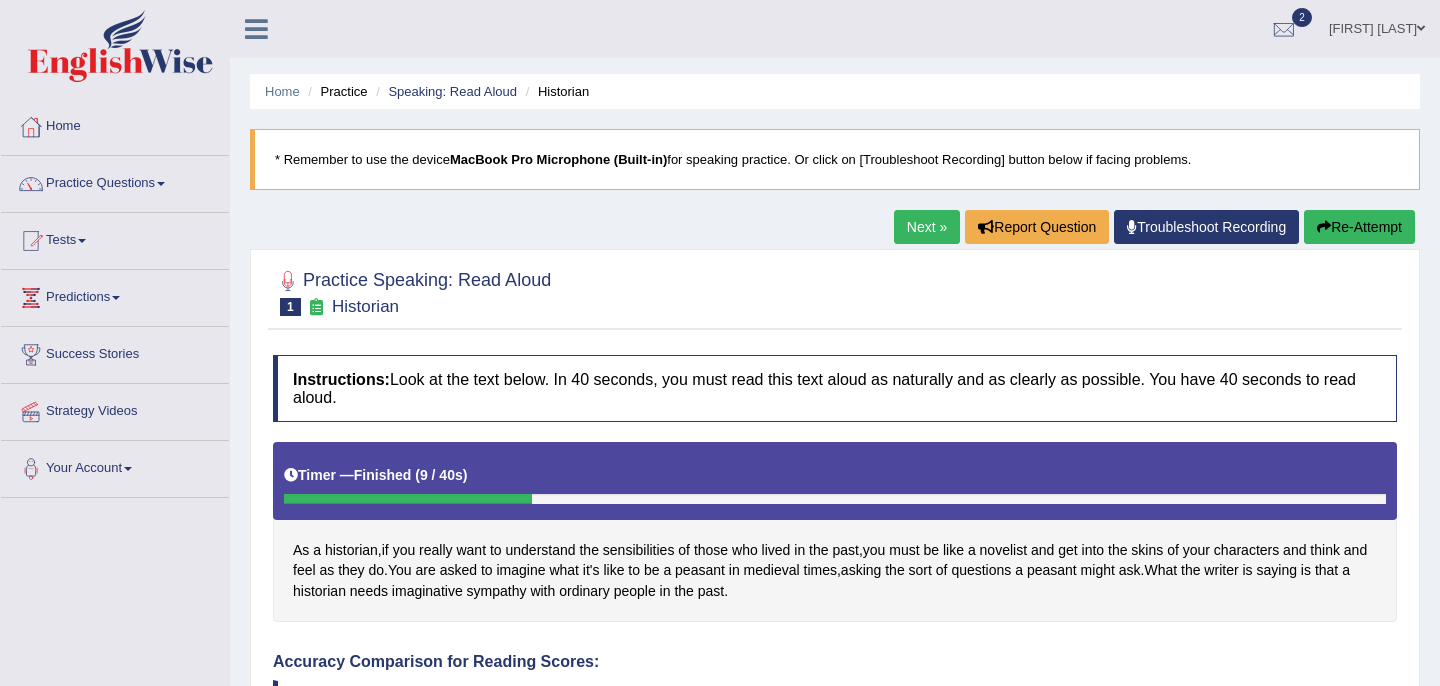 click on "Re-Attempt" at bounding box center (1359, 227) 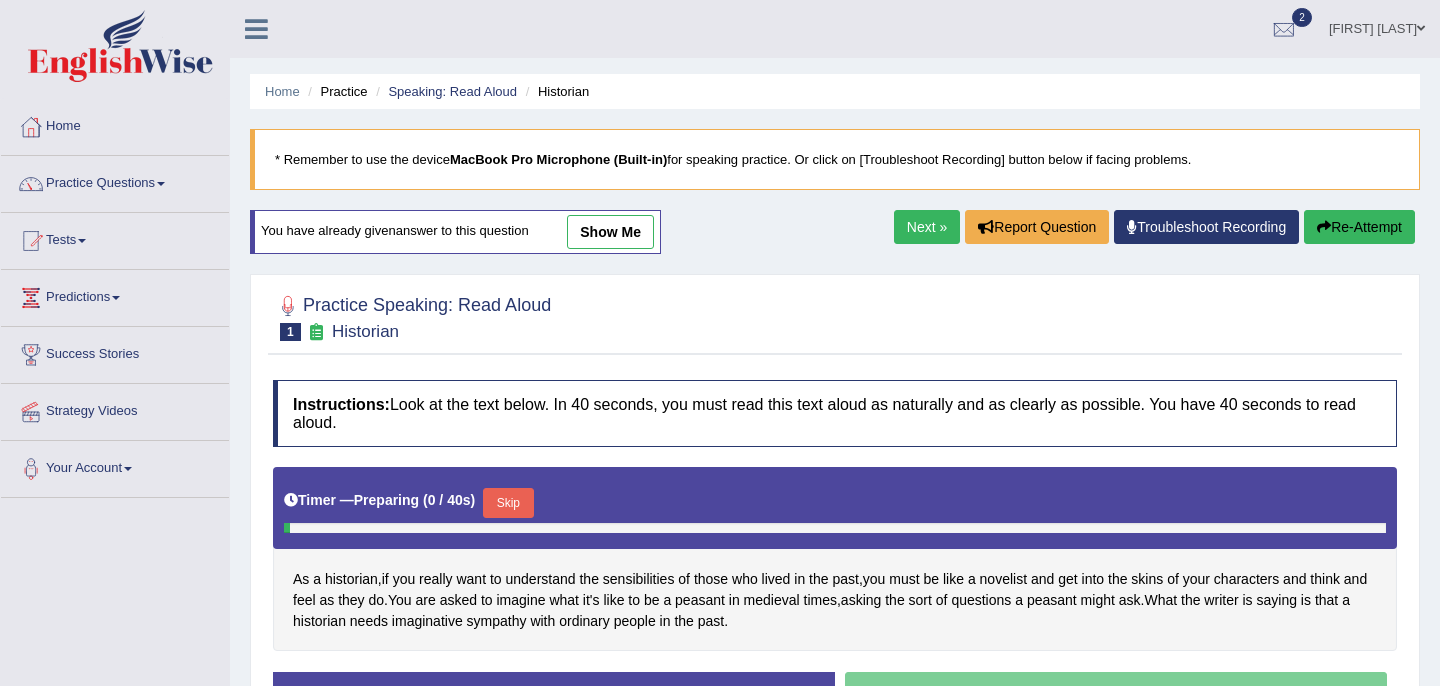 scroll, scrollTop: 0, scrollLeft: 0, axis: both 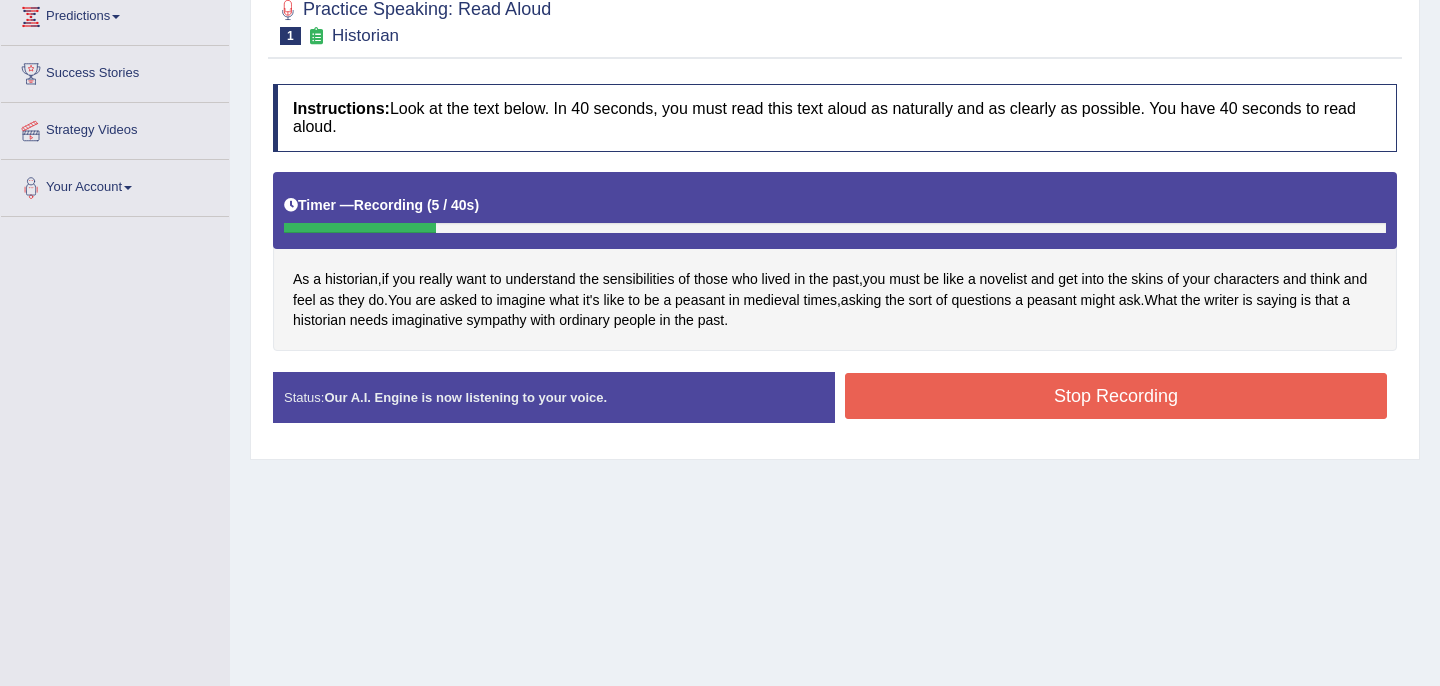 click on "Stop Recording" at bounding box center (1116, 396) 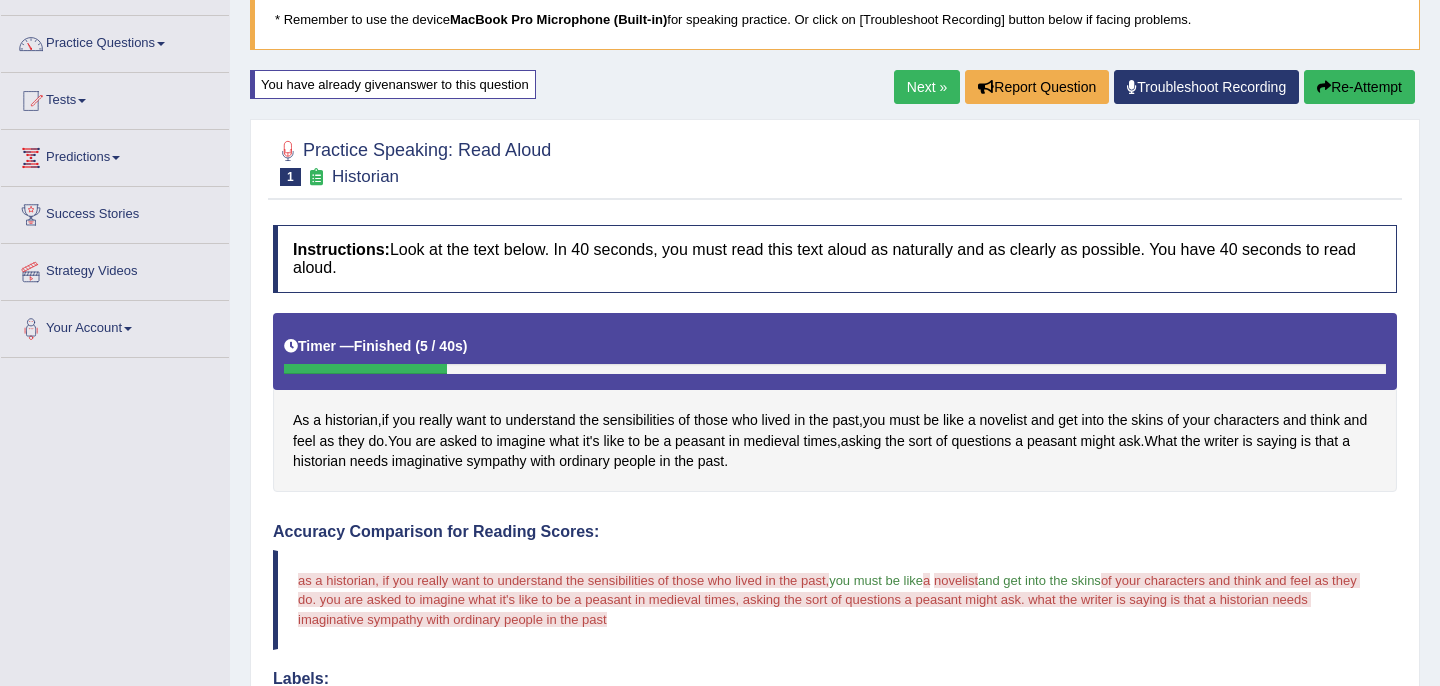 scroll, scrollTop: 0, scrollLeft: 0, axis: both 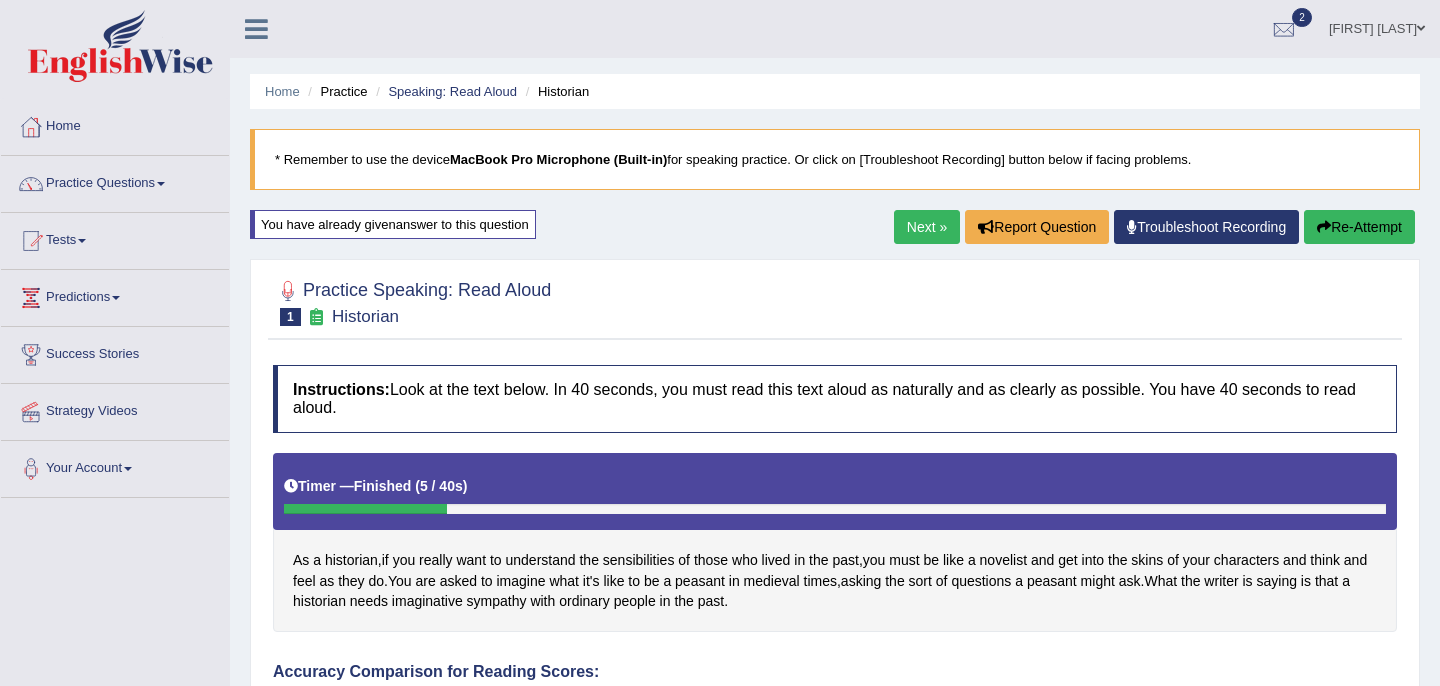 click on "Next »" at bounding box center [927, 227] 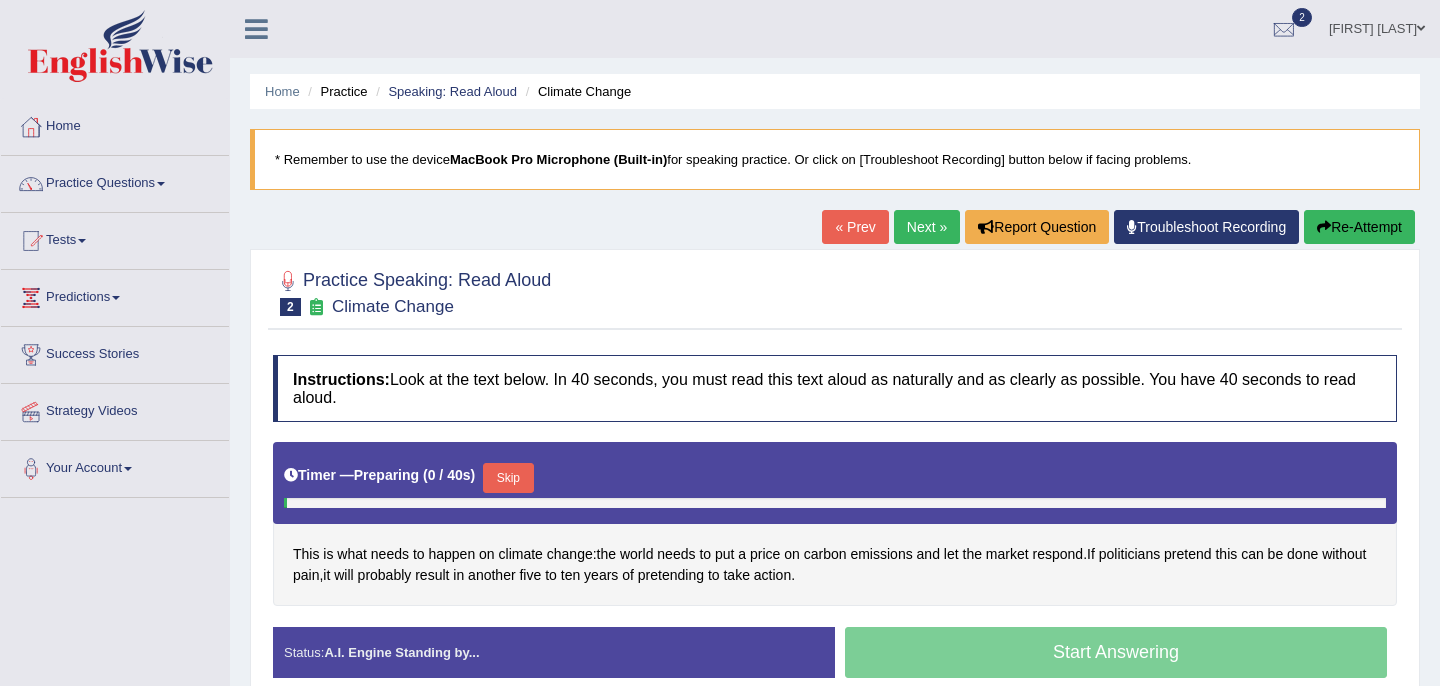 scroll, scrollTop: 0, scrollLeft: 0, axis: both 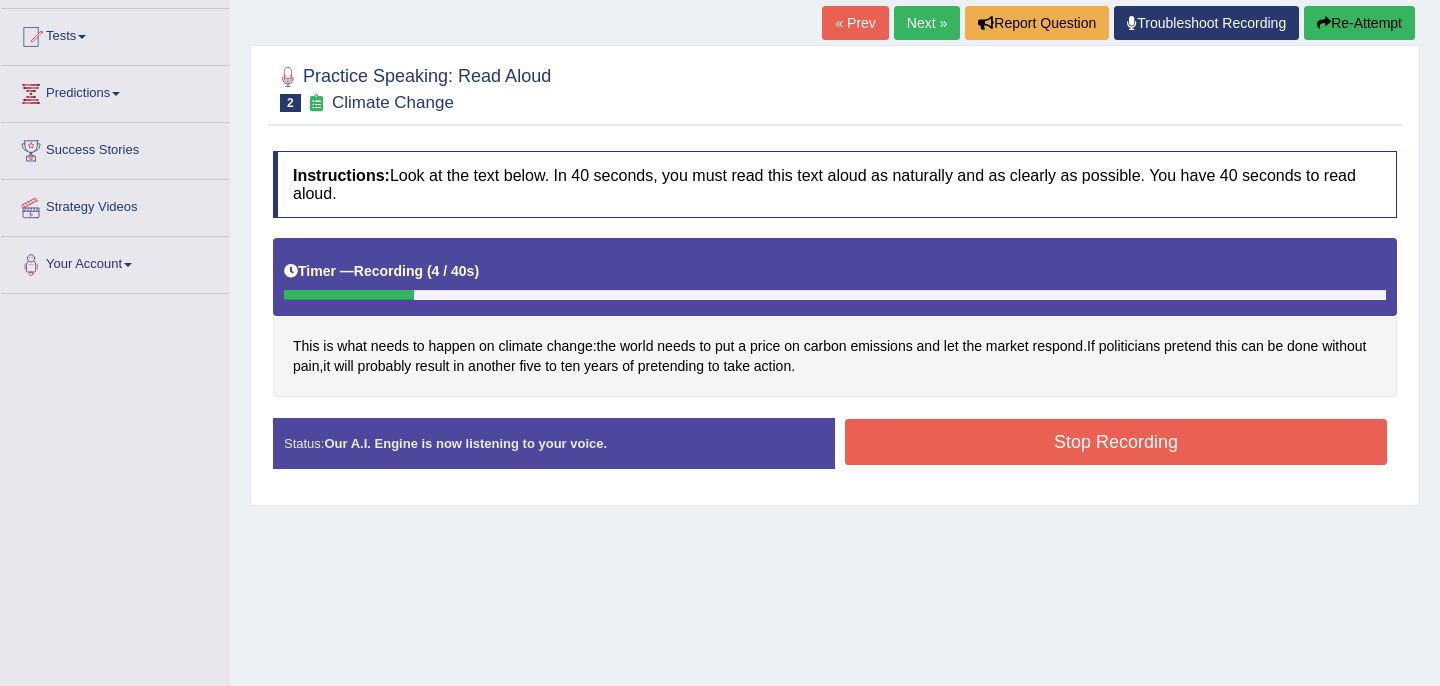 click on "Stop Recording" at bounding box center (1116, 442) 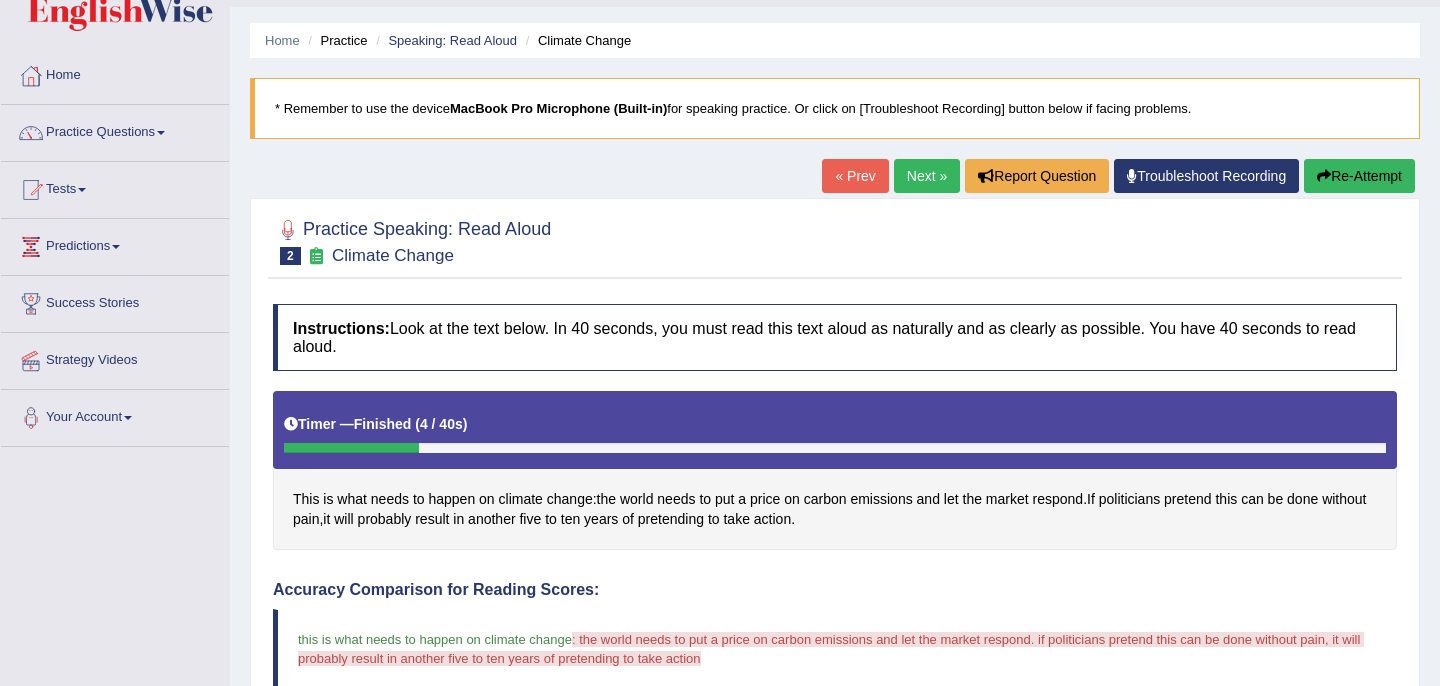 scroll, scrollTop: 30, scrollLeft: 0, axis: vertical 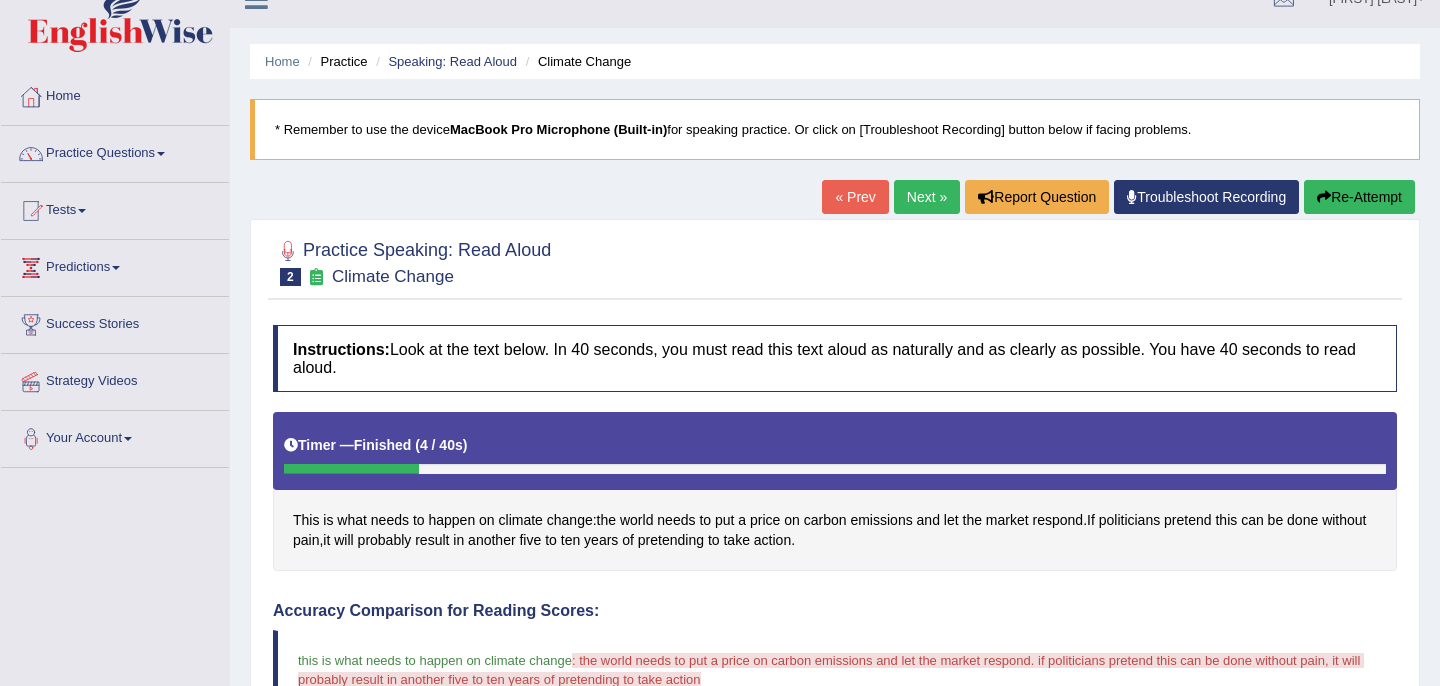 click on "Next »" at bounding box center [927, 197] 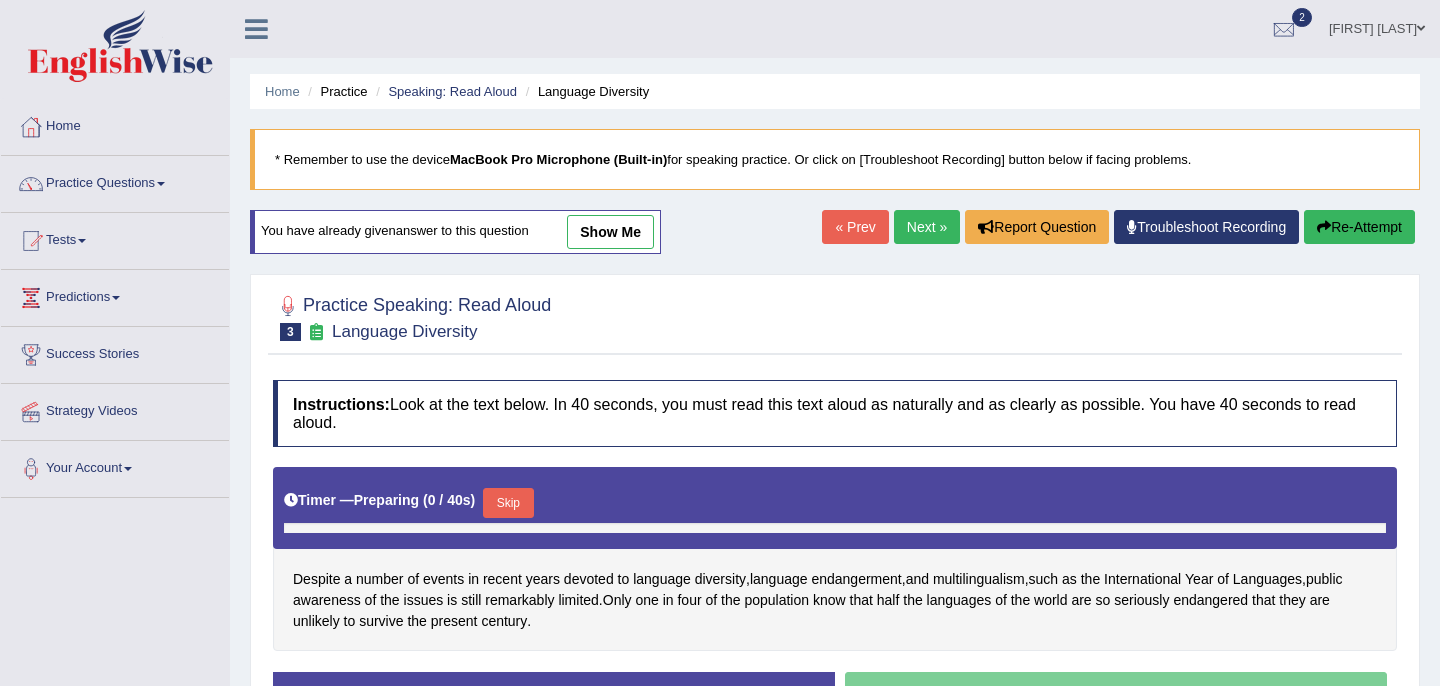 scroll, scrollTop: 0, scrollLeft: 0, axis: both 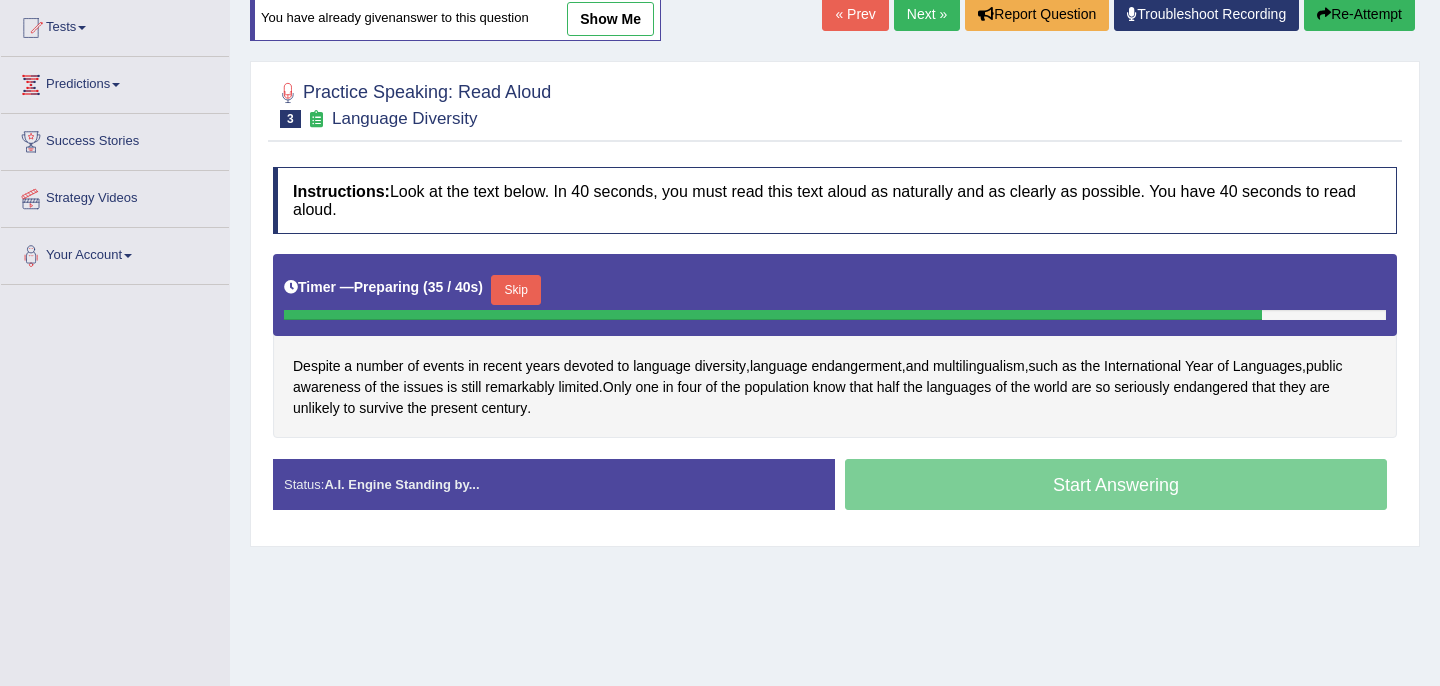 click on "Start Answering" at bounding box center (1116, 487) 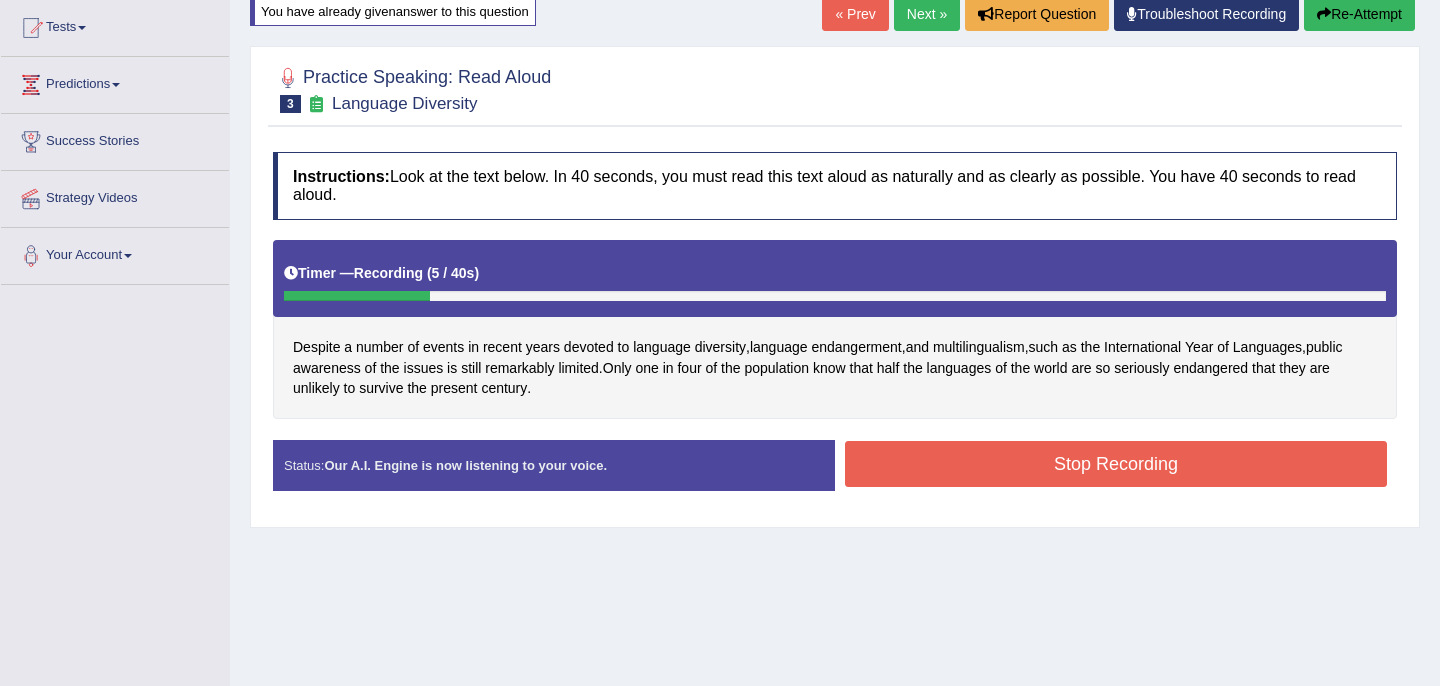 click on "Stop Recording" at bounding box center [1116, 464] 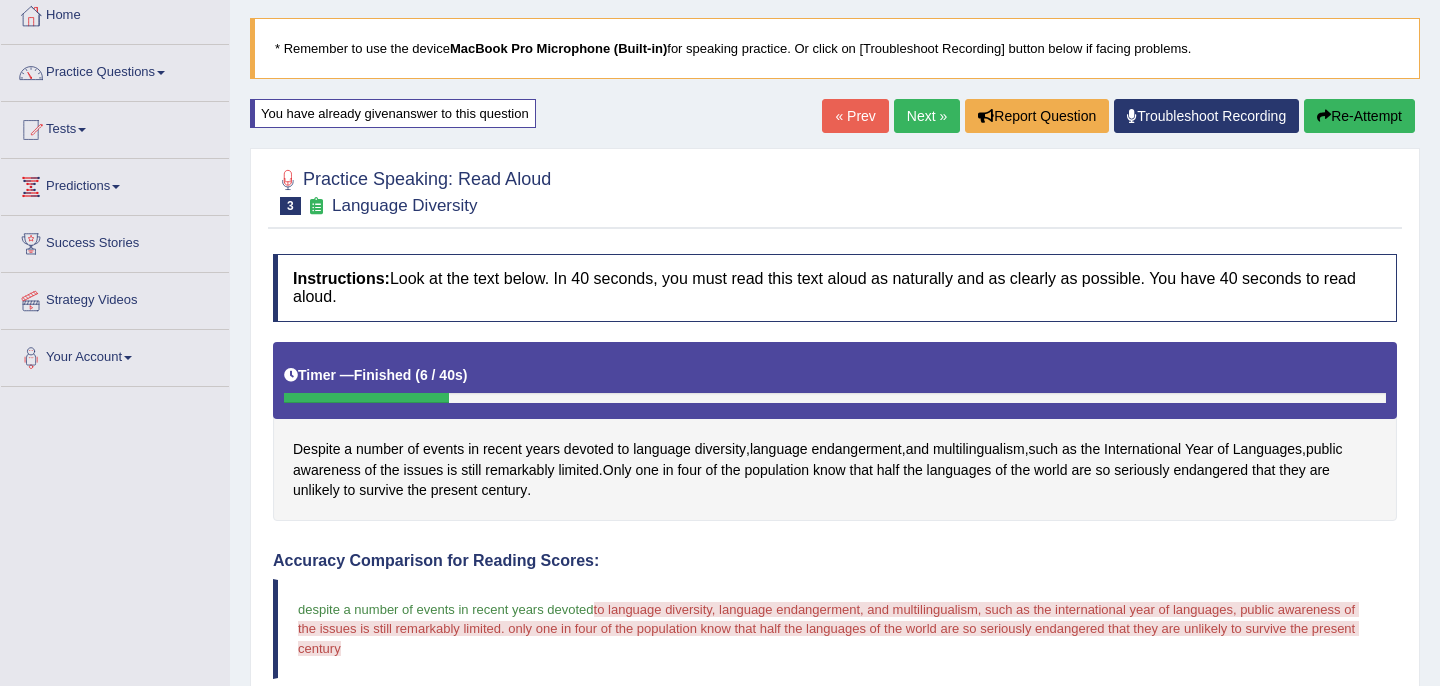 scroll, scrollTop: 86, scrollLeft: 0, axis: vertical 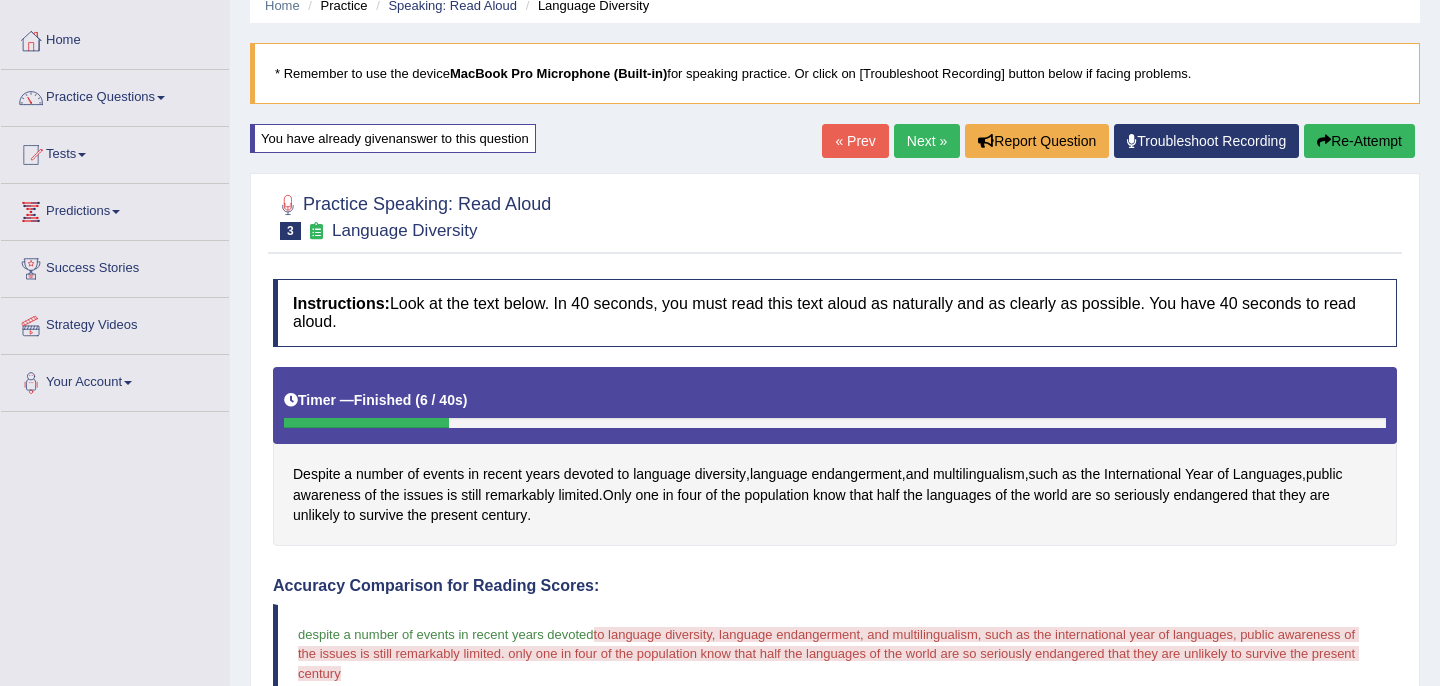 click on "Next »" at bounding box center (927, 141) 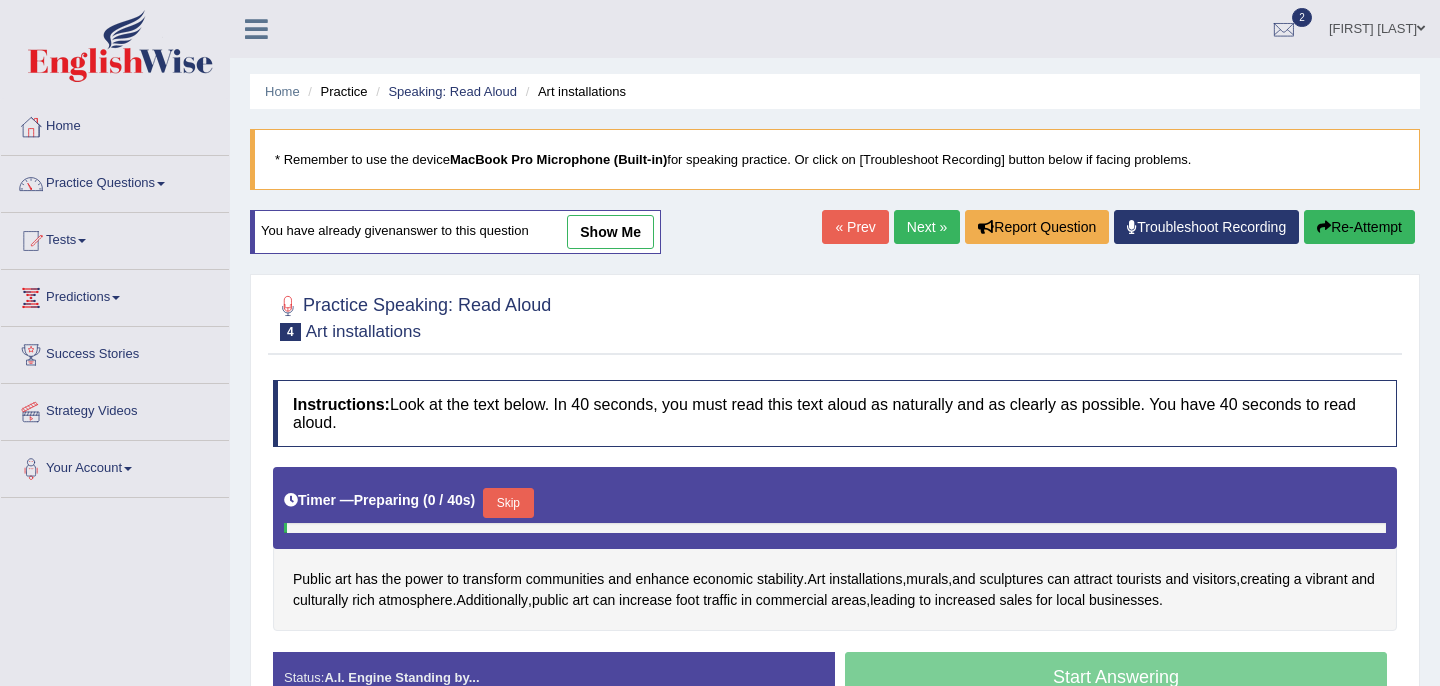scroll, scrollTop: 0, scrollLeft: 0, axis: both 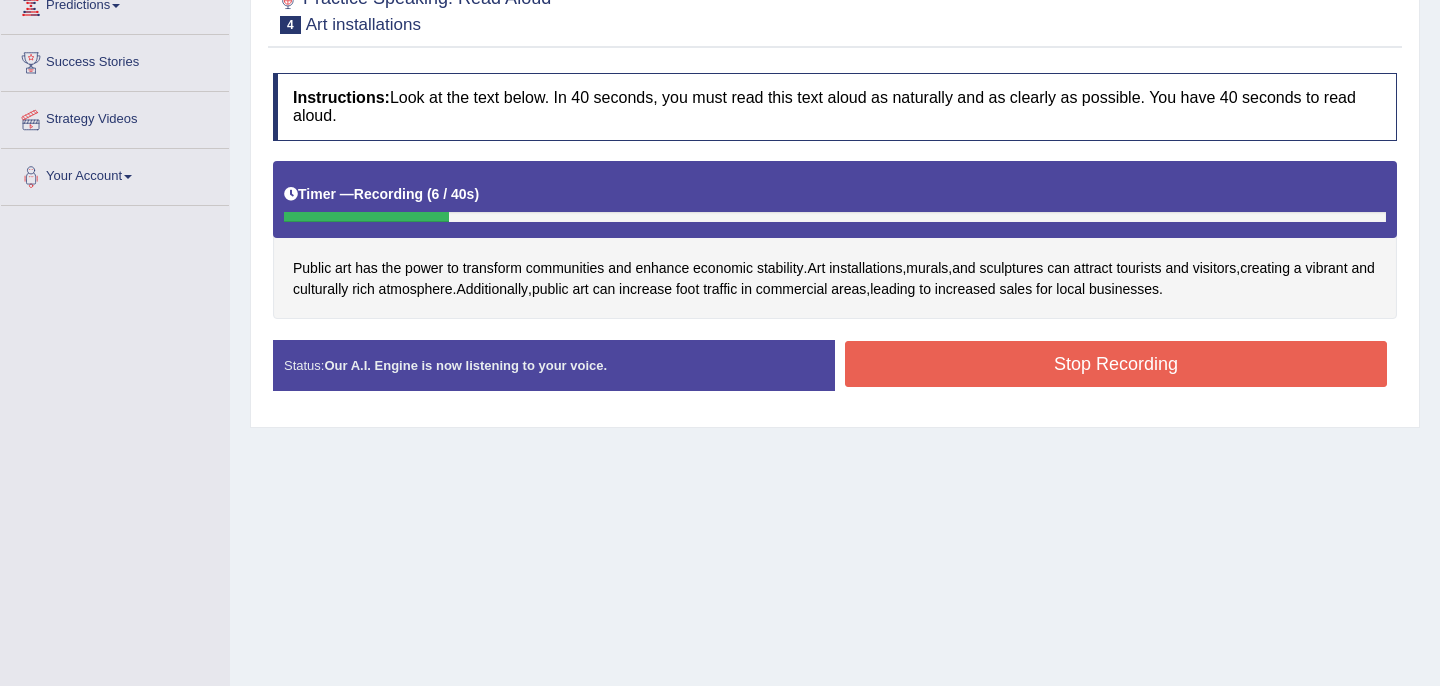 click on "Stop Recording" at bounding box center [1116, 364] 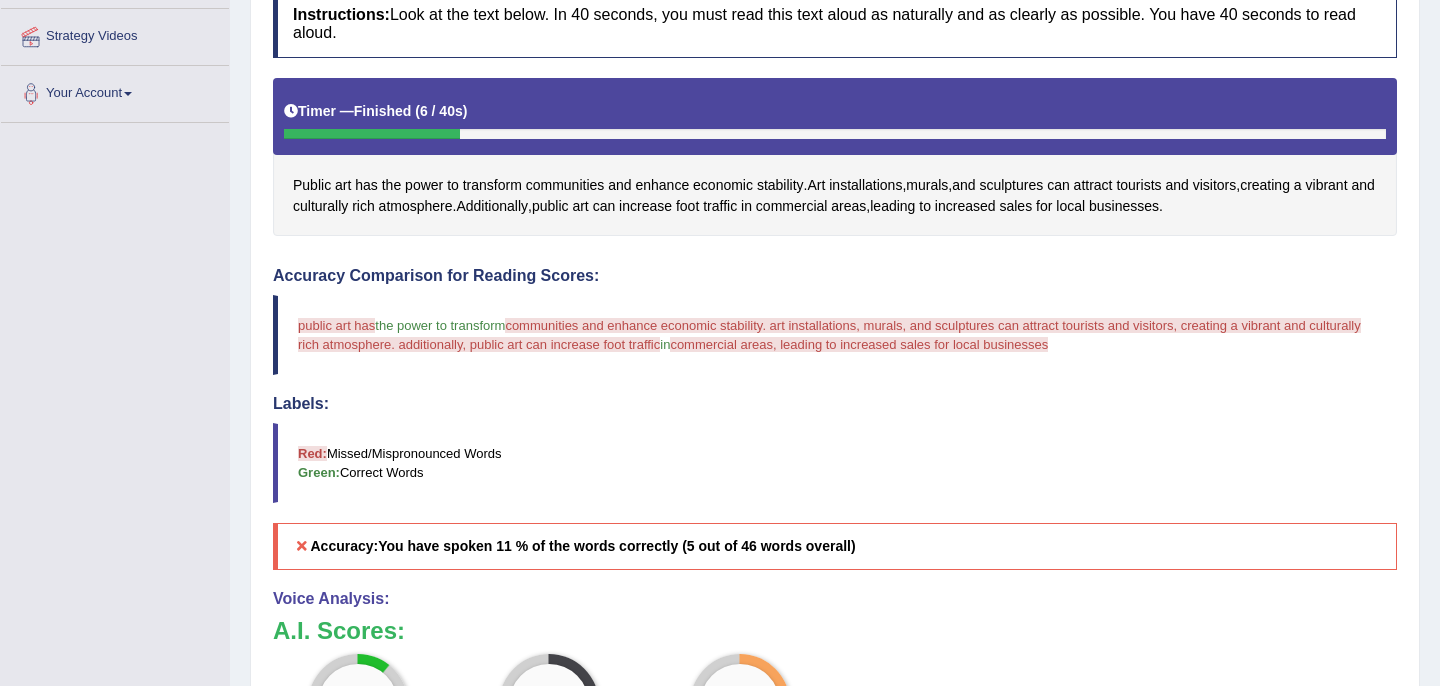 scroll, scrollTop: 0, scrollLeft: 0, axis: both 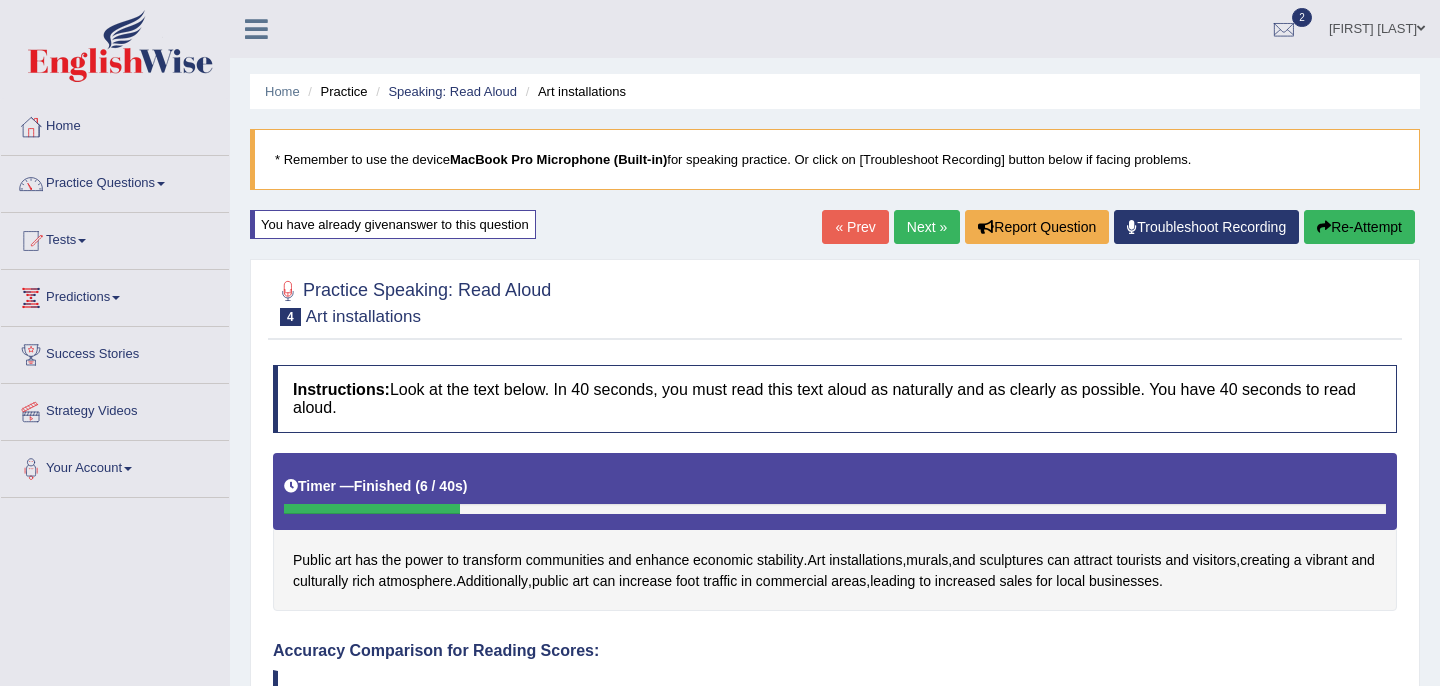 click on "Re-Attempt" at bounding box center [1359, 227] 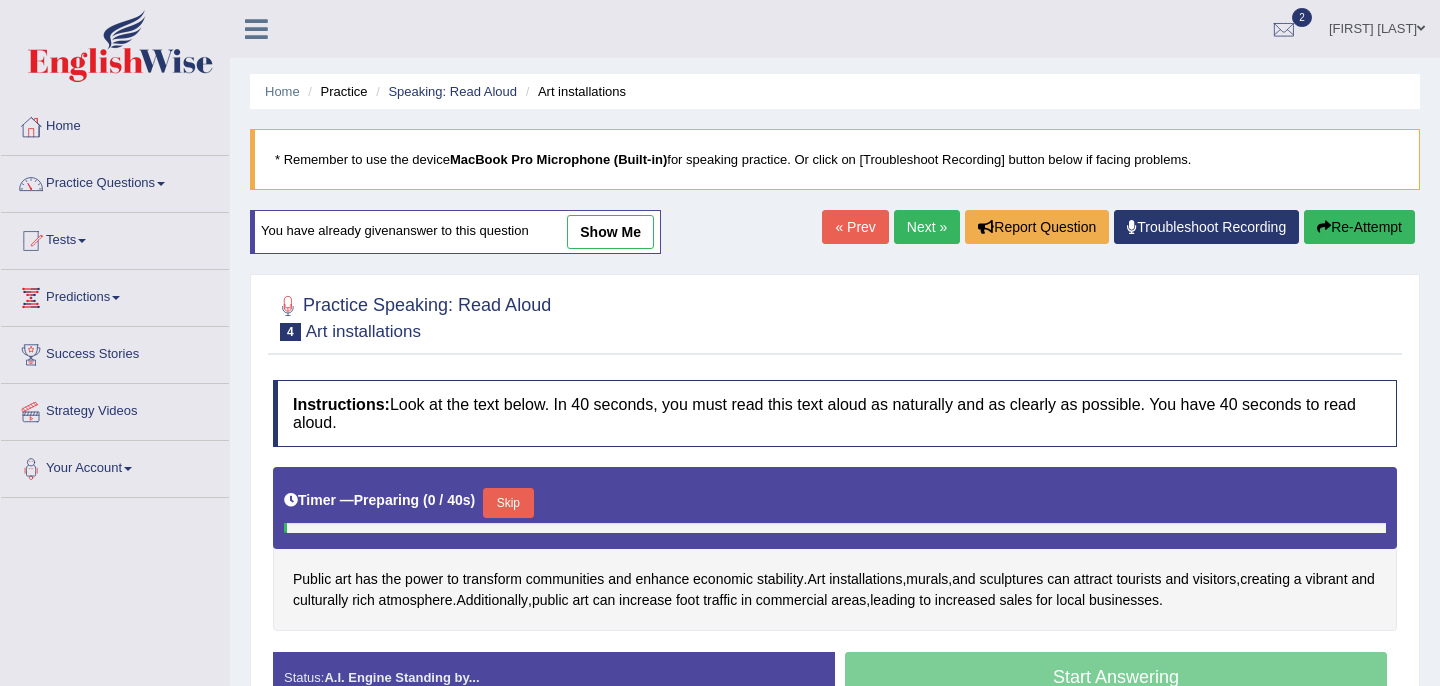 scroll, scrollTop: 0, scrollLeft: 0, axis: both 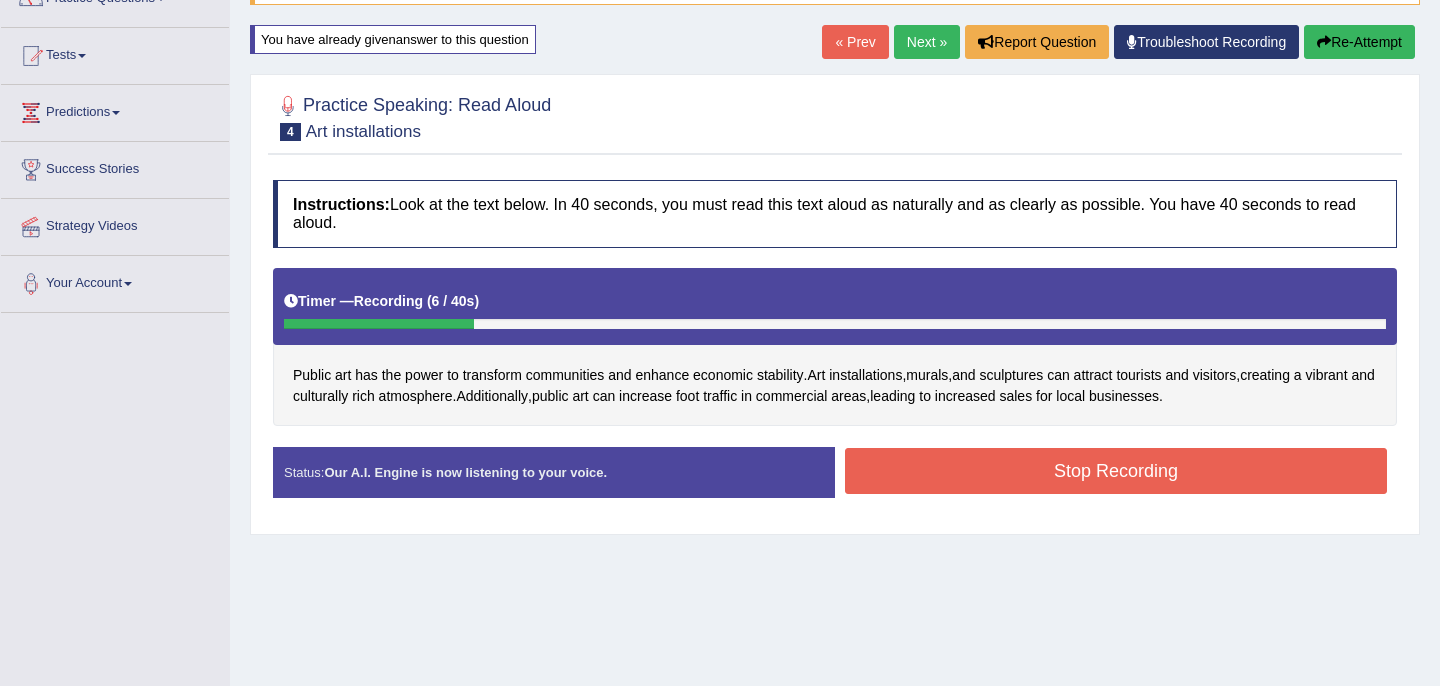 click on "Stop Recording" at bounding box center (1116, 471) 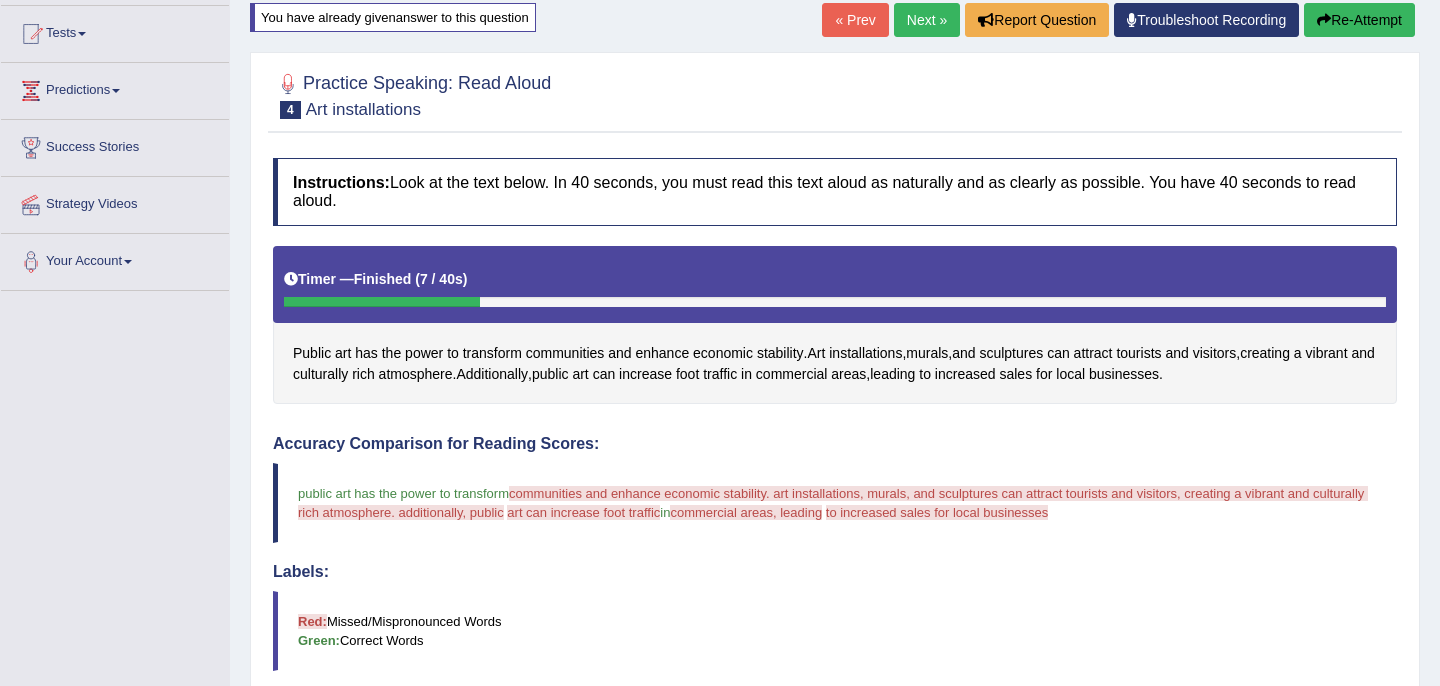 scroll, scrollTop: 0, scrollLeft: 0, axis: both 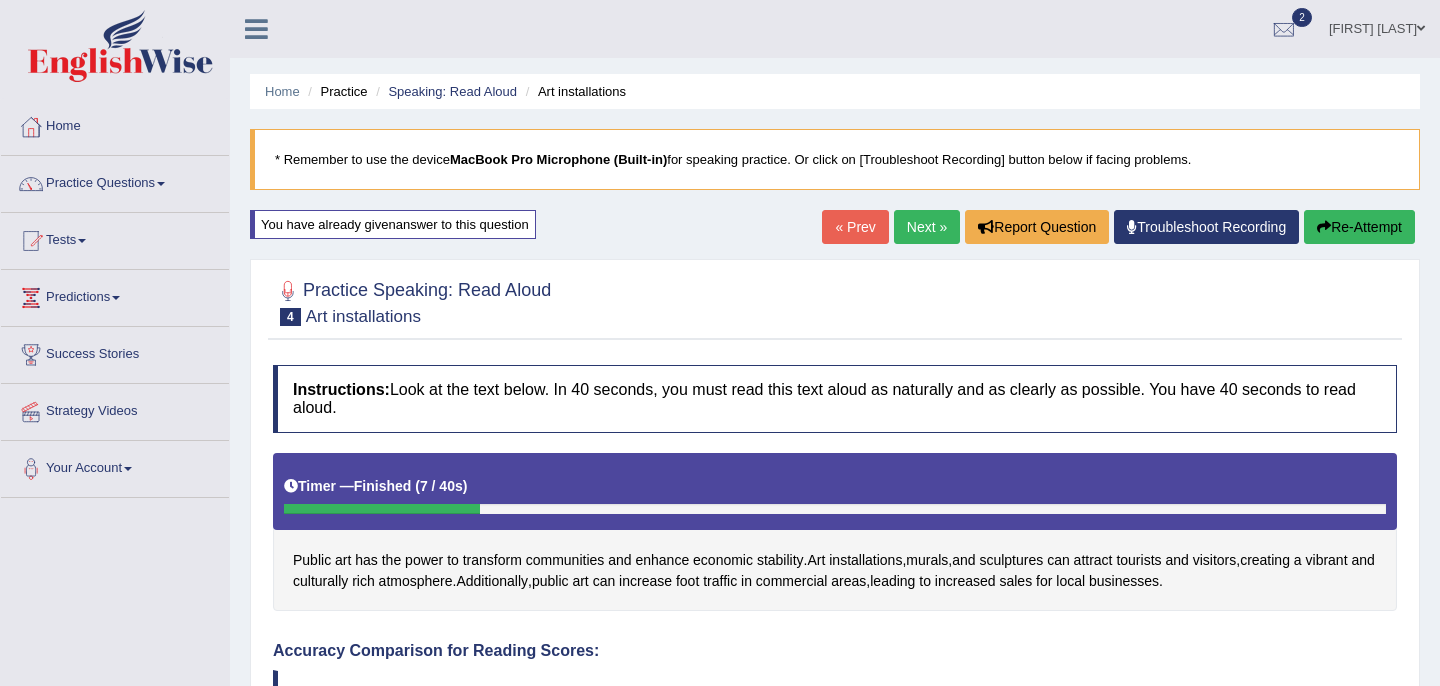 click on "Next »" at bounding box center [927, 227] 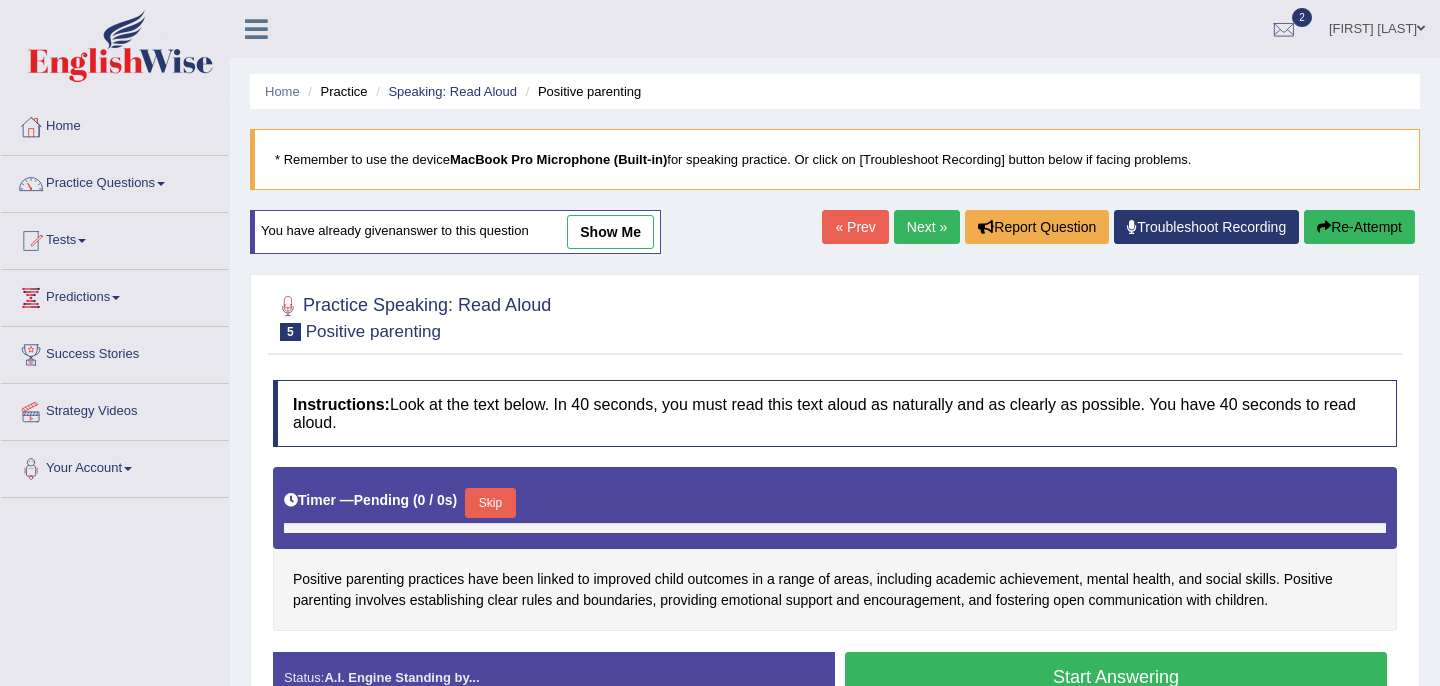 scroll, scrollTop: 0, scrollLeft: 0, axis: both 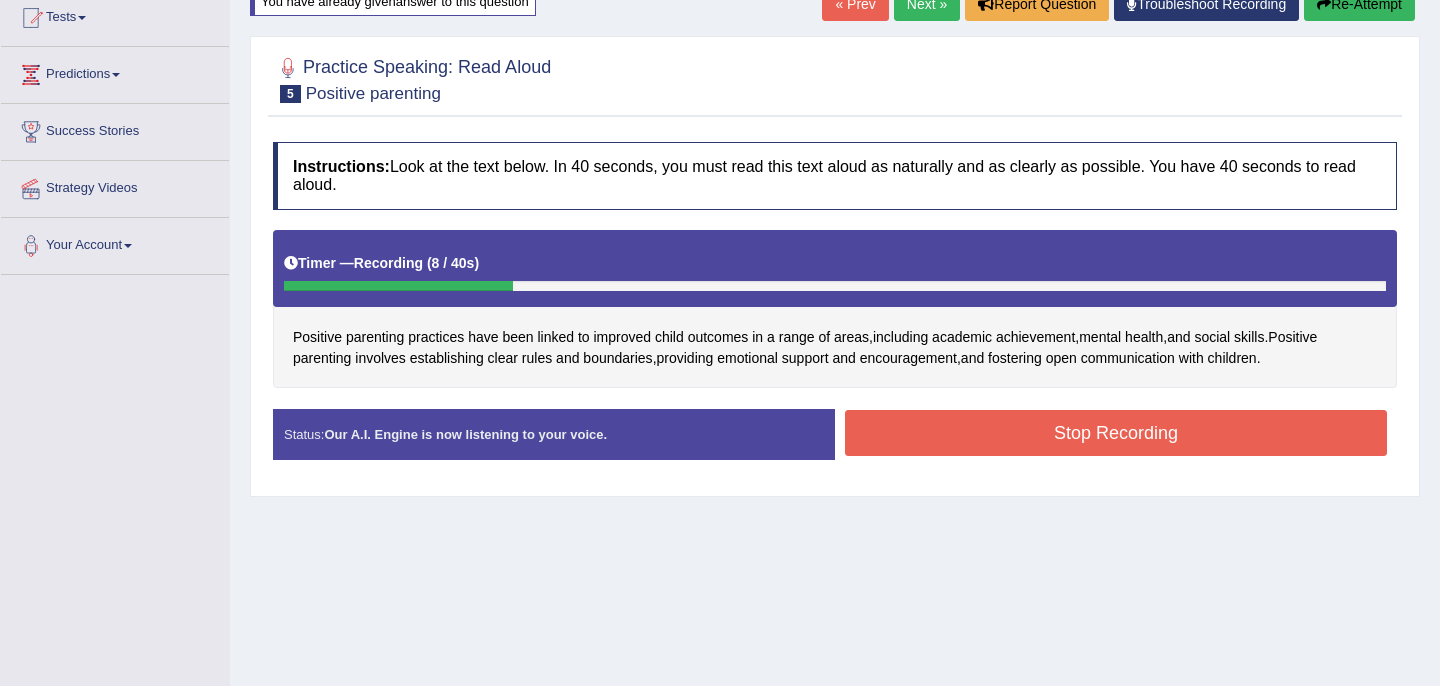 click on "Stop Recording" at bounding box center [1116, 433] 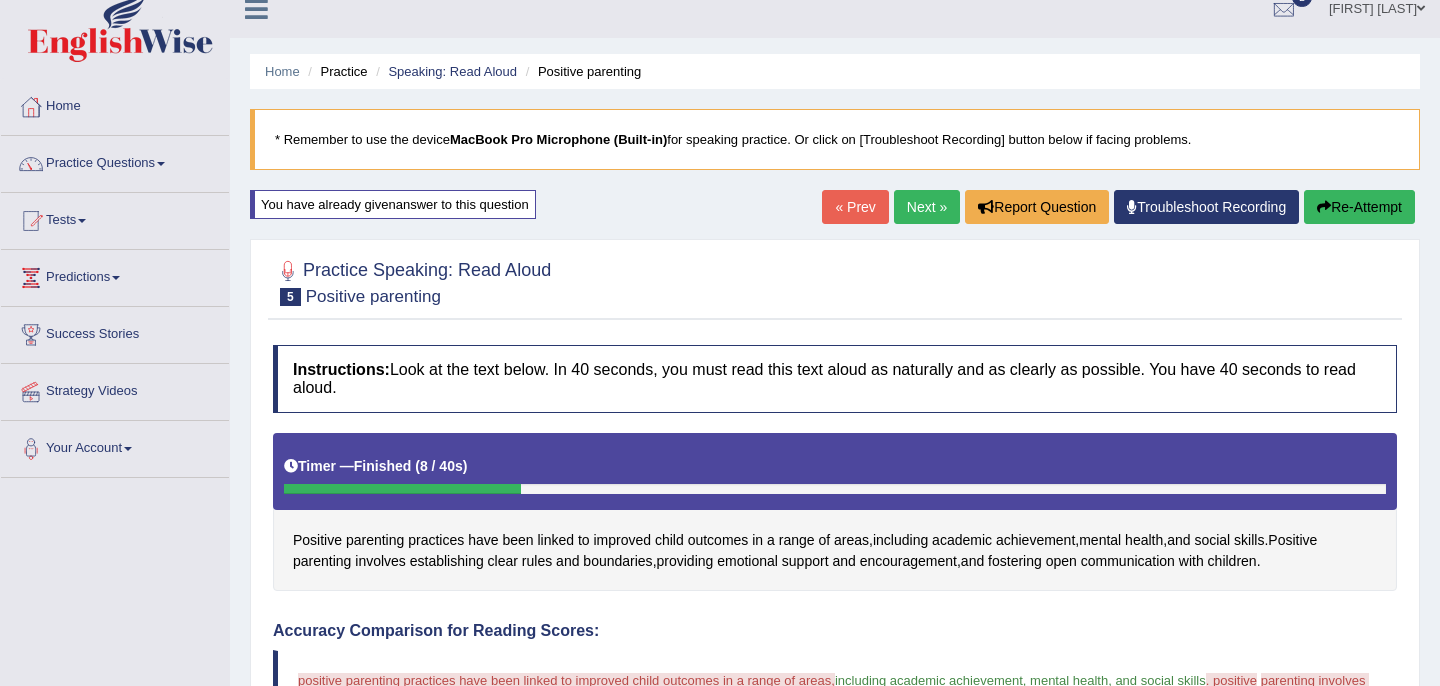 scroll, scrollTop: 0, scrollLeft: 0, axis: both 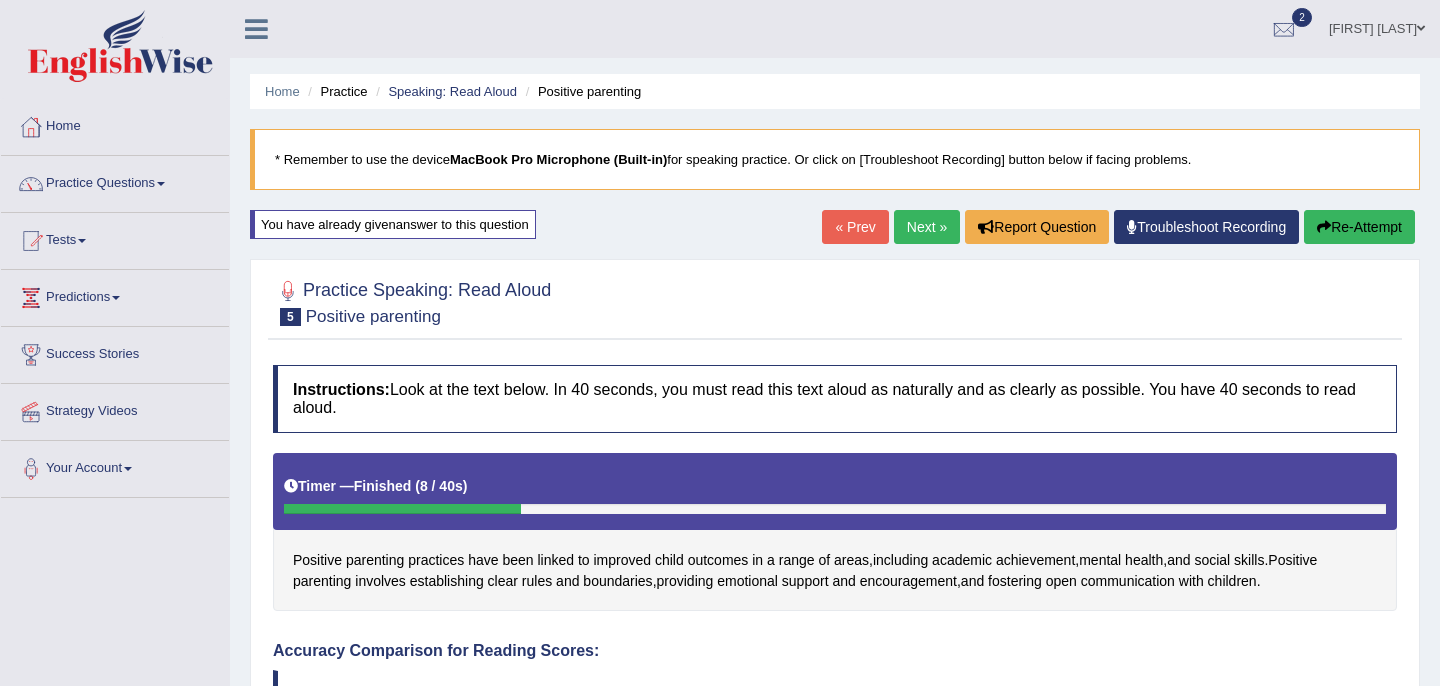 click on "Next »" at bounding box center [927, 227] 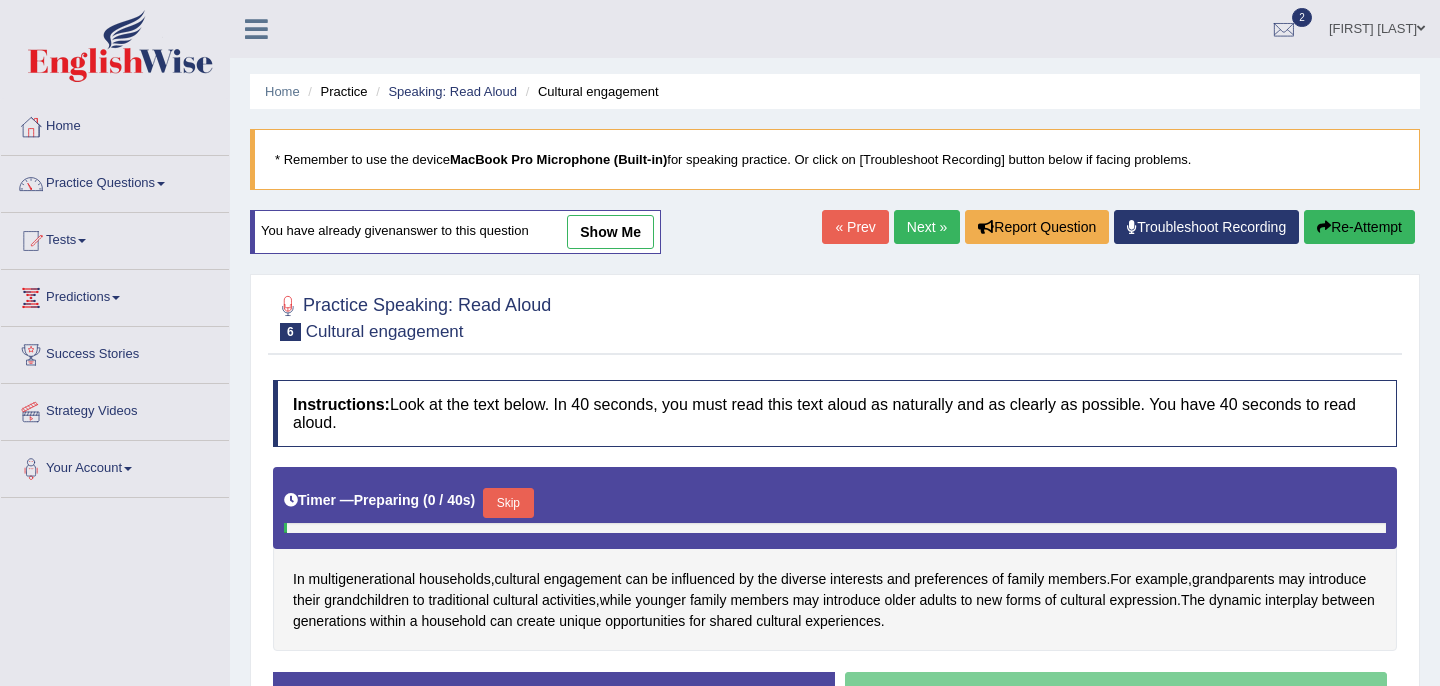 scroll, scrollTop: 0, scrollLeft: 0, axis: both 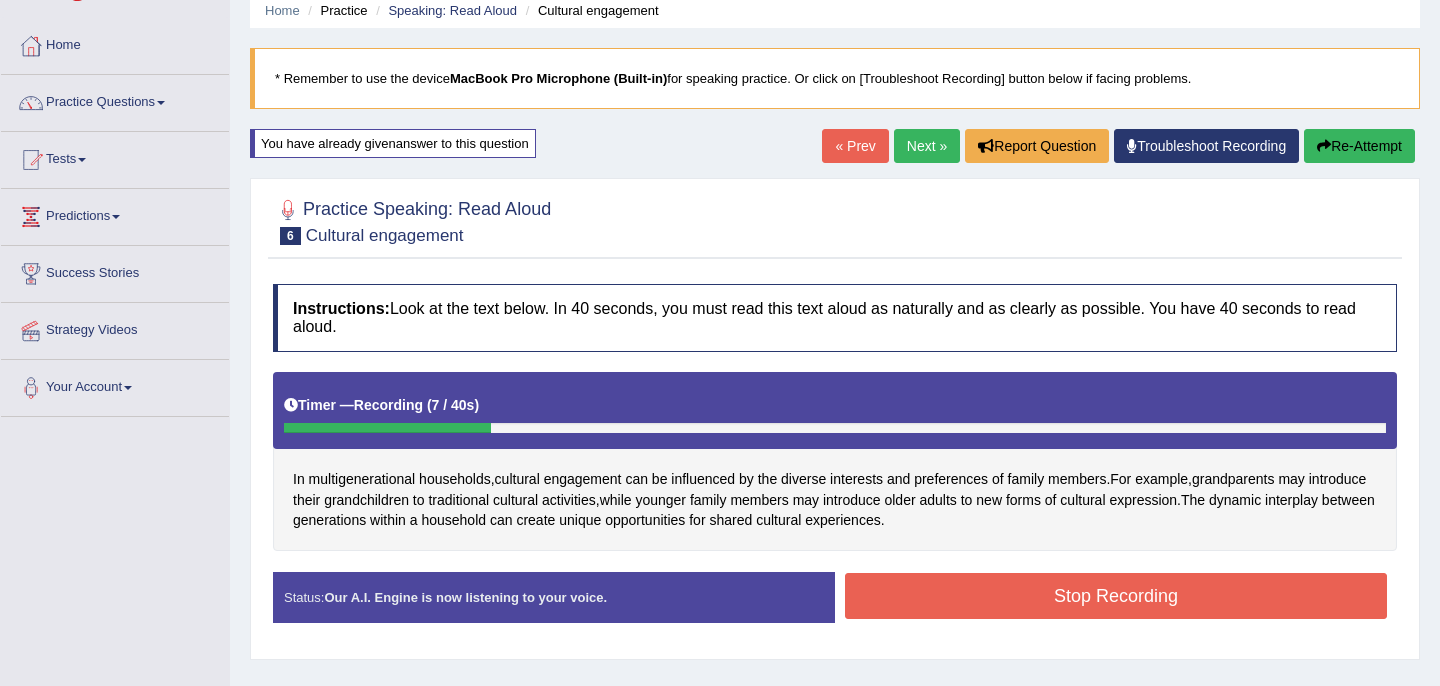 click on "Stop Recording" at bounding box center [1116, 596] 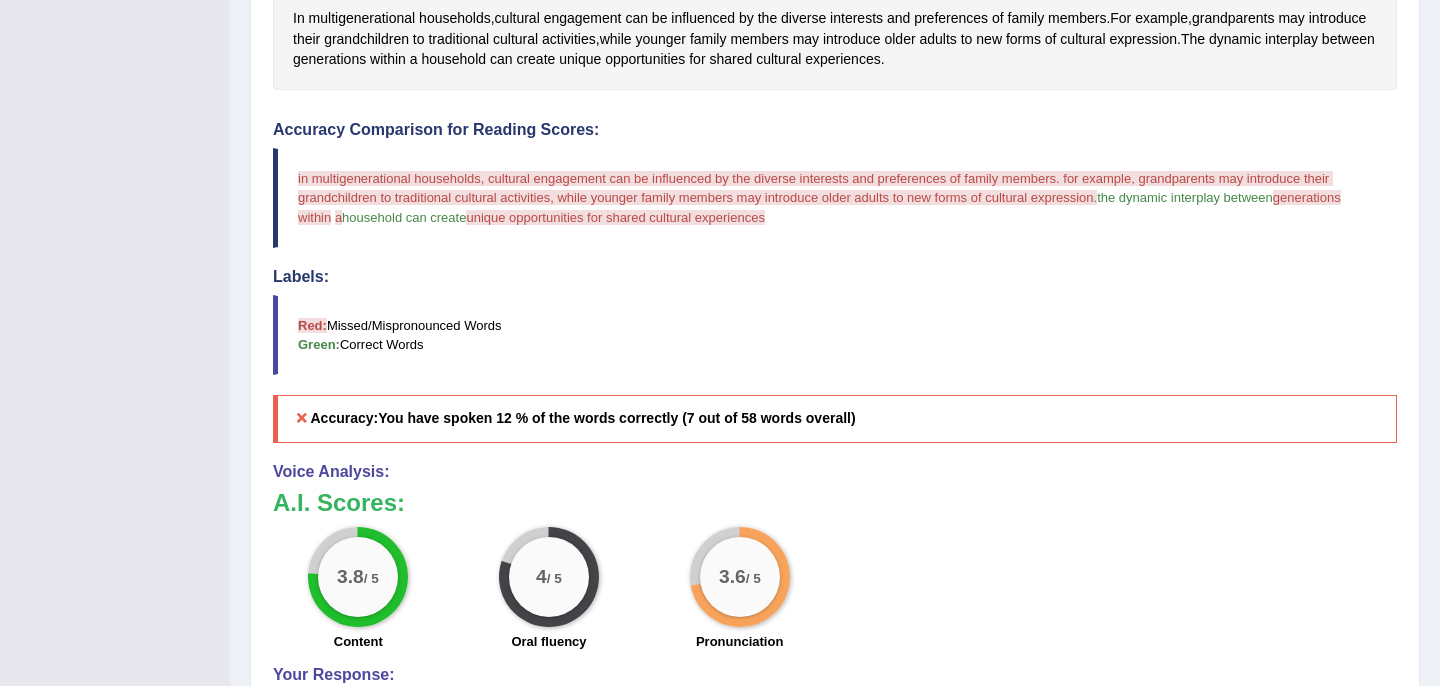 scroll, scrollTop: 0, scrollLeft: 0, axis: both 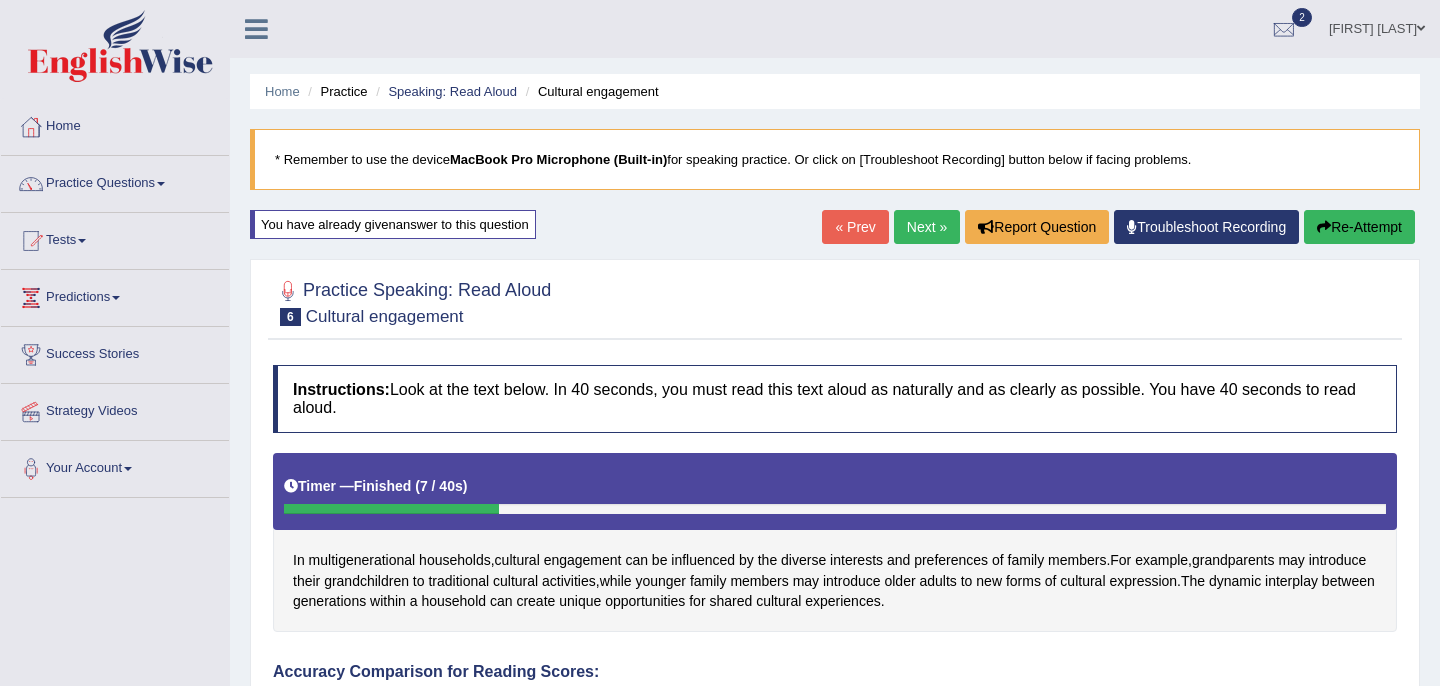 click on "Next »" at bounding box center [927, 227] 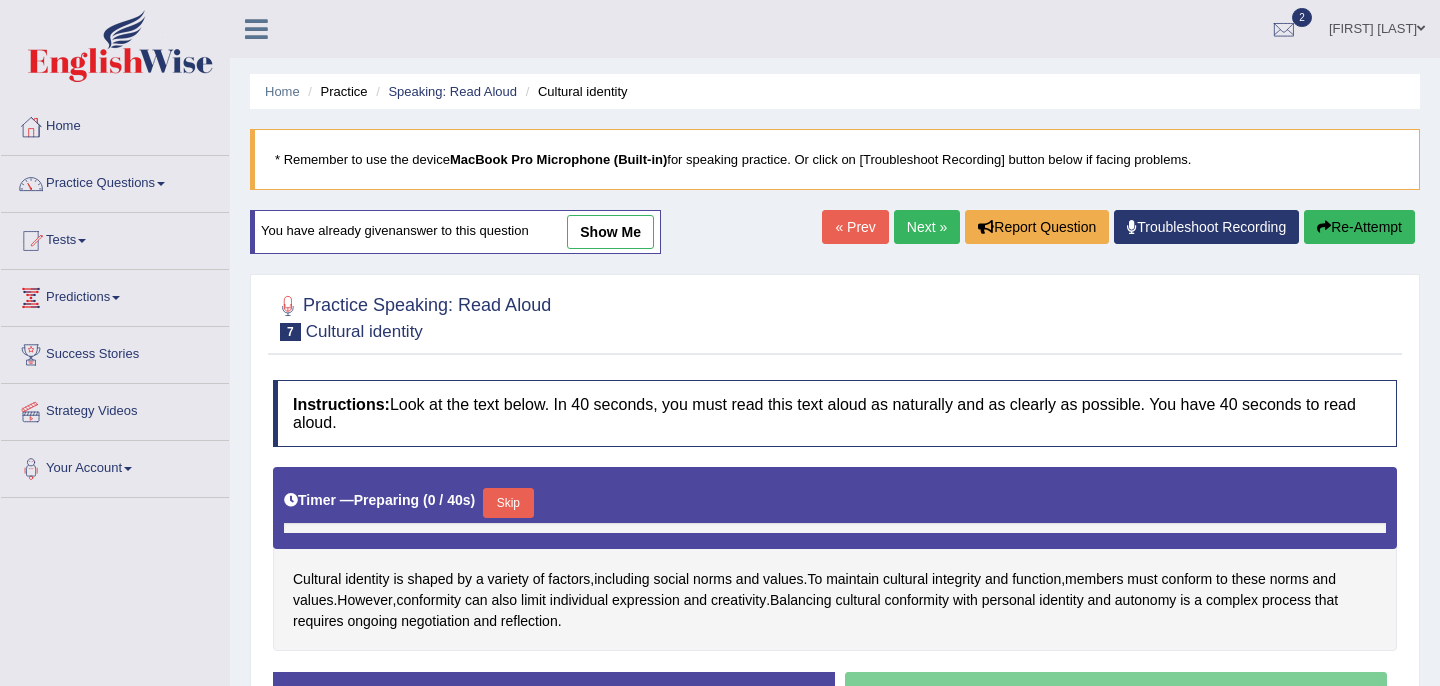 scroll, scrollTop: 0, scrollLeft: 0, axis: both 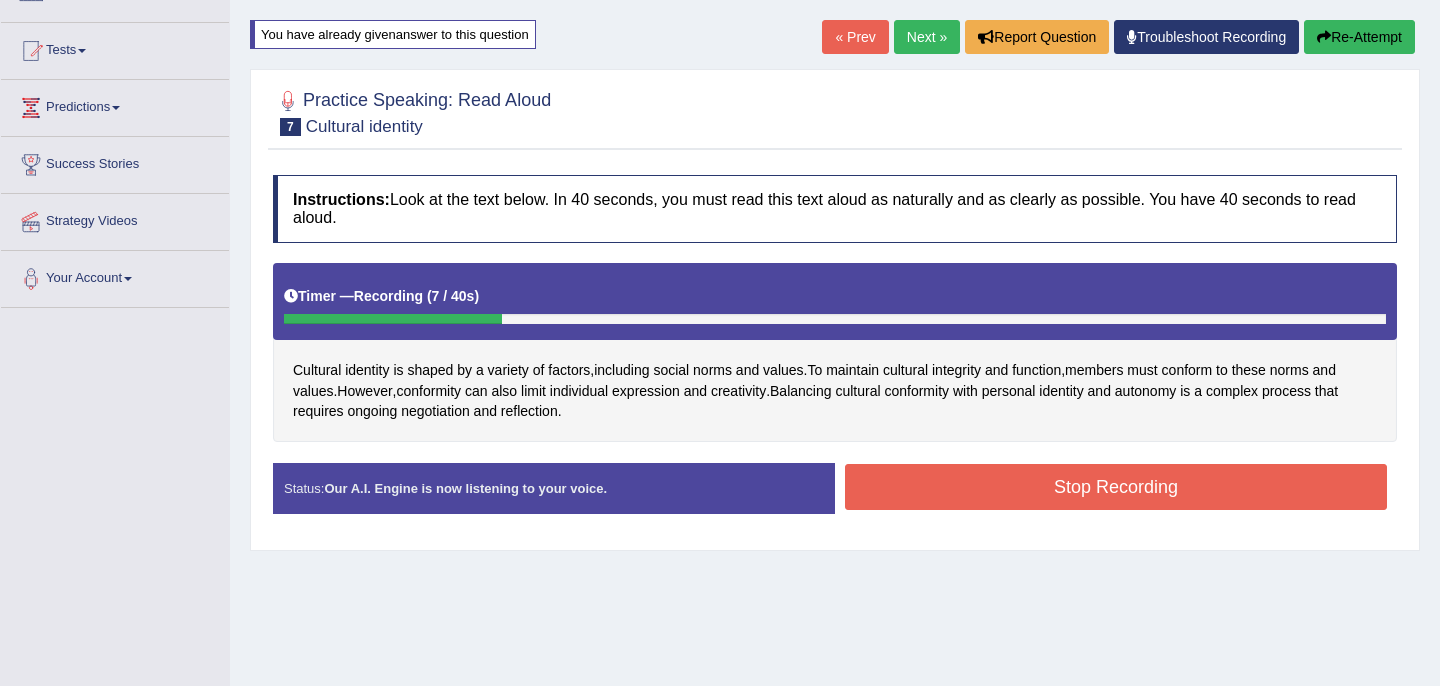 click on "Stop Recording" at bounding box center [1116, 487] 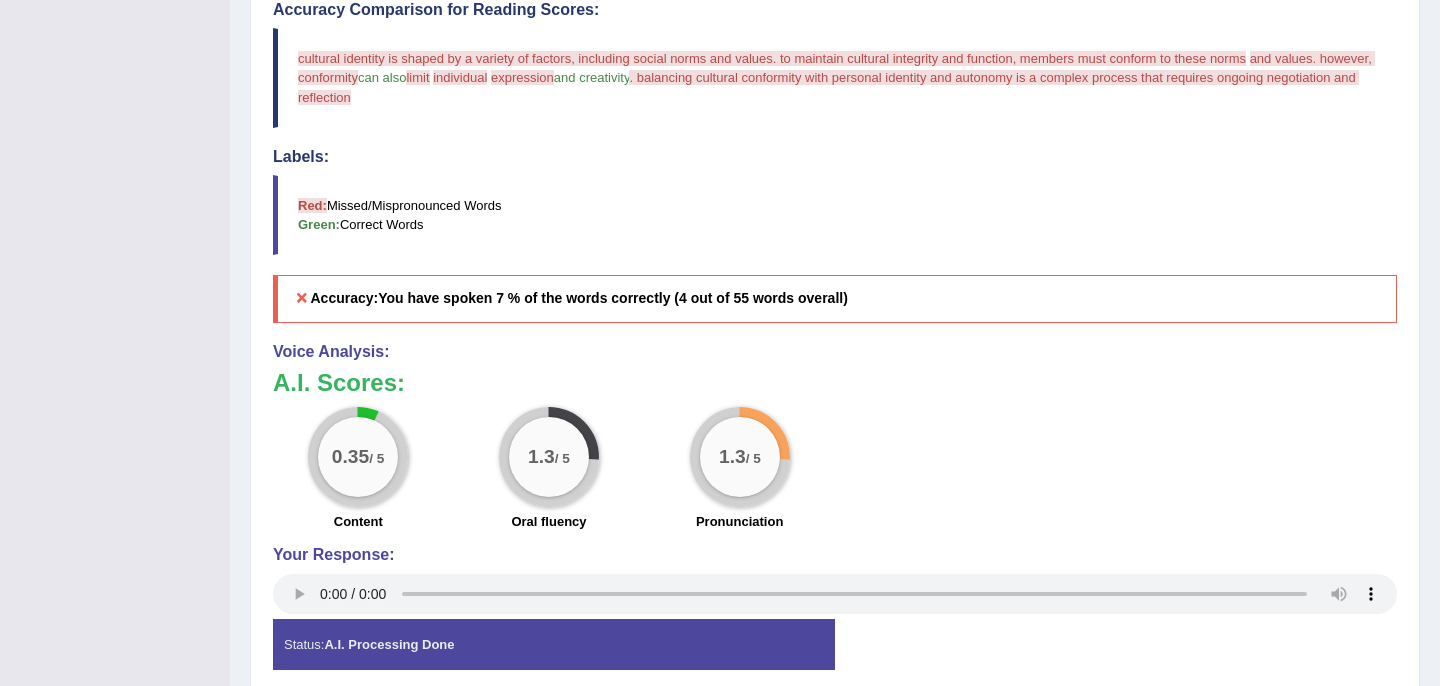 scroll, scrollTop: 0, scrollLeft: 0, axis: both 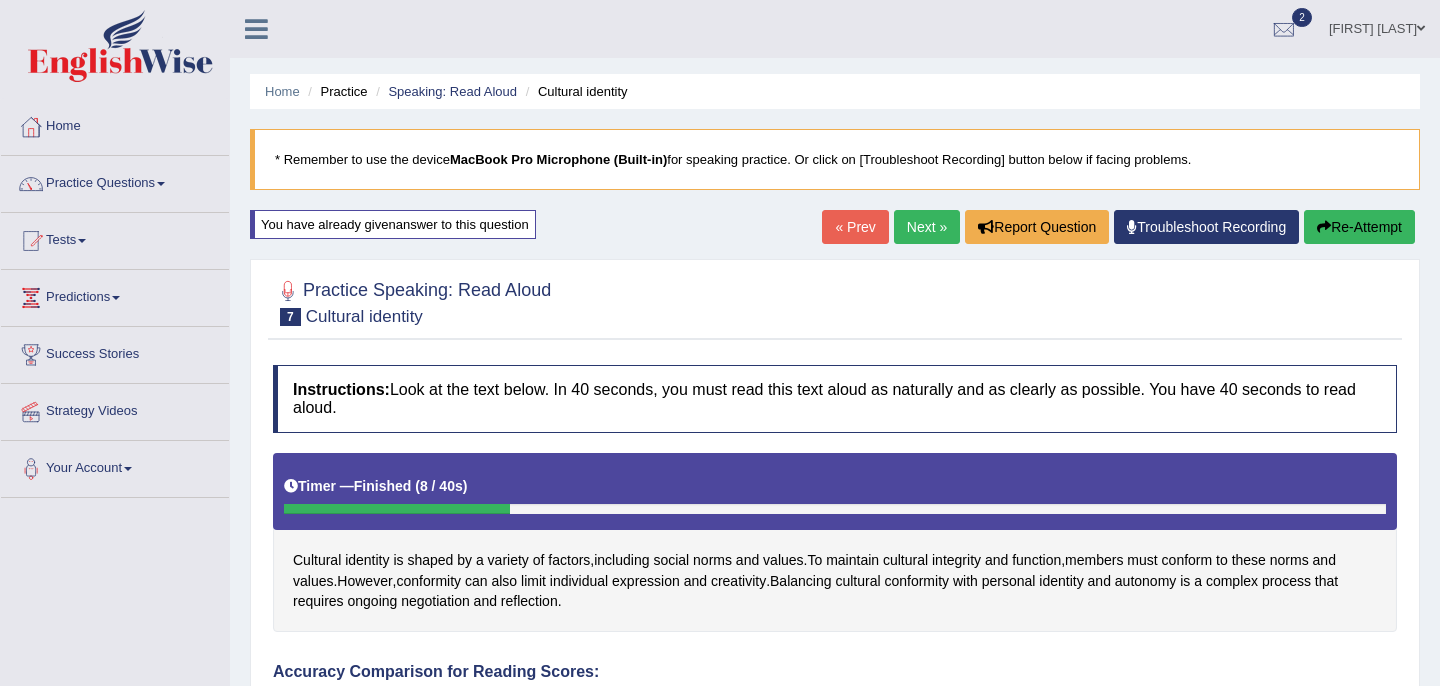 click on "Re-Attempt" at bounding box center [1359, 227] 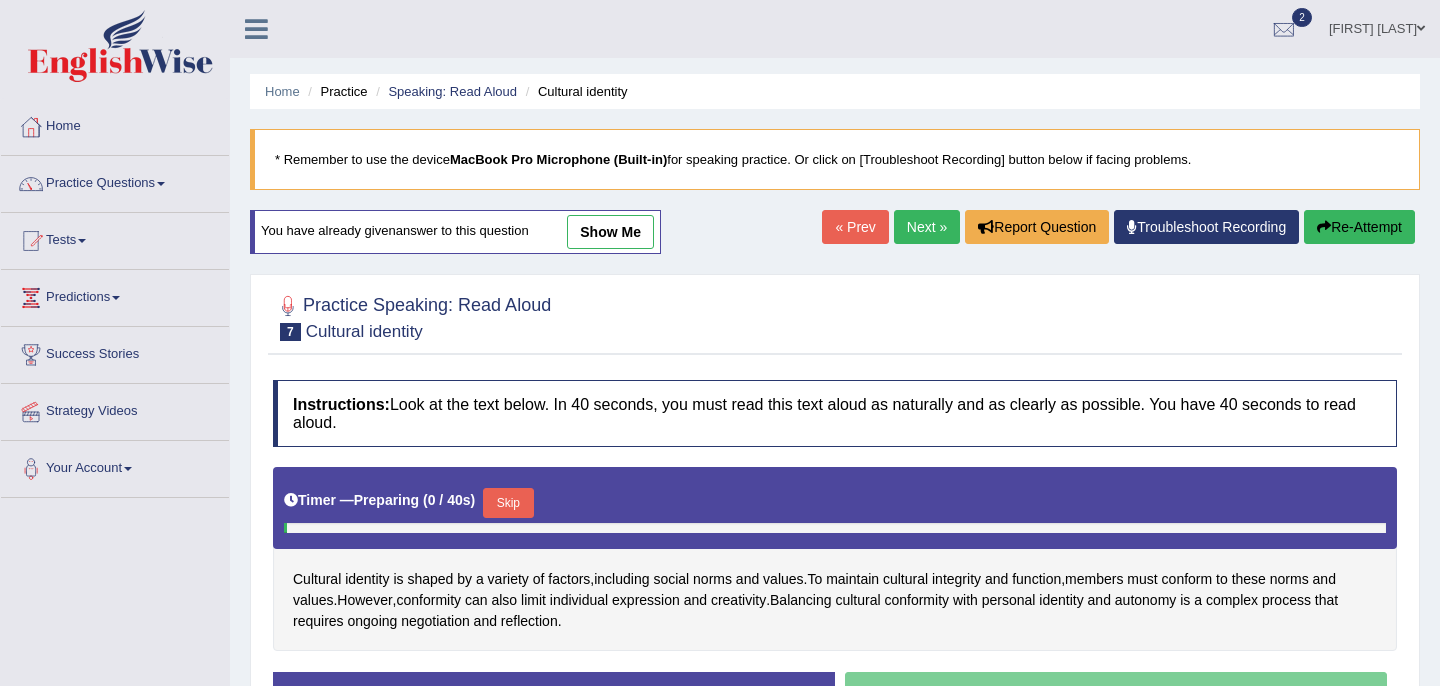 scroll, scrollTop: 0, scrollLeft: 0, axis: both 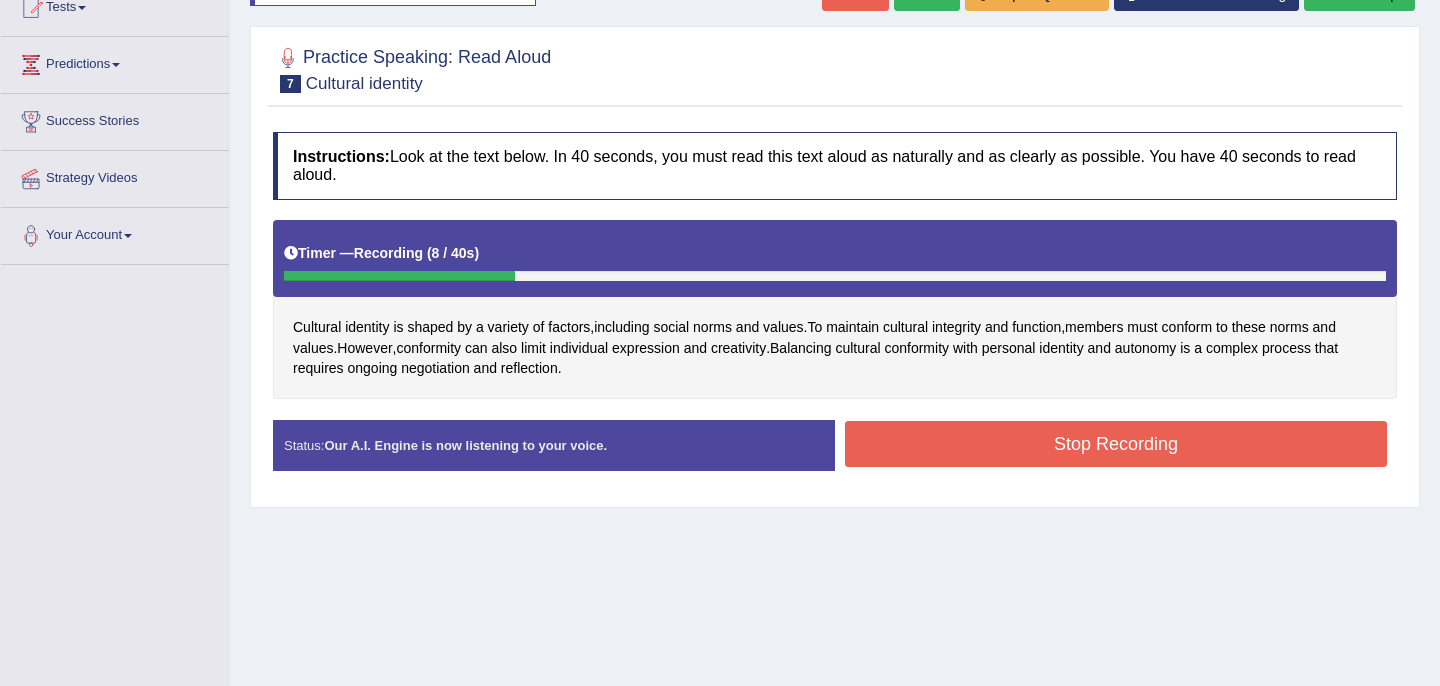 click on "Stop Recording" at bounding box center (1116, 444) 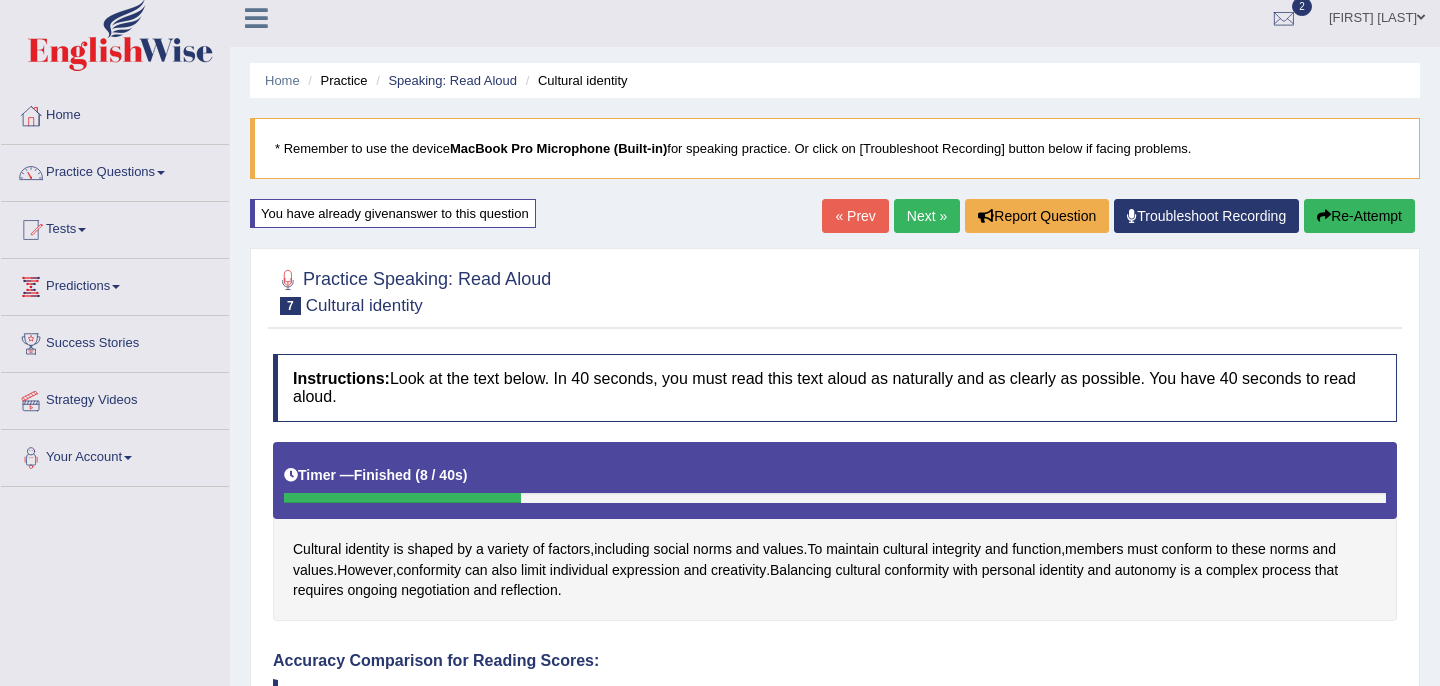 scroll, scrollTop: 0, scrollLeft: 0, axis: both 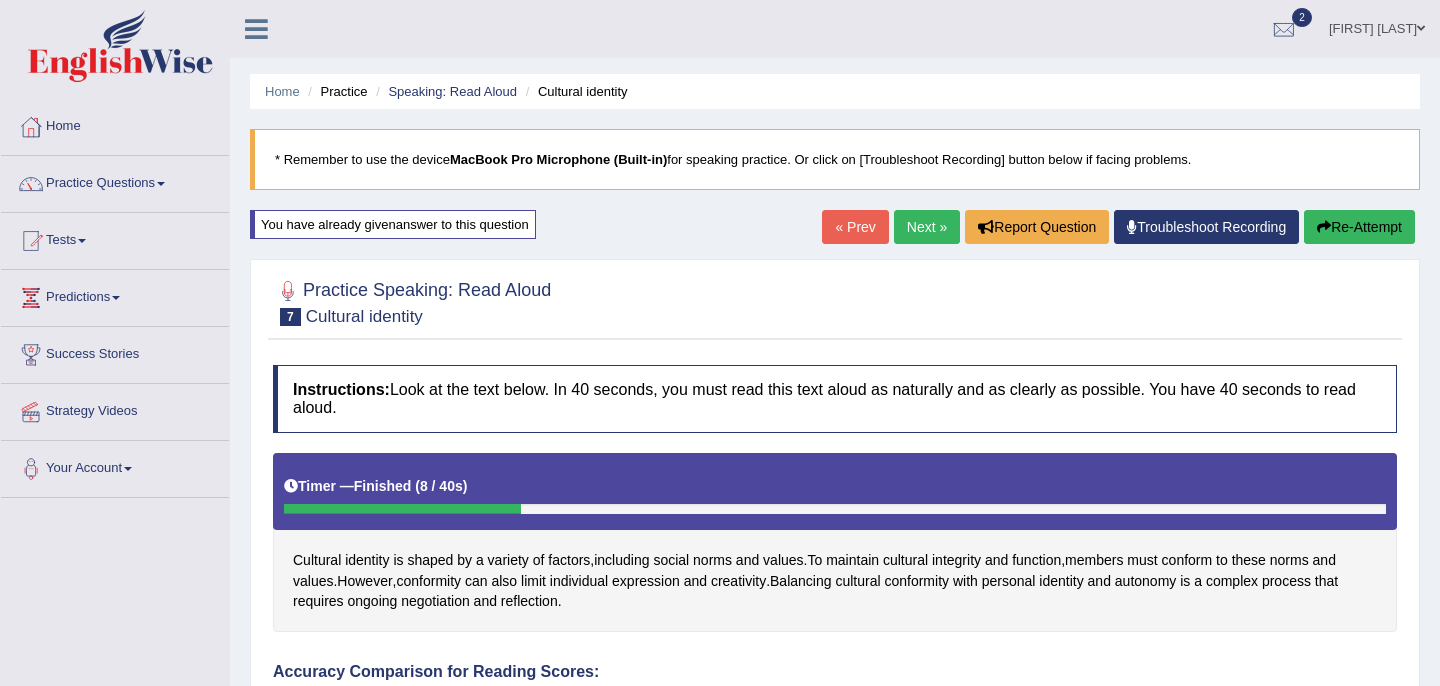 click on "Next »" at bounding box center [927, 227] 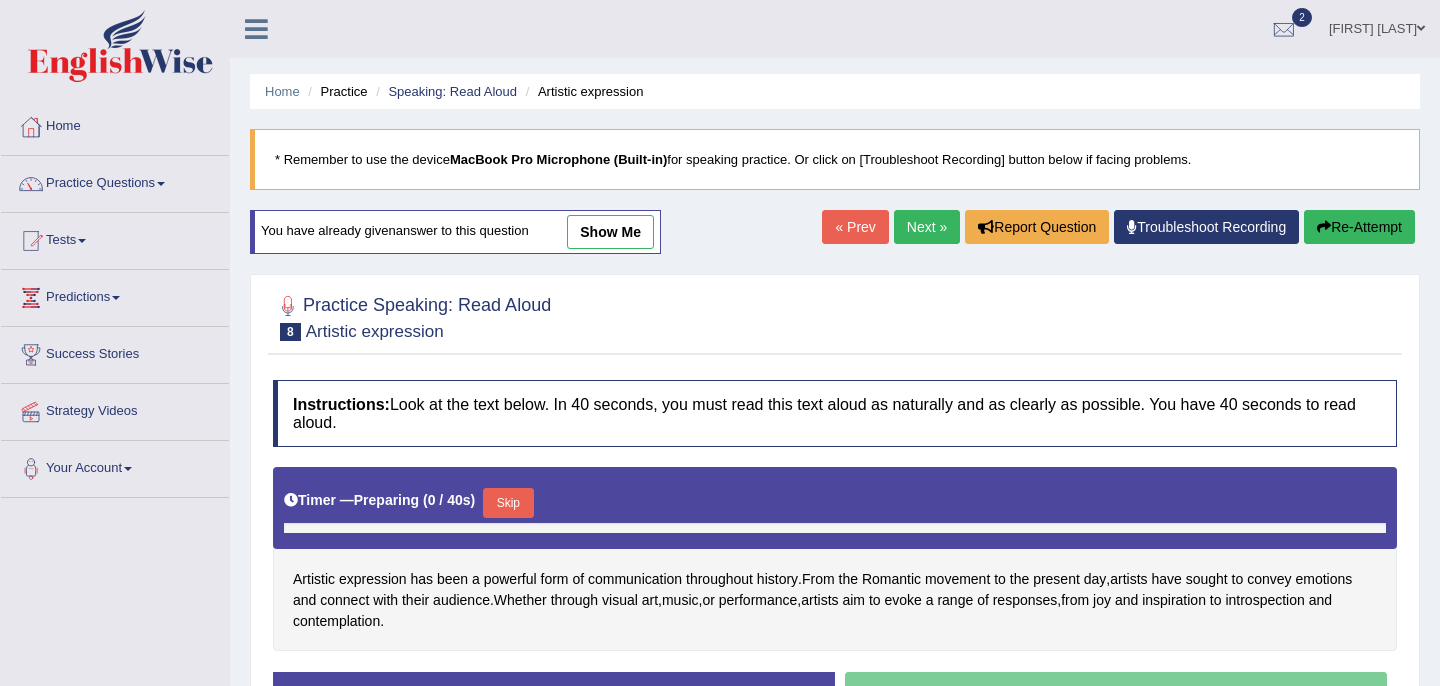 scroll, scrollTop: 0, scrollLeft: 0, axis: both 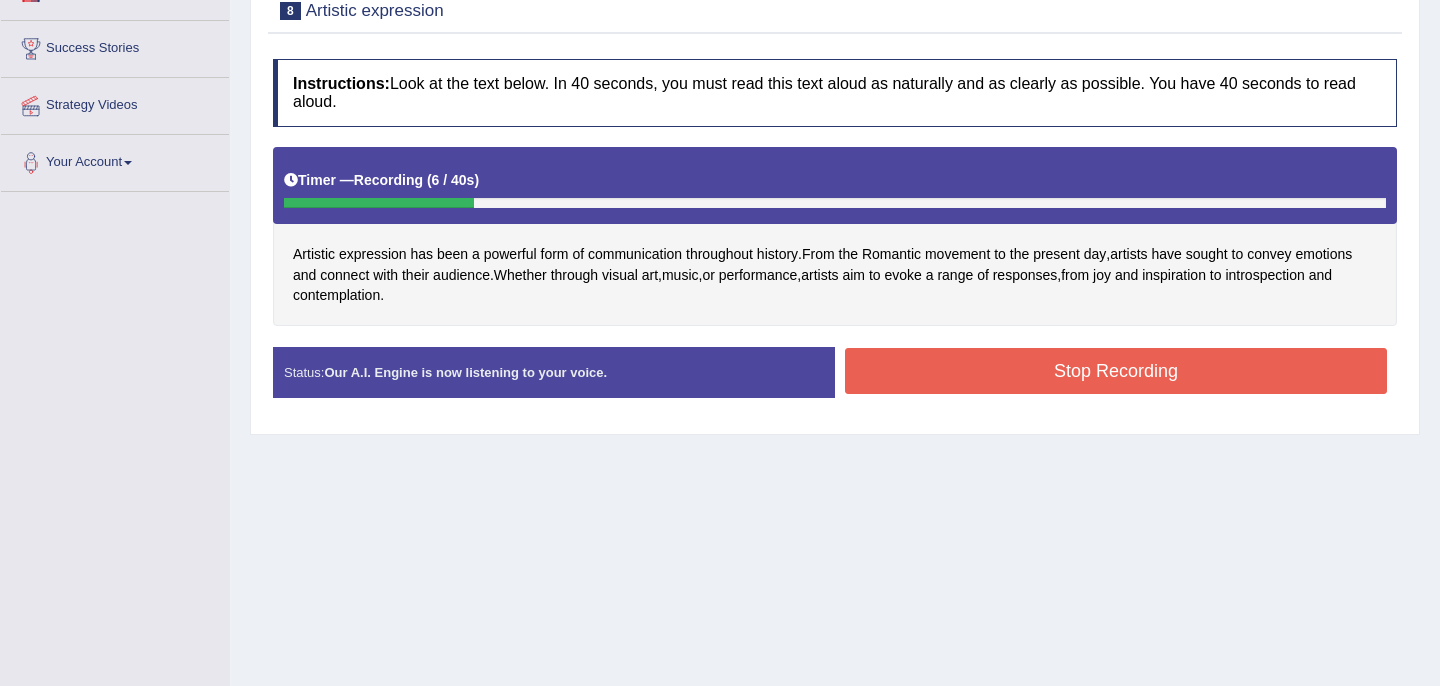 click on "Stop Recording" at bounding box center [1116, 371] 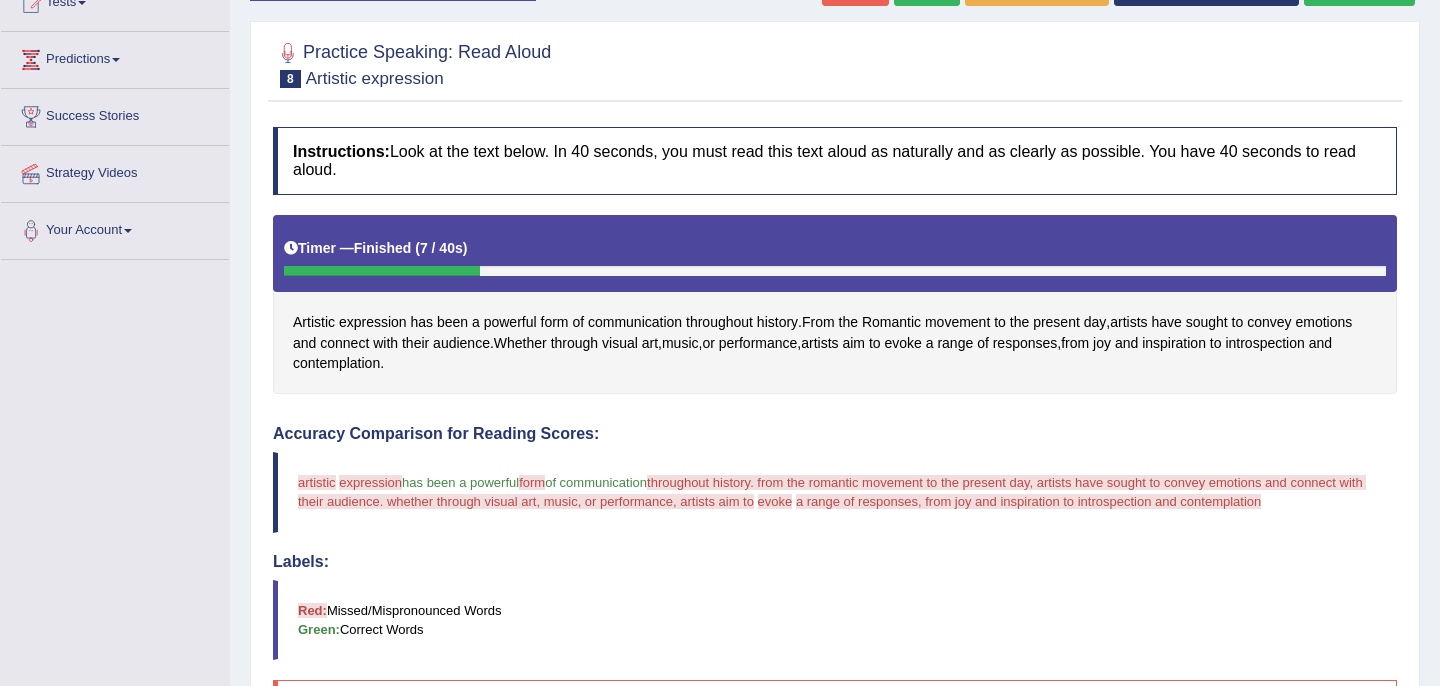 scroll, scrollTop: 0, scrollLeft: 0, axis: both 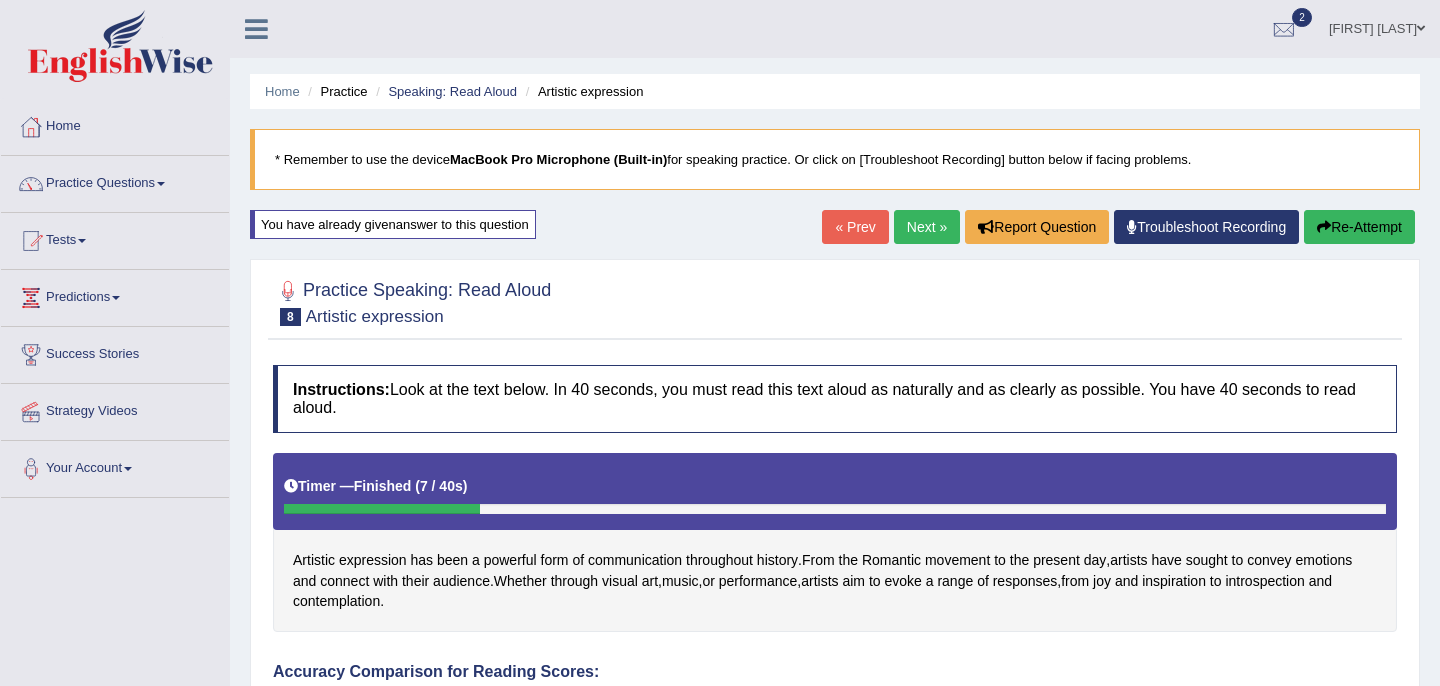 click on "Next »" at bounding box center (927, 227) 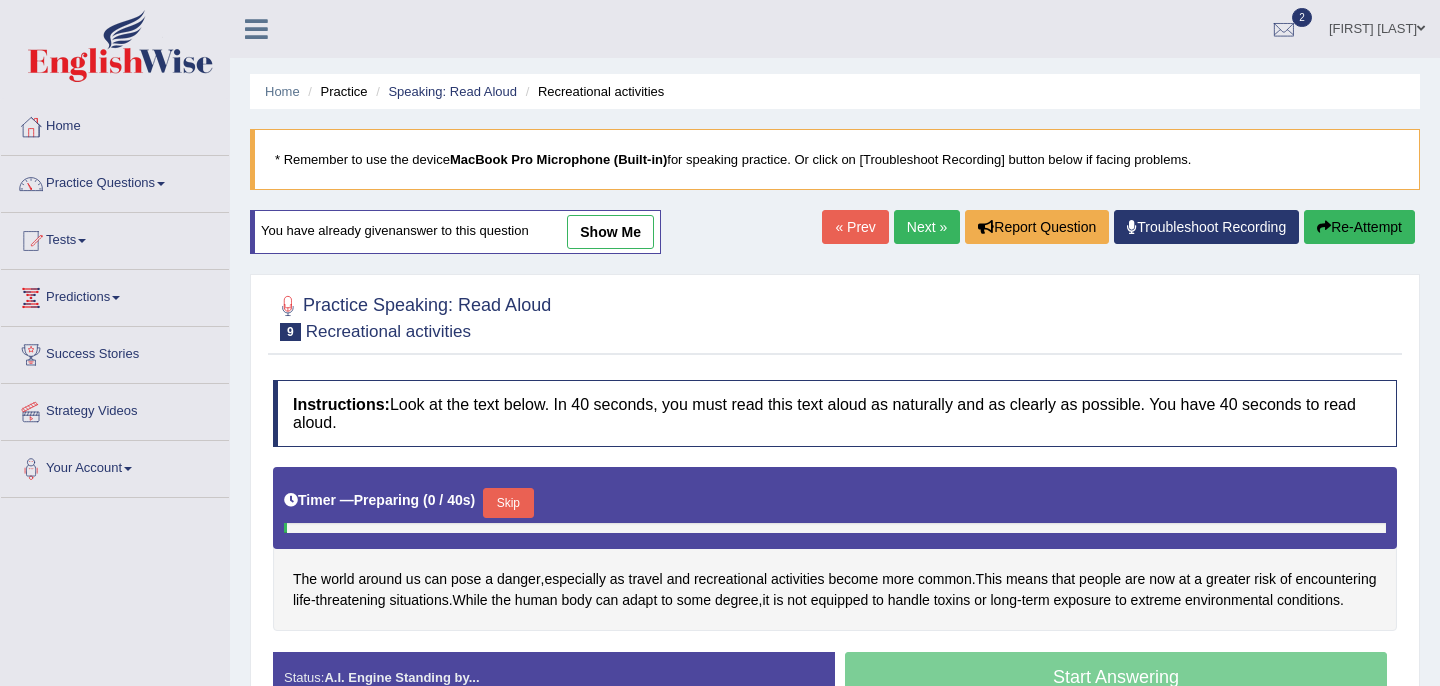 scroll, scrollTop: 0, scrollLeft: 0, axis: both 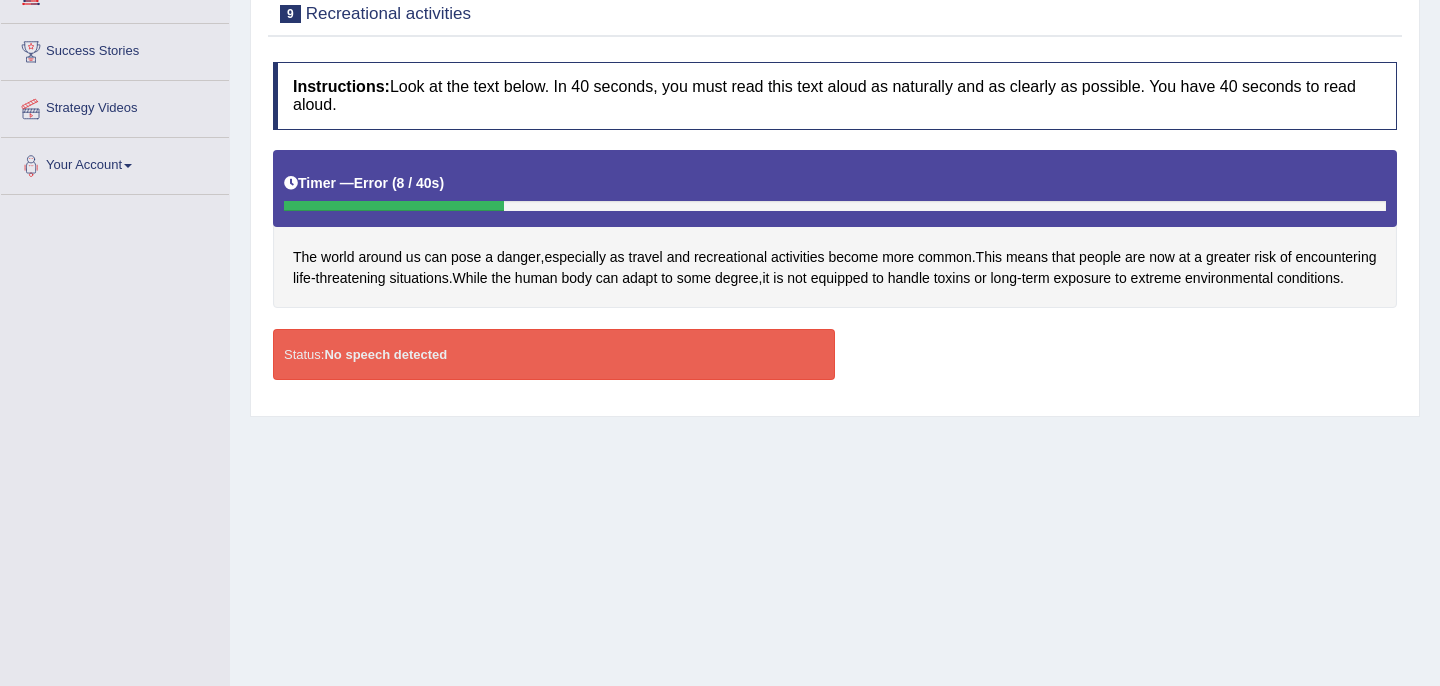 click on "Status:  No speech detected" at bounding box center [554, 354] 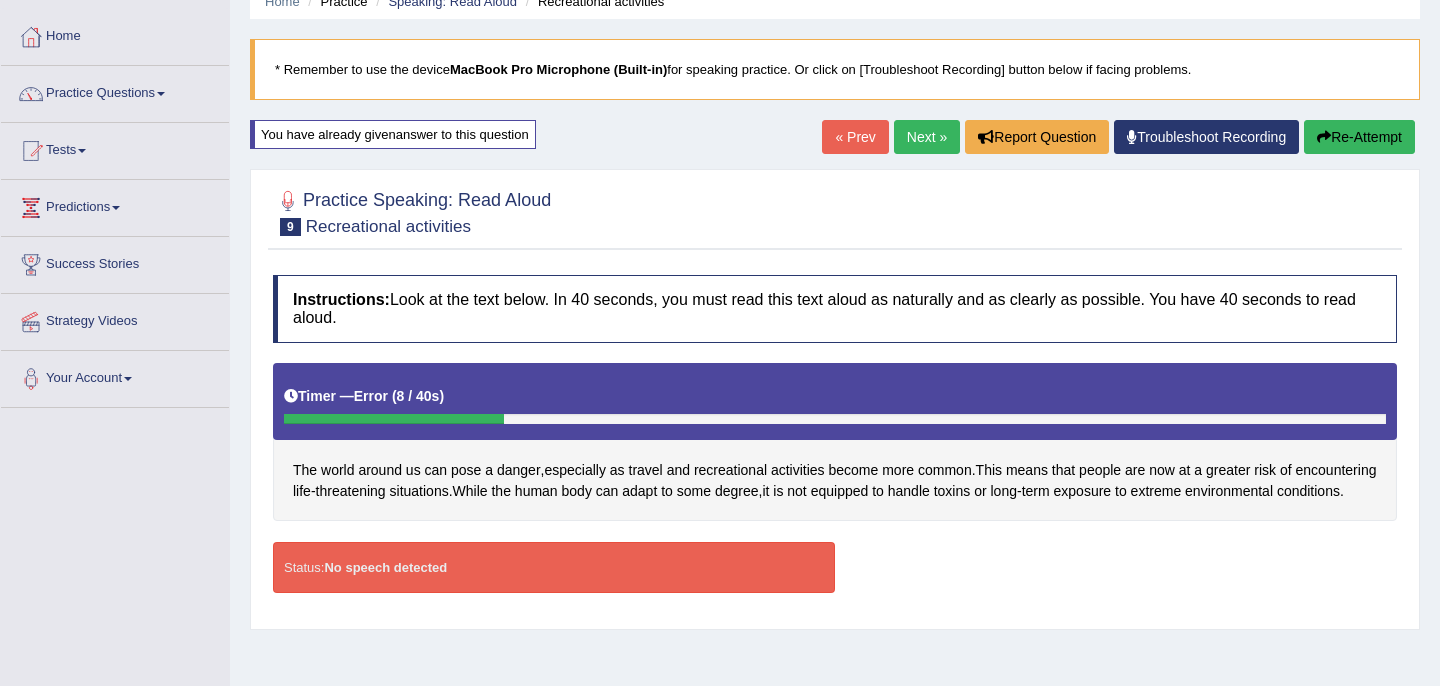 scroll, scrollTop: 0, scrollLeft: 0, axis: both 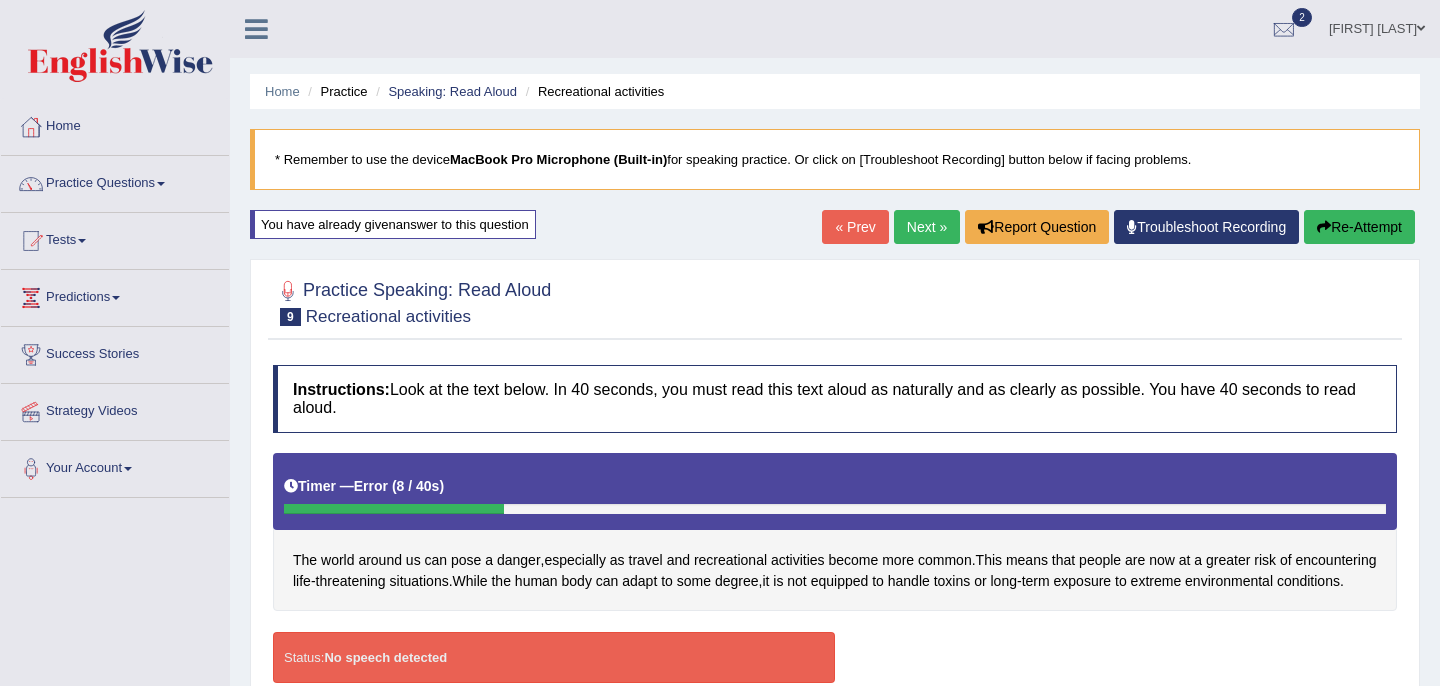 click on "Re-Attempt" at bounding box center (1359, 227) 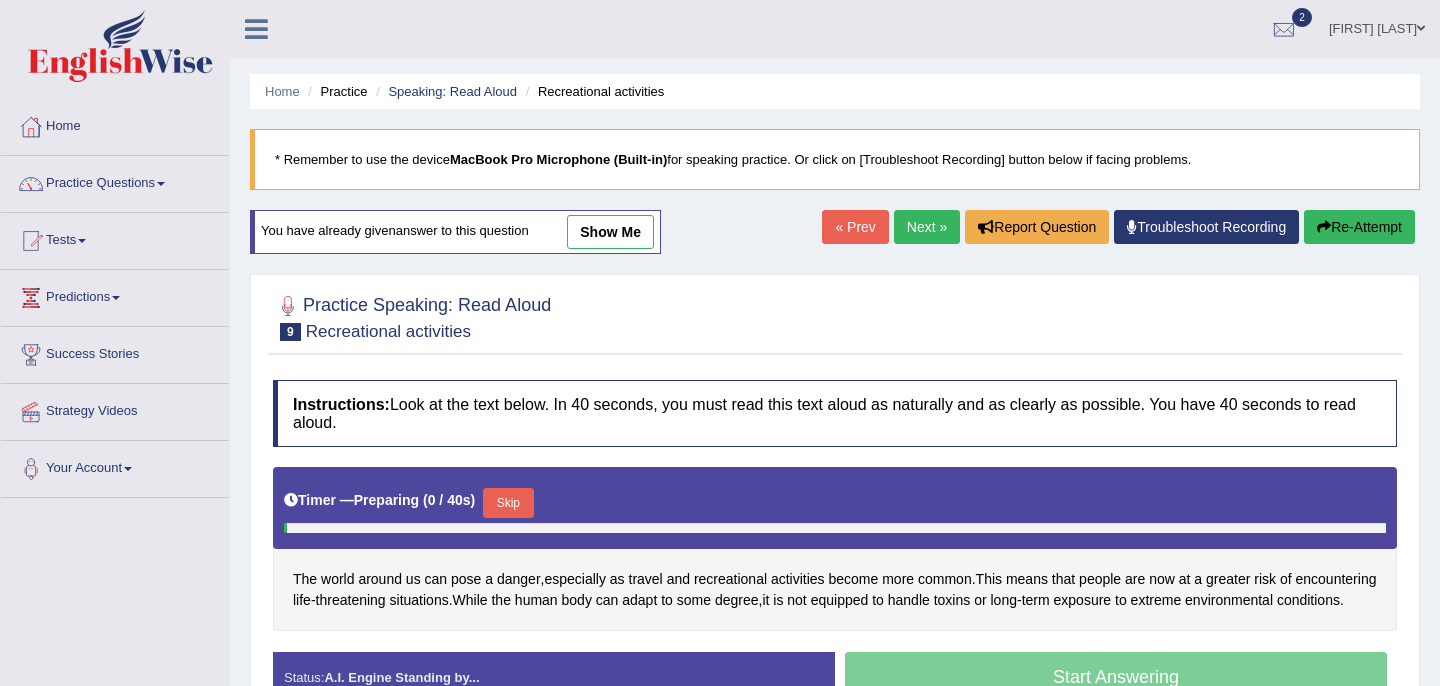 scroll, scrollTop: 0, scrollLeft: 0, axis: both 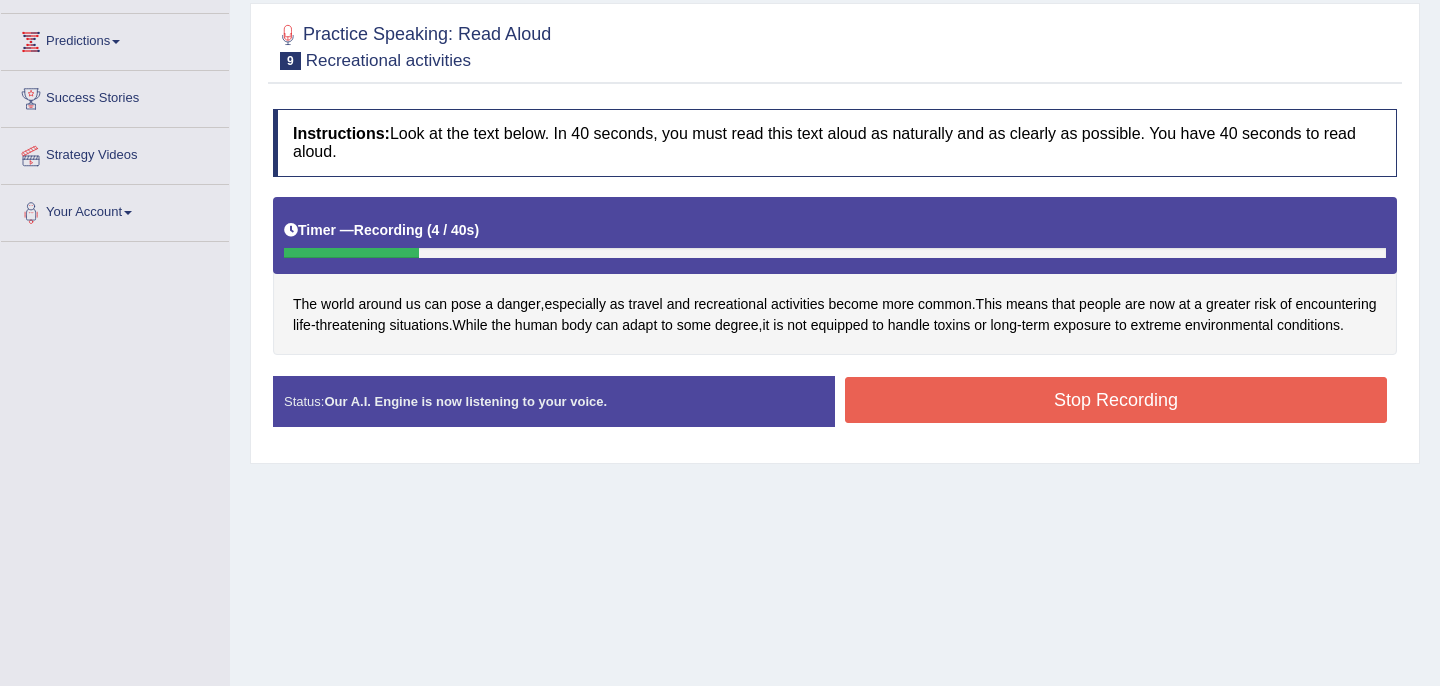 click on "Stop Recording" at bounding box center (1116, 400) 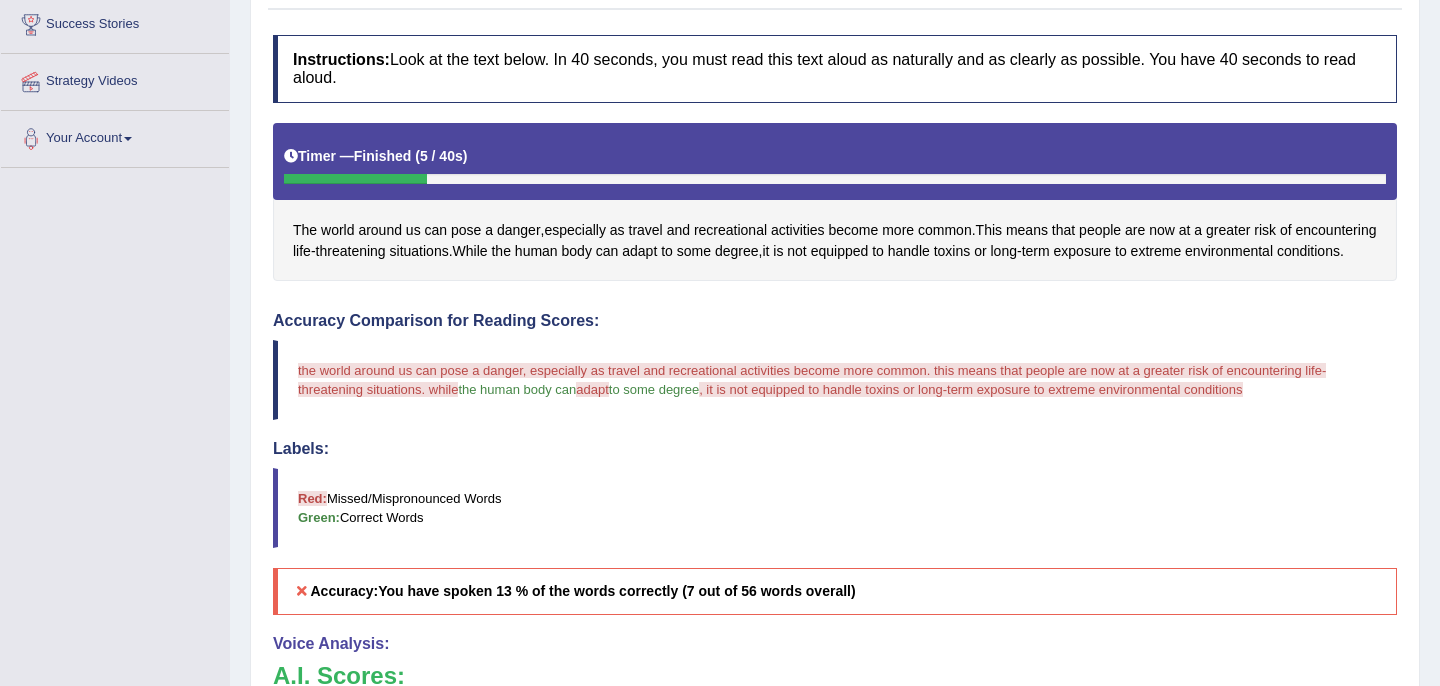 scroll, scrollTop: 67, scrollLeft: 0, axis: vertical 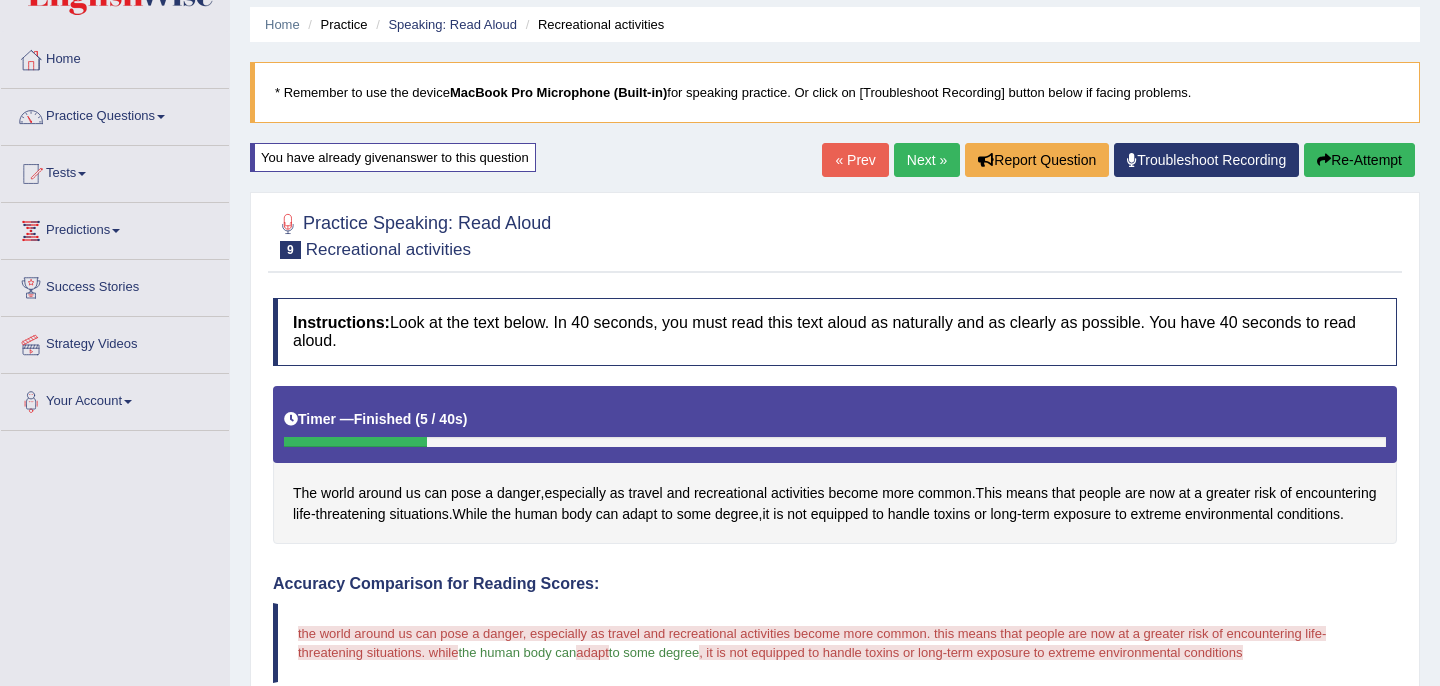 click on "Next »" at bounding box center (927, 160) 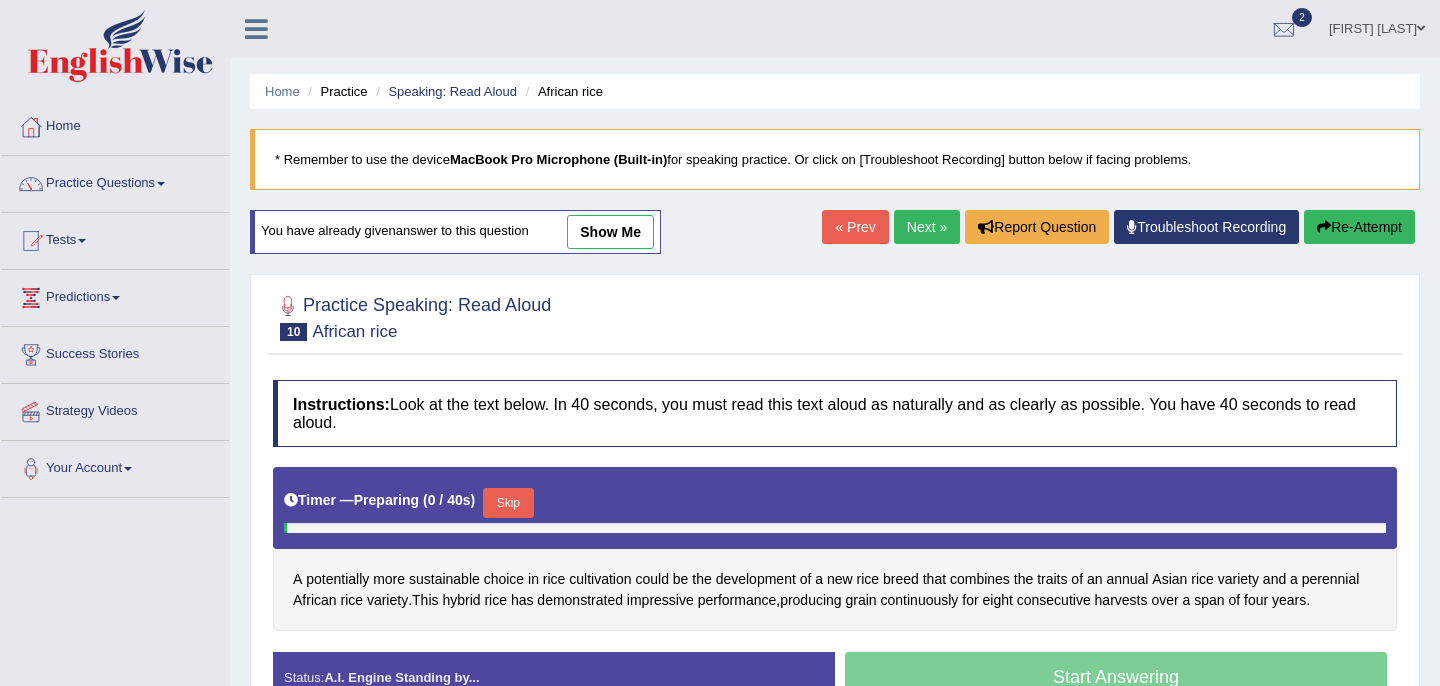 scroll, scrollTop: 0, scrollLeft: 0, axis: both 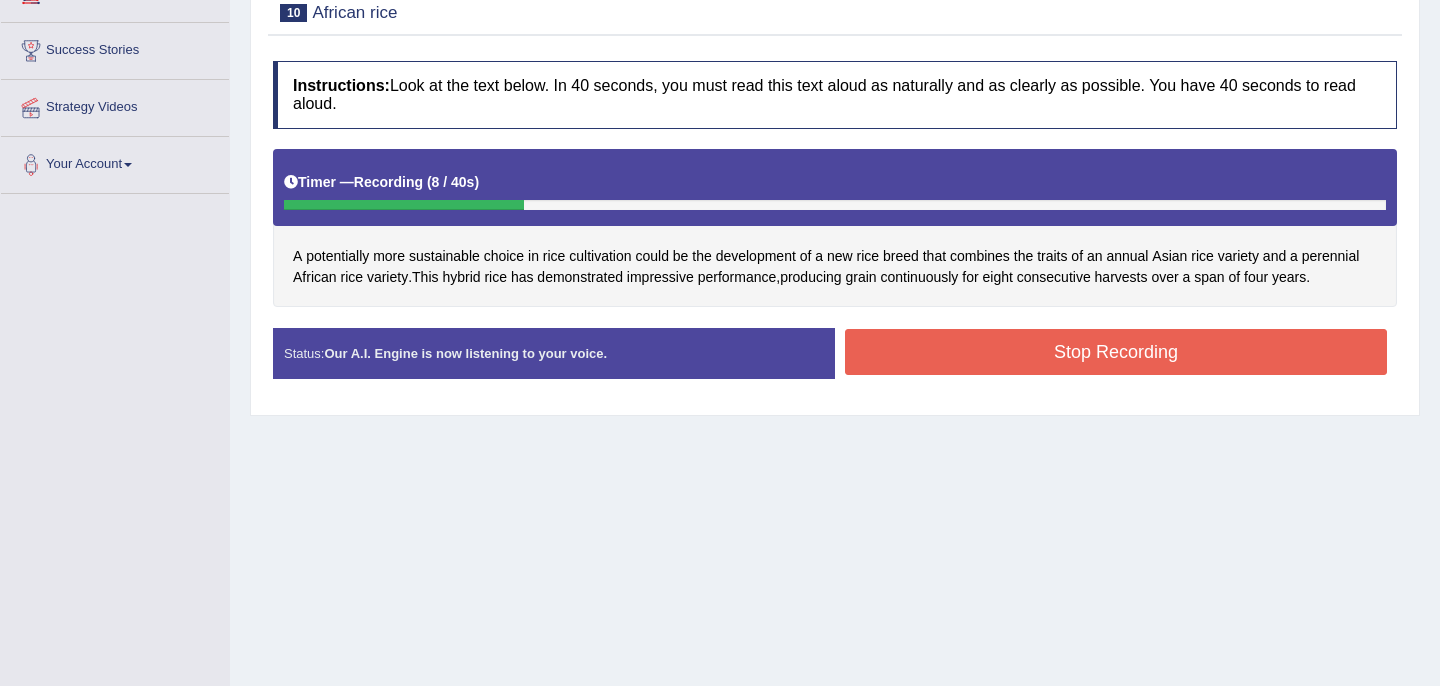 click on "Stop Recording" at bounding box center [1116, 352] 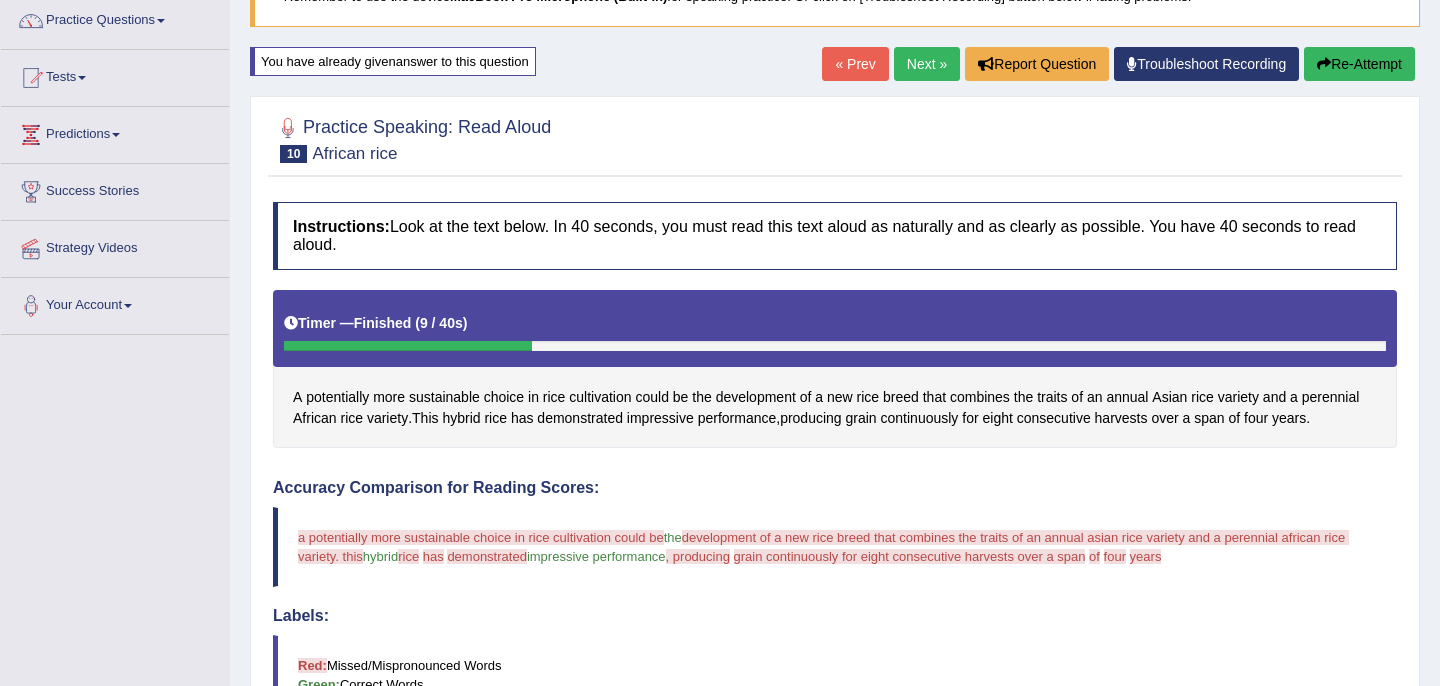 scroll, scrollTop: 0, scrollLeft: 0, axis: both 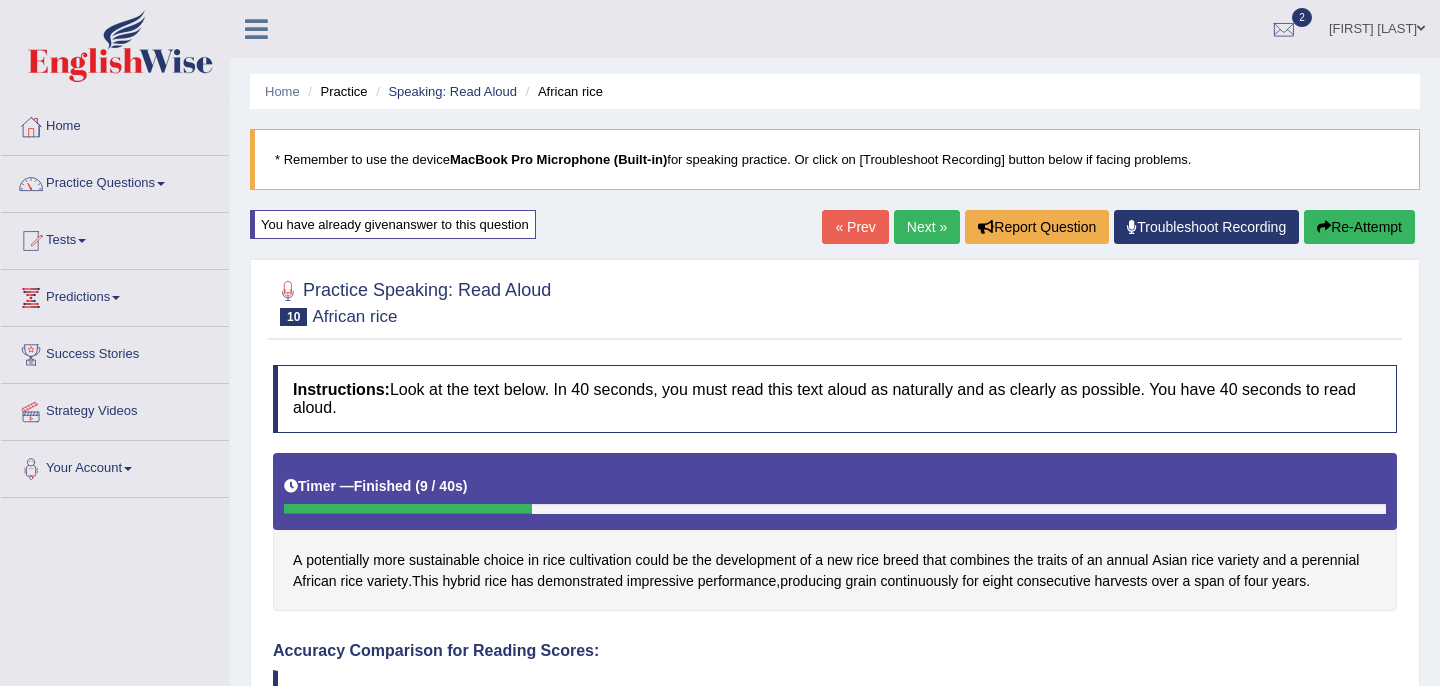 click on "Re-Attempt" at bounding box center [1359, 227] 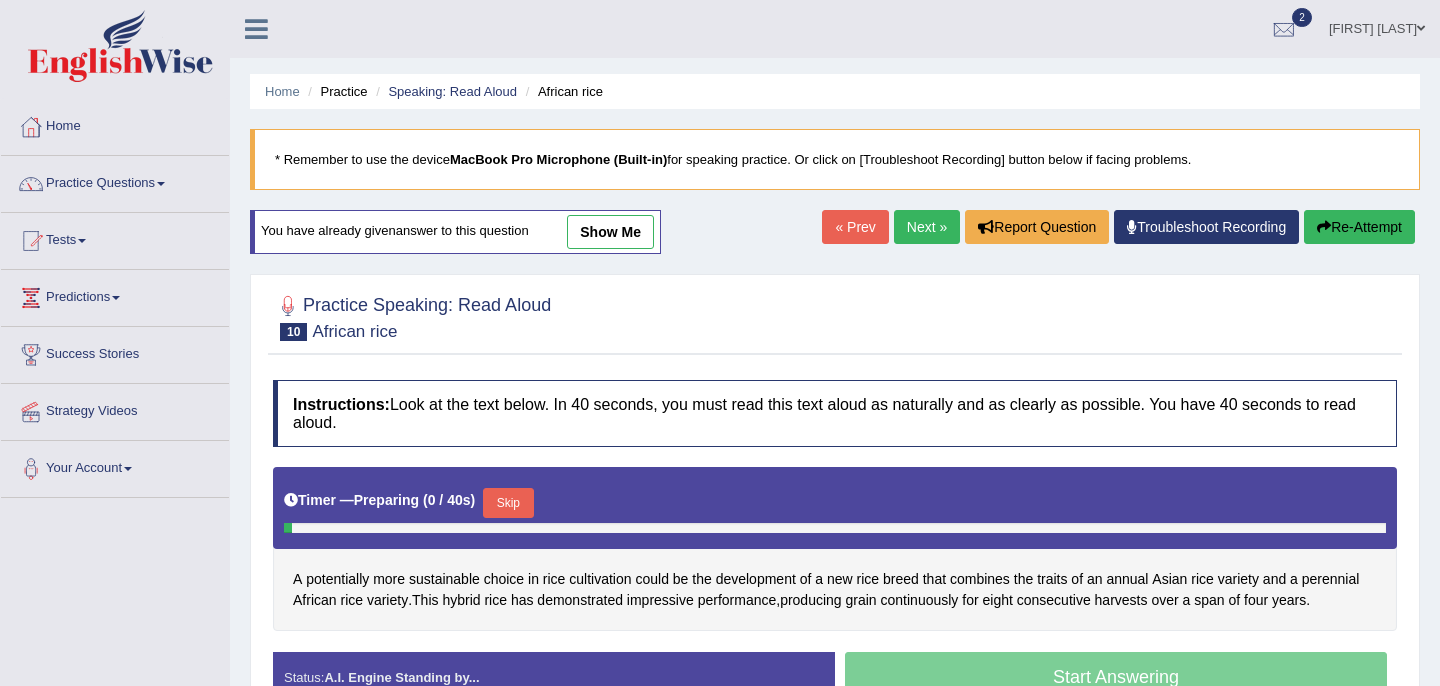 scroll, scrollTop: 1, scrollLeft: 0, axis: vertical 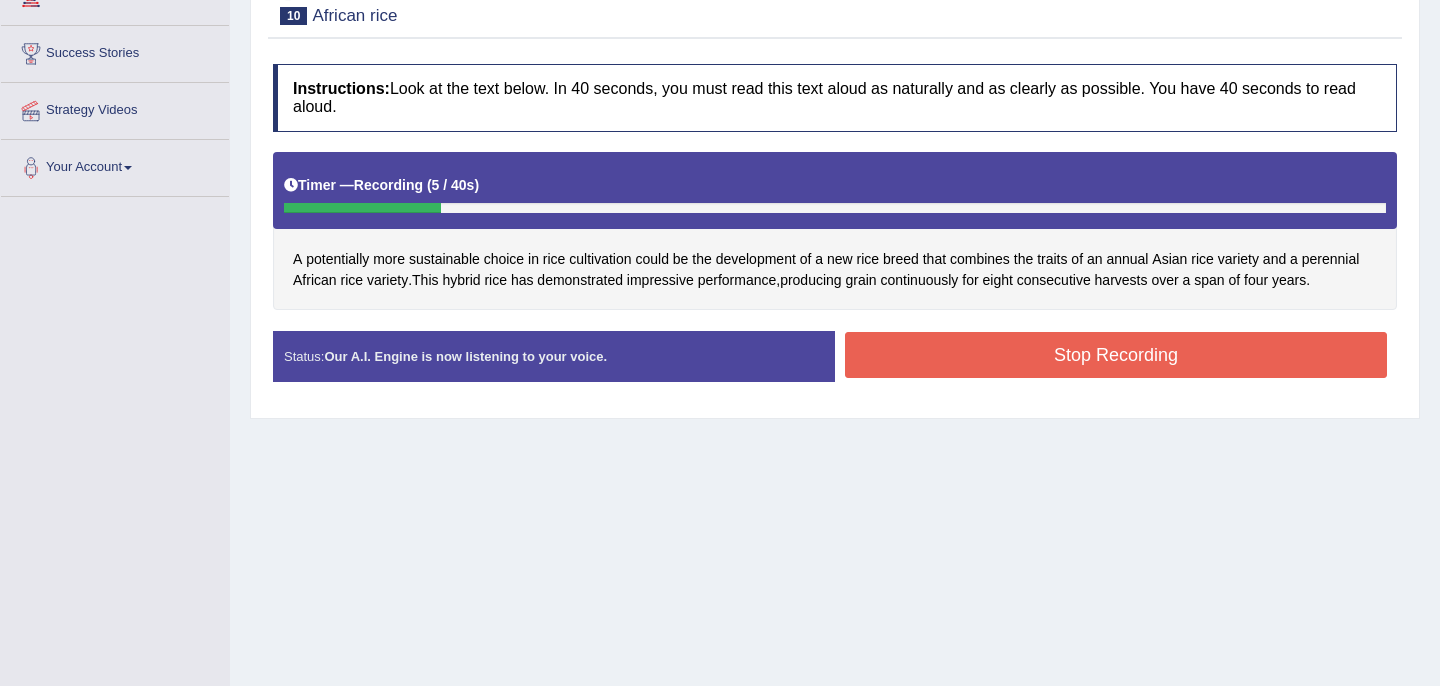 click on "Stop Recording" at bounding box center [1116, 355] 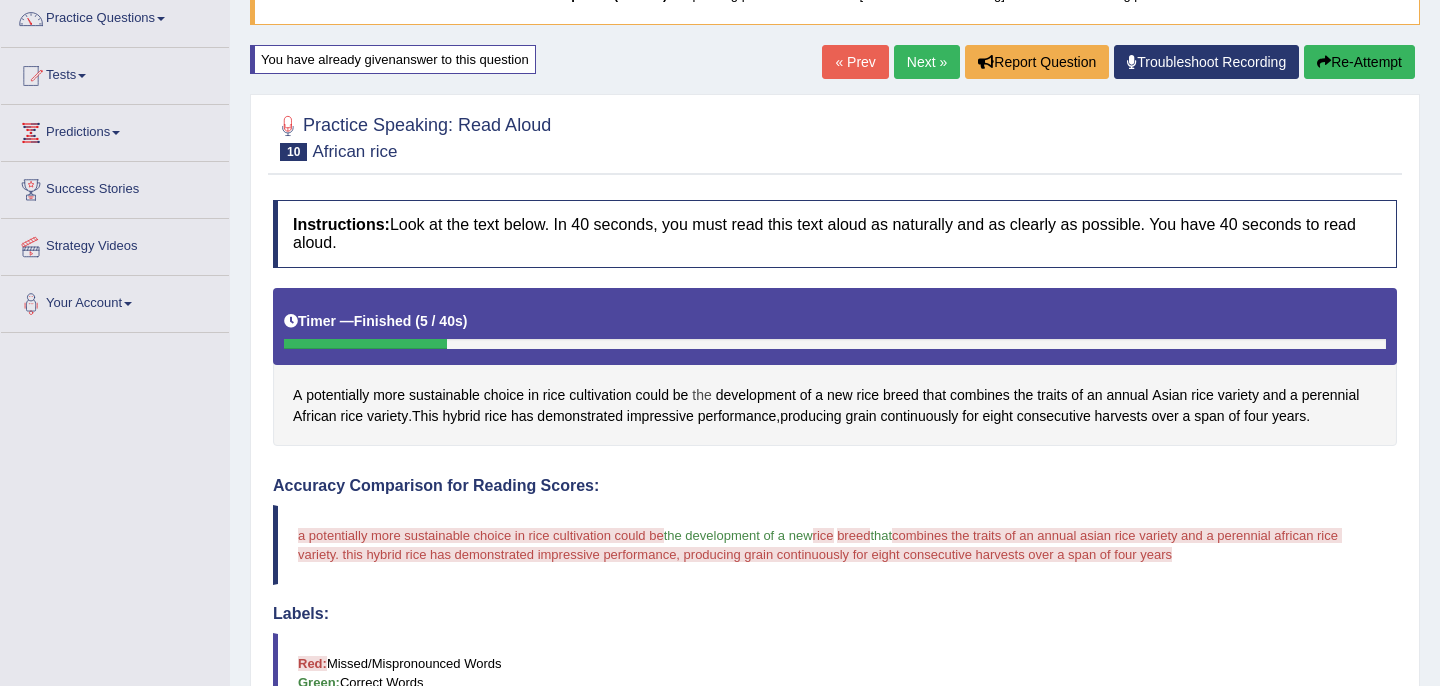 scroll, scrollTop: 198, scrollLeft: 0, axis: vertical 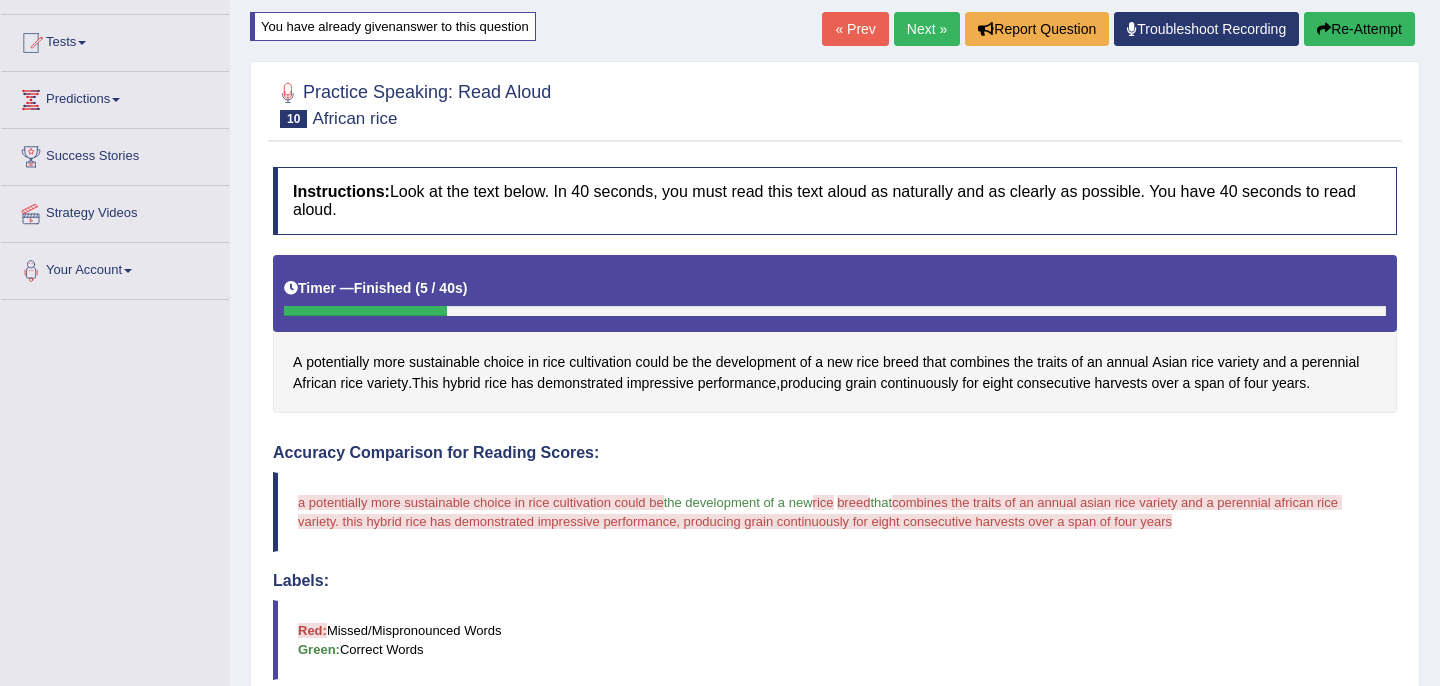 click on "Next »" at bounding box center (927, 29) 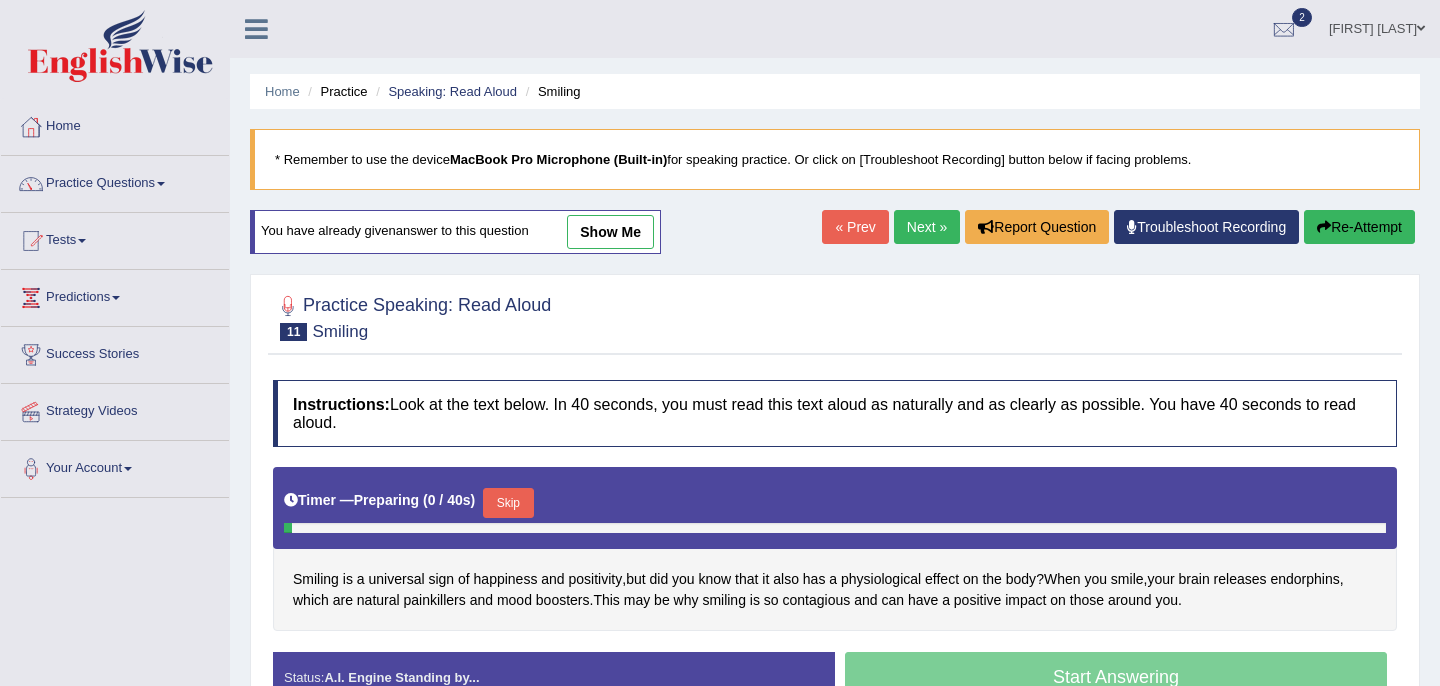 scroll, scrollTop: 157, scrollLeft: 0, axis: vertical 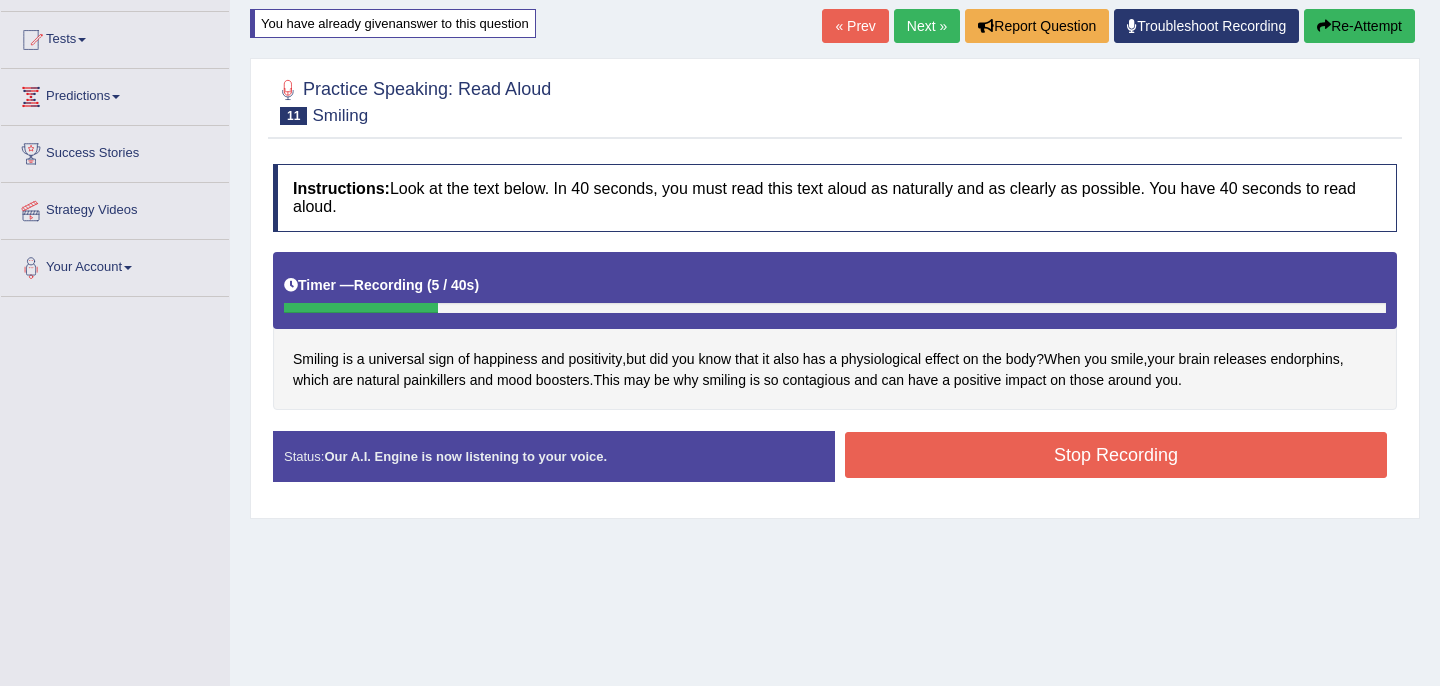 click on "Stop Recording" at bounding box center (1116, 455) 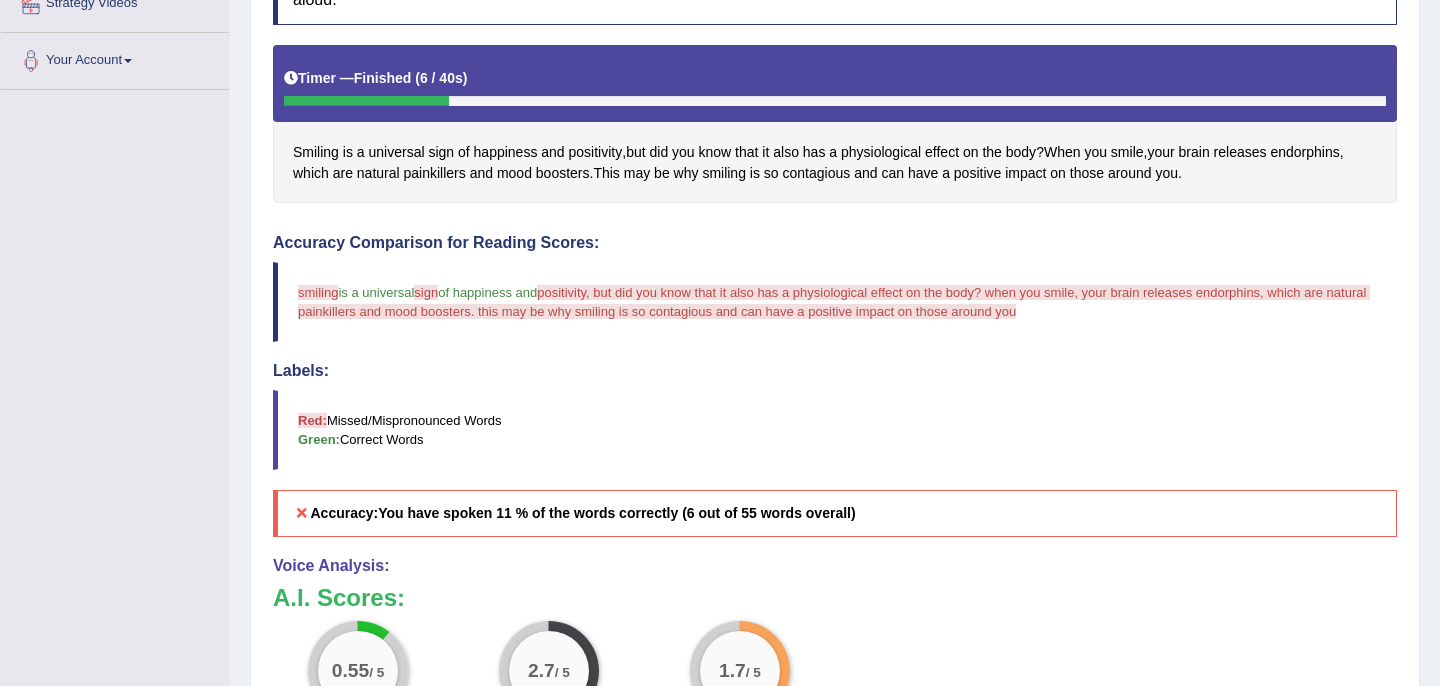 scroll, scrollTop: 0, scrollLeft: 0, axis: both 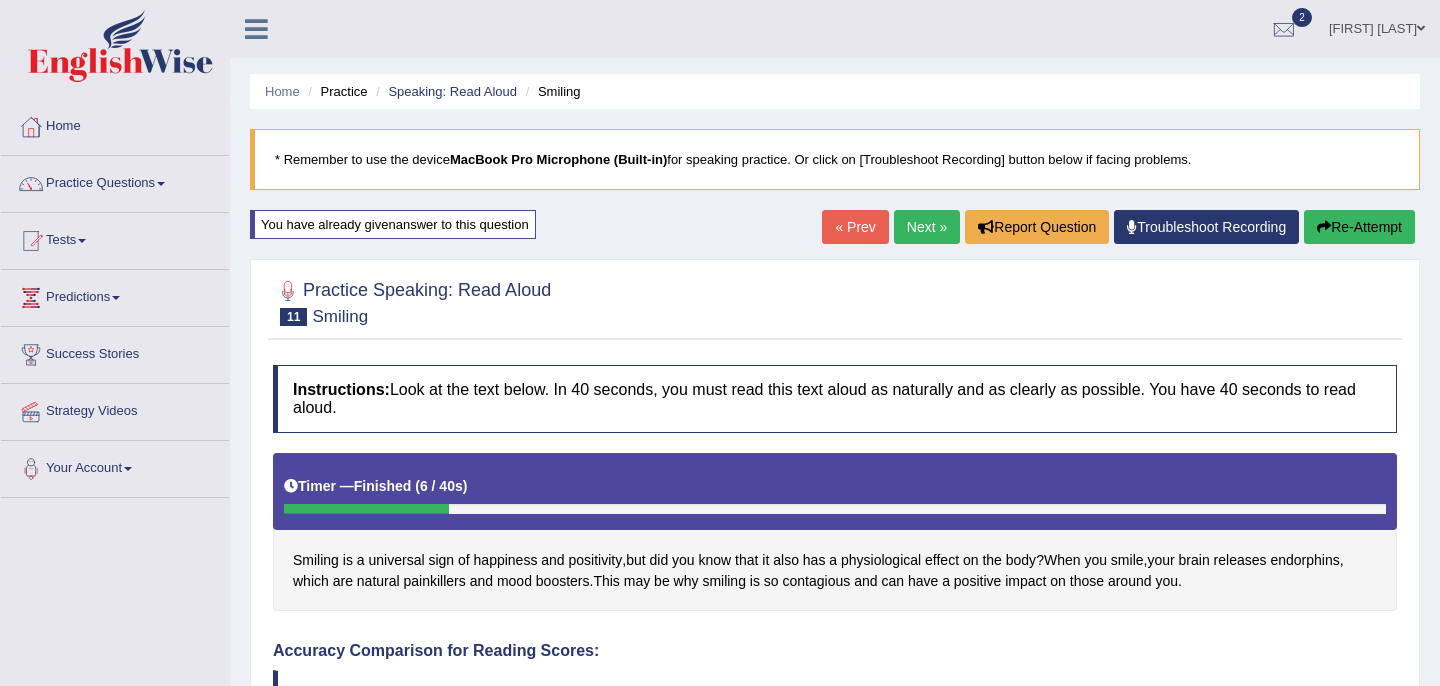 click on "Re-Attempt" at bounding box center [1359, 227] 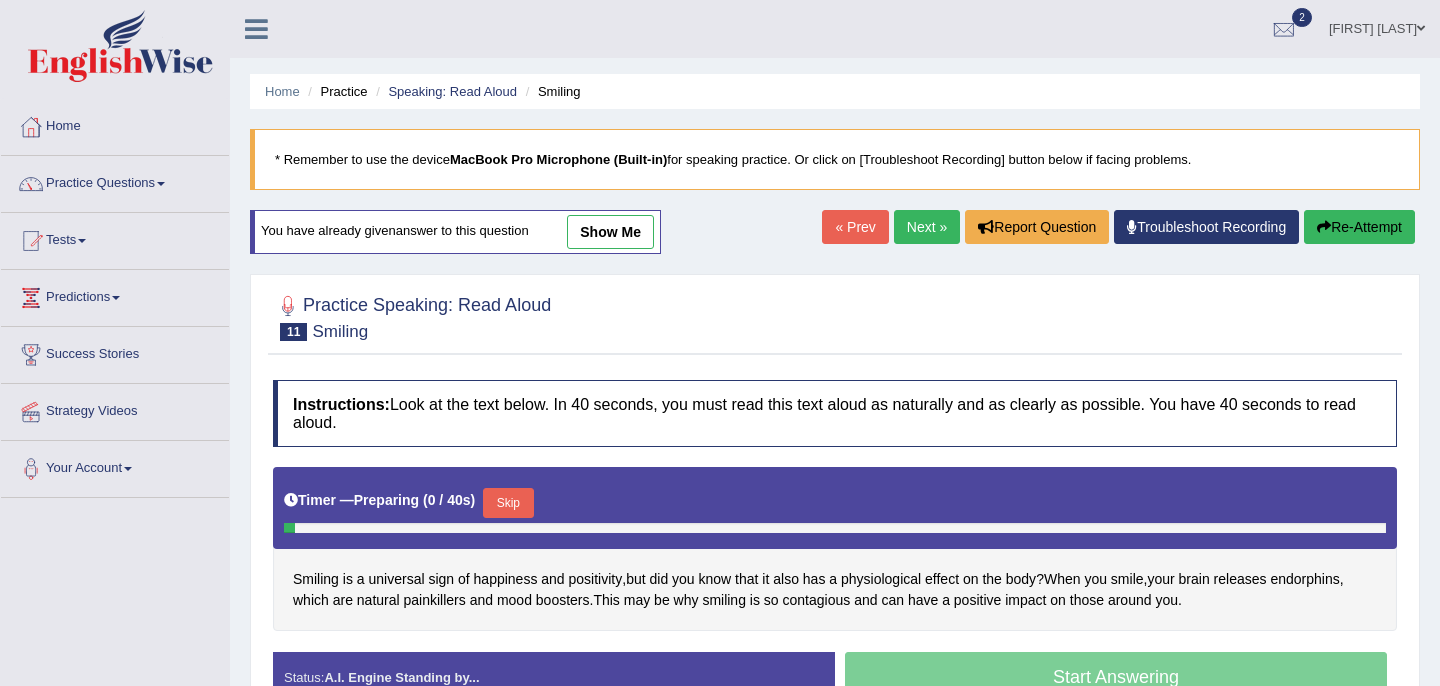 scroll, scrollTop: 93, scrollLeft: 0, axis: vertical 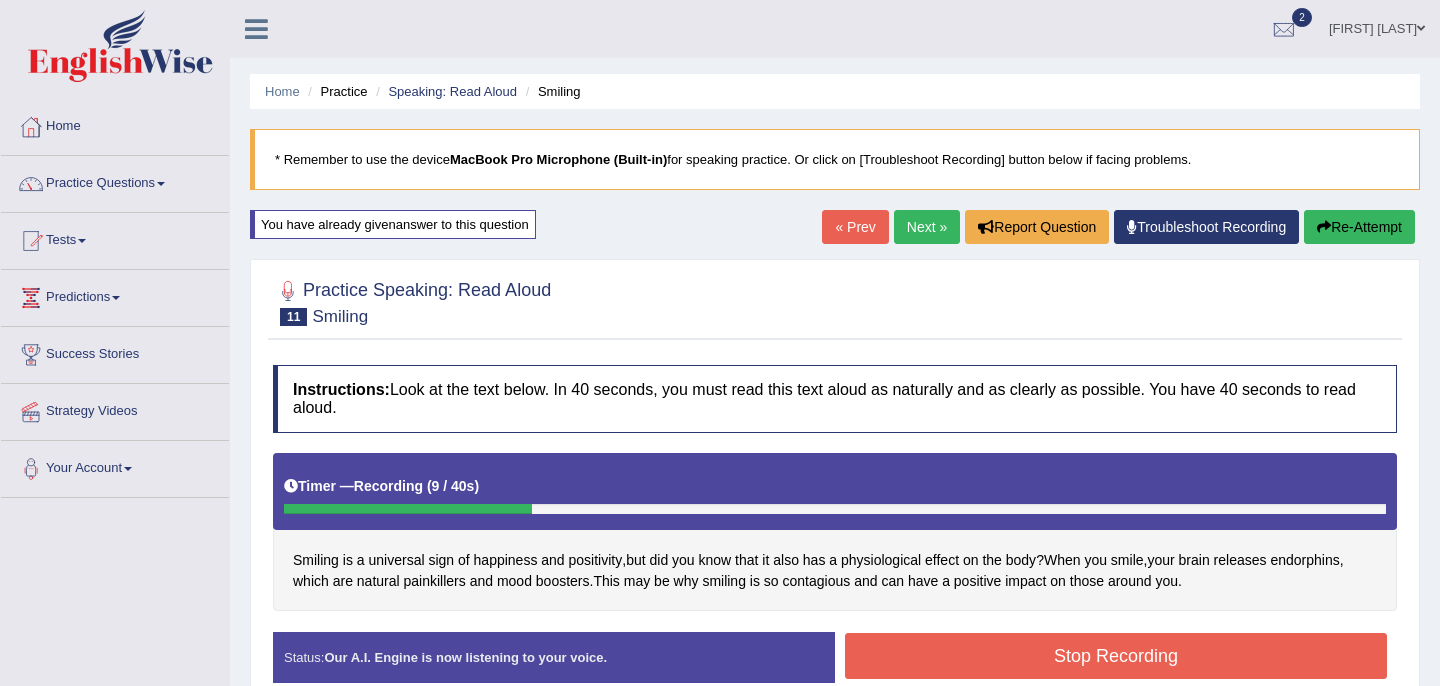 click on "Re-Attempt" at bounding box center (1359, 227) 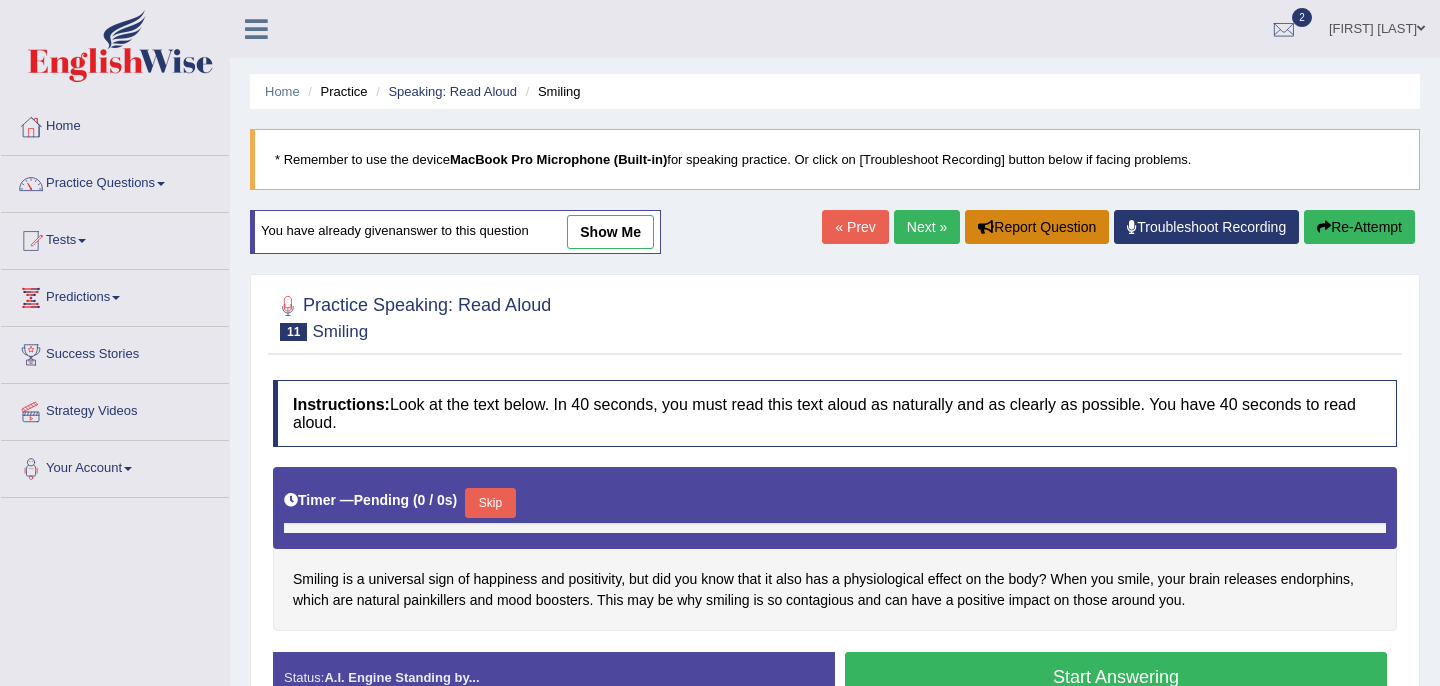 scroll, scrollTop: 0, scrollLeft: 0, axis: both 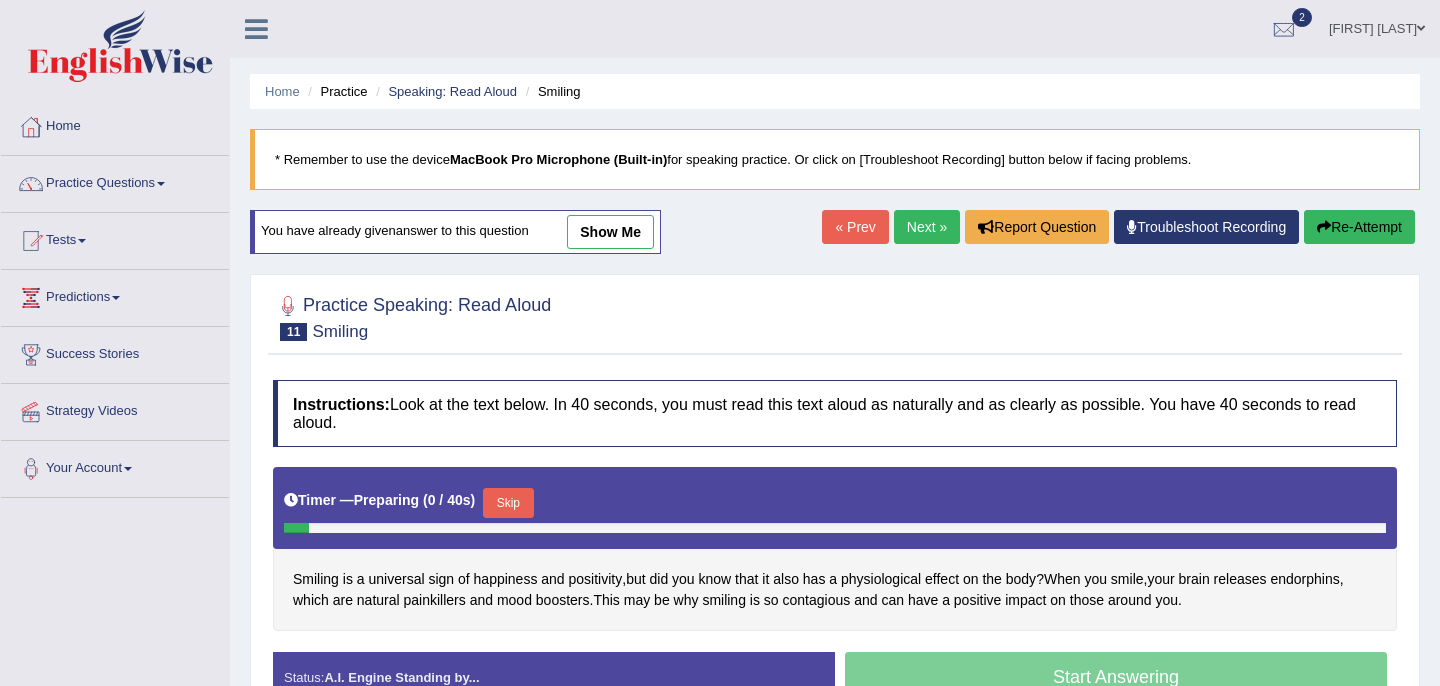 click on "Next »" at bounding box center (927, 227) 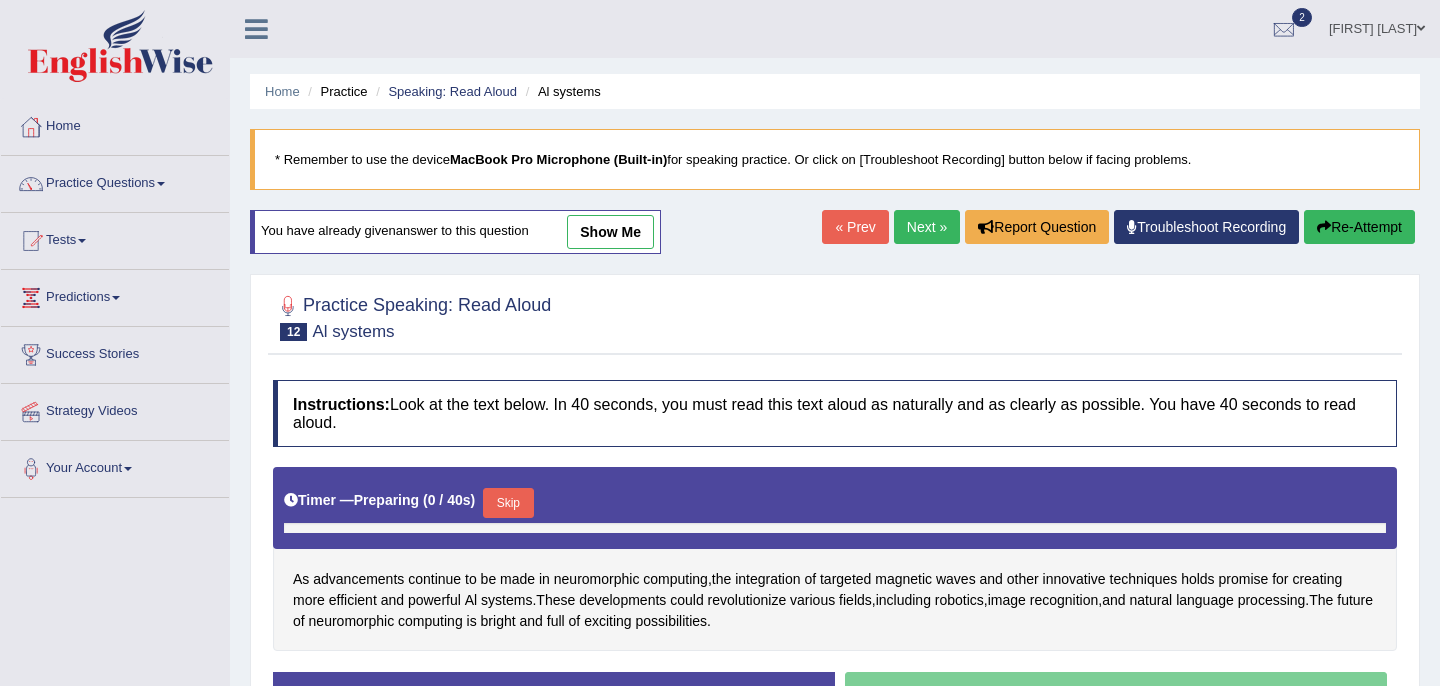 scroll, scrollTop: 0, scrollLeft: 0, axis: both 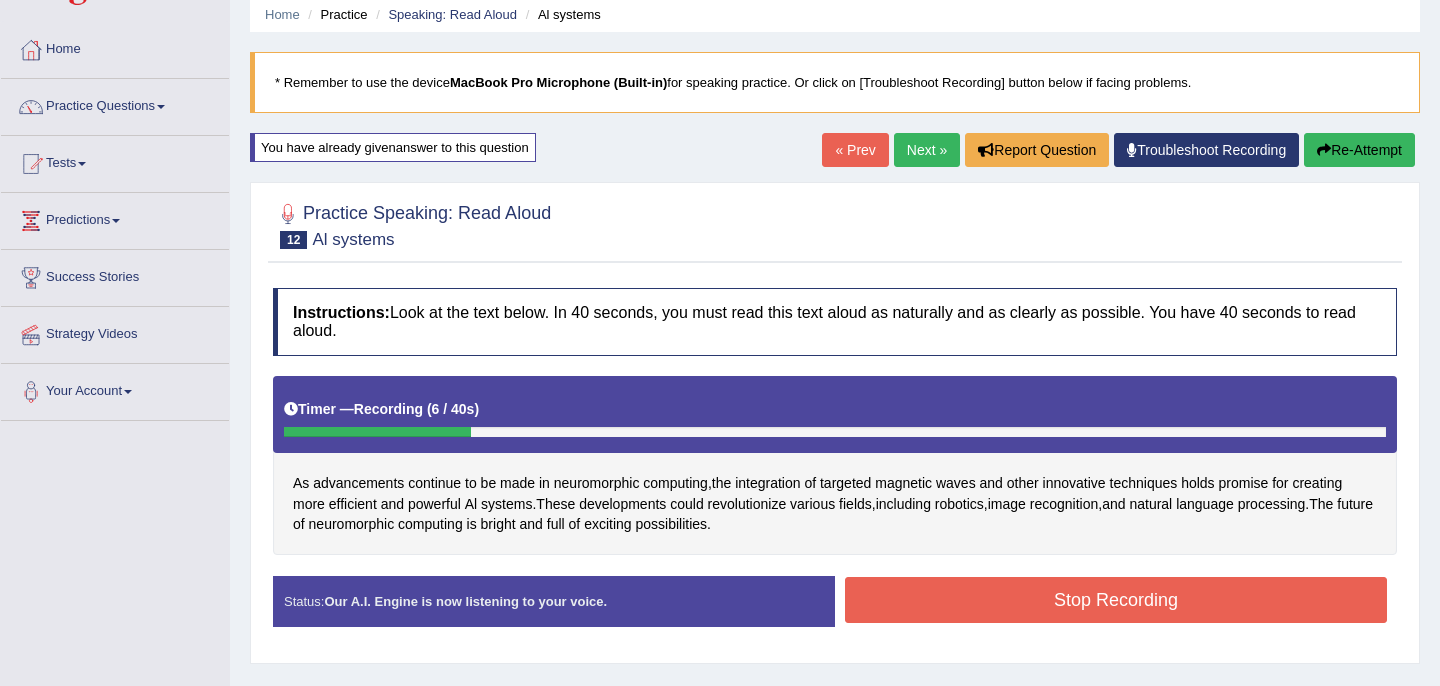 click on "Re-Attempt" at bounding box center [1359, 150] 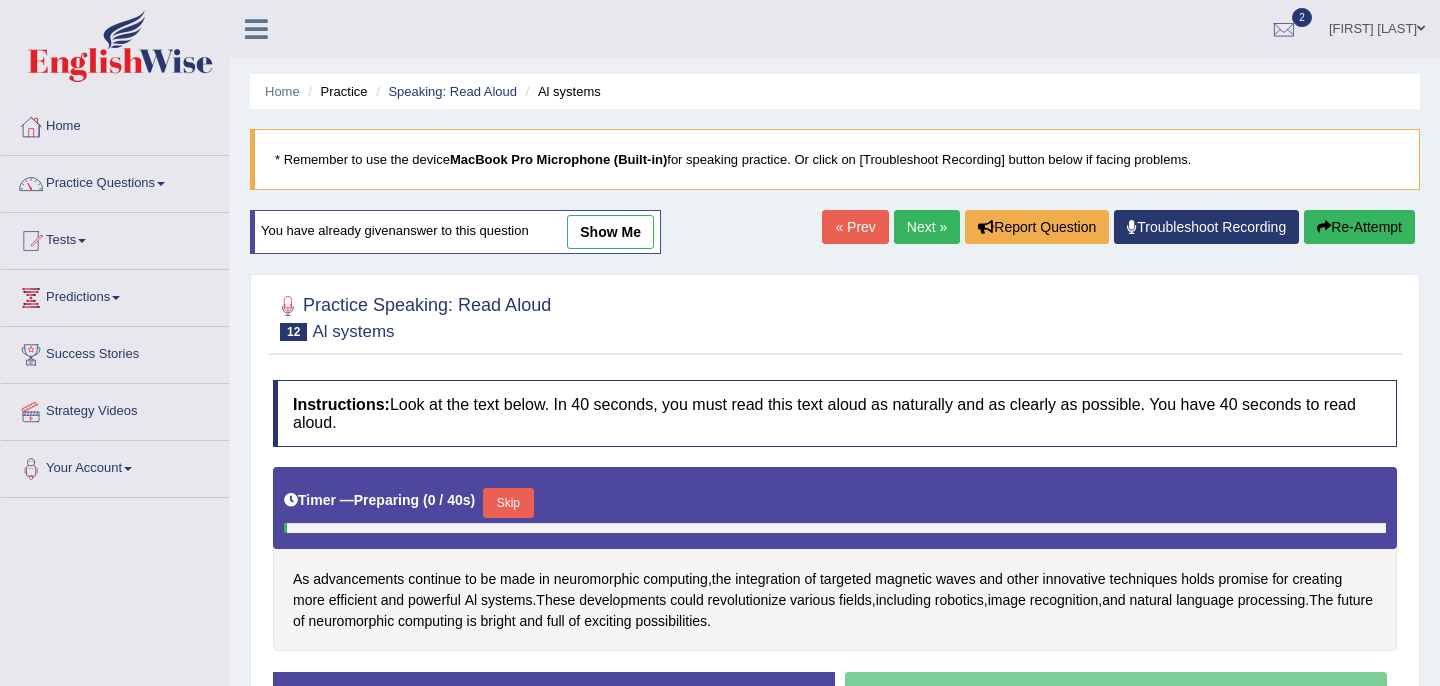 scroll, scrollTop: 77, scrollLeft: 0, axis: vertical 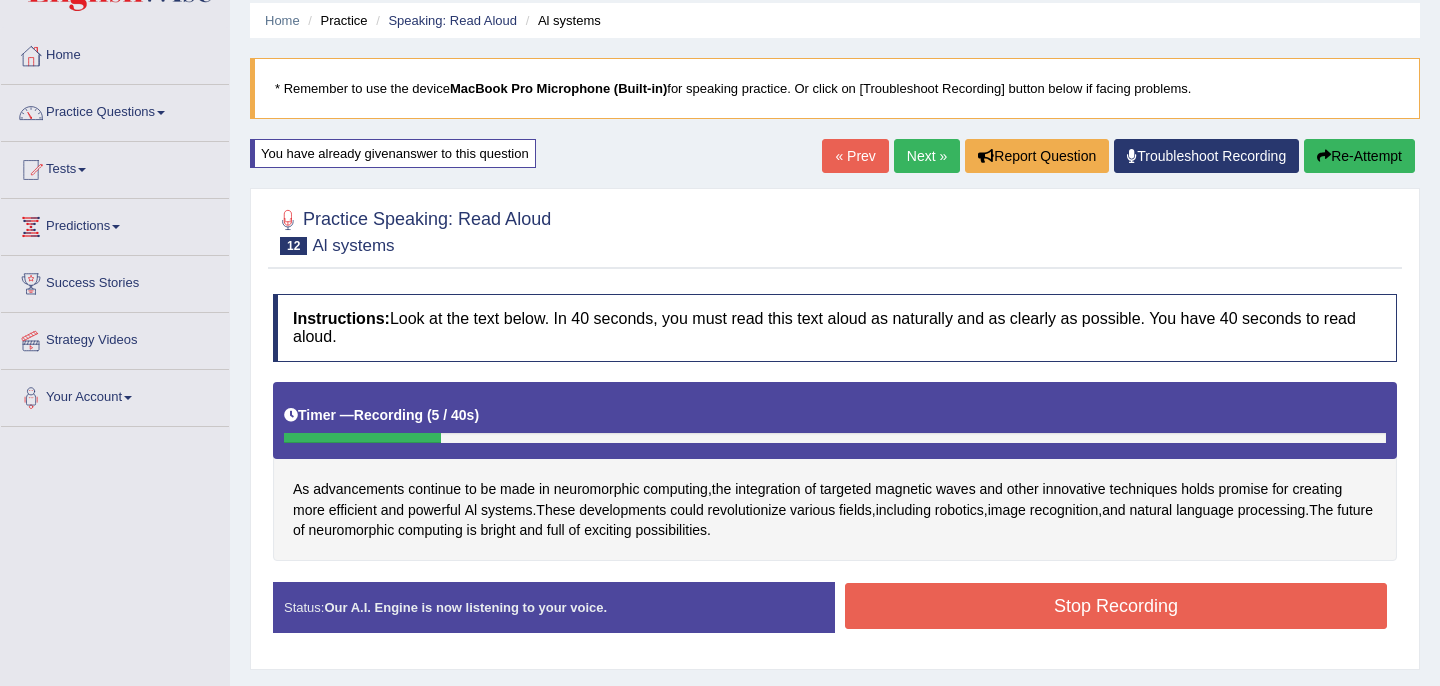 click on "Next »" at bounding box center (927, 156) 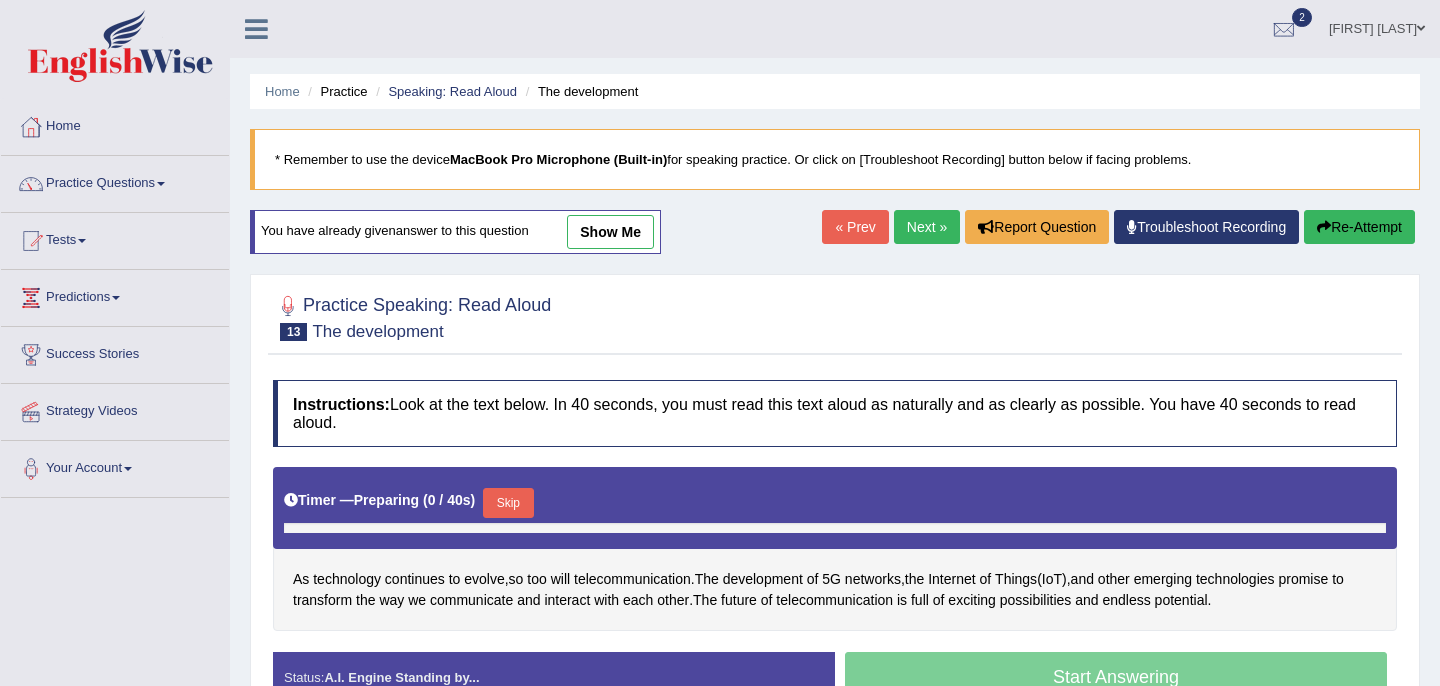 scroll, scrollTop: 0, scrollLeft: 0, axis: both 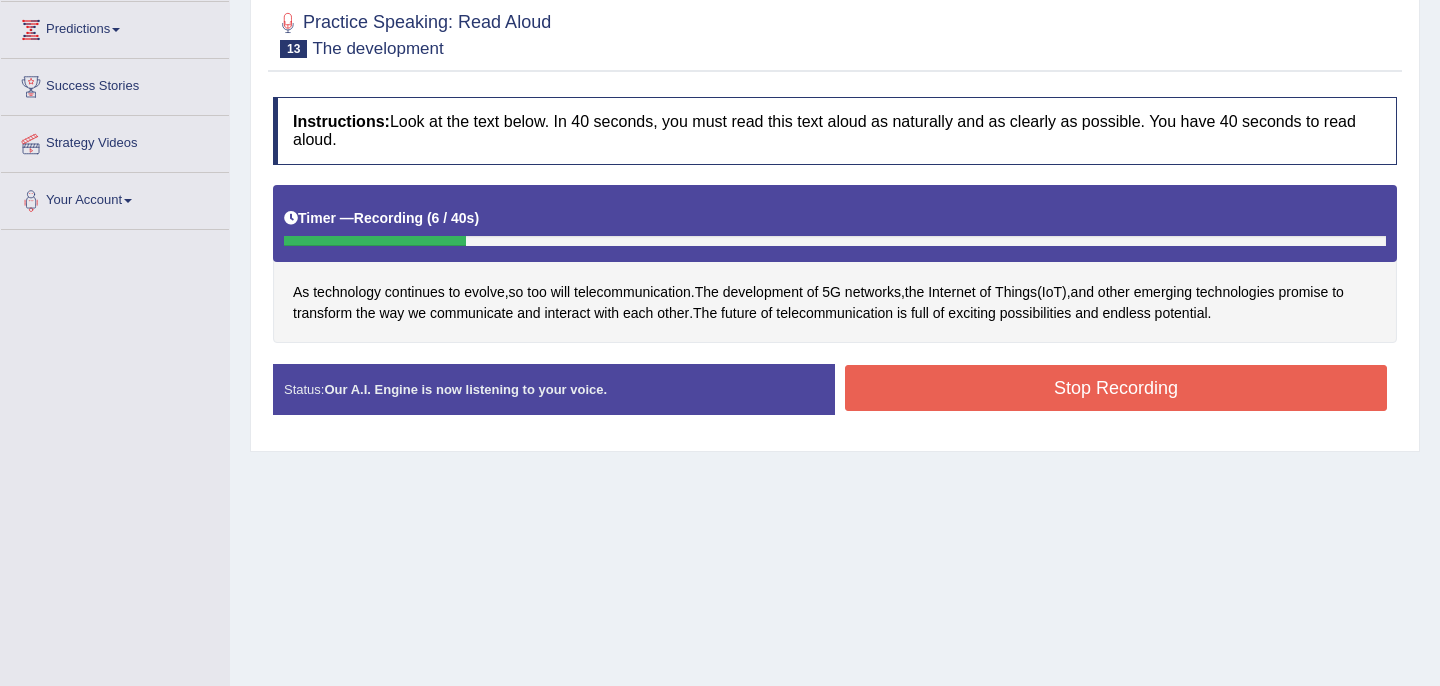 click on "Stop Recording" at bounding box center [1116, 388] 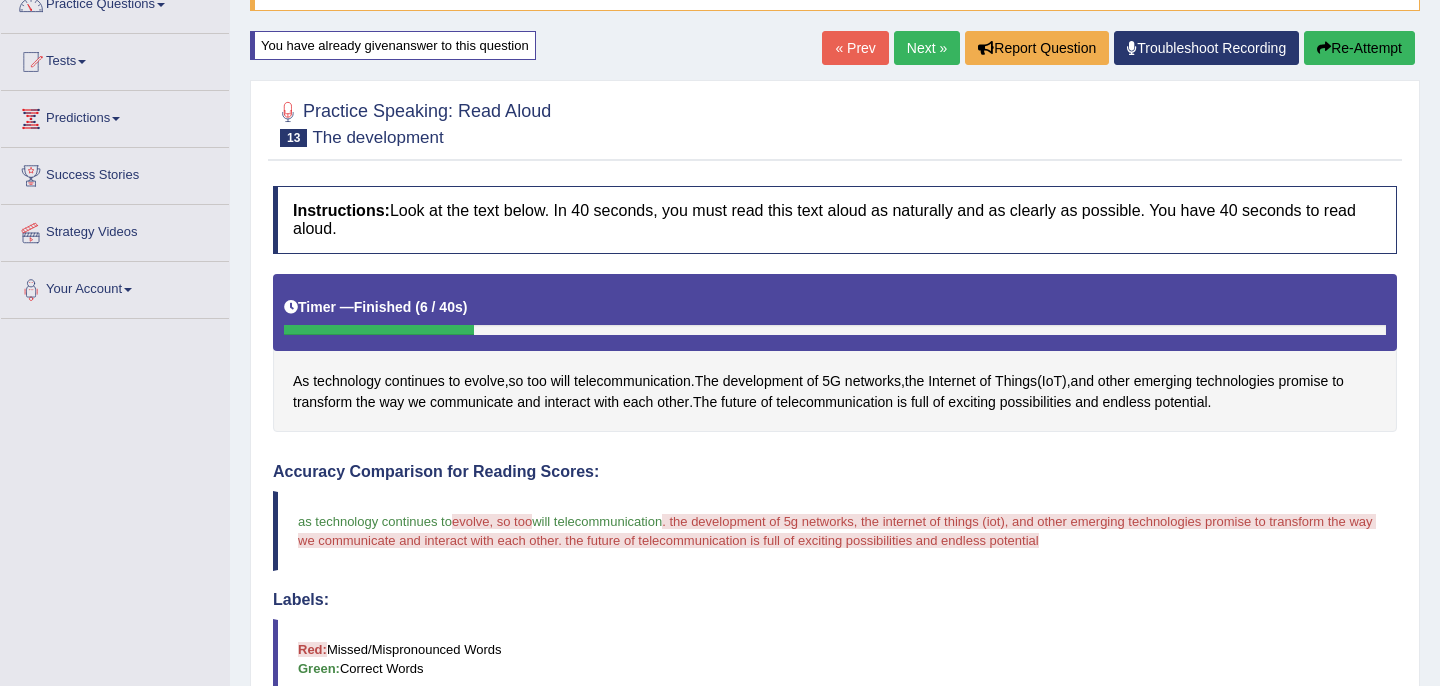 scroll, scrollTop: 0, scrollLeft: 0, axis: both 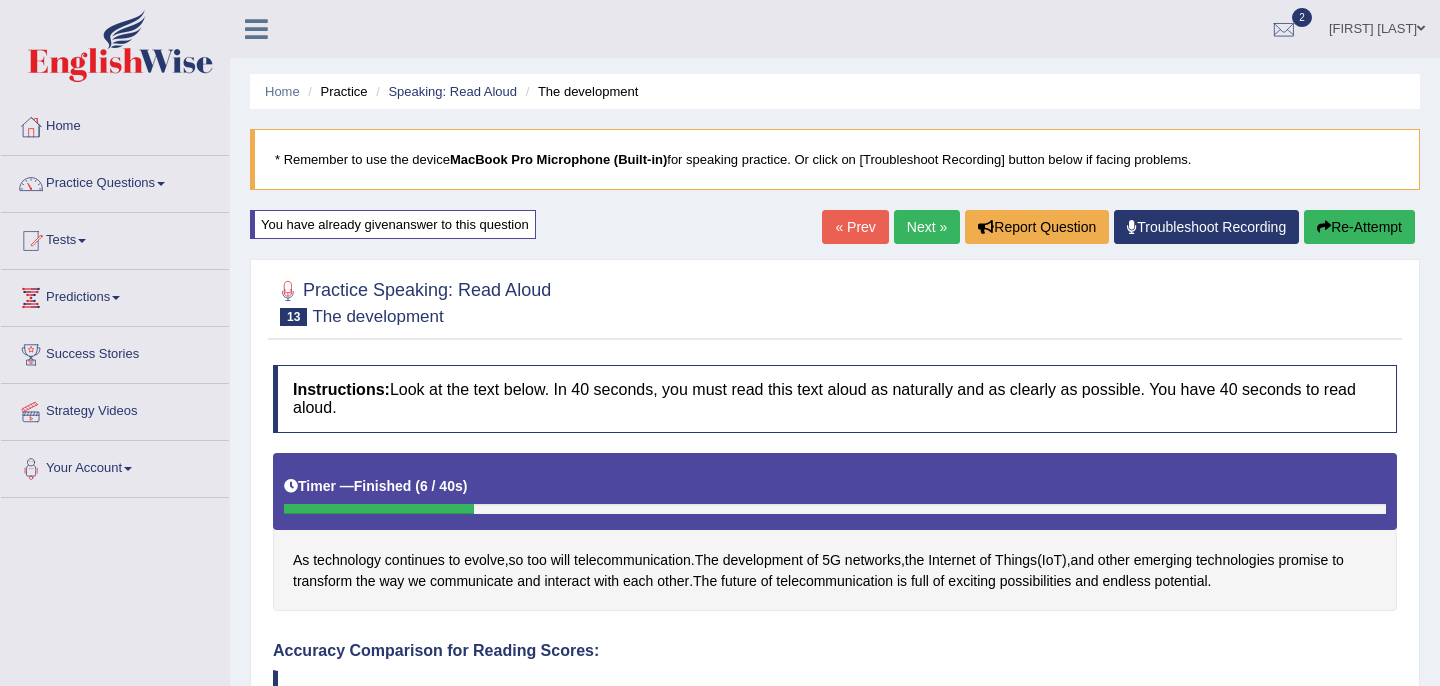 click on "Re-Attempt" at bounding box center [1359, 227] 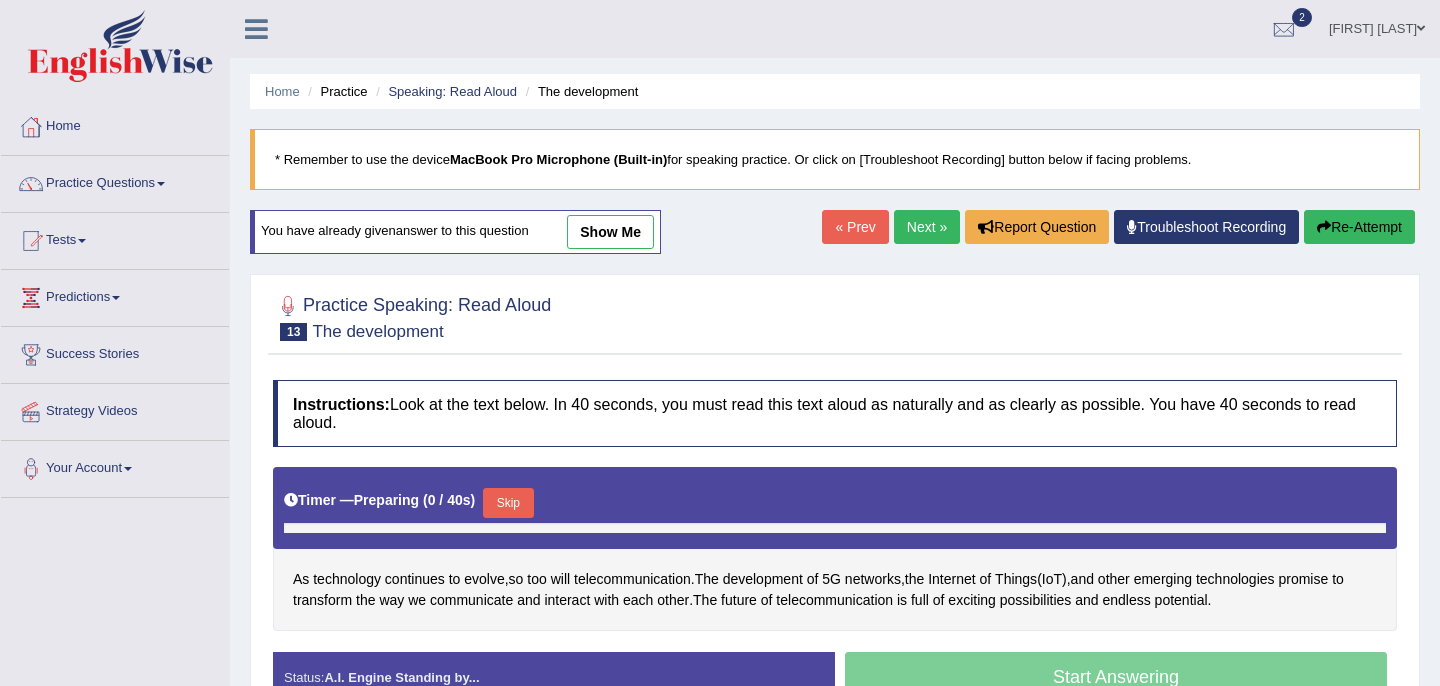 scroll, scrollTop: 0, scrollLeft: 0, axis: both 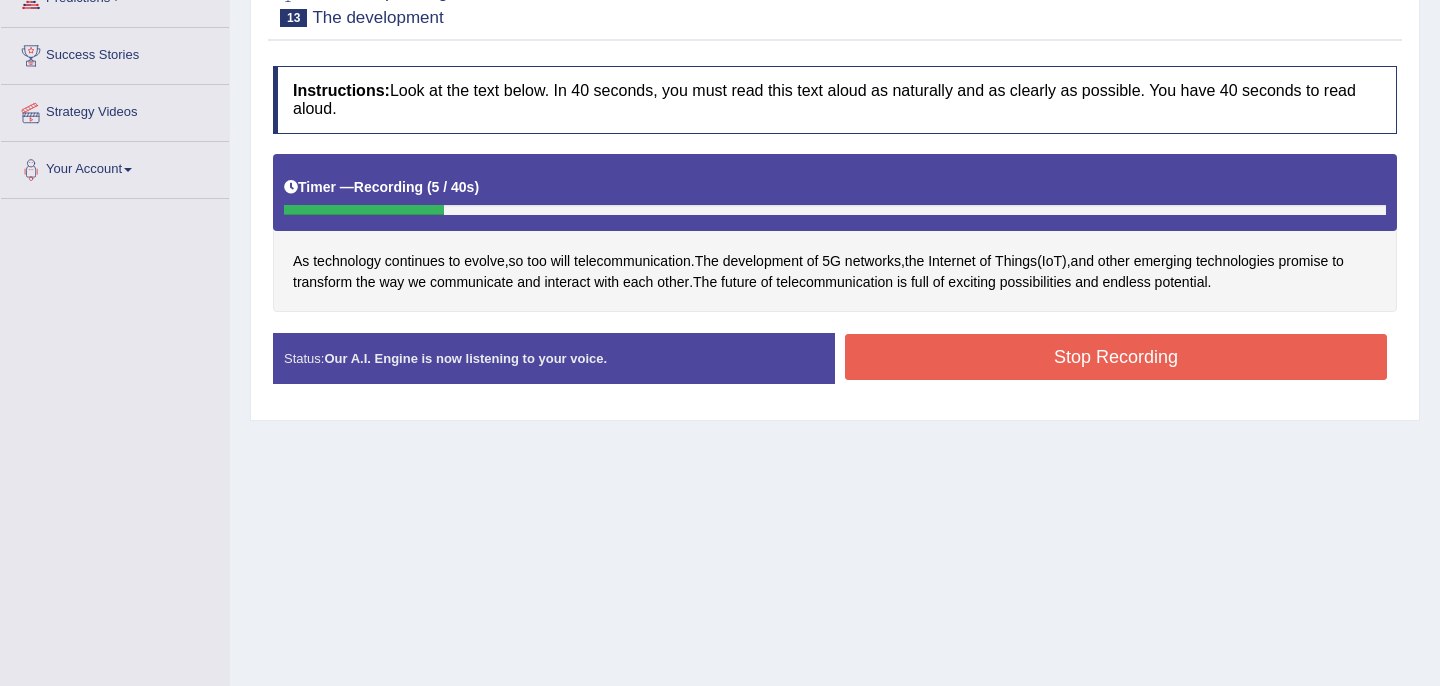 click on "Stop Recording" at bounding box center (1116, 357) 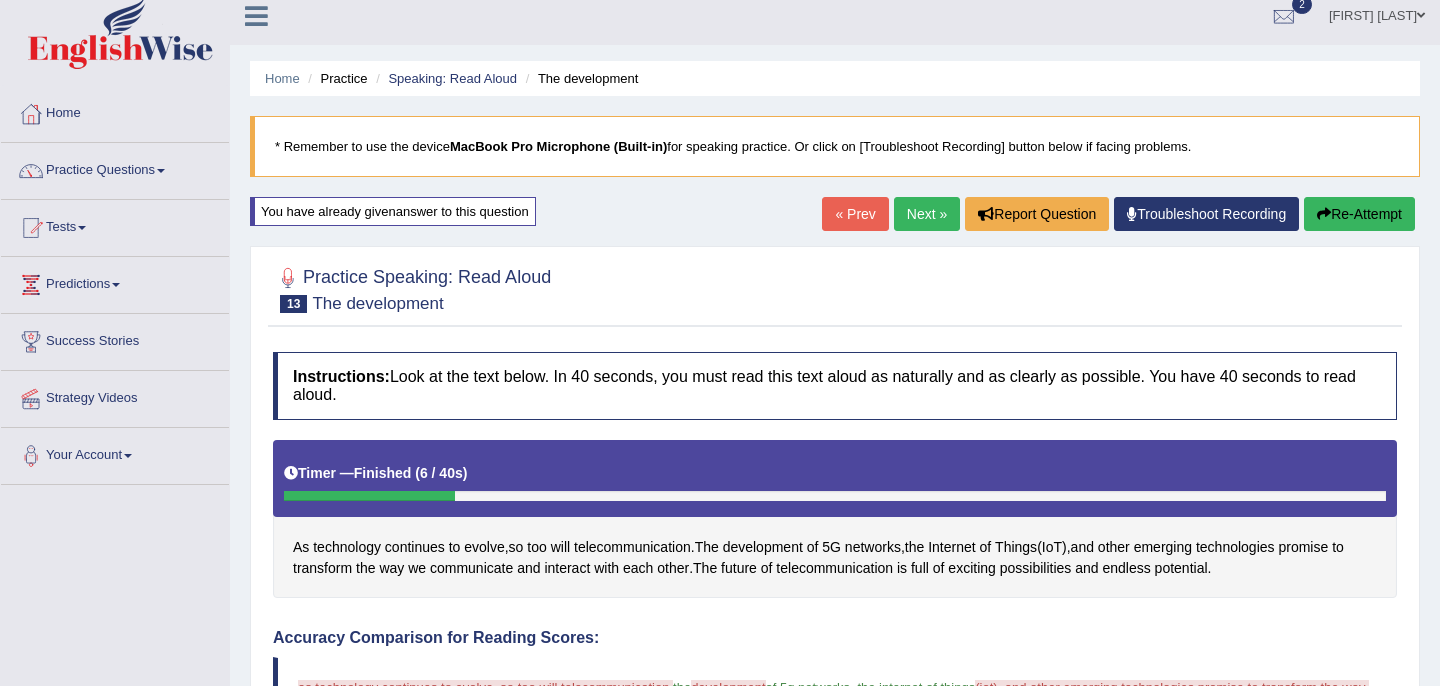 scroll, scrollTop: 0, scrollLeft: 0, axis: both 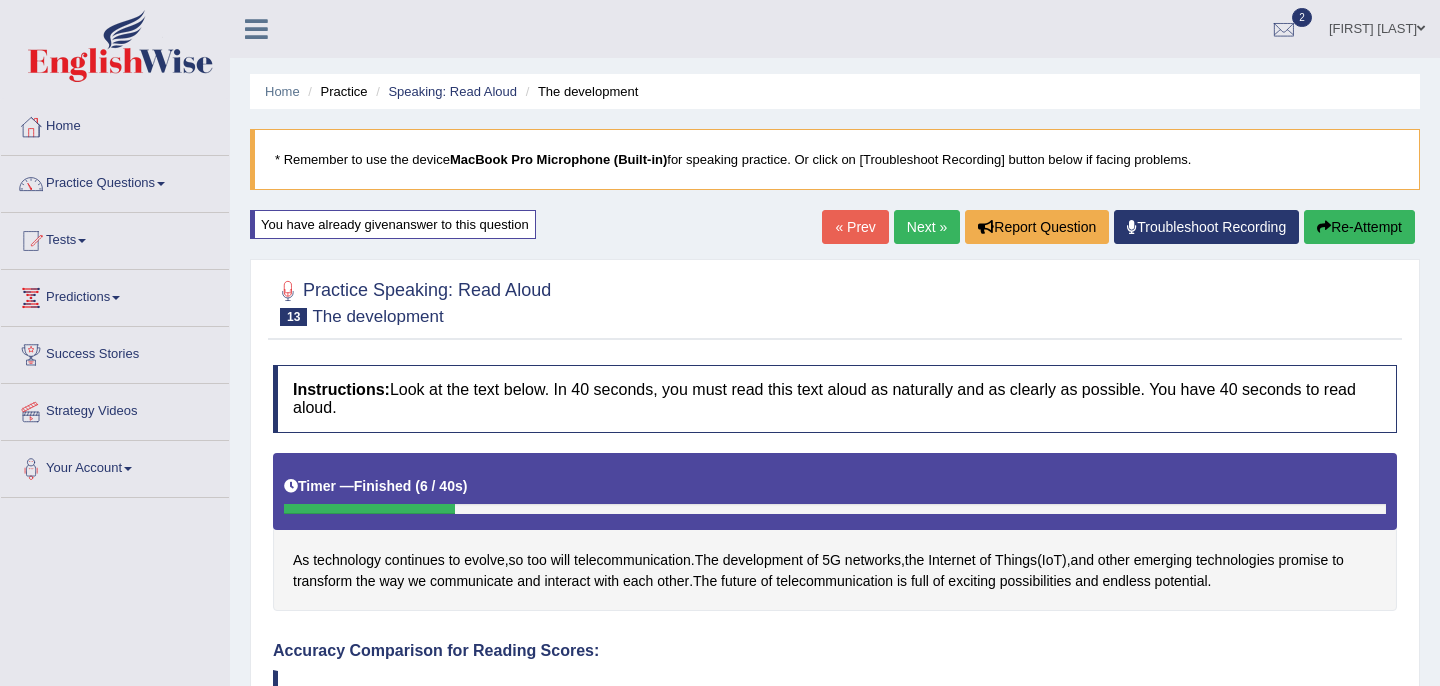 click on "Next »" at bounding box center [927, 227] 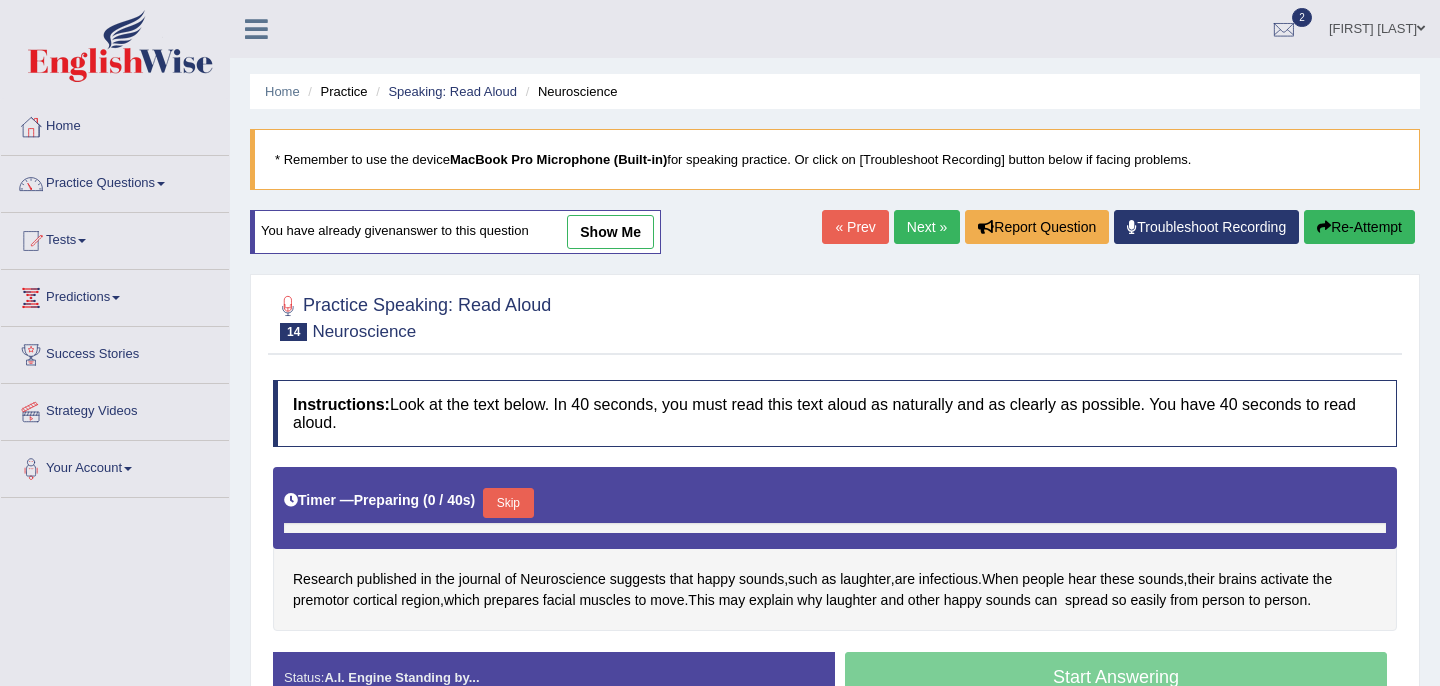 scroll, scrollTop: 0, scrollLeft: 0, axis: both 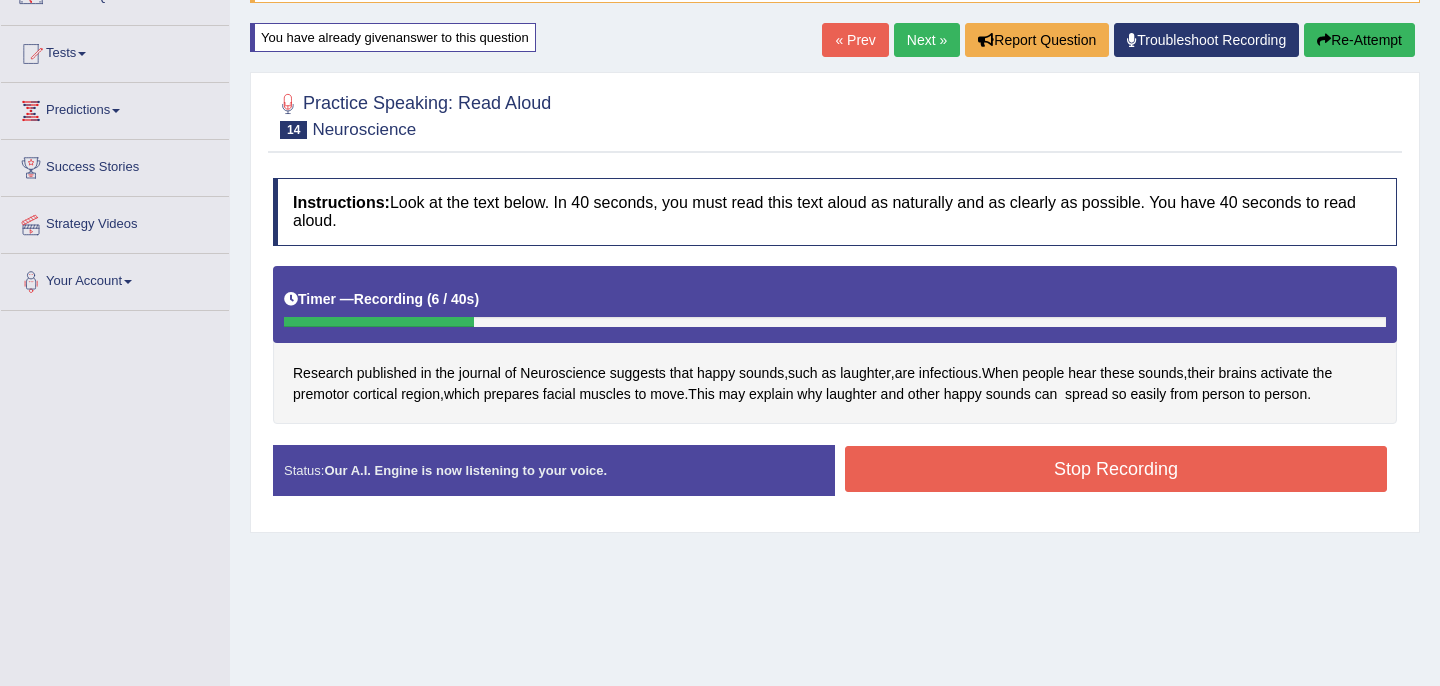 click on "Stop Recording" at bounding box center [1116, 469] 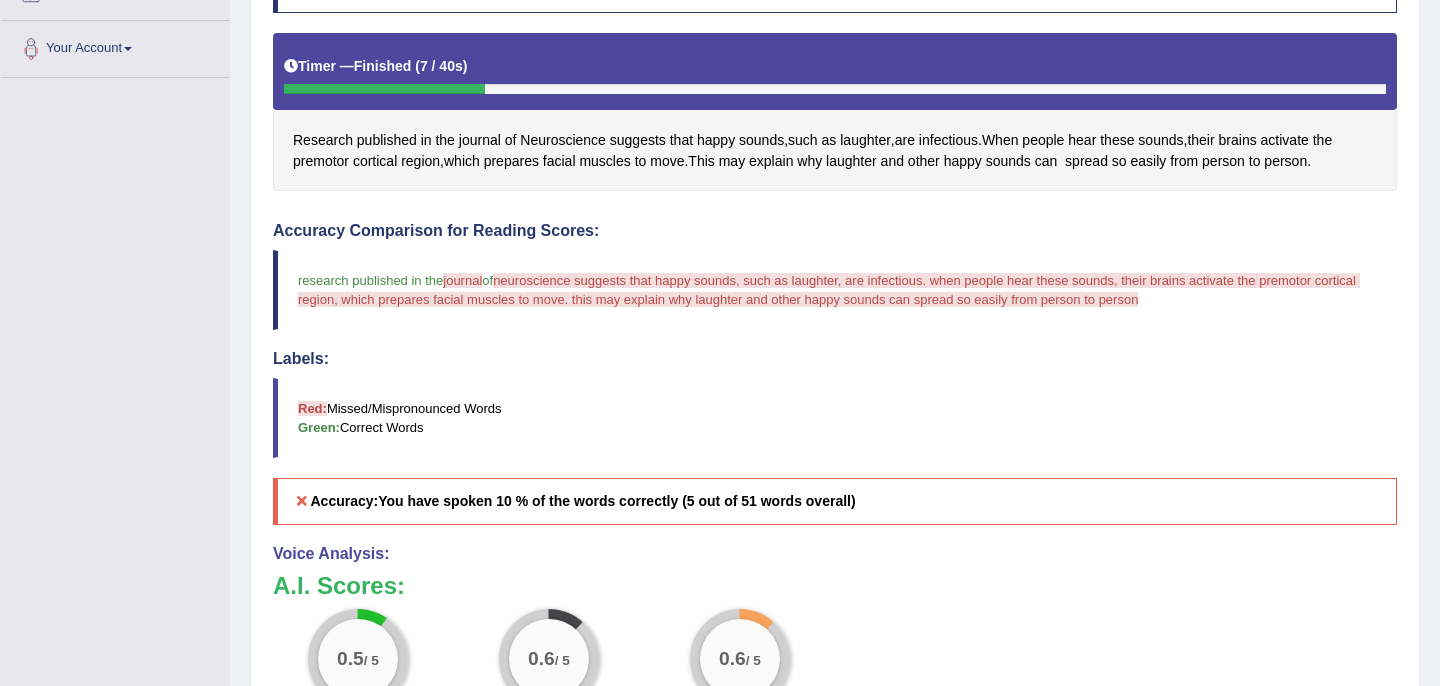 scroll, scrollTop: 0, scrollLeft: 0, axis: both 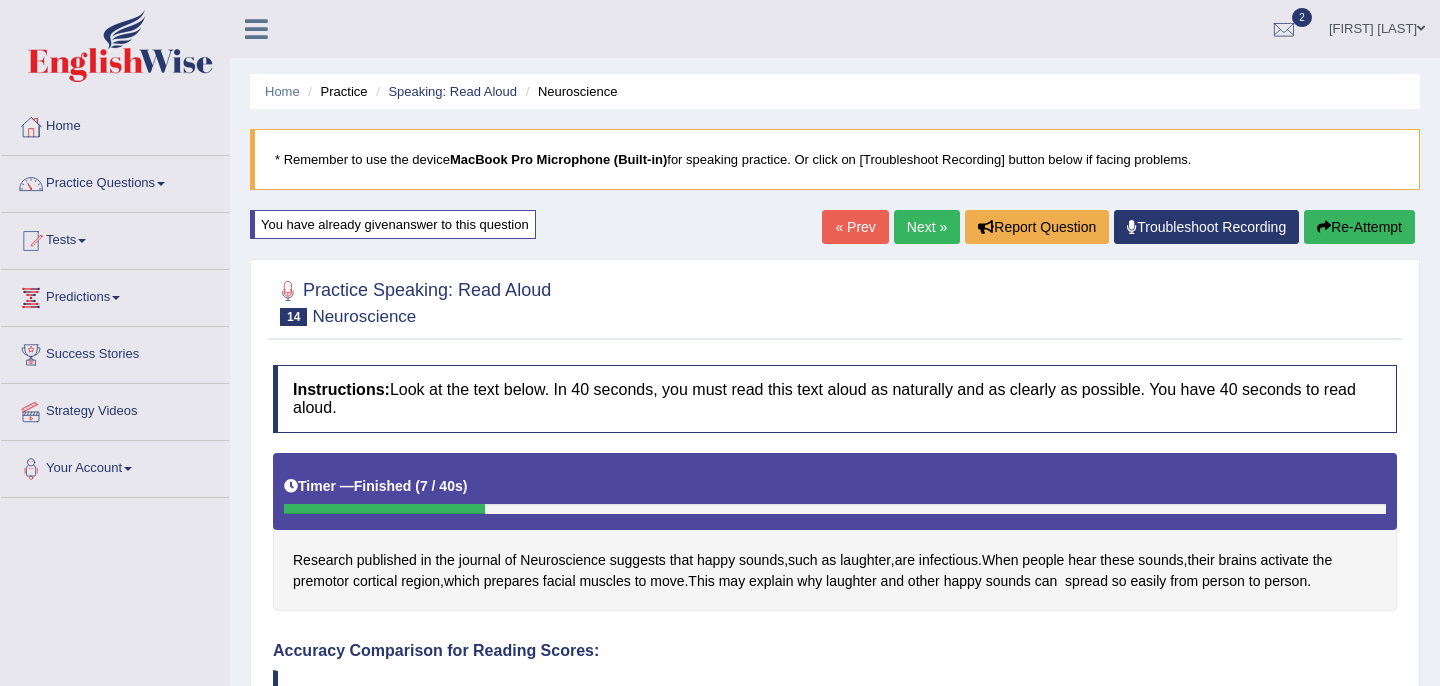 click on "Re-Attempt" at bounding box center [1359, 227] 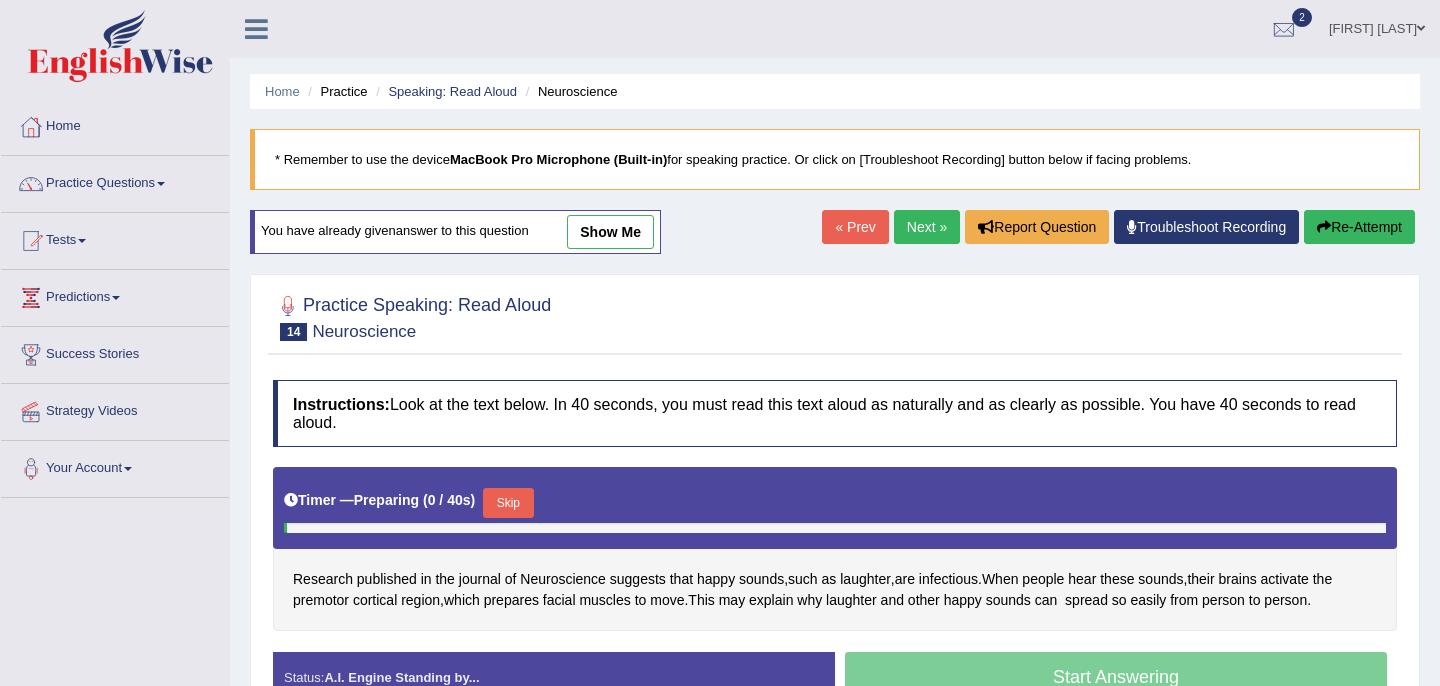 scroll, scrollTop: 0, scrollLeft: 0, axis: both 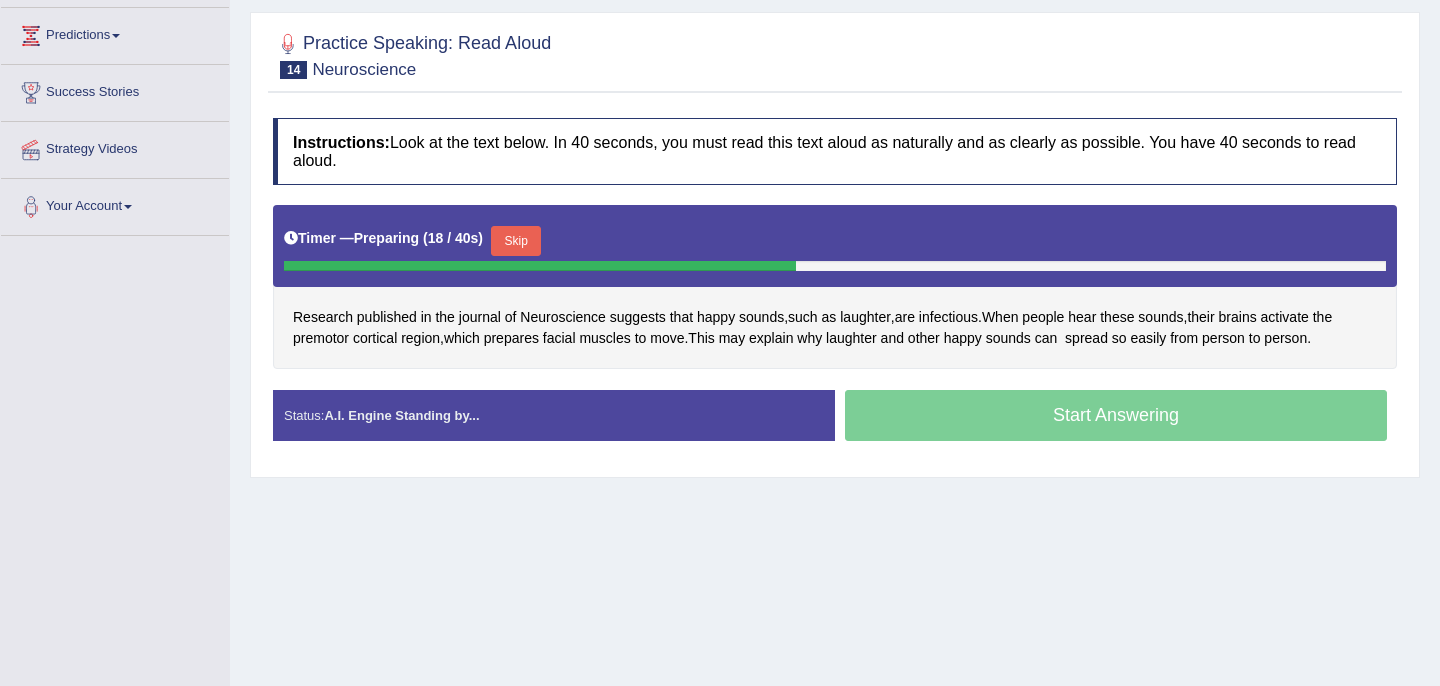 click on "Start Answering" at bounding box center (1116, 418) 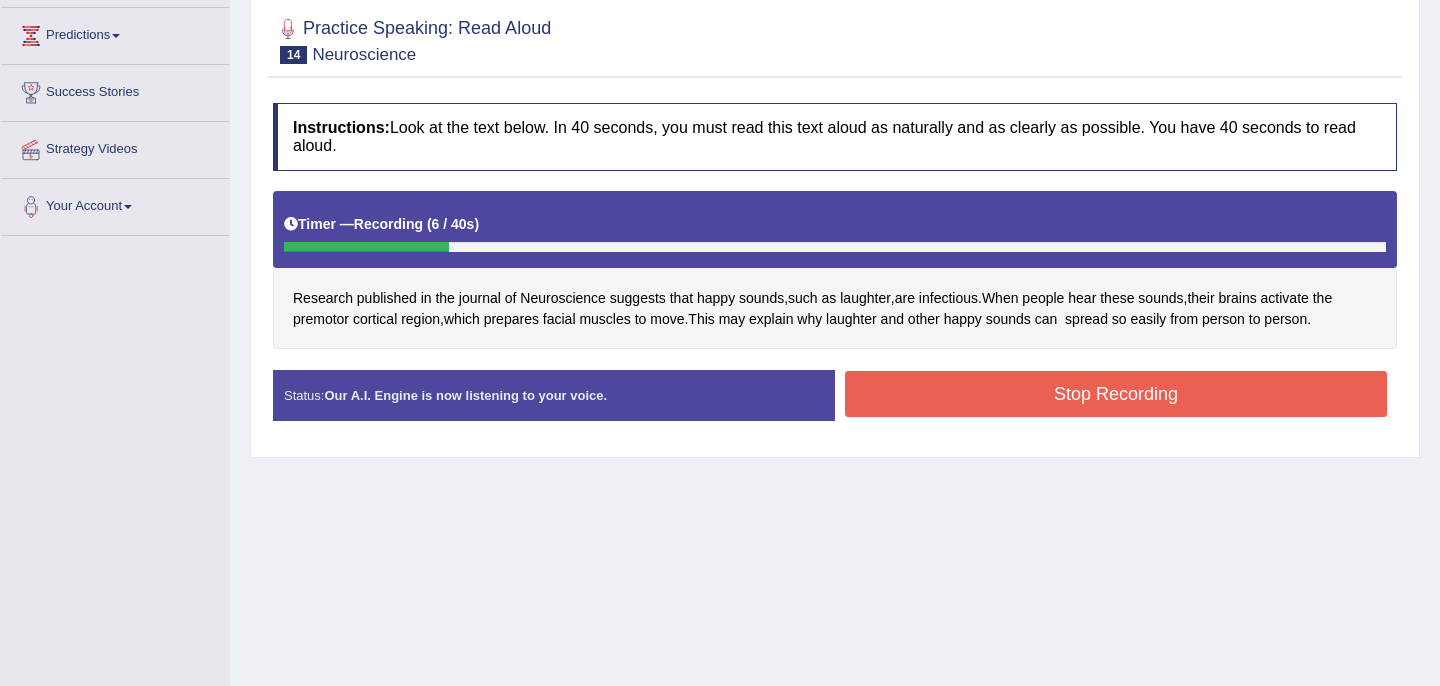 click on "Stop Recording" at bounding box center [1116, 394] 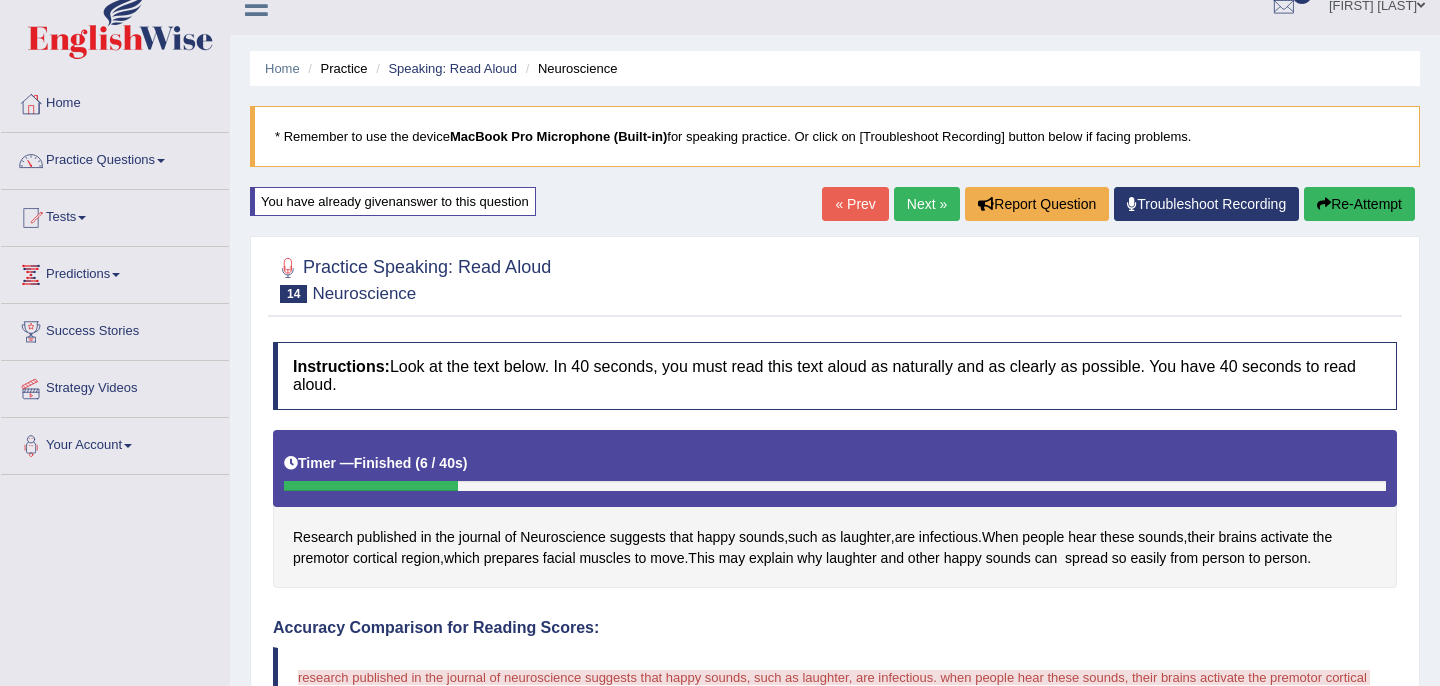 scroll, scrollTop: 0, scrollLeft: 0, axis: both 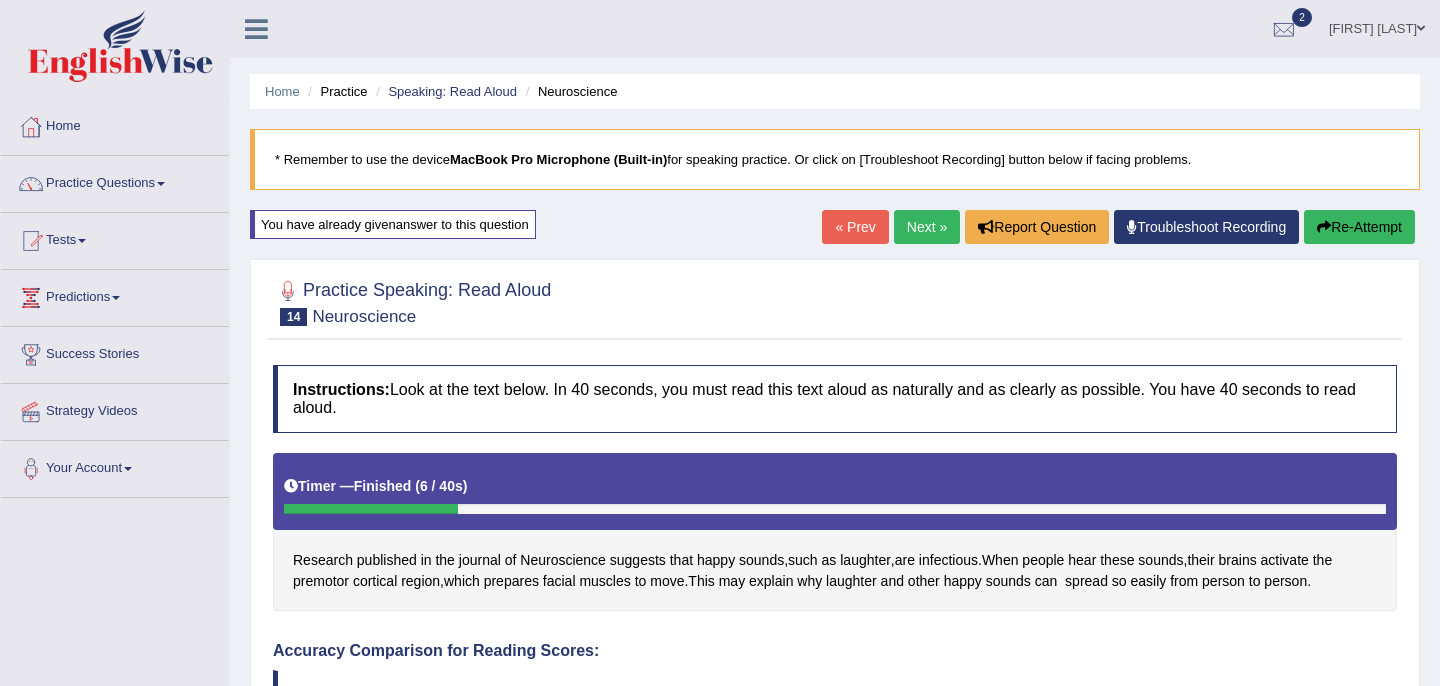 click on "Re-Attempt" at bounding box center (1359, 227) 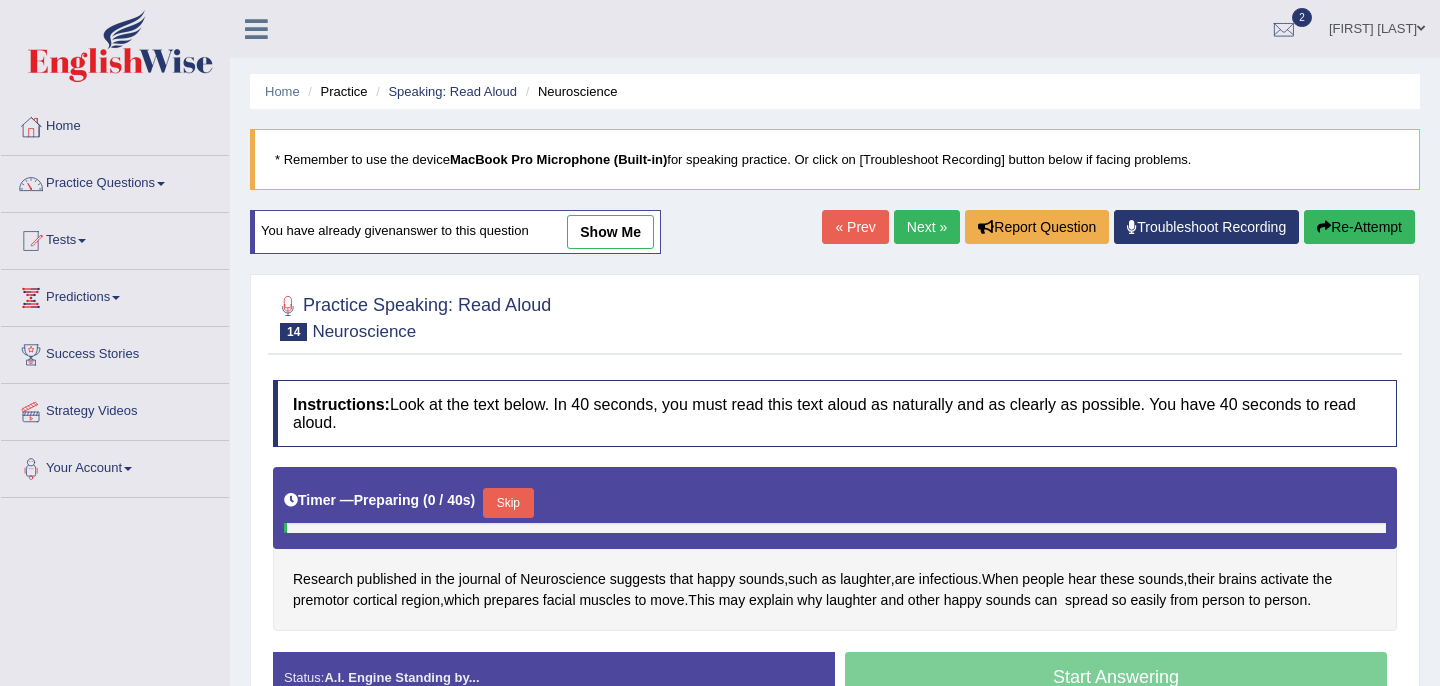 scroll, scrollTop: 0, scrollLeft: 0, axis: both 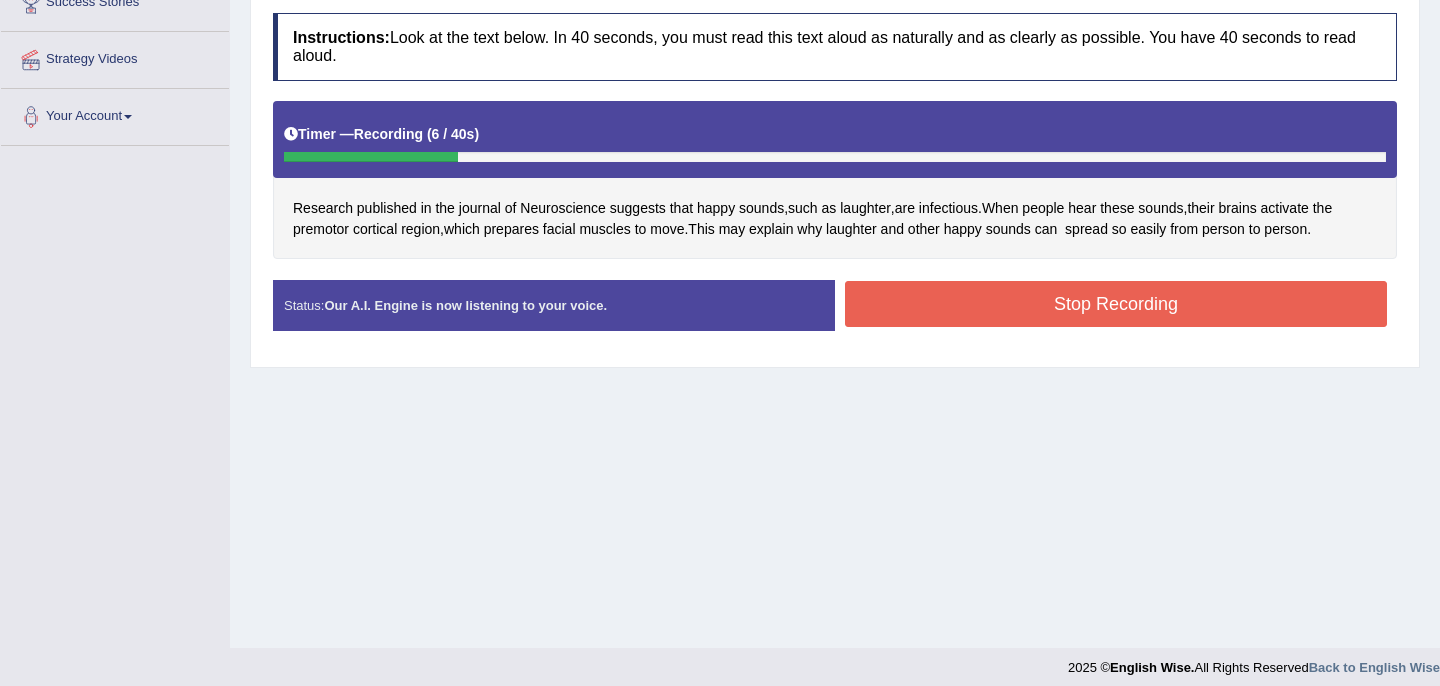click on "Stop Recording" at bounding box center (1116, 304) 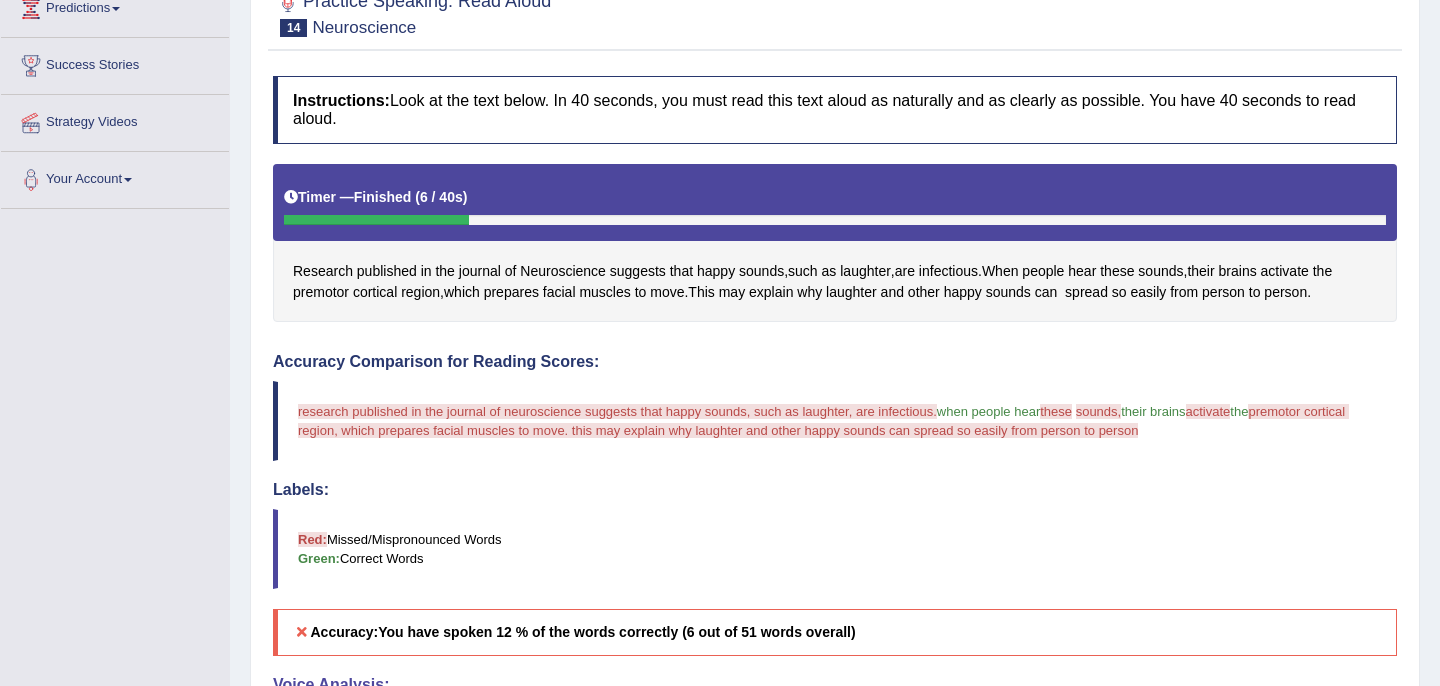 scroll, scrollTop: 0, scrollLeft: 0, axis: both 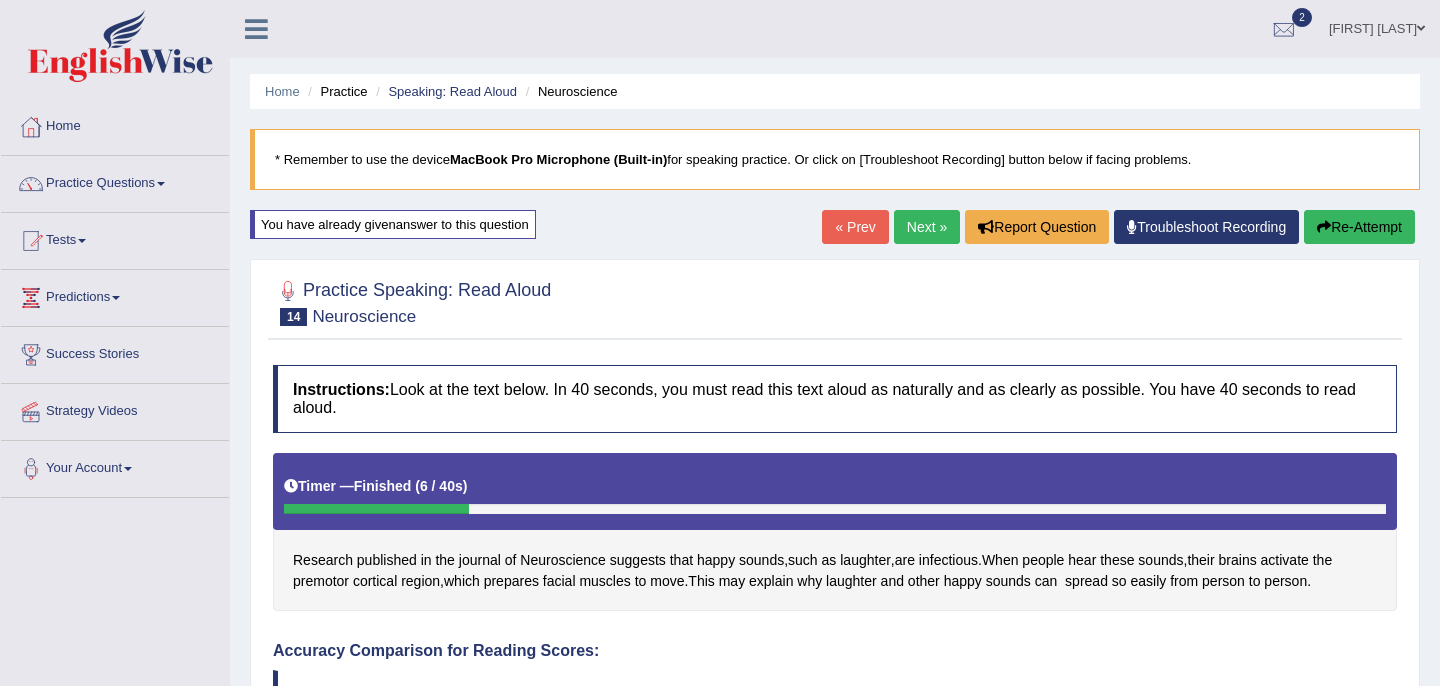 click on "Next »" at bounding box center [927, 227] 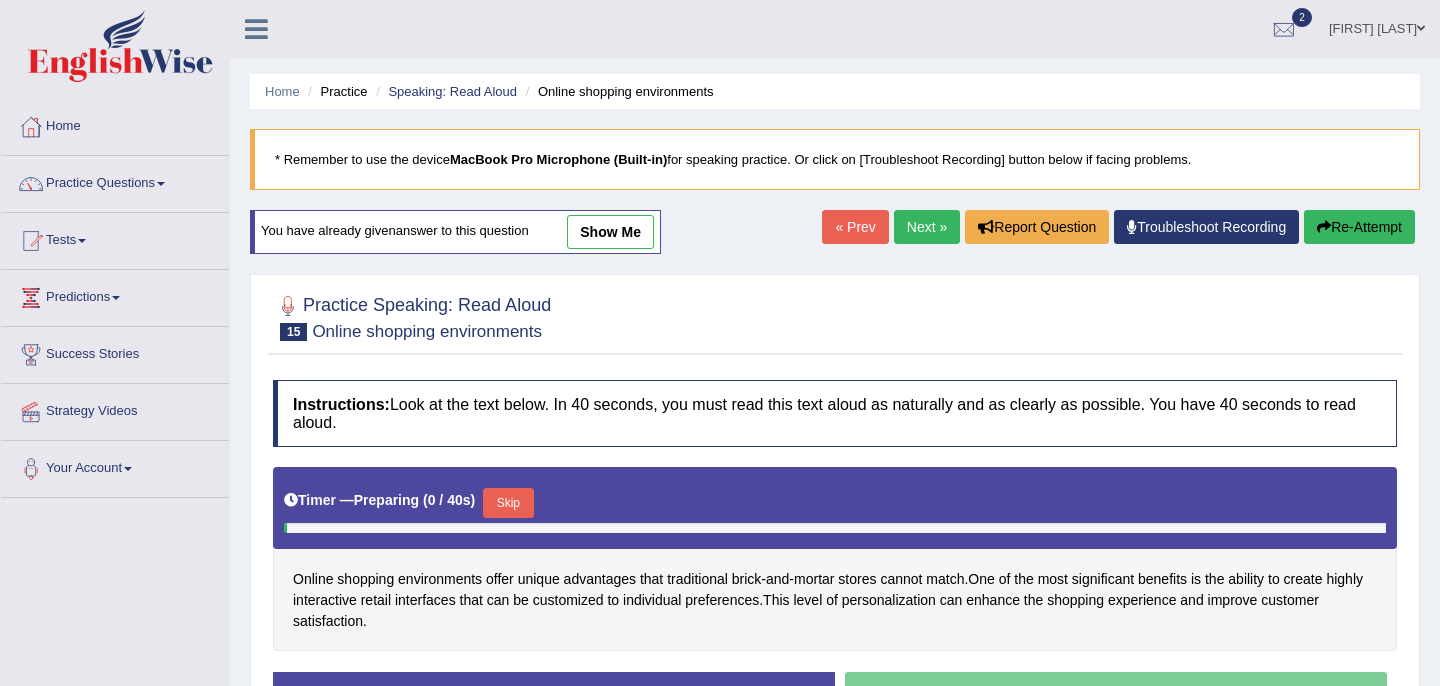 scroll, scrollTop: 0, scrollLeft: 0, axis: both 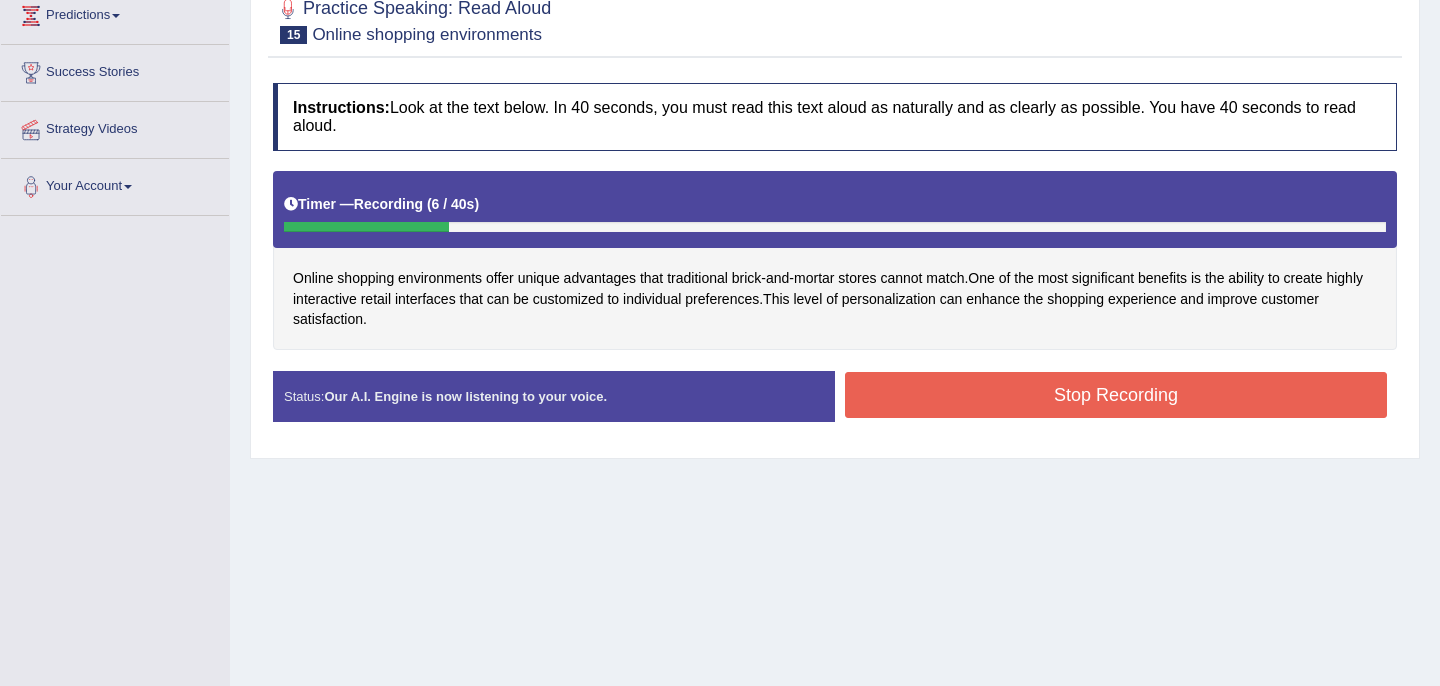 click on "Stop Recording" at bounding box center (1116, 395) 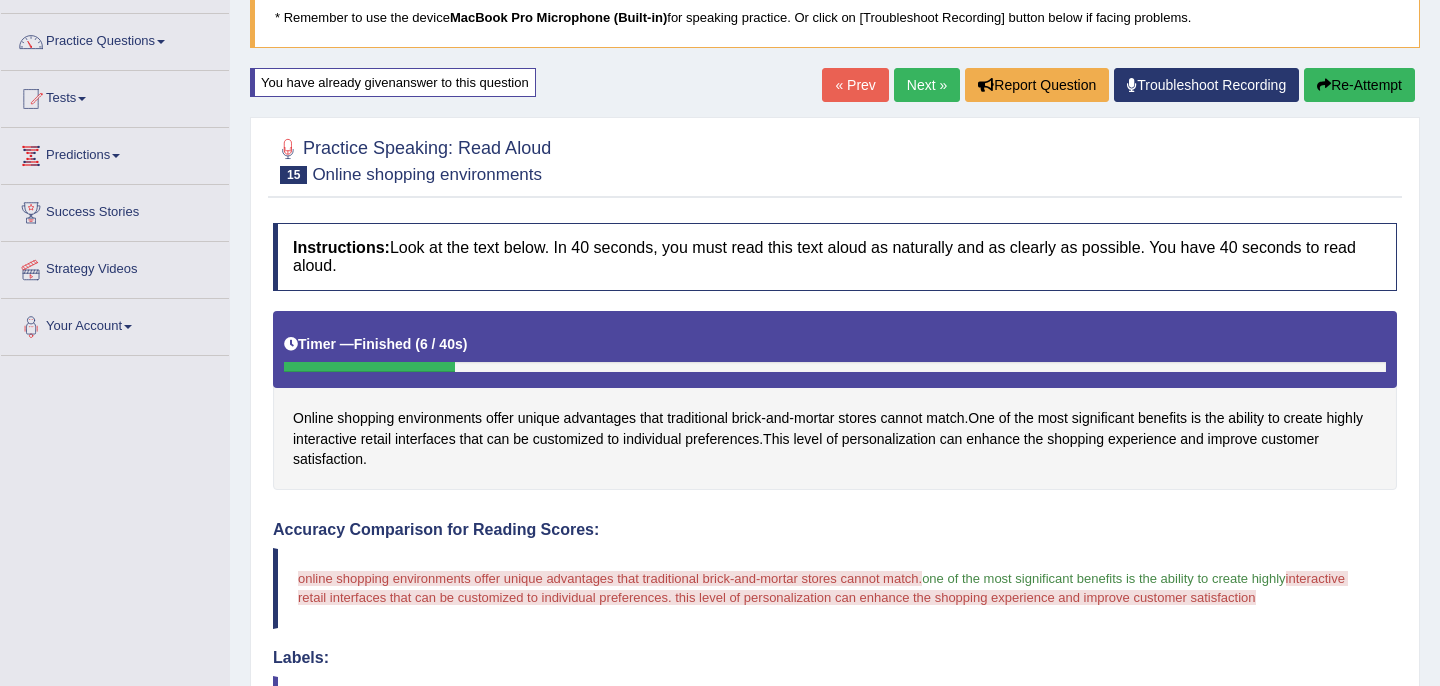 scroll, scrollTop: 148, scrollLeft: 0, axis: vertical 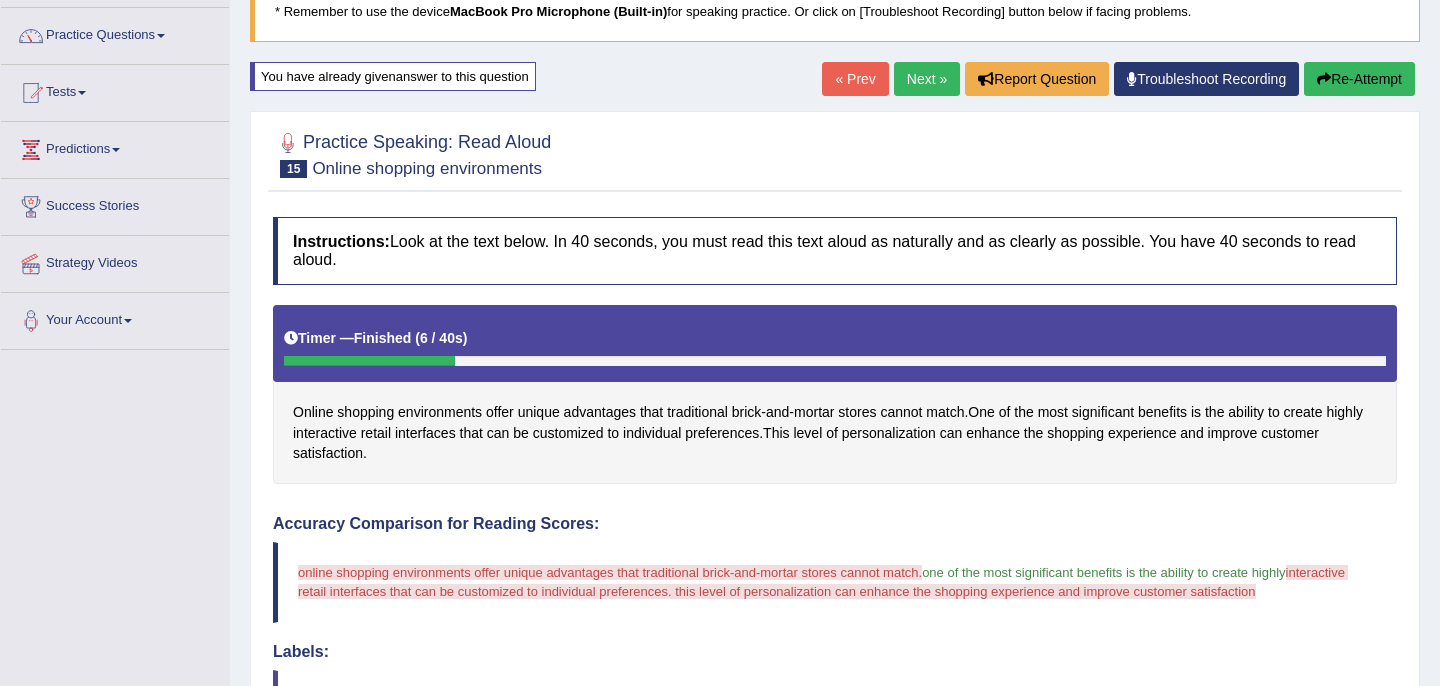 click on "Re-Attempt" at bounding box center [1359, 79] 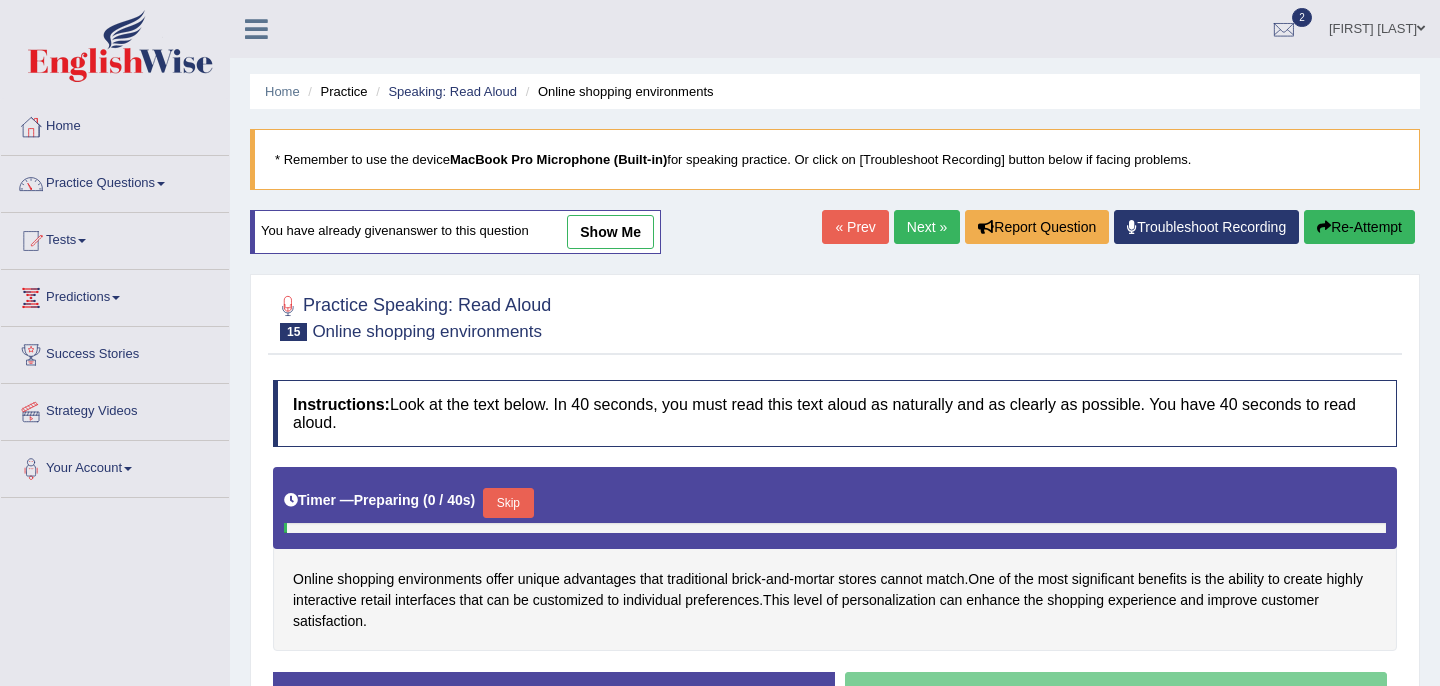 scroll, scrollTop: 163, scrollLeft: 0, axis: vertical 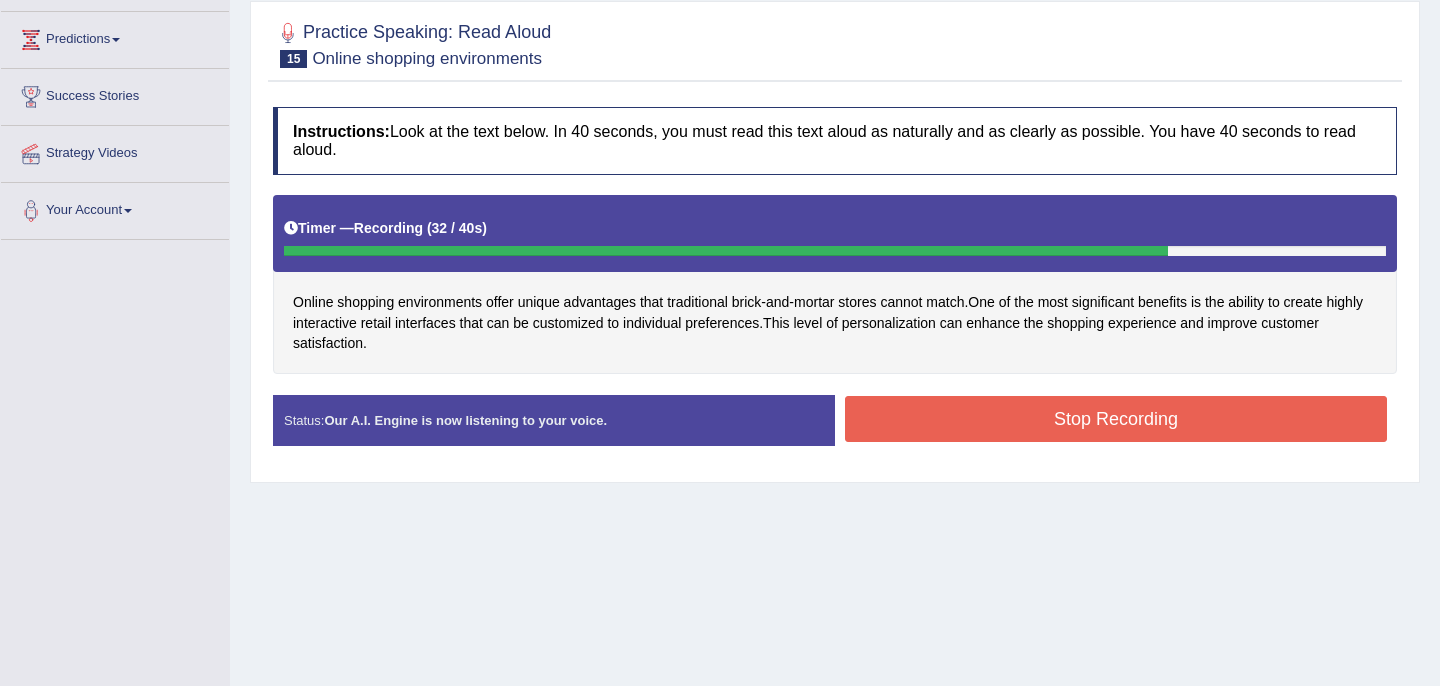 click on "Stop Recording" at bounding box center [1116, 419] 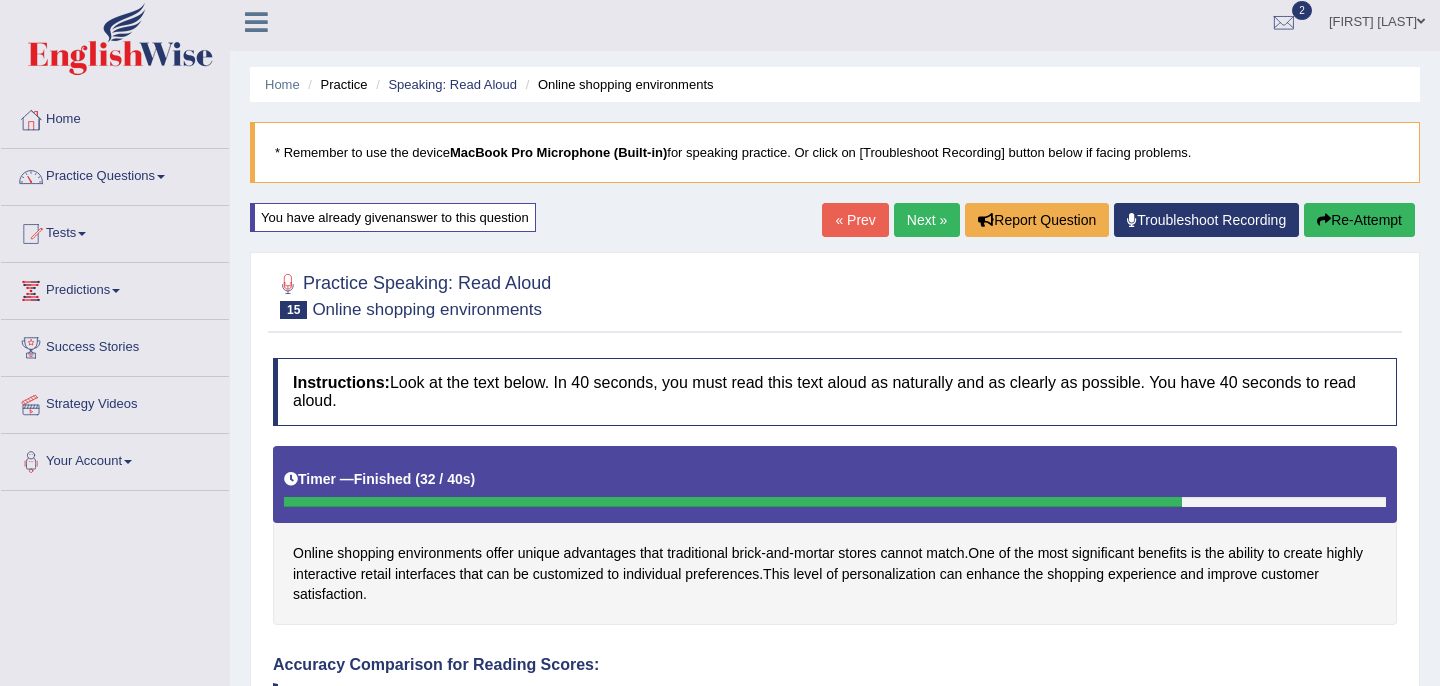 scroll, scrollTop: 0, scrollLeft: 0, axis: both 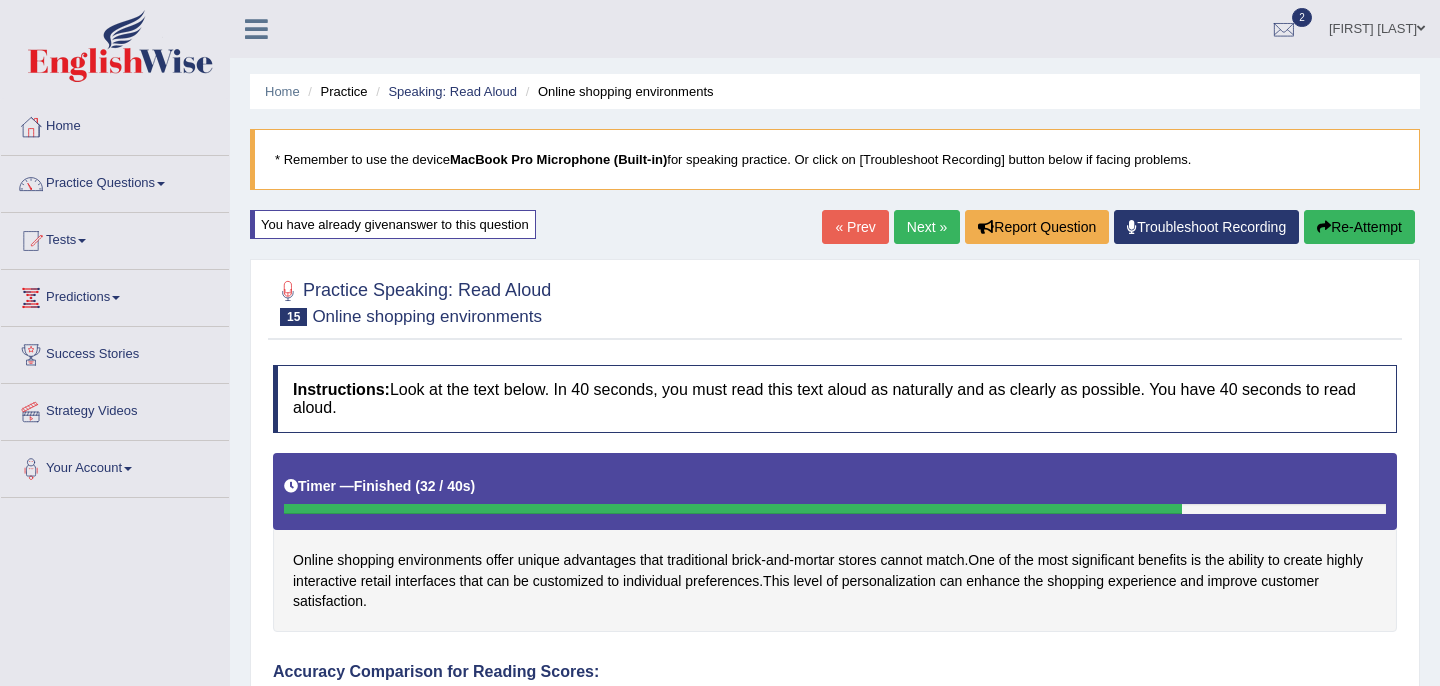 click on "Next »" at bounding box center [927, 227] 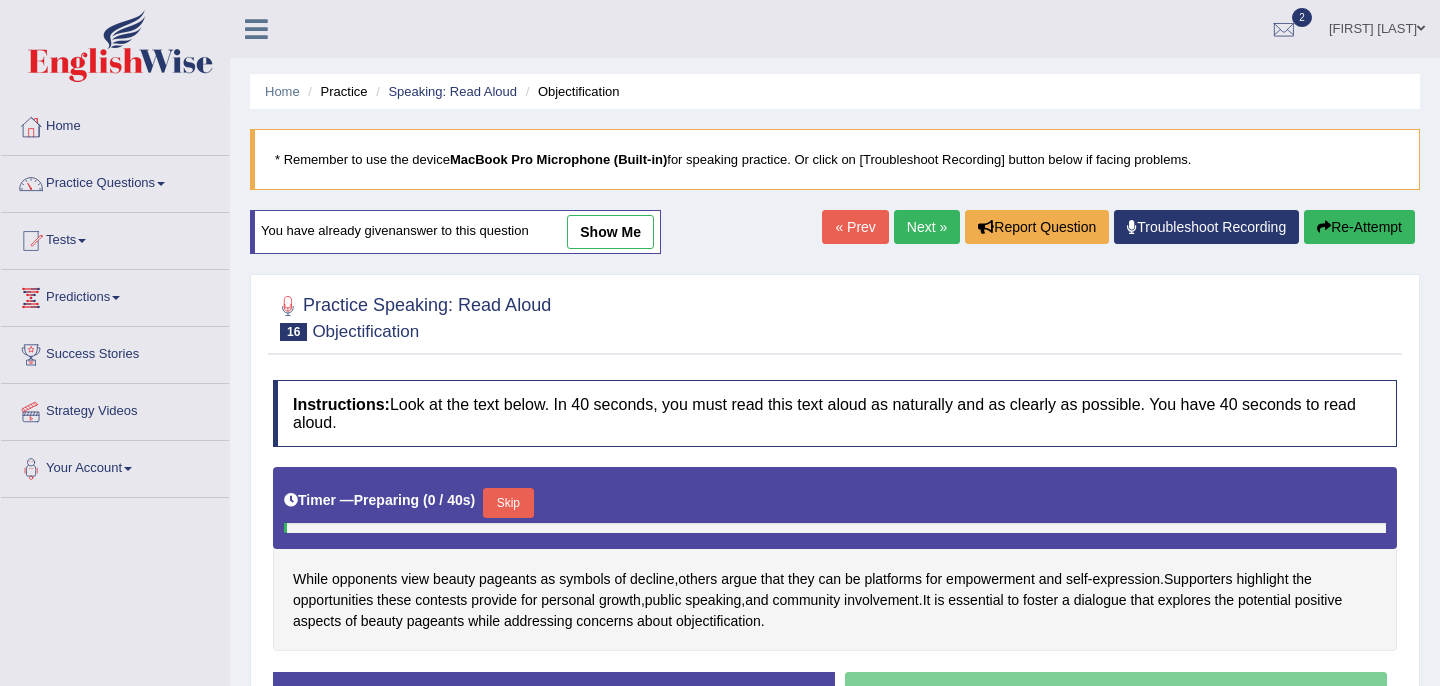 scroll, scrollTop: 0, scrollLeft: 0, axis: both 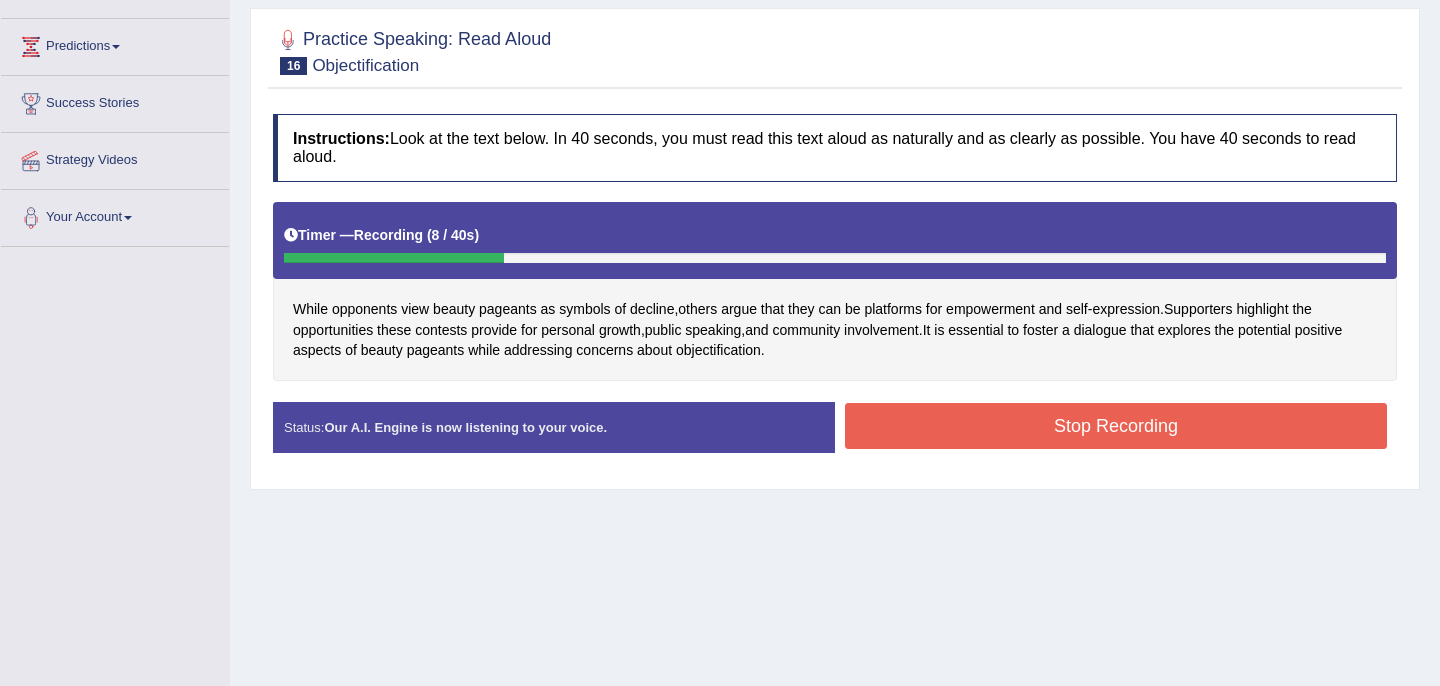 click on "Stop Recording" at bounding box center [1116, 426] 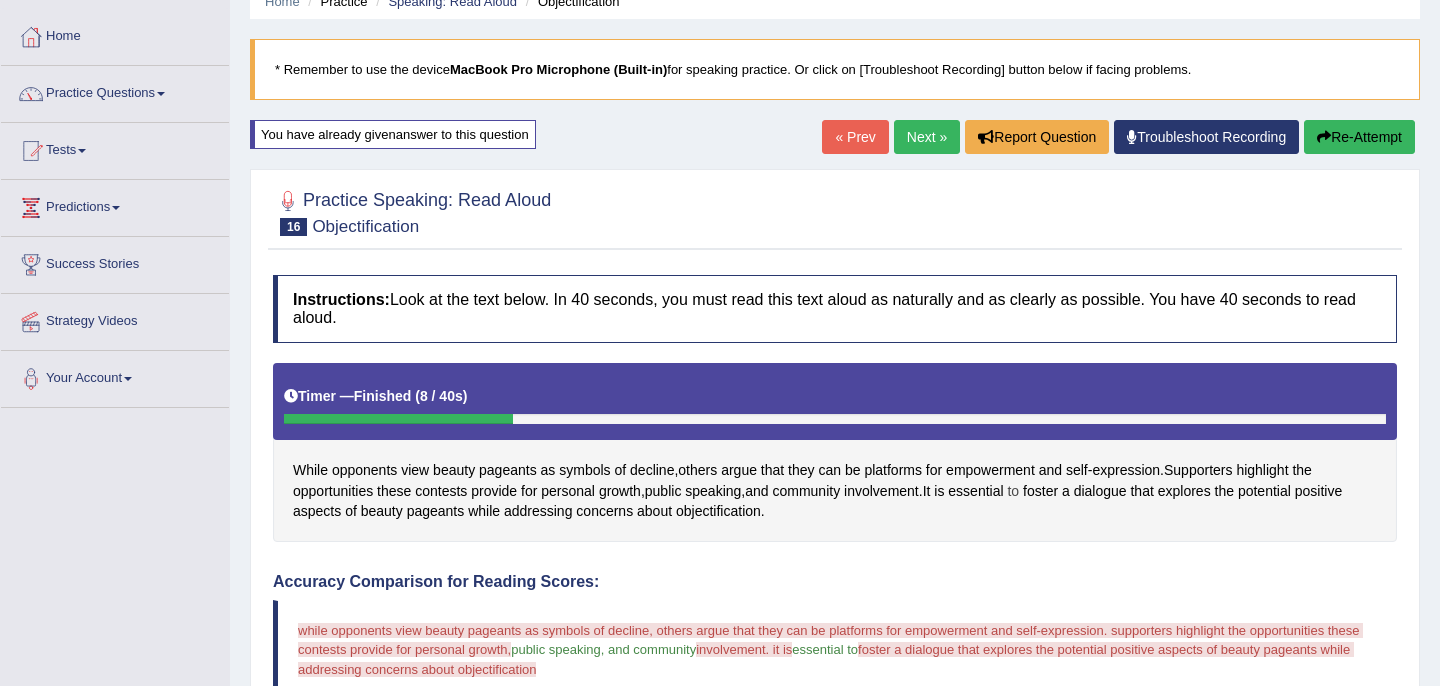 scroll, scrollTop: 0, scrollLeft: 0, axis: both 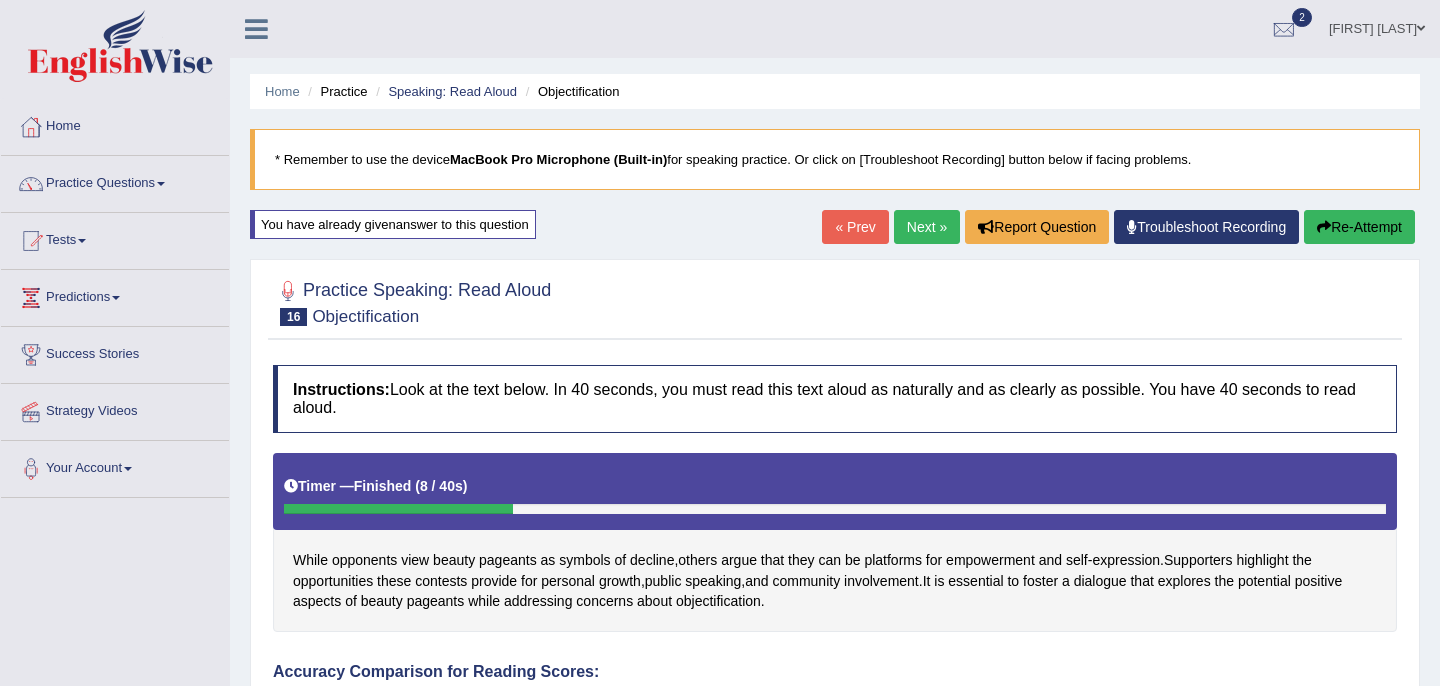 click on "Re-Attempt" at bounding box center (1359, 227) 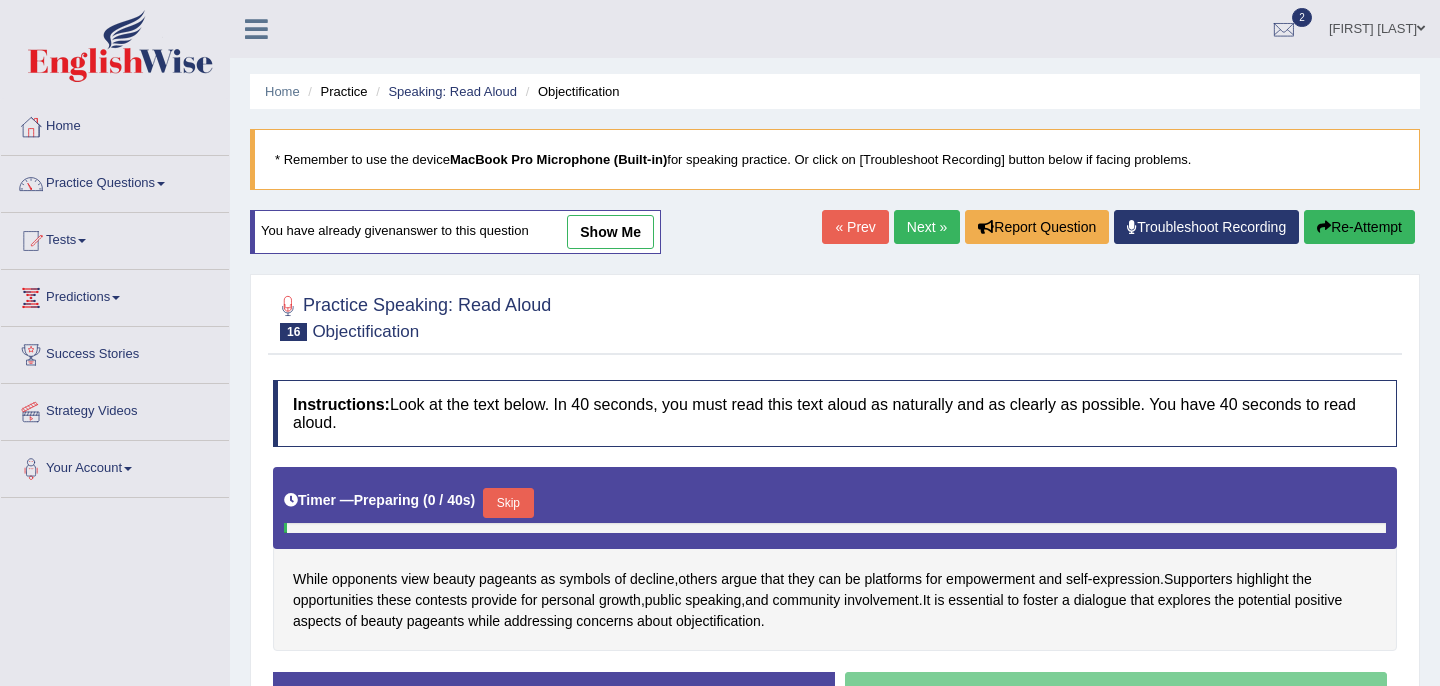 scroll, scrollTop: 0, scrollLeft: 0, axis: both 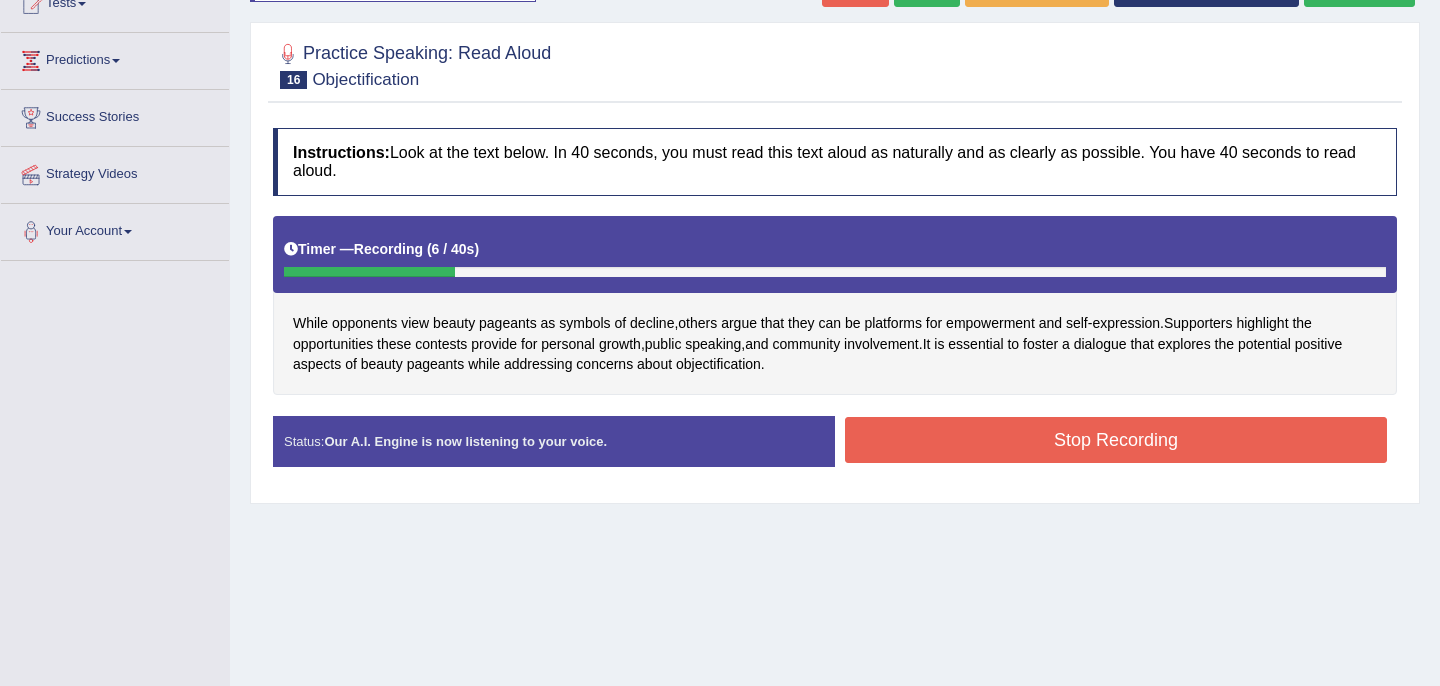 click on "Stop Recording" at bounding box center [1116, 440] 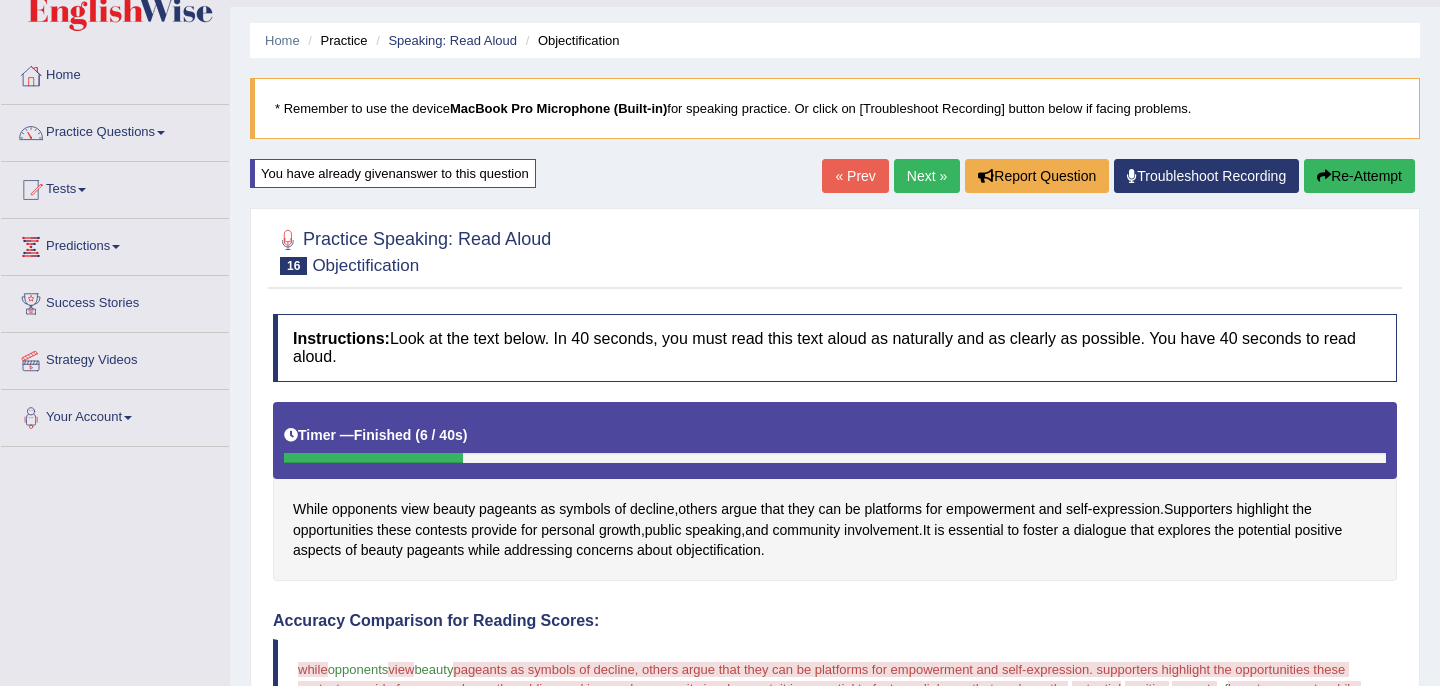 scroll, scrollTop: 0, scrollLeft: 0, axis: both 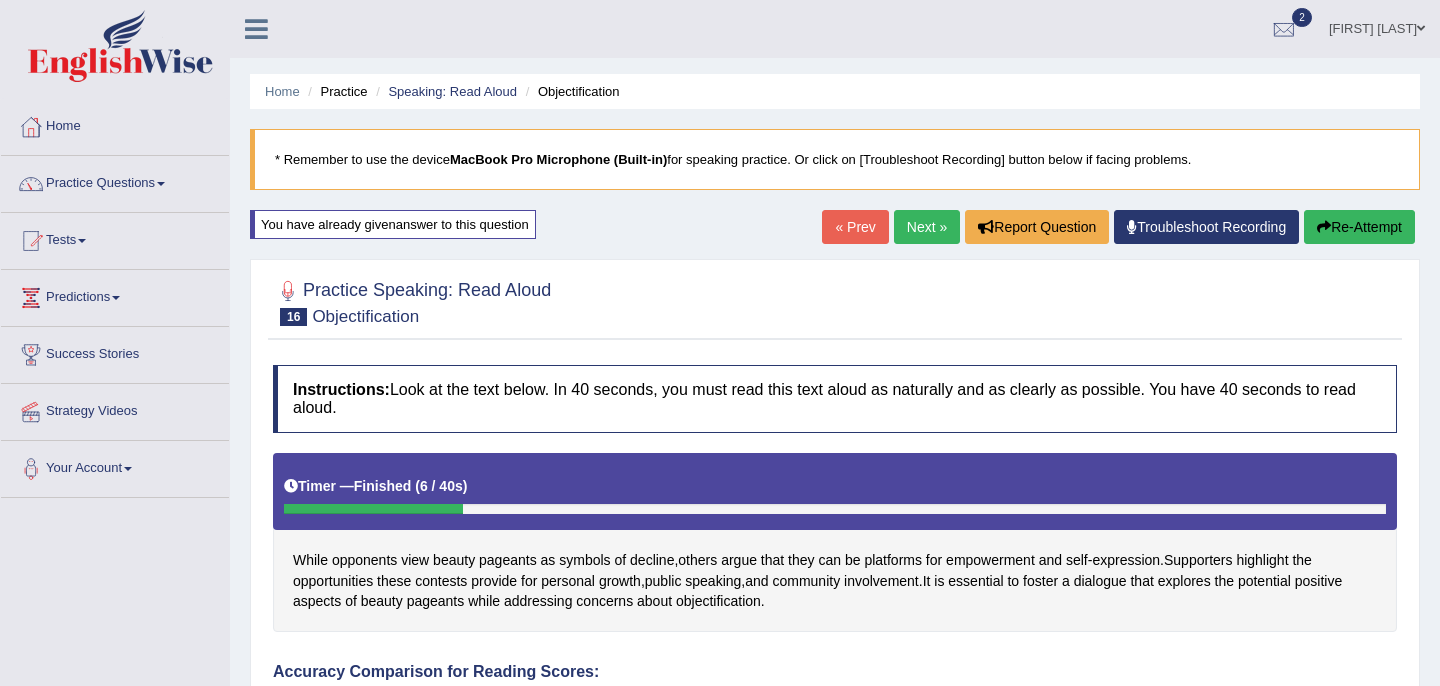 click on "Re-Attempt" at bounding box center (1359, 227) 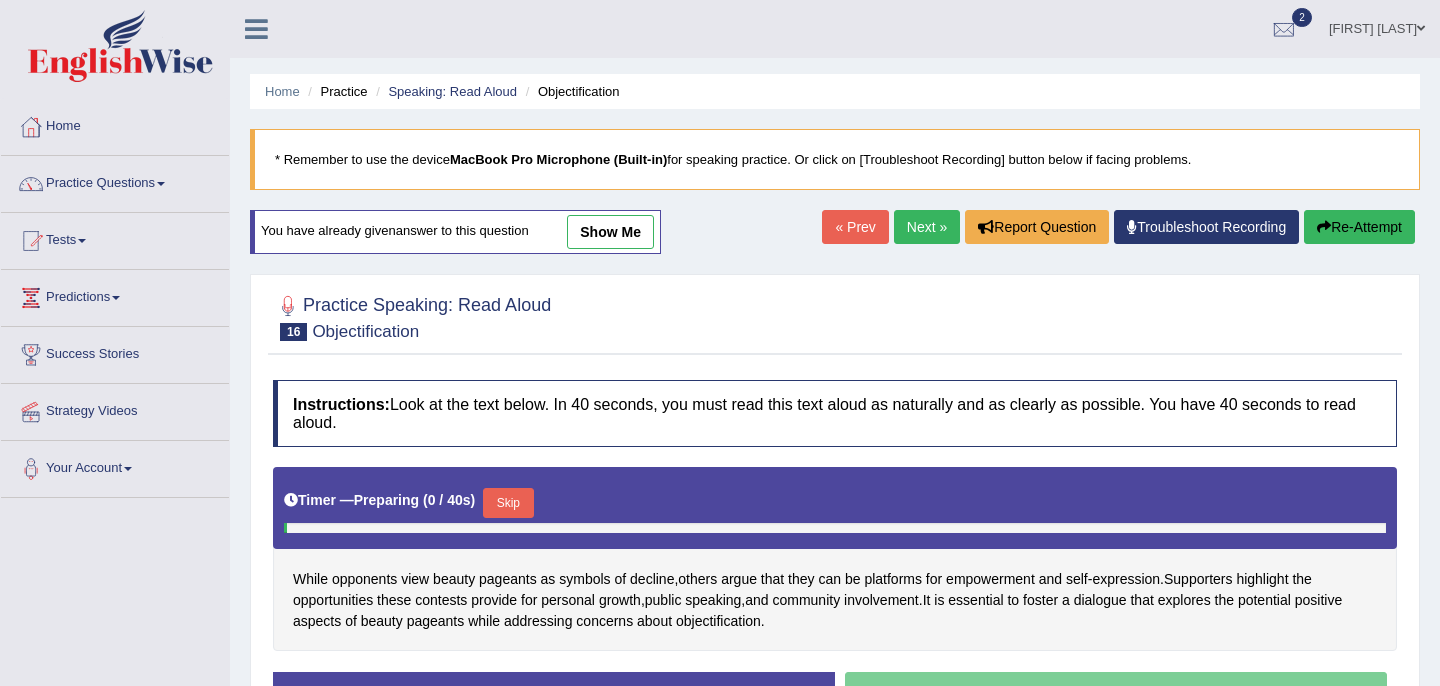 scroll, scrollTop: 0, scrollLeft: 0, axis: both 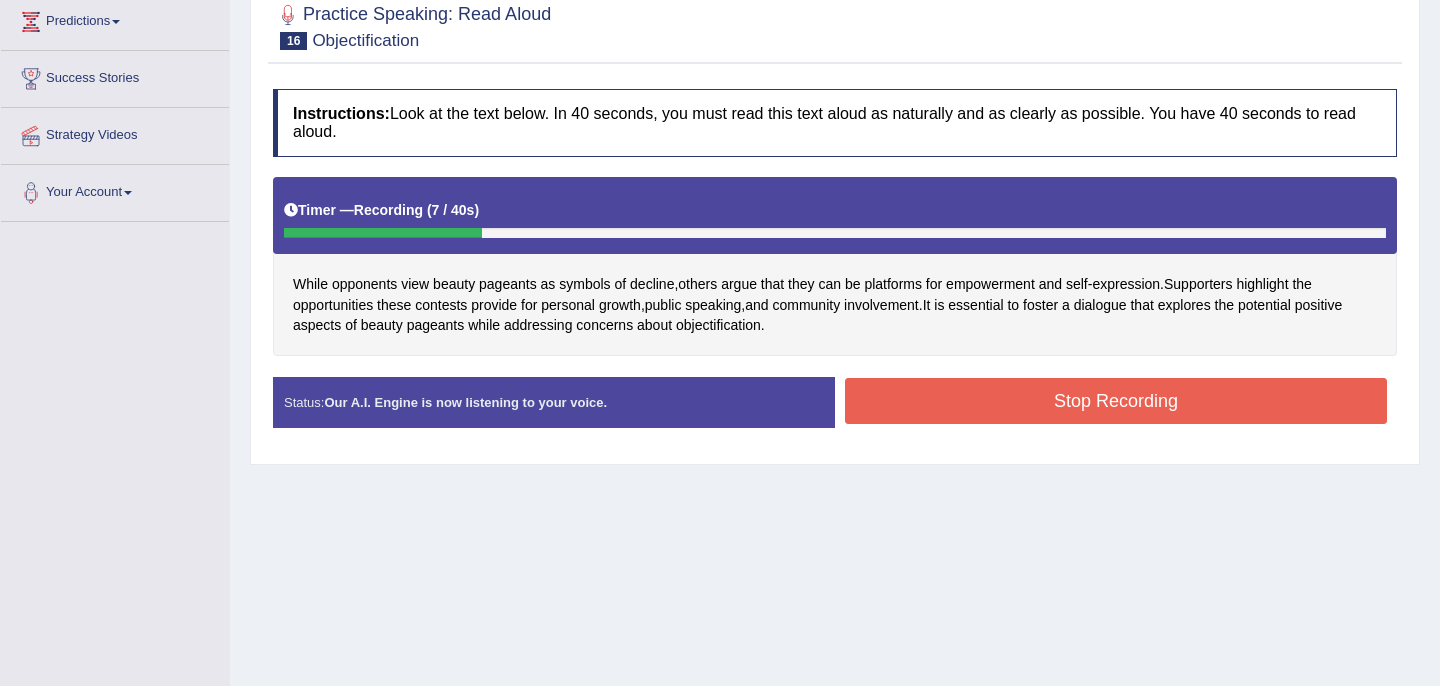 click on "Stop Recording" at bounding box center (1116, 401) 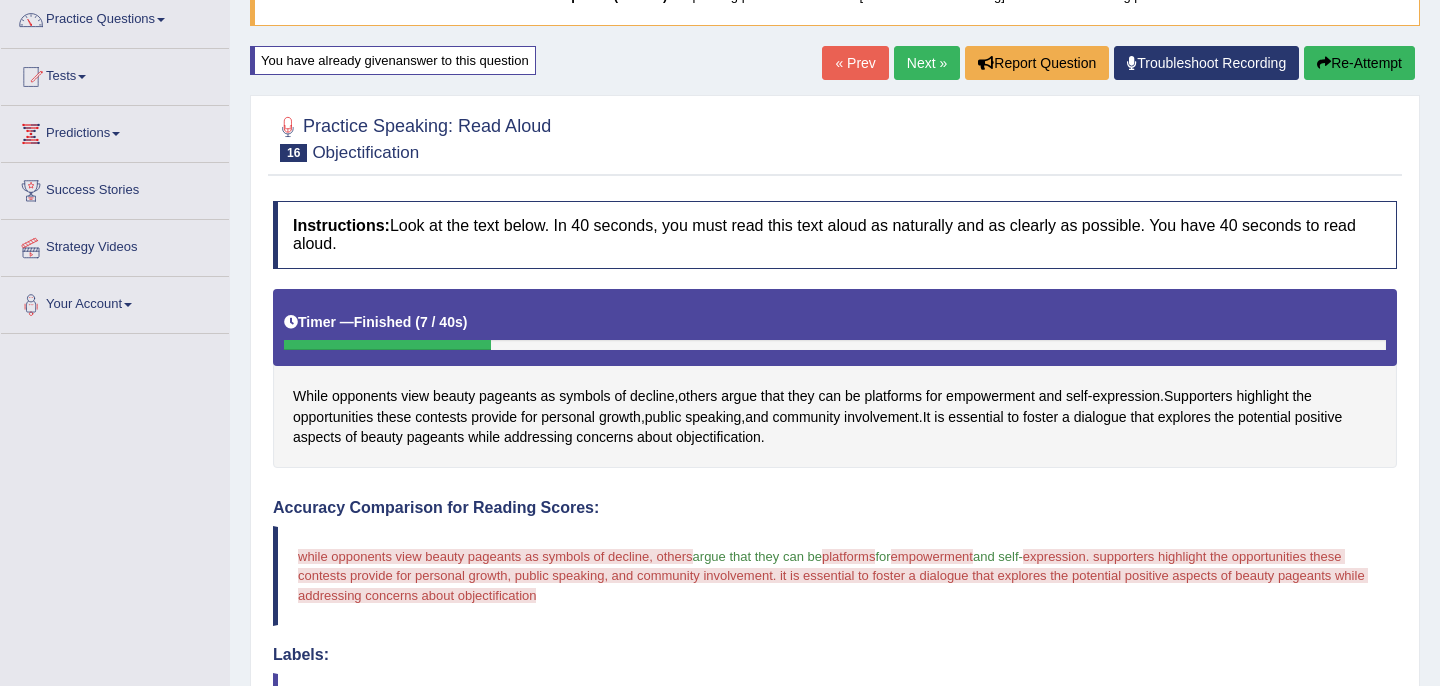 scroll, scrollTop: 0, scrollLeft: 0, axis: both 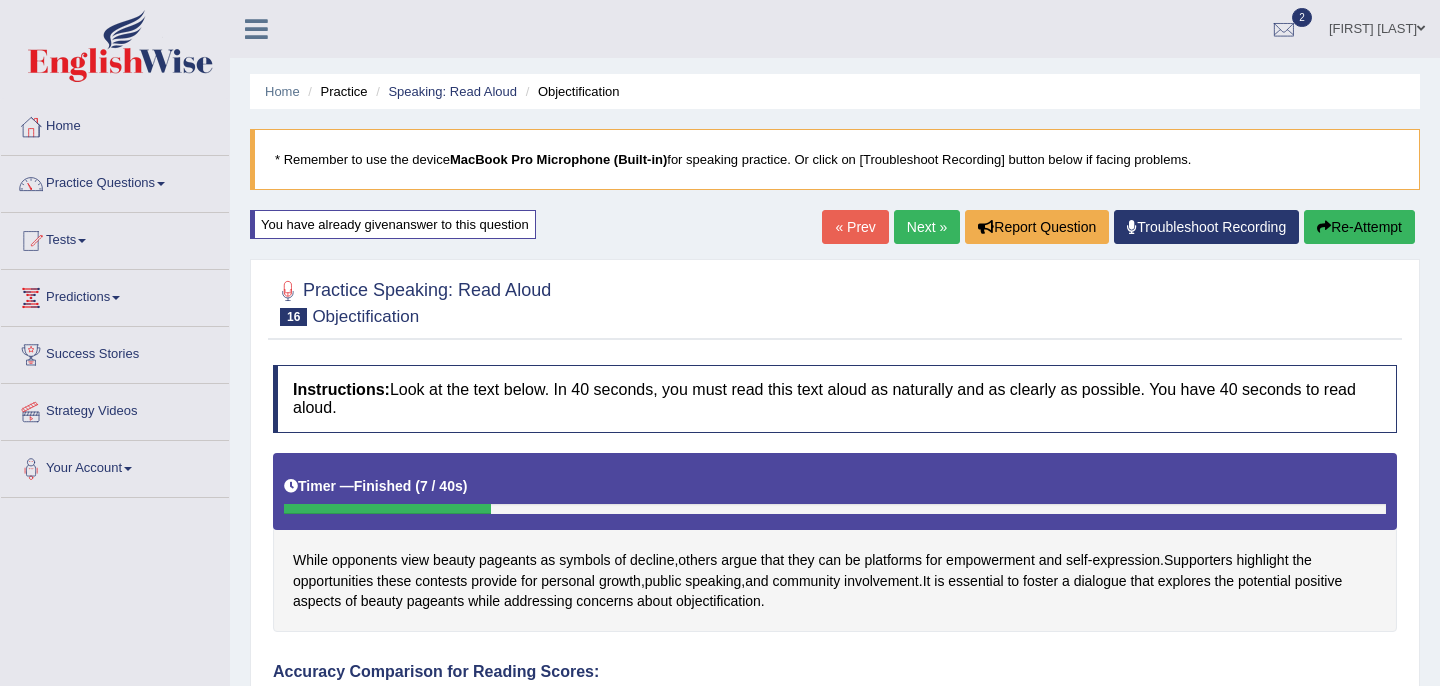click on "Next »" at bounding box center (927, 227) 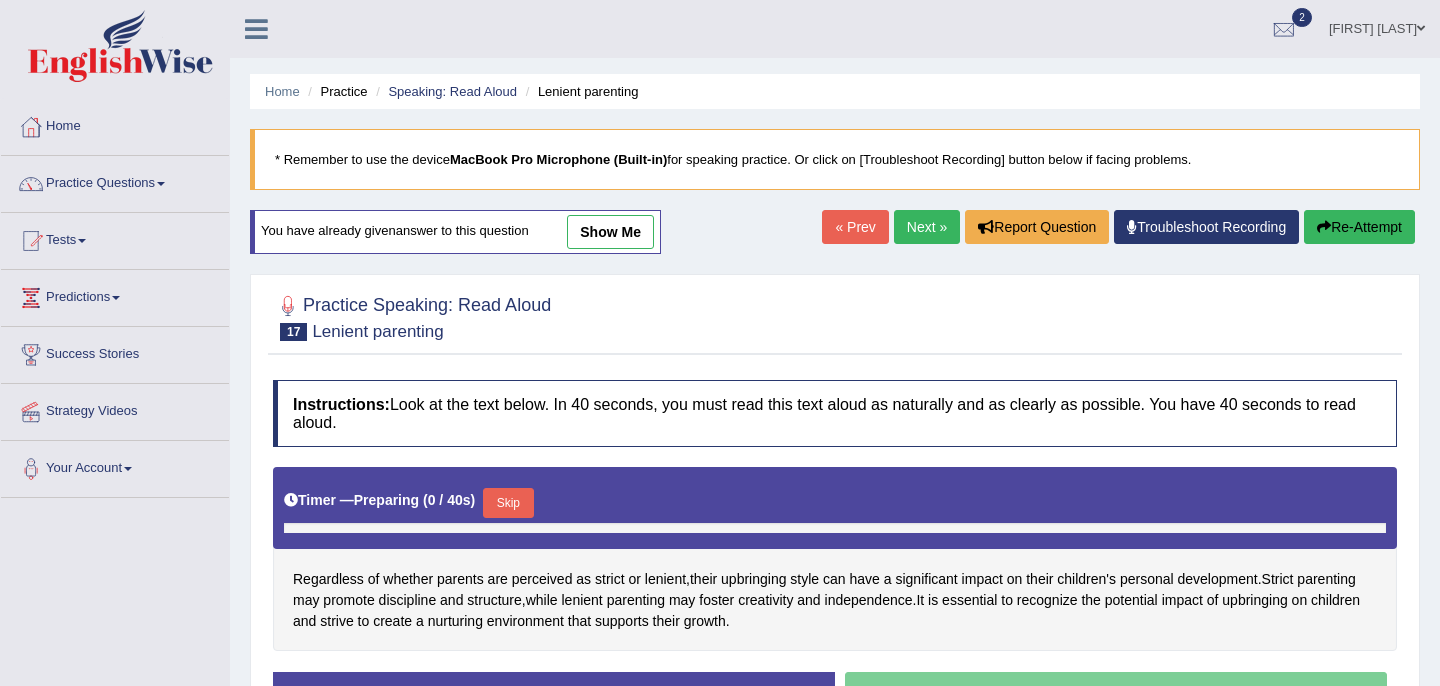 scroll, scrollTop: 0, scrollLeft: 0, axis: both 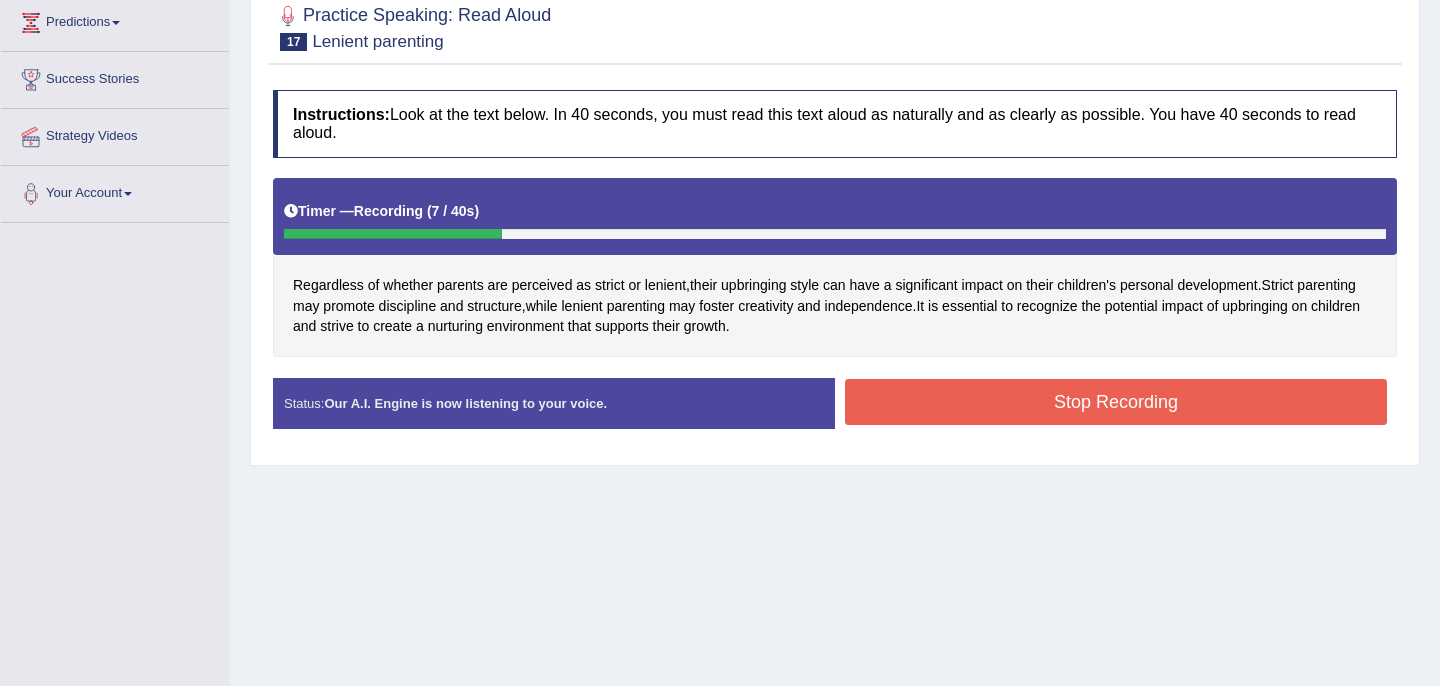 click on "Stop Recording" at bounding box center [1116, 402] 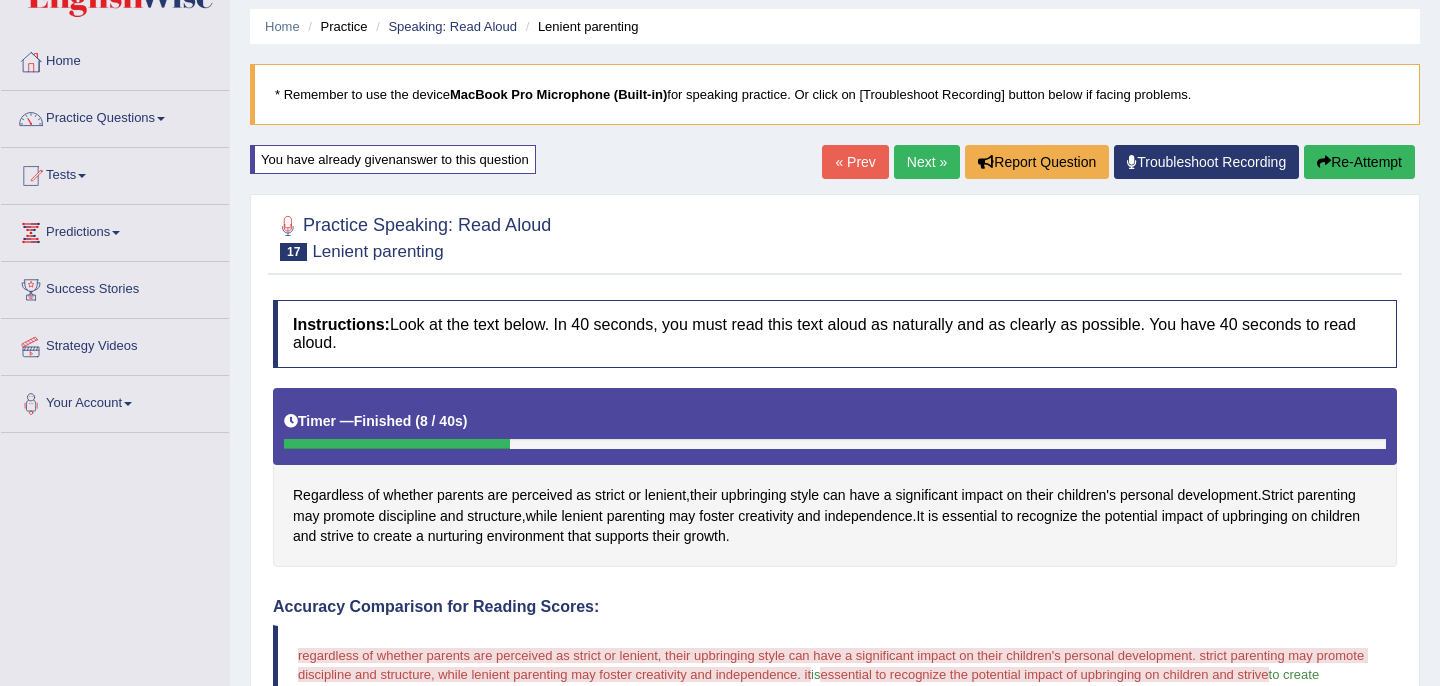 scroll, scrollTop: 0, scrollLeft: 0, axis: both 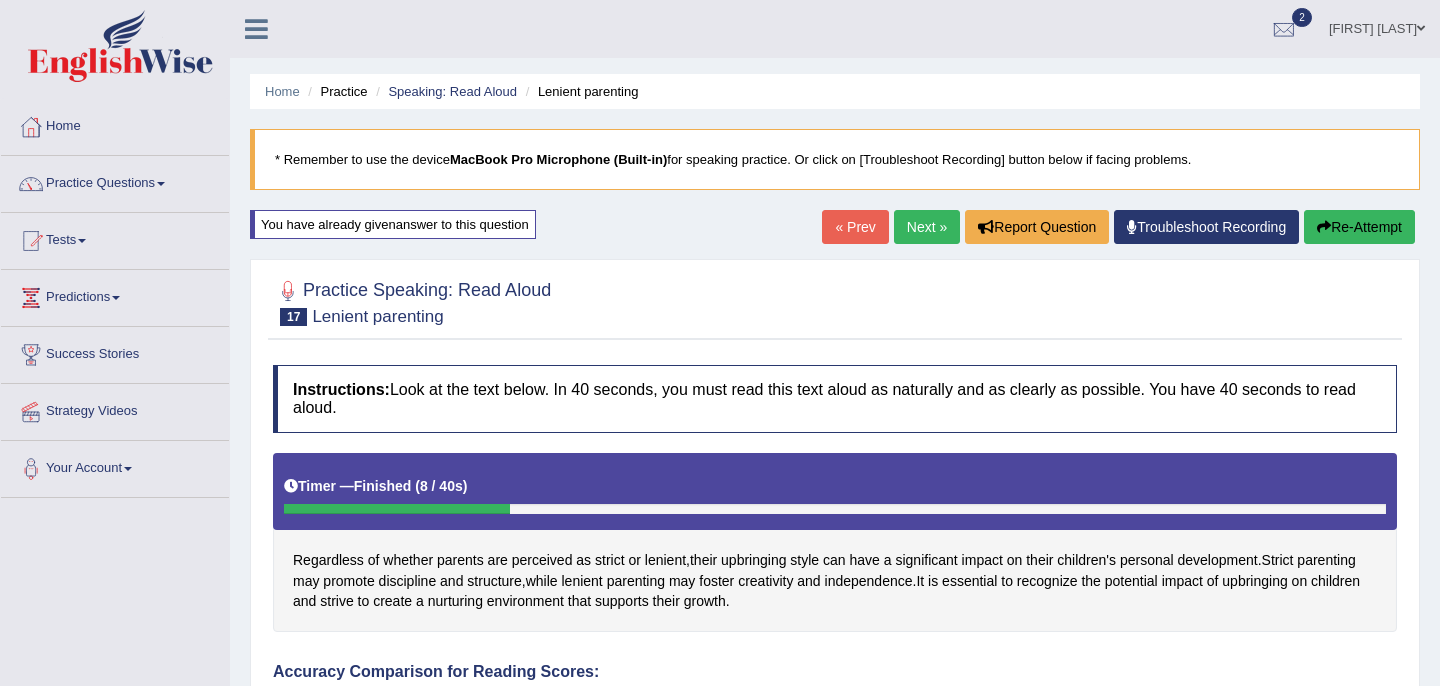 click on "Next »" at bounding box center [927, 227] 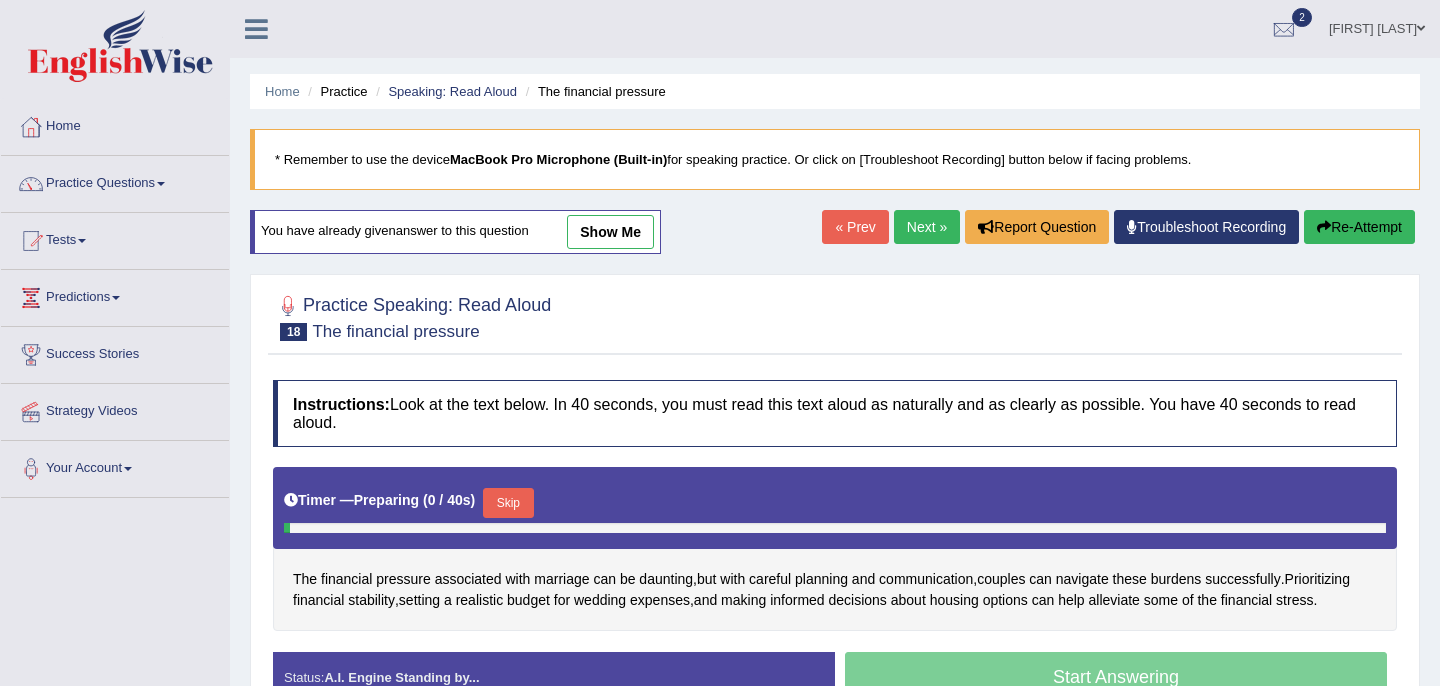 scroll, scrollTop: 0, scrollLeft: 0, axis: both 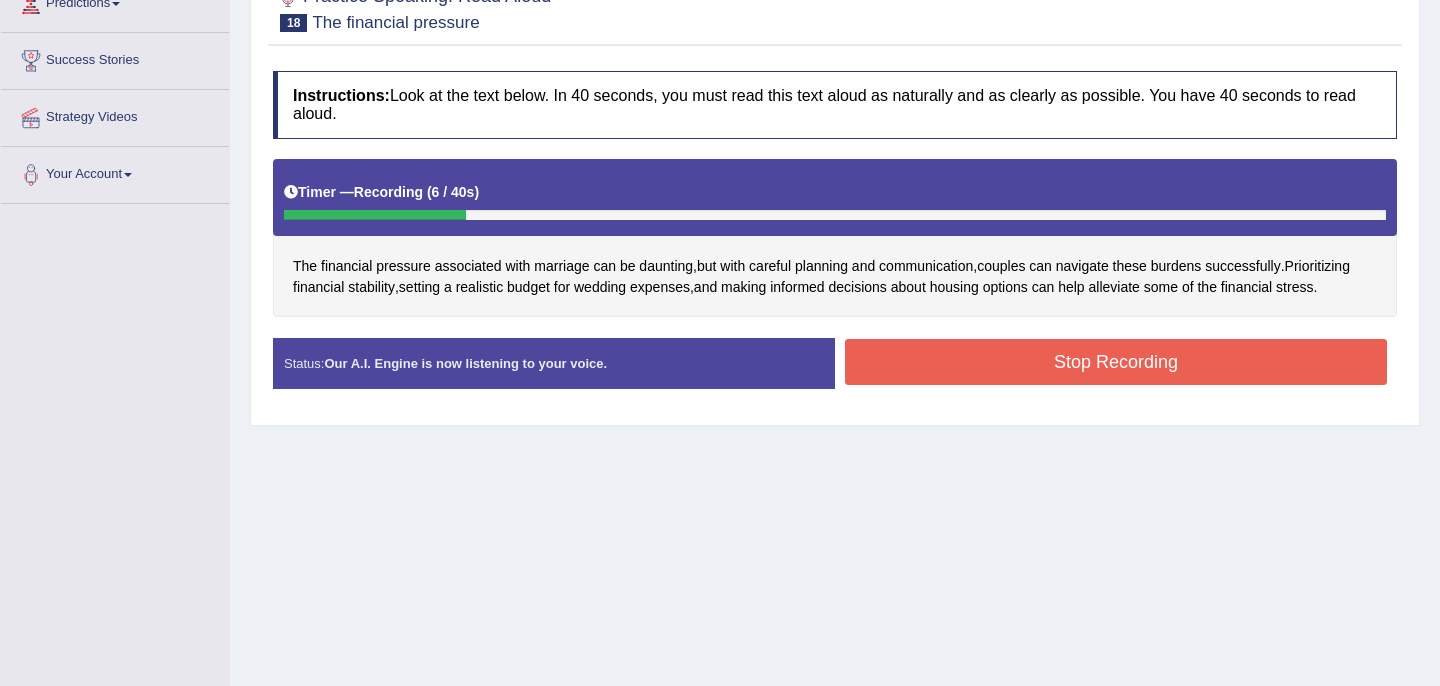 click on "Stop Recording" at bounding box center (1116, 362) 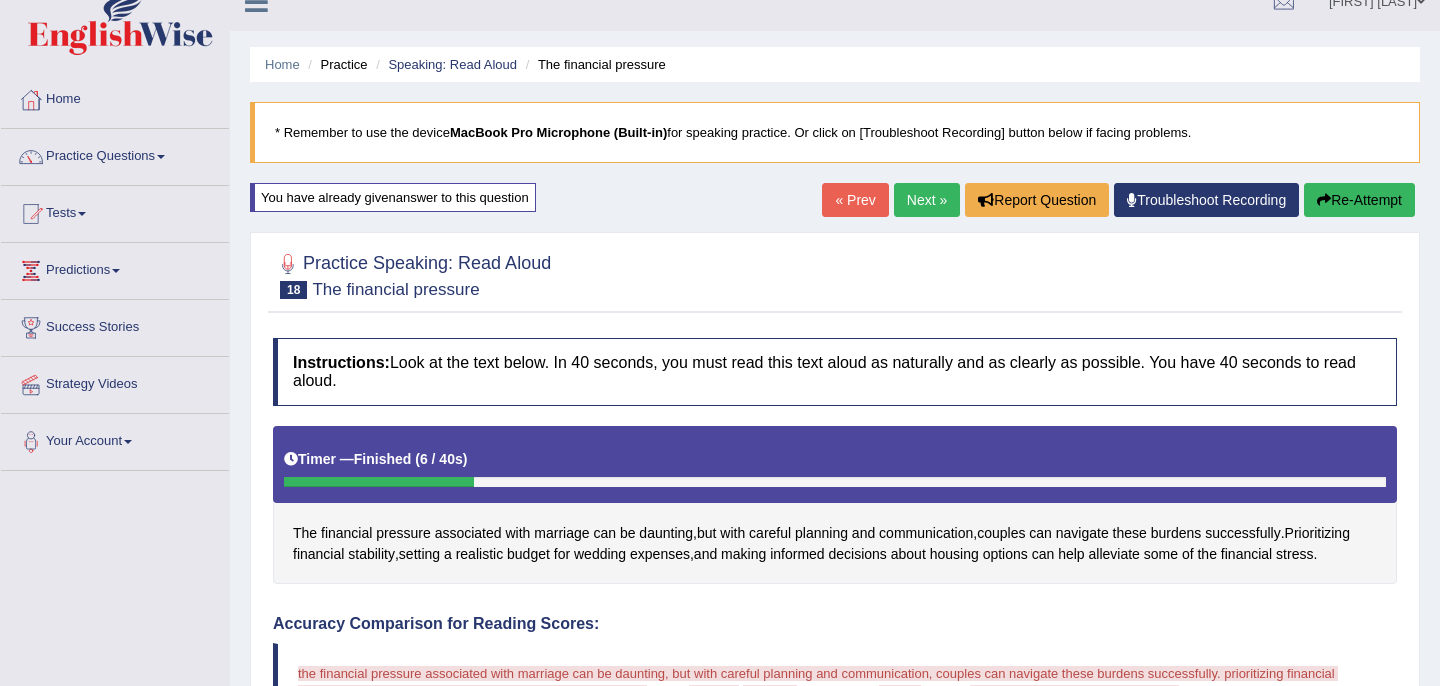 scroll, scrollTop: 0, scrollLeft: 0, axis: both 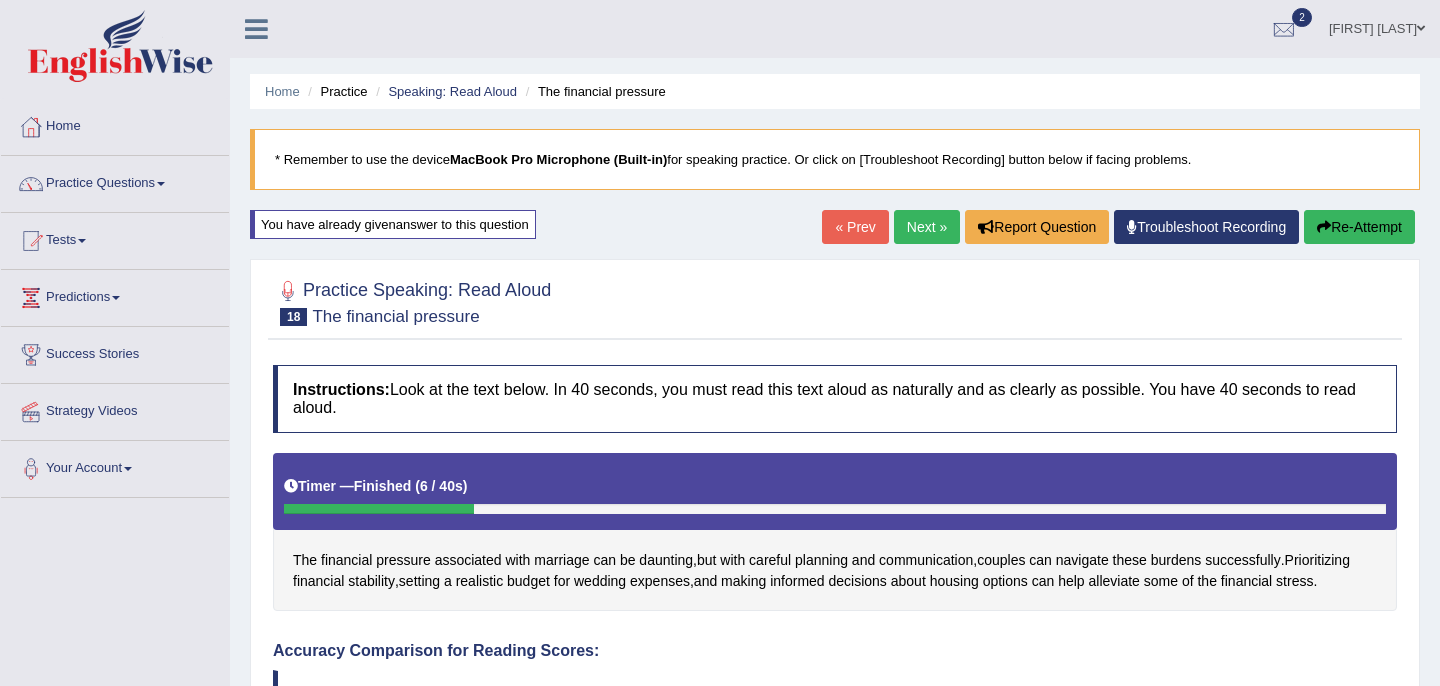 click on "Re-Attempt" at bounding box center [1359, 227] 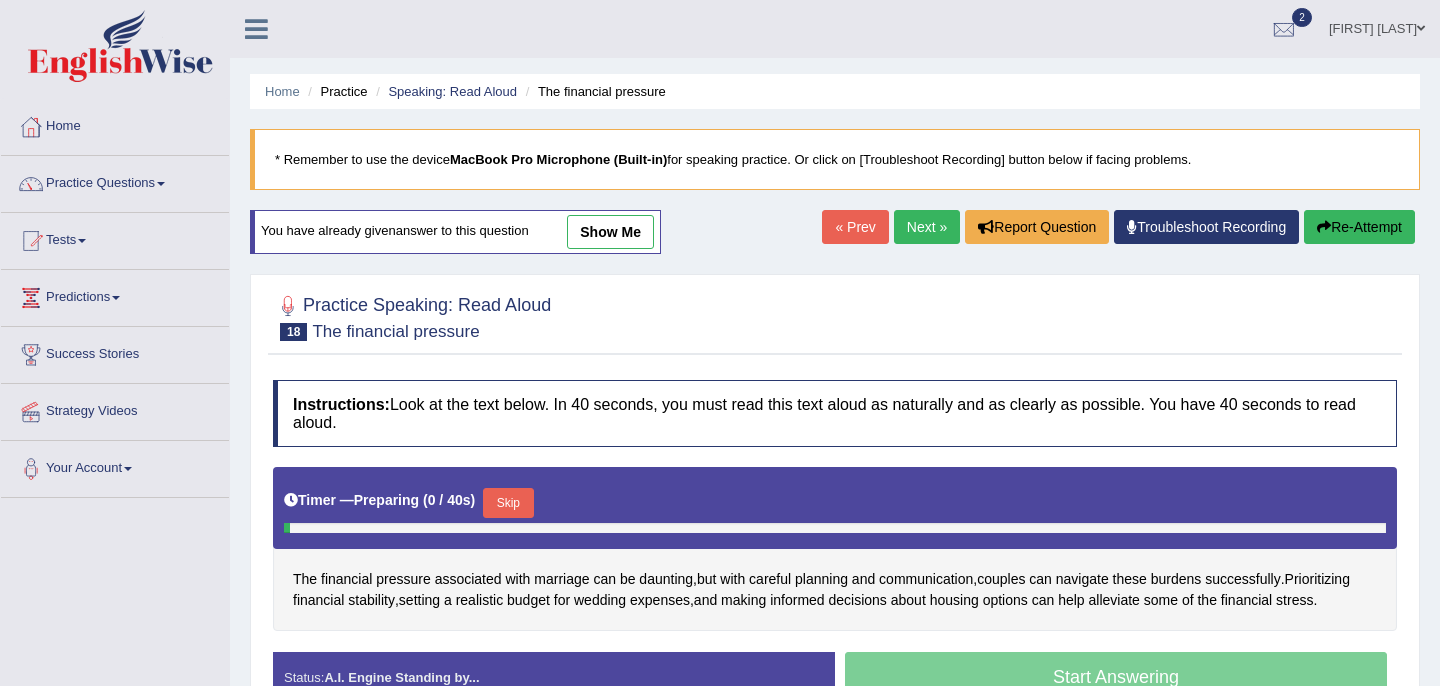 scroll, scrollTop: 0, scrollLeft: 0, axis: both 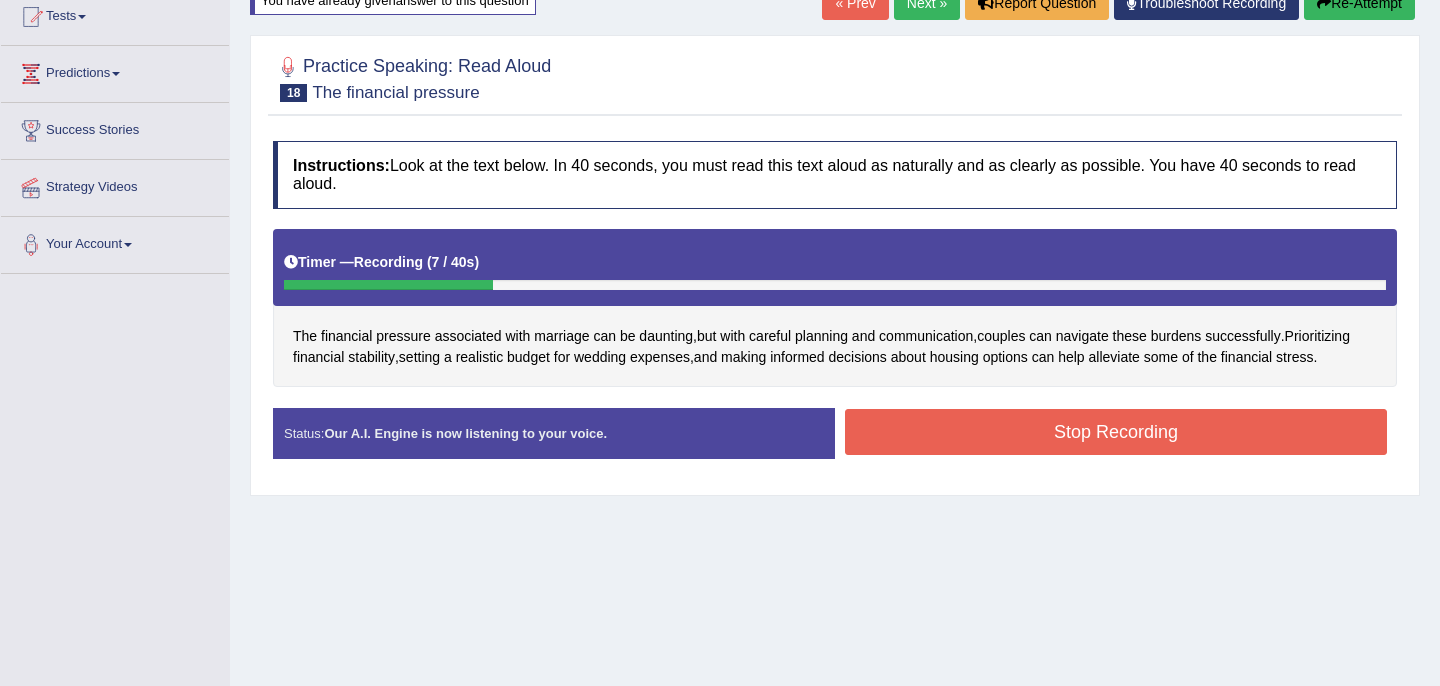 click on "Stop Recording" at bounding box center [1116, 432] 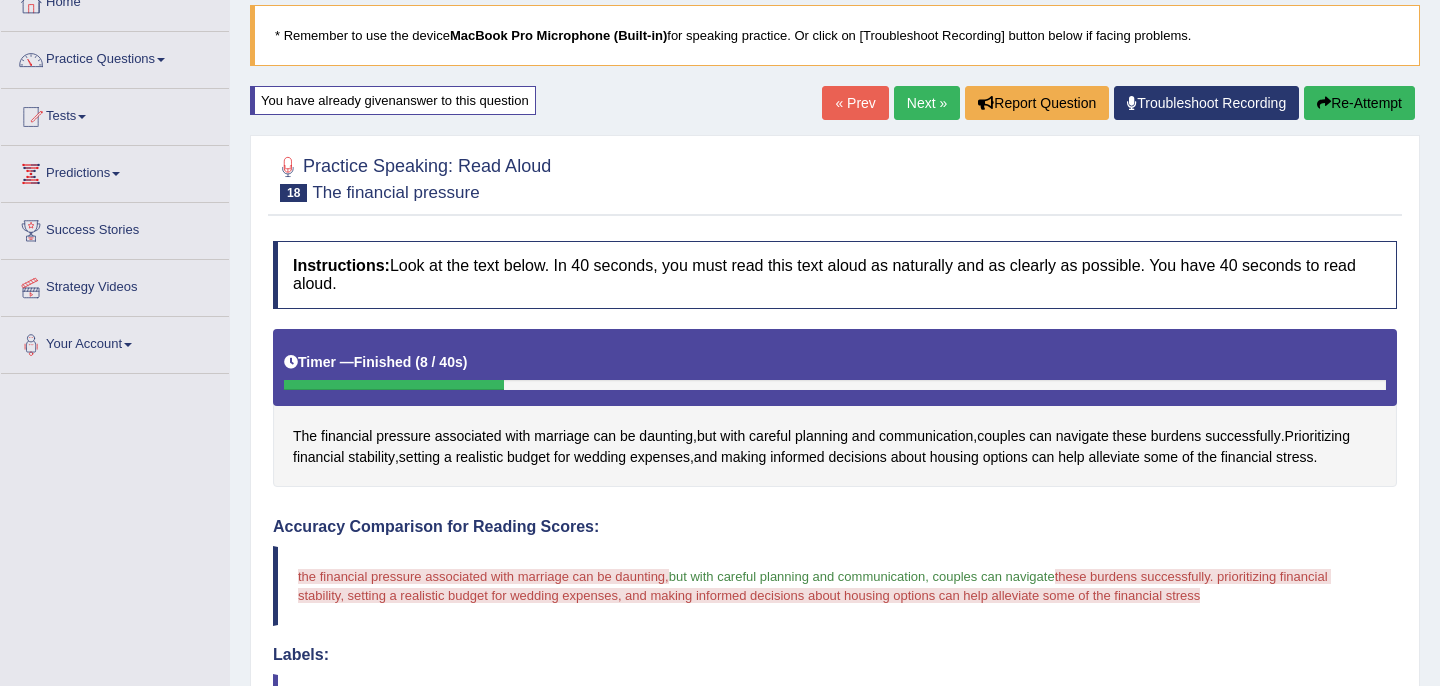 scroll, scrollTop: 0, scrollLeft: 0, axis: both 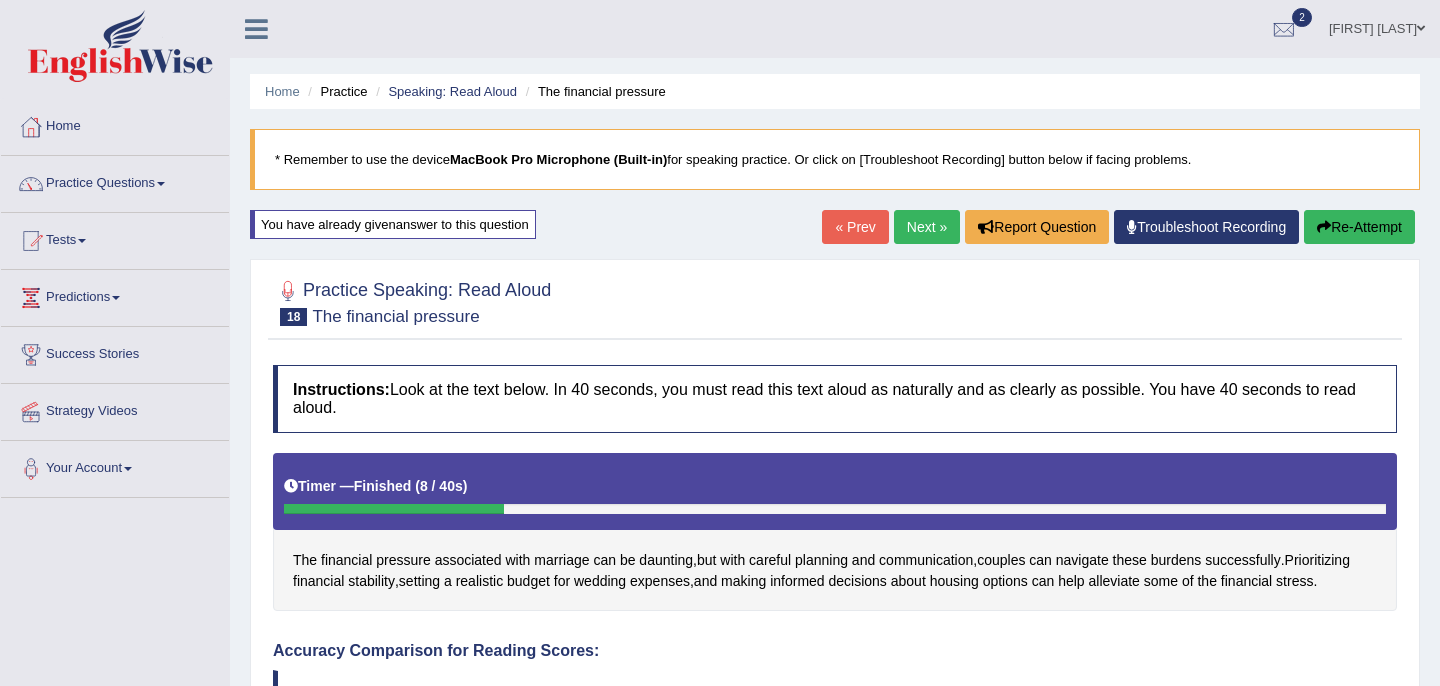 click on "Next »" at bounding box center [927, 227] 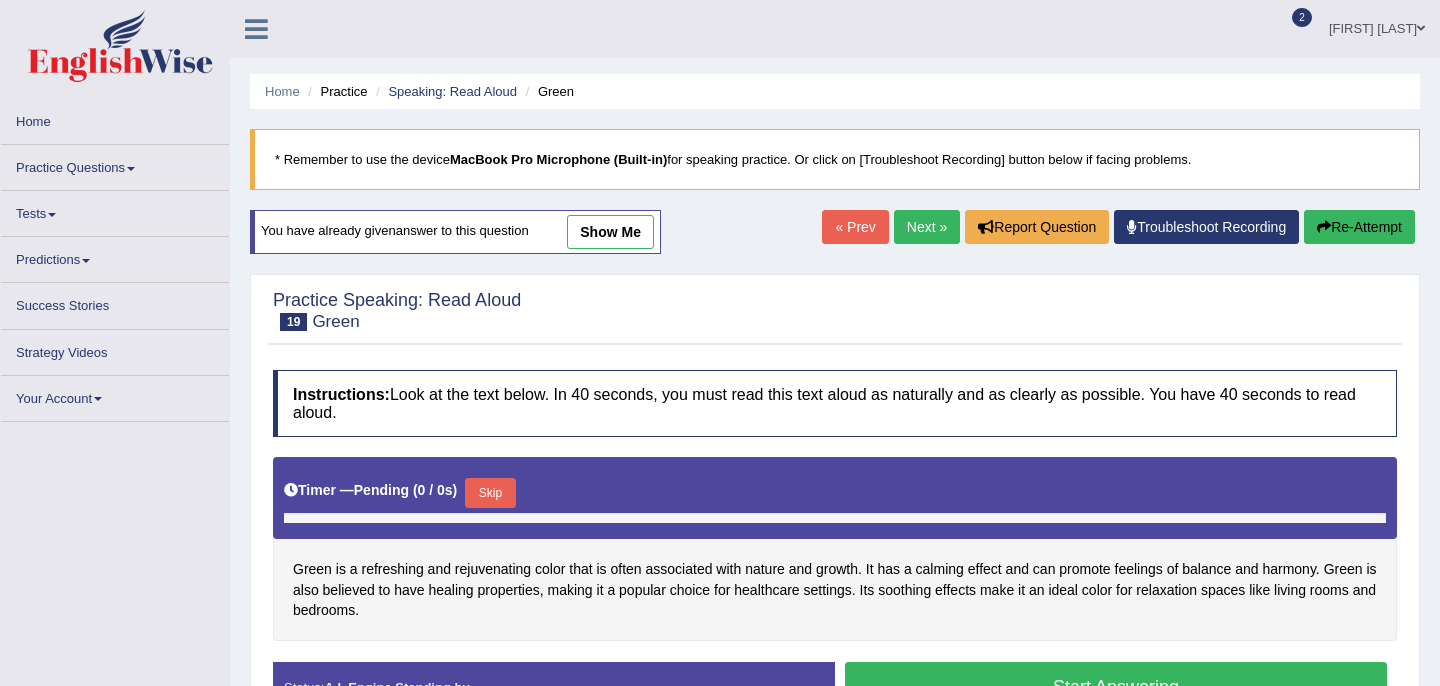 scroll, scrollTop: 0, scrollLeft: 0, axis: both 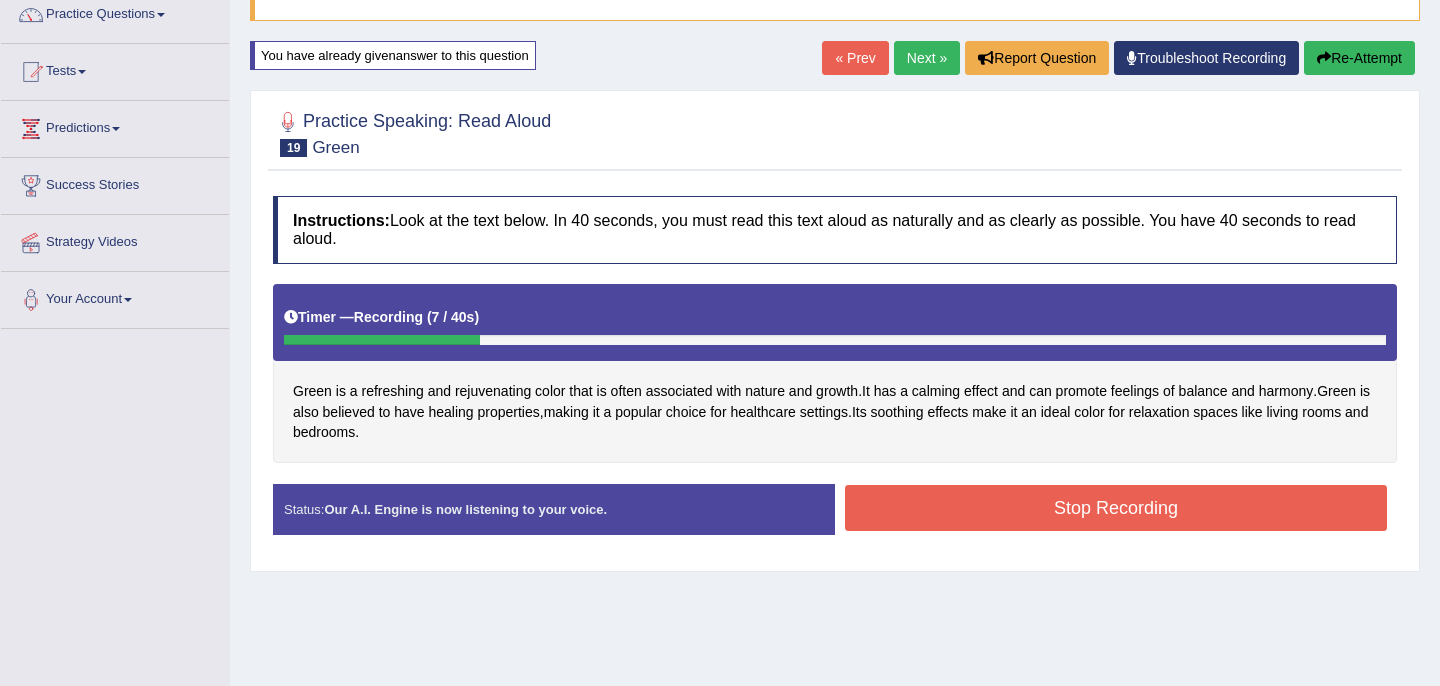 click on "Stop Recording" at bounding box center (1116, 508) 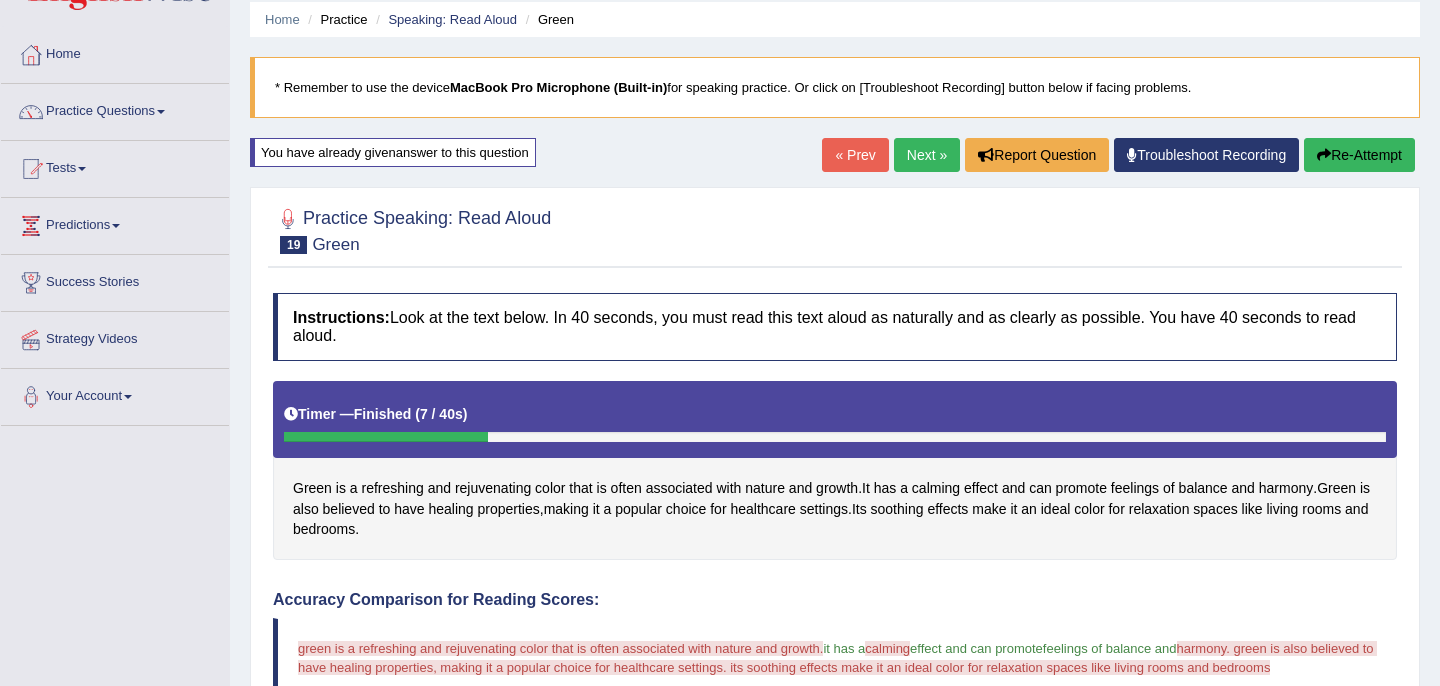 scroll, scrollTop: 0, scrollLeft: 0, axis: both 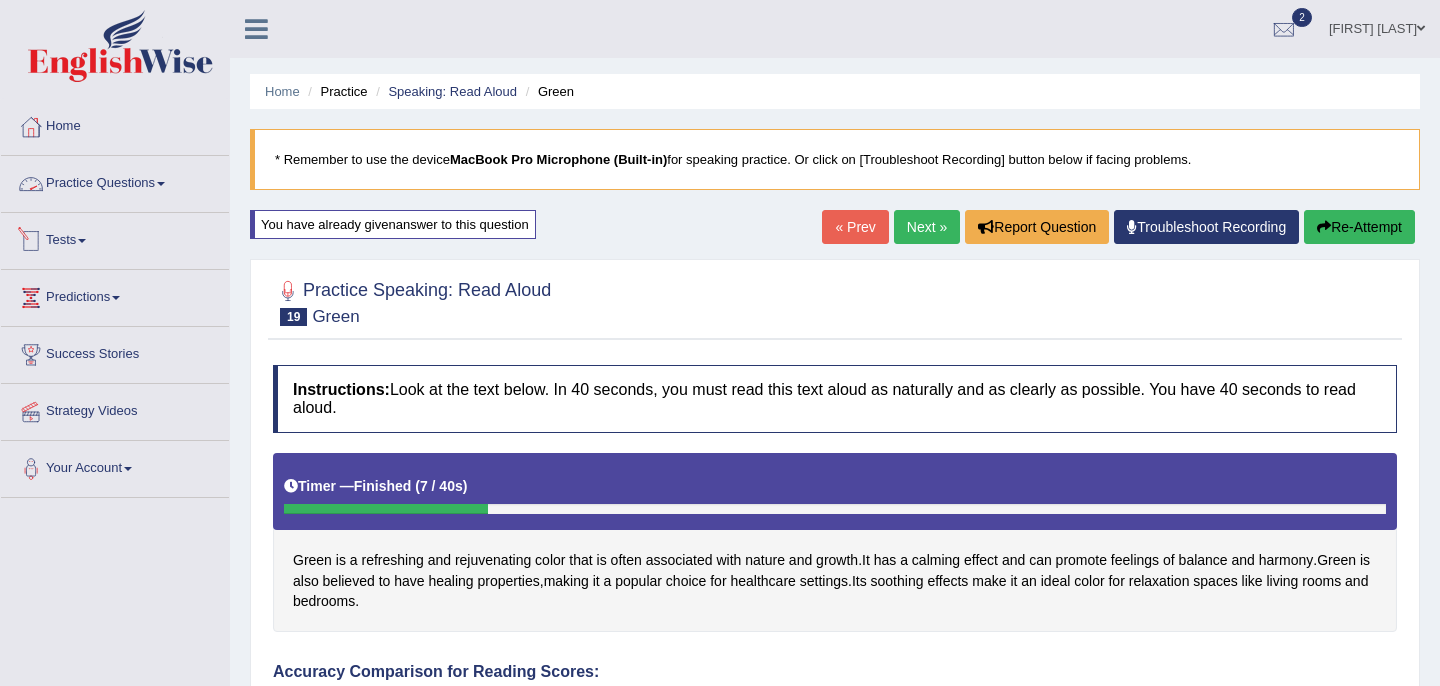 click on "Practice Questions" at bounding box center (115, 181) 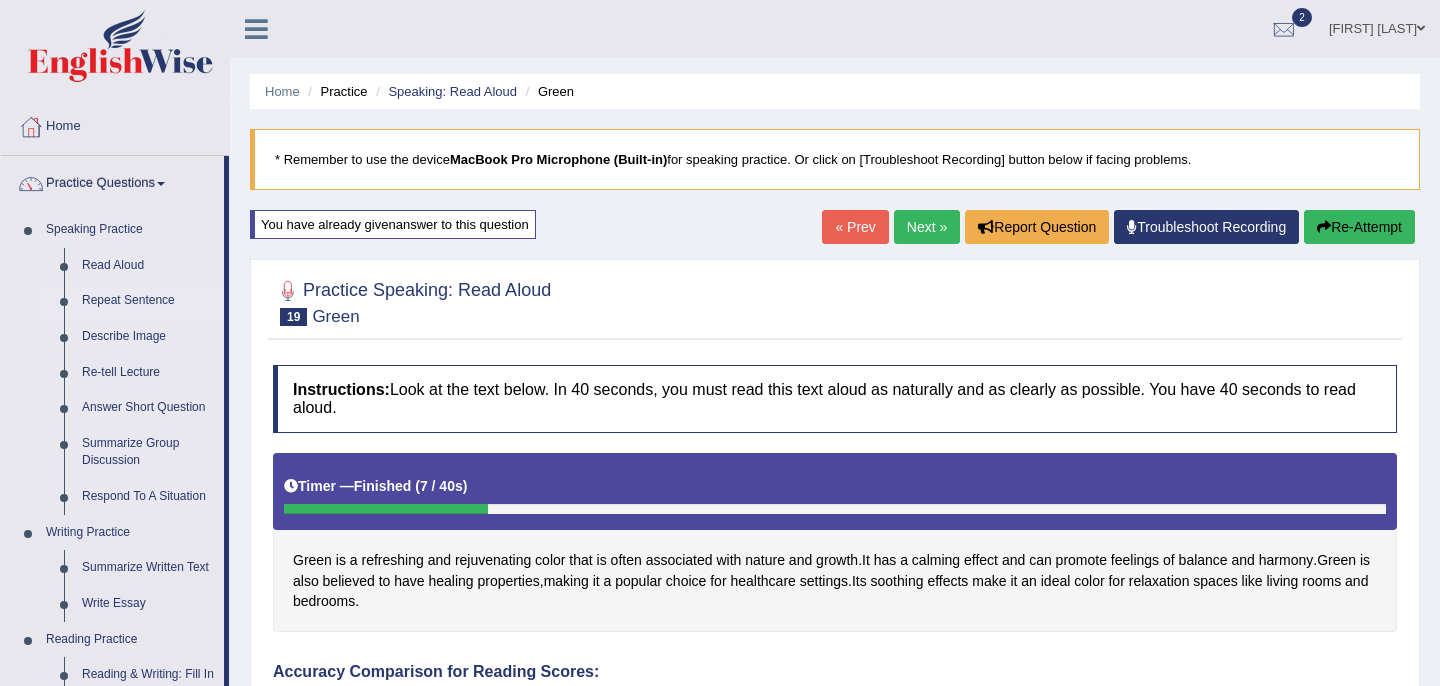 click on "Repeat Sentence" at bounding box center (148, 301) 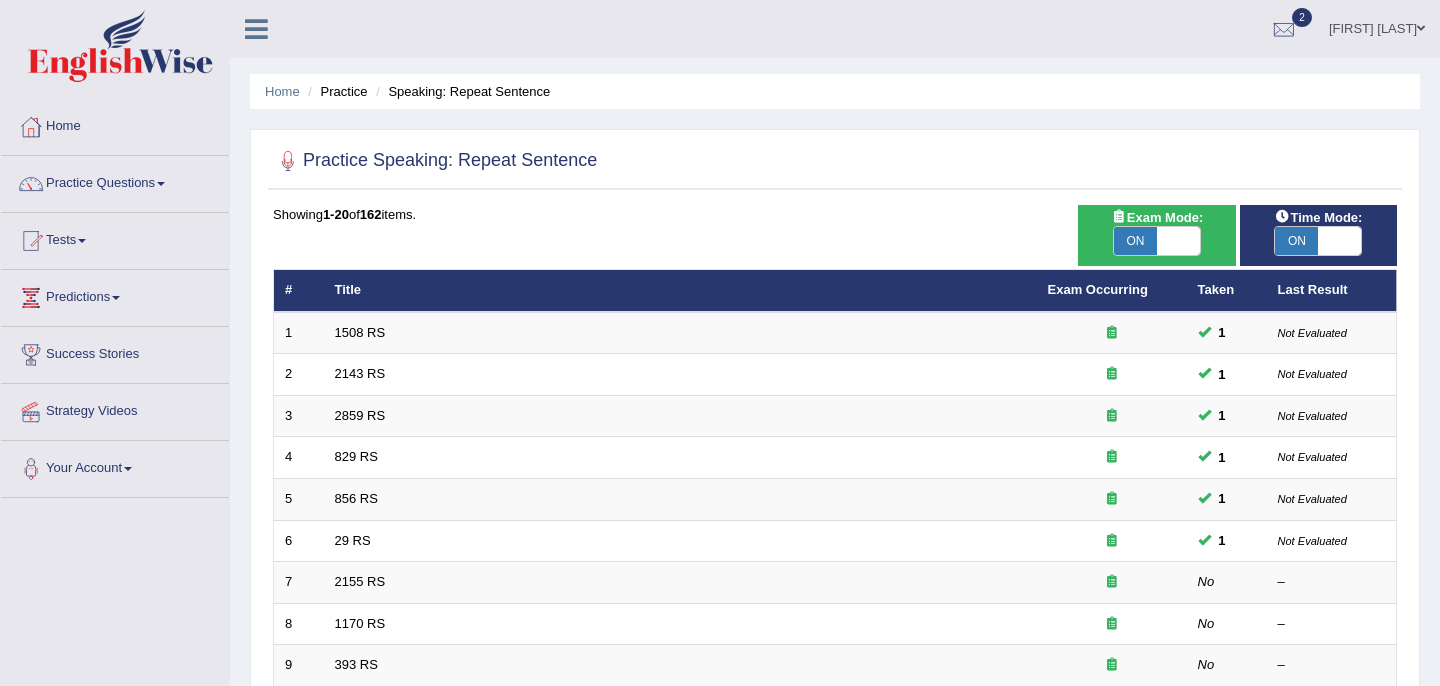 scroll, scrollTop: 0, scrollLeft: 0, axis: both 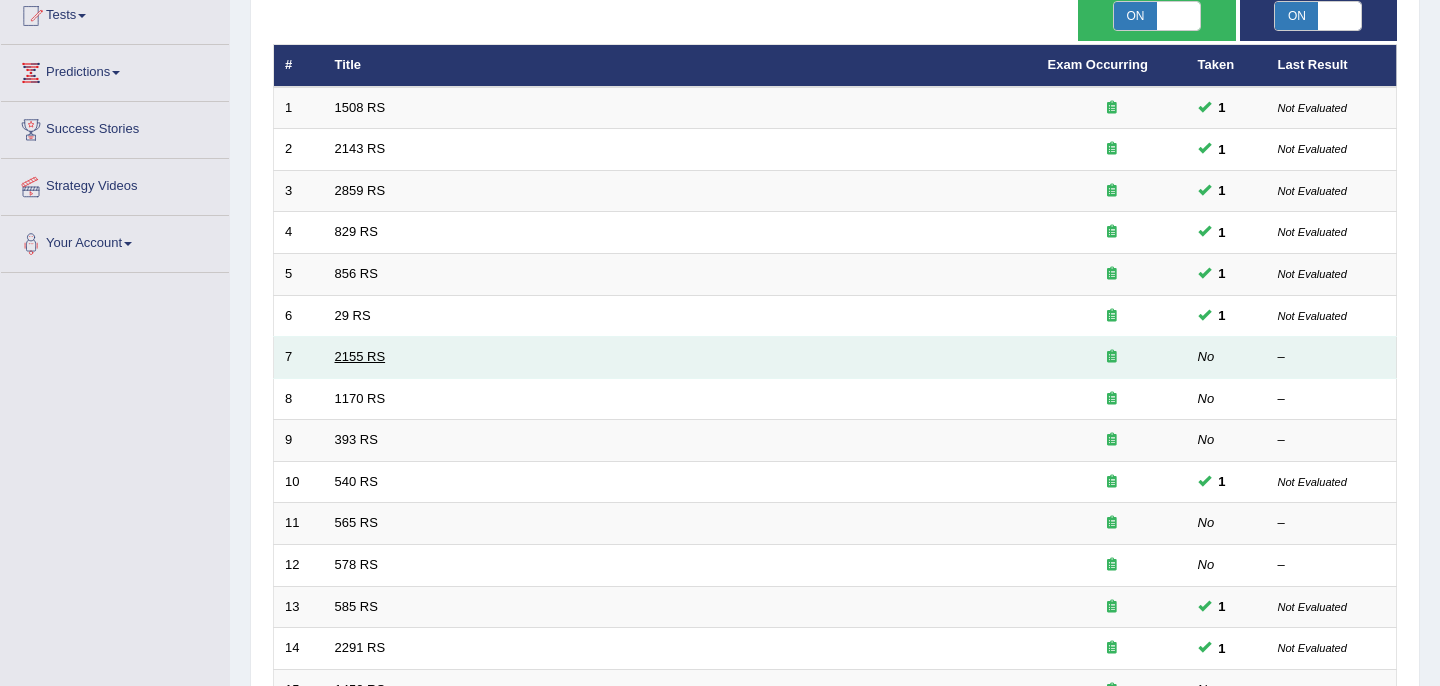 click on "2155 RS" at bounding box center [360, 356] 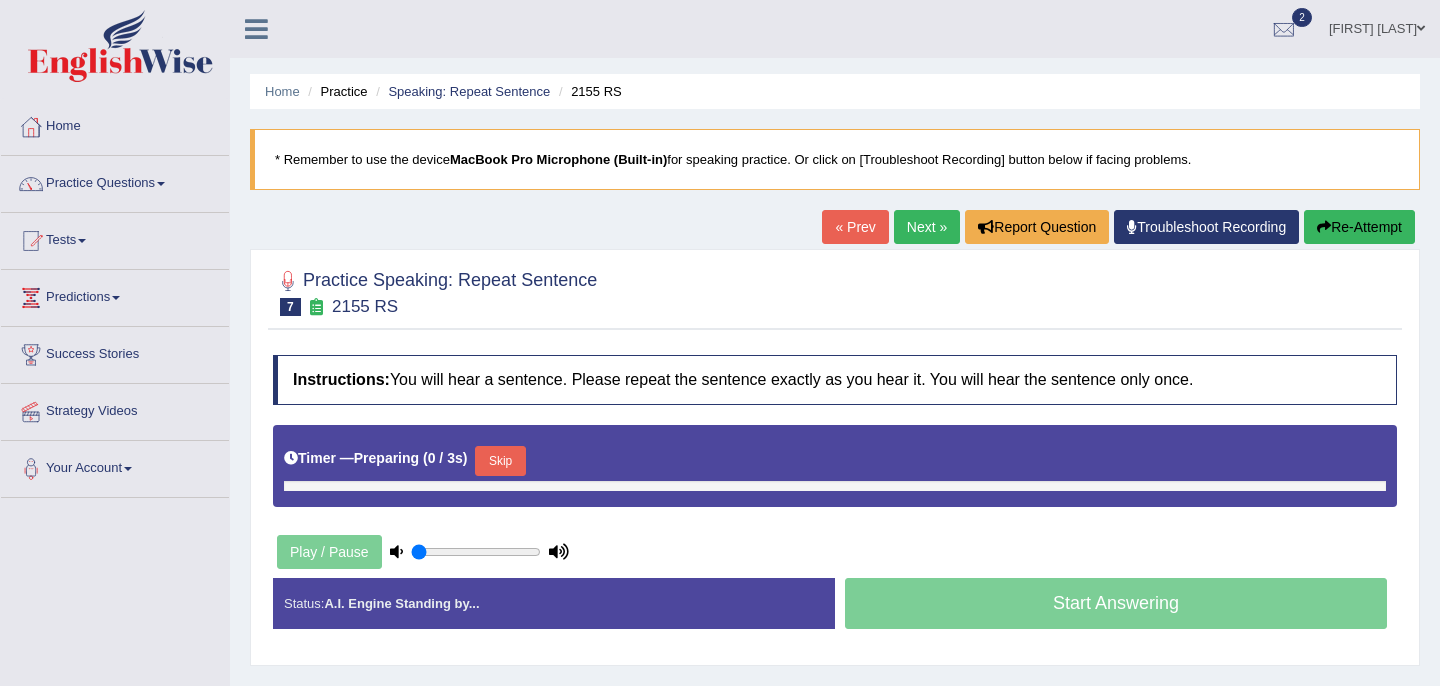 scroll, scrollTop: 0, scrollLeft: 0, axis: both 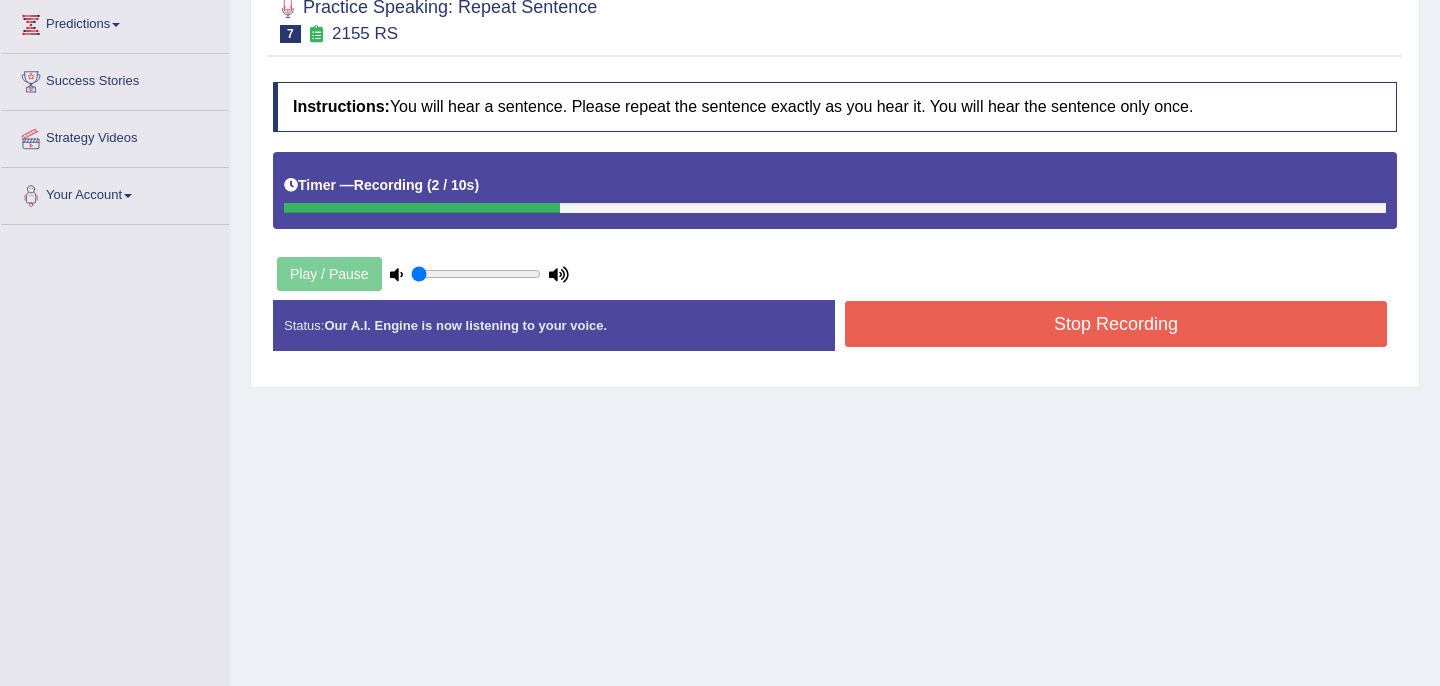 click on "Stop Recording" at bounding box center [1116, 324] 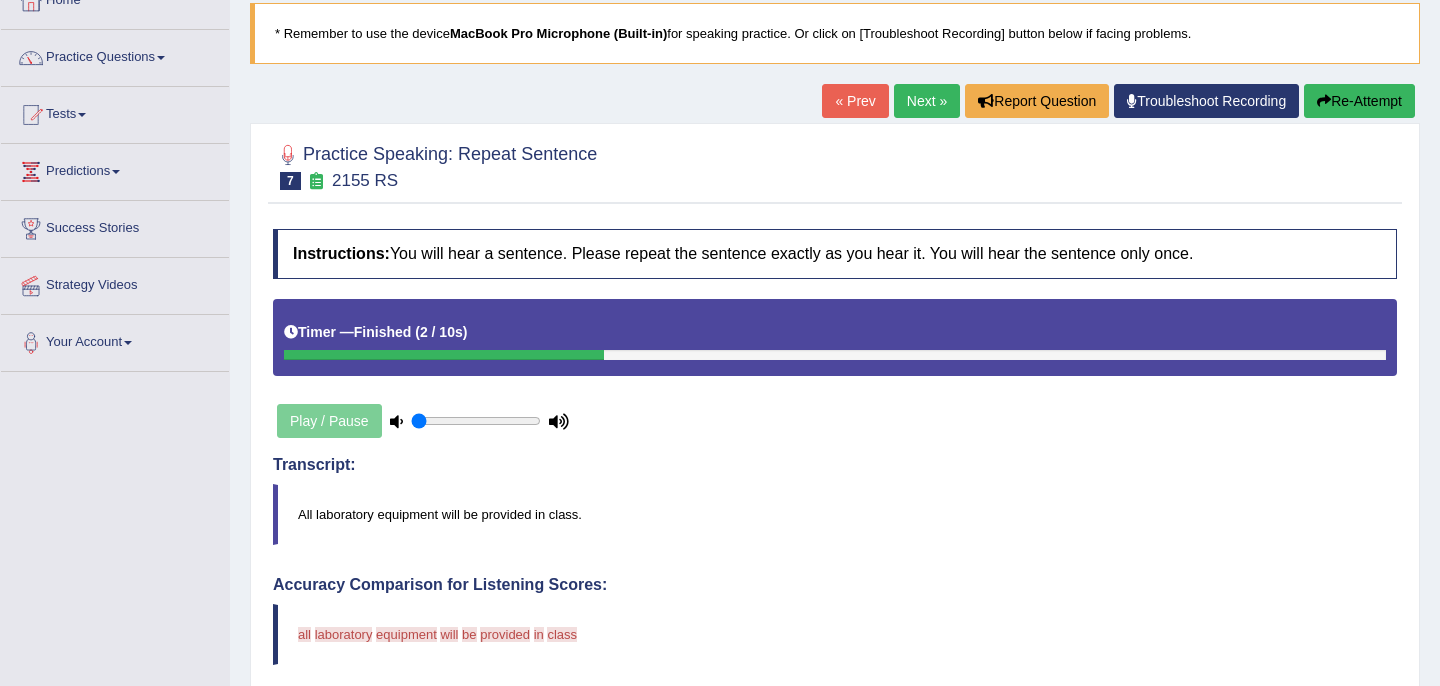 scroll, scrollTop: 0, scrollLeft: 0, axis: both 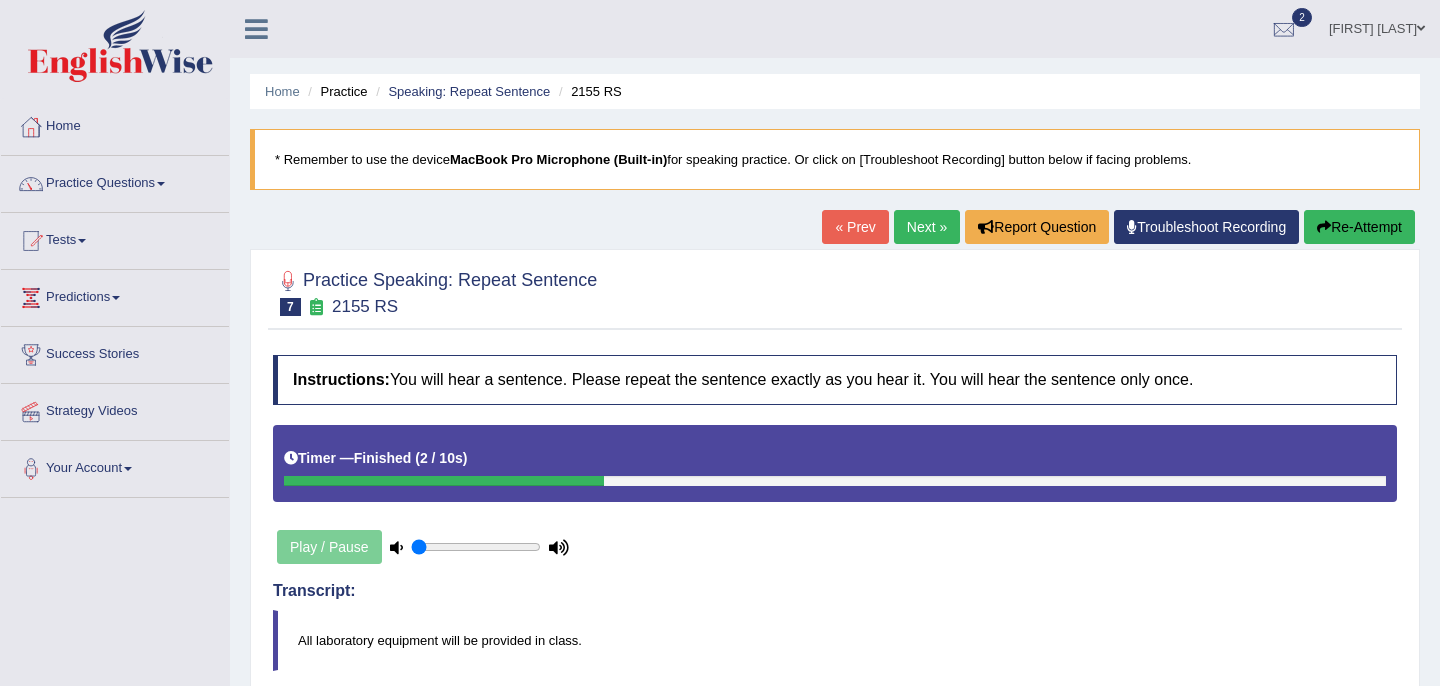 click on "Next »" at bounding box center (927, 227) 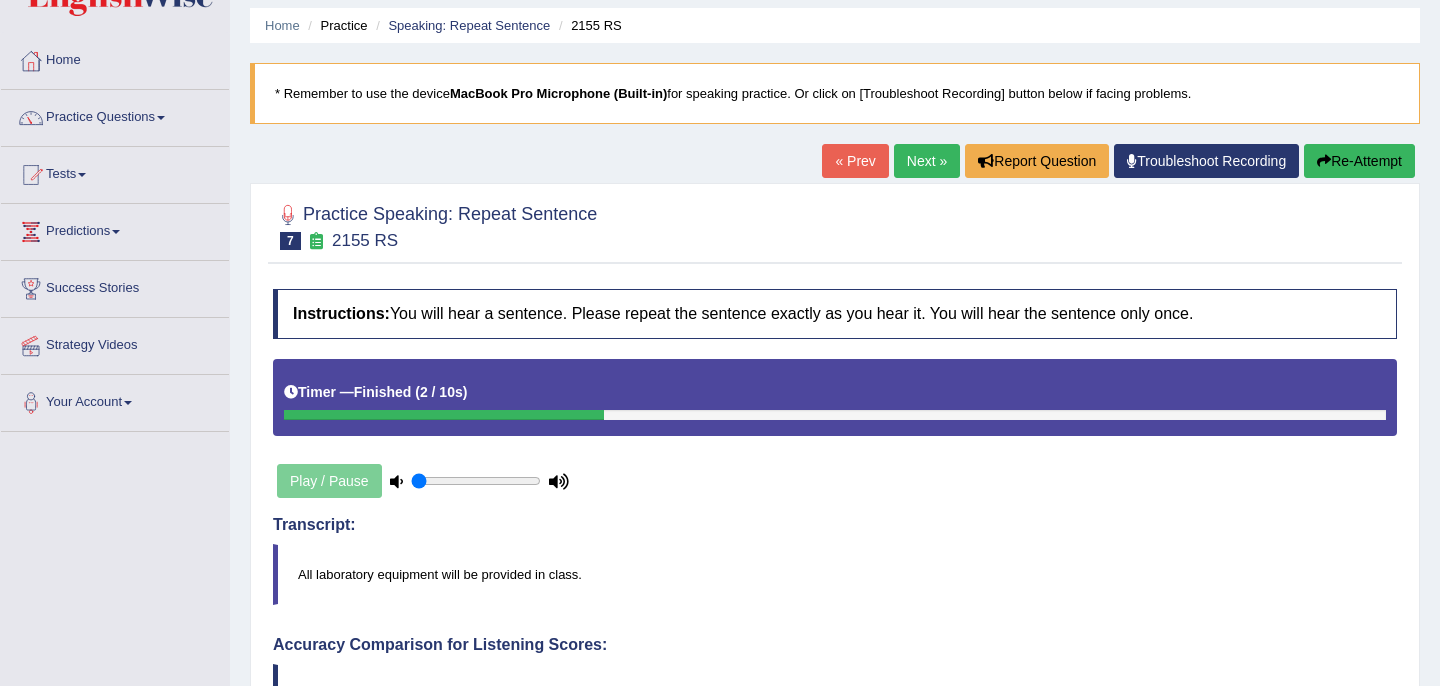 scroll, scrollTop: 202, scrollLeft: 0, axis: vertical 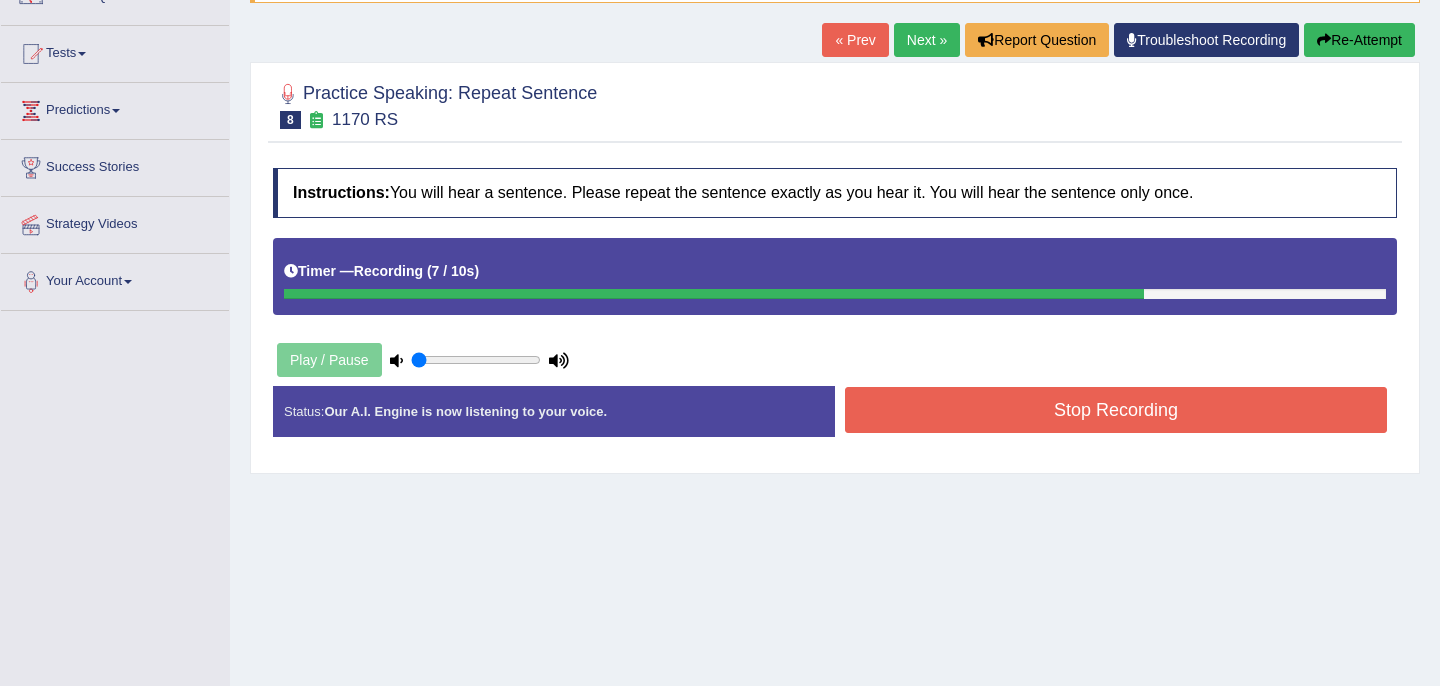 click on "Re-Attempt" at bounding box center [1359, 40] 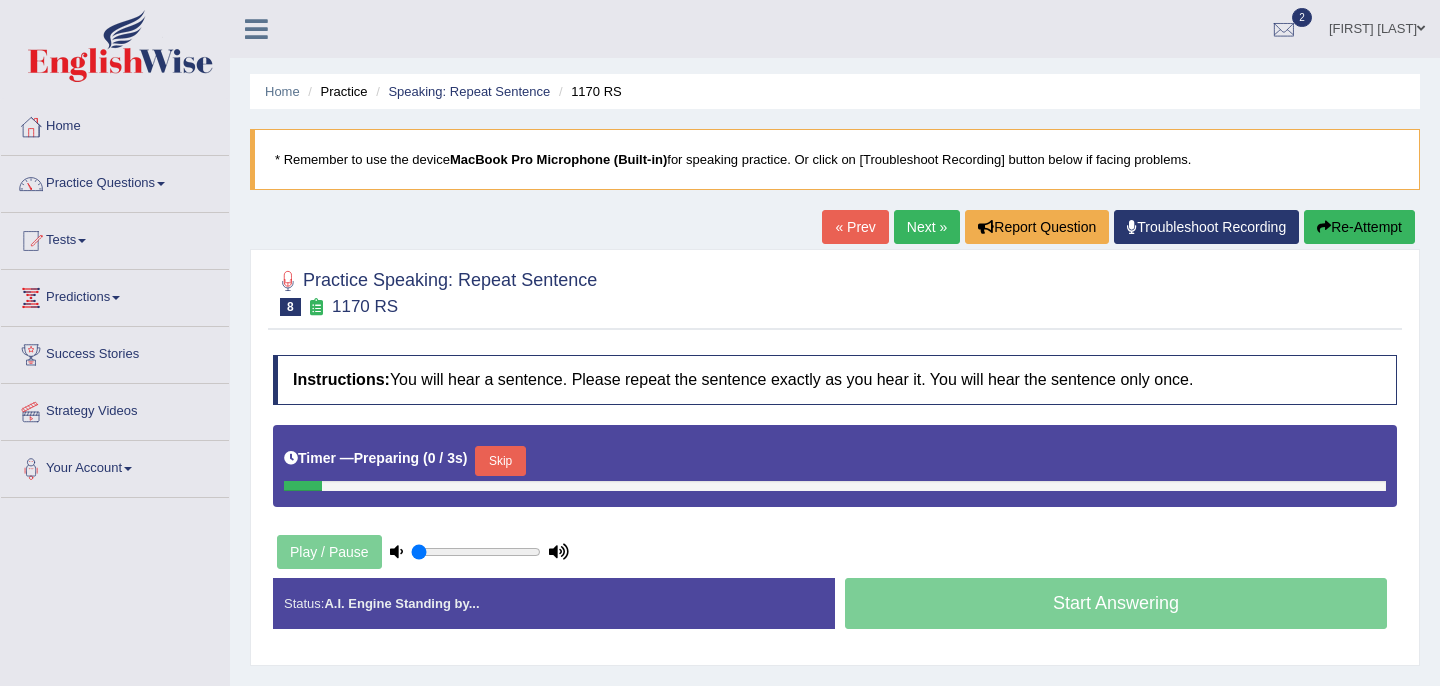 scroll, scrollTop: 198, scrollLeft: 0, axis: vertical 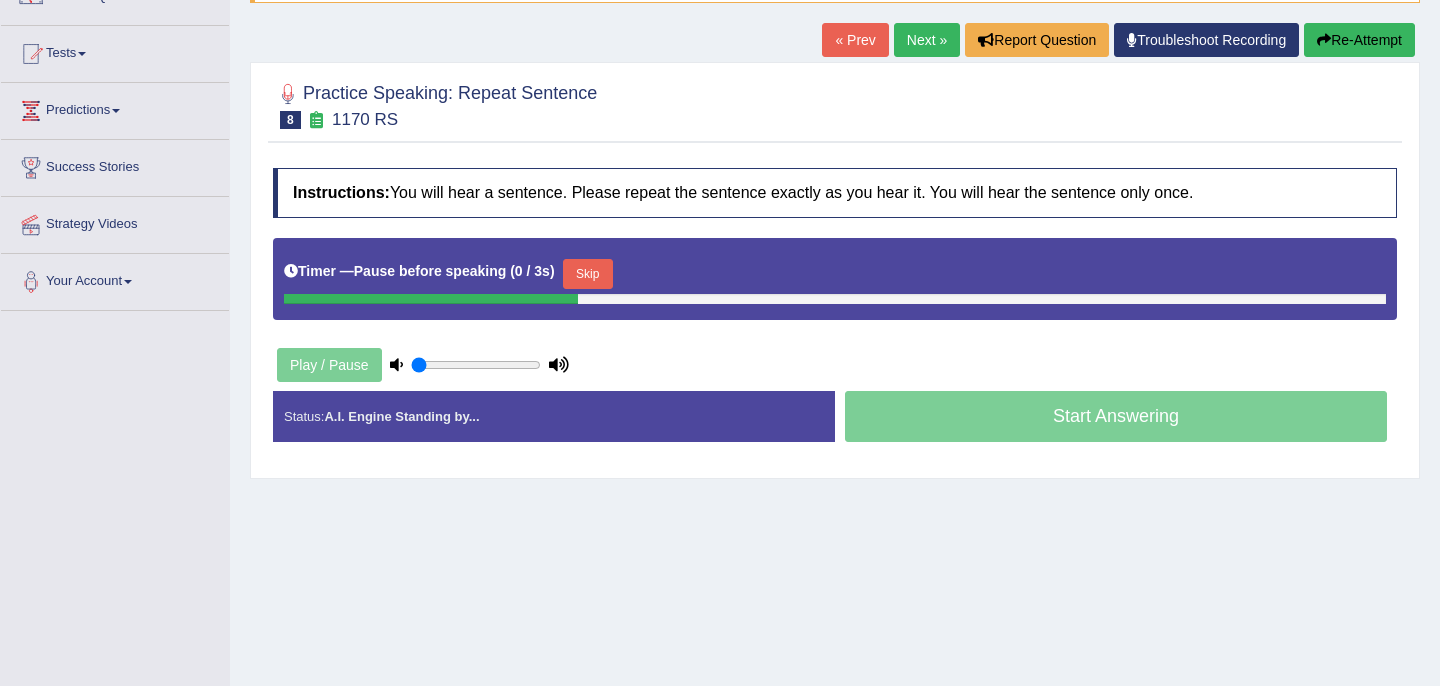 click on "Re-Attempt" at bounding box center [1359, 40] 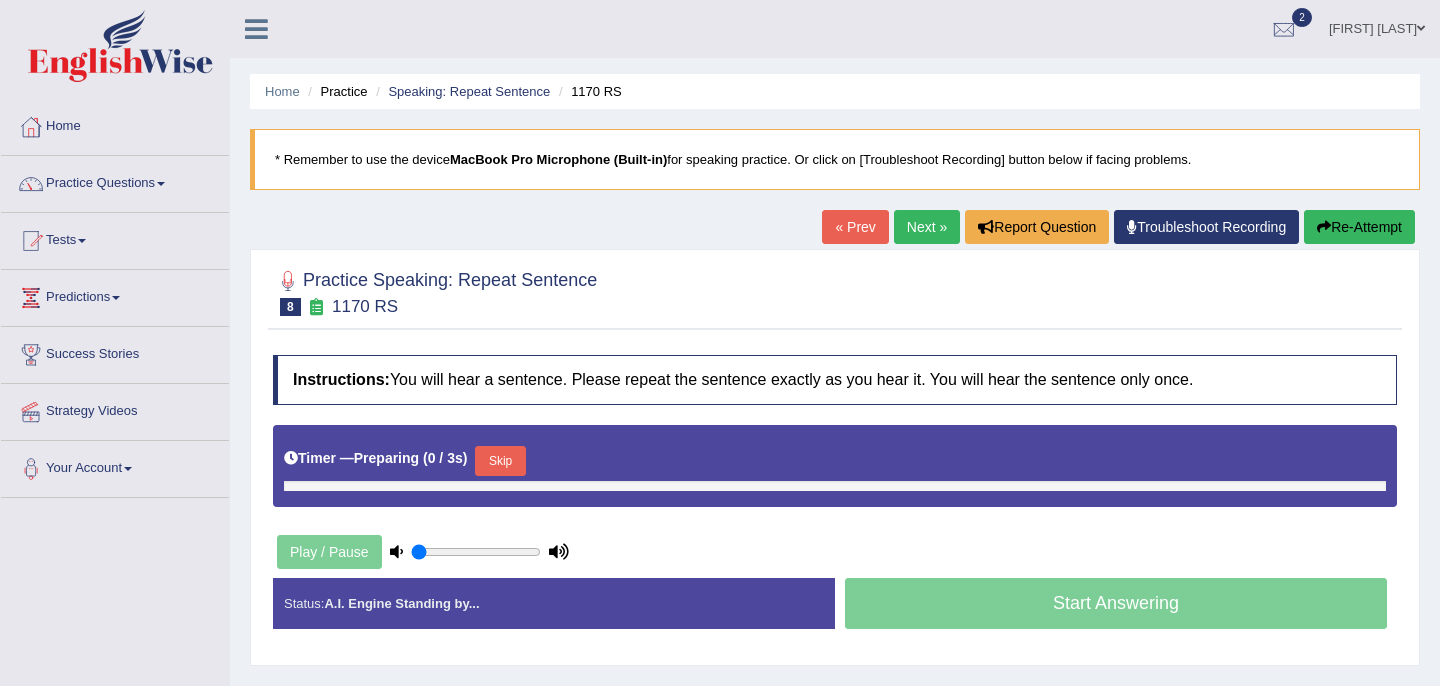 scroll, scrollTop: 198, scrollLeft: 0, axis: vertical 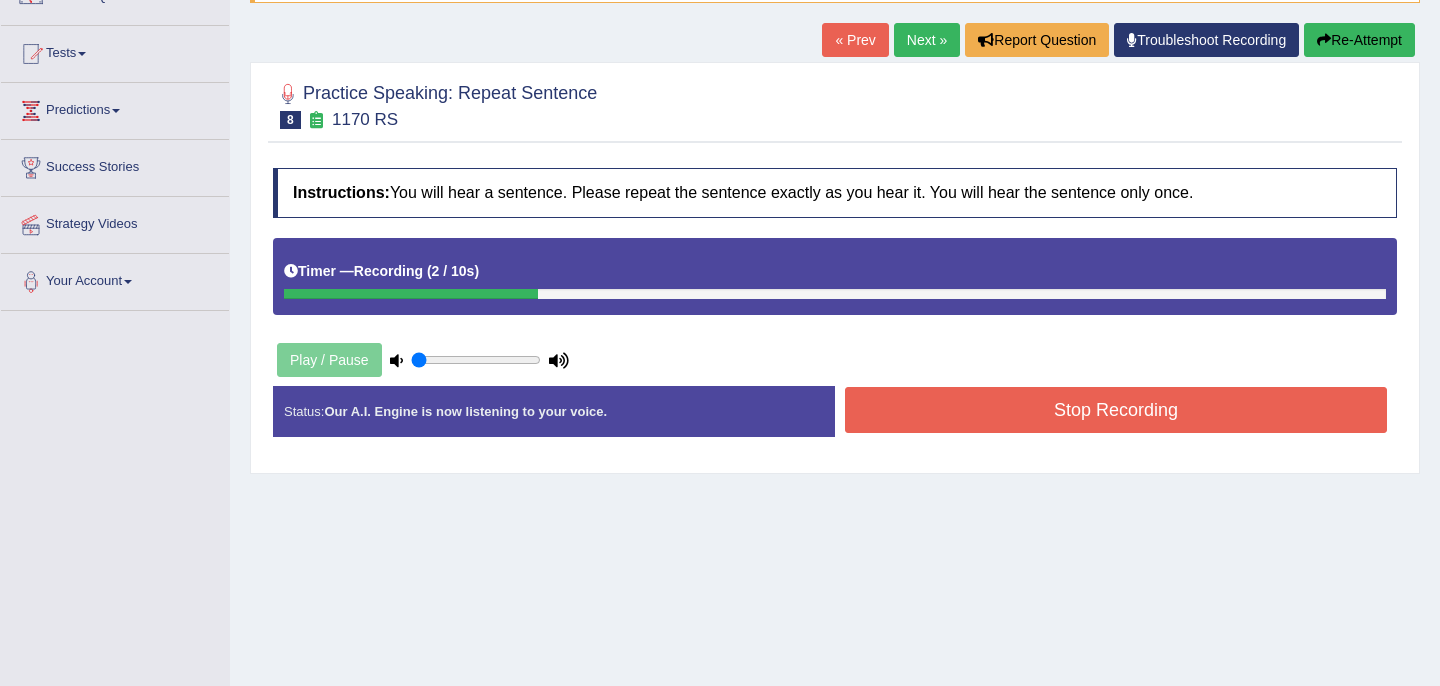 click on "Stop Recording" at bounding box center (1116, 410) 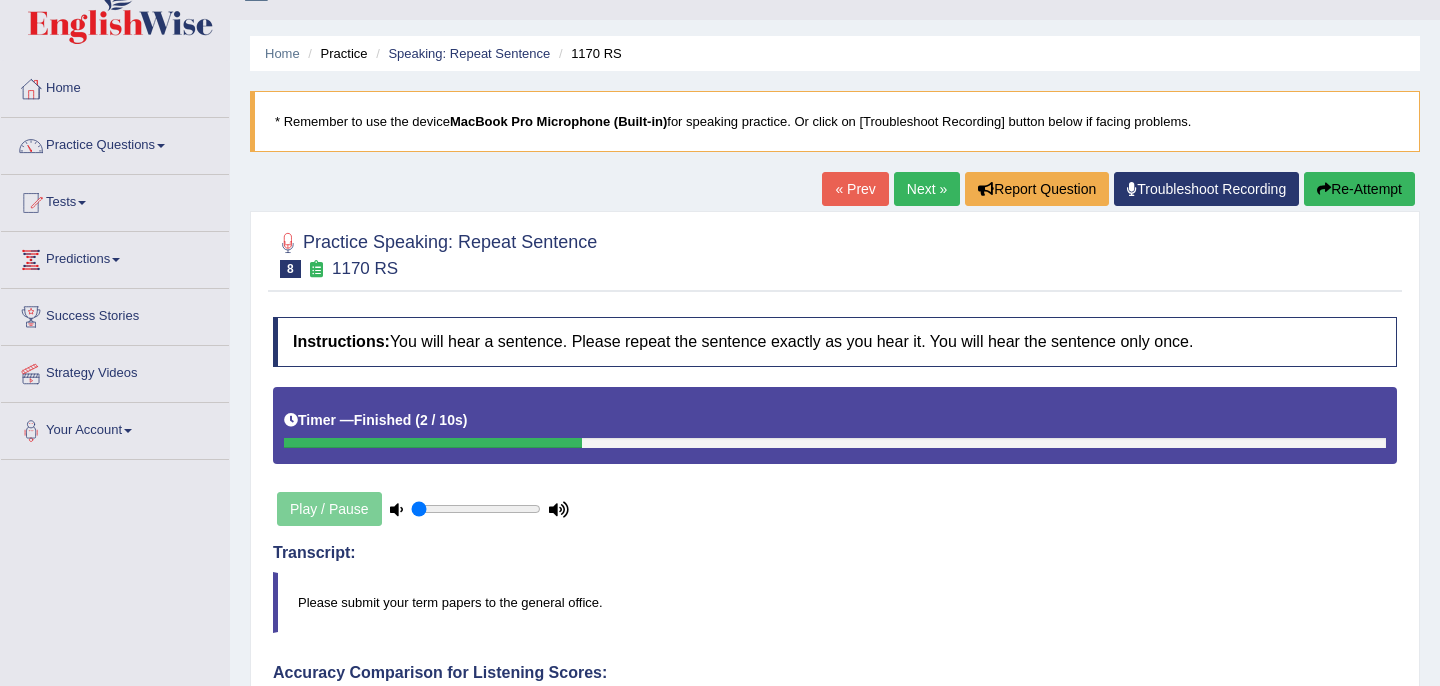 scroll, scrollTop: 0, scrollLeft: 0, axis: both 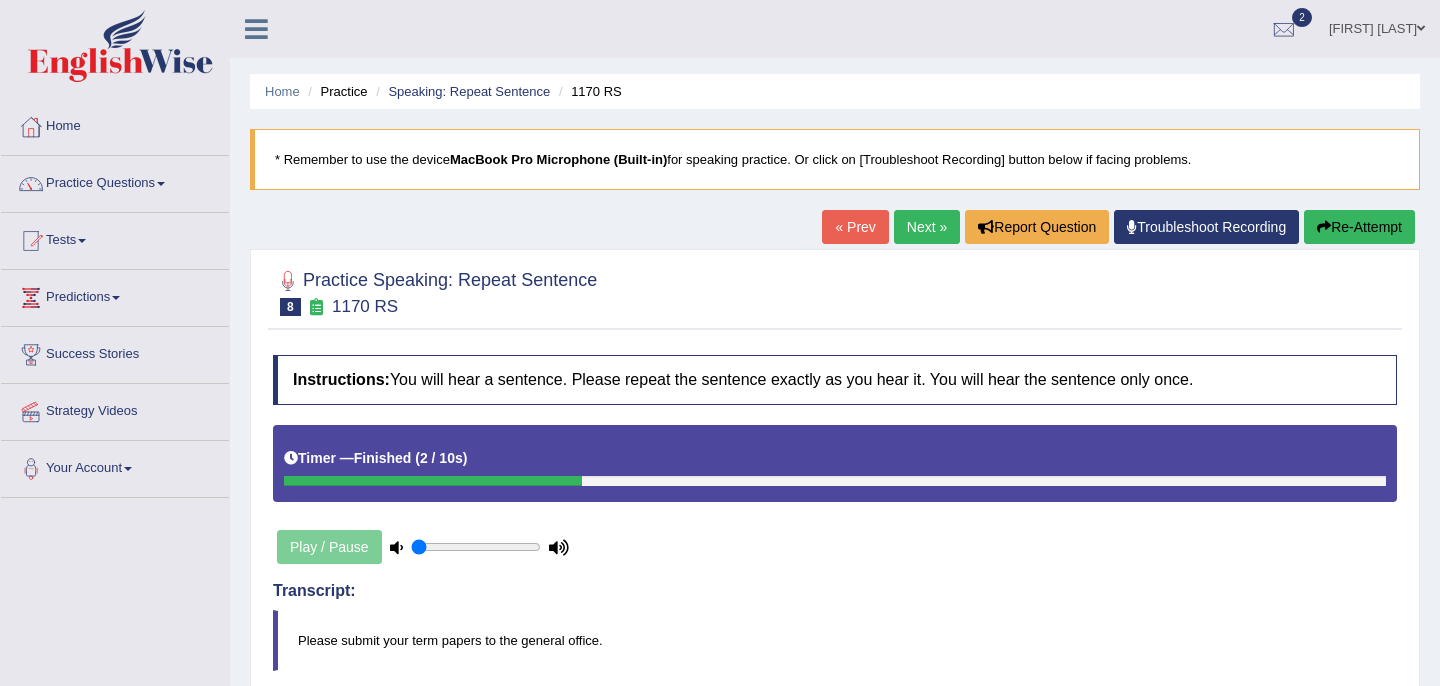 click on "Next »" at bounding box center (927, 227) 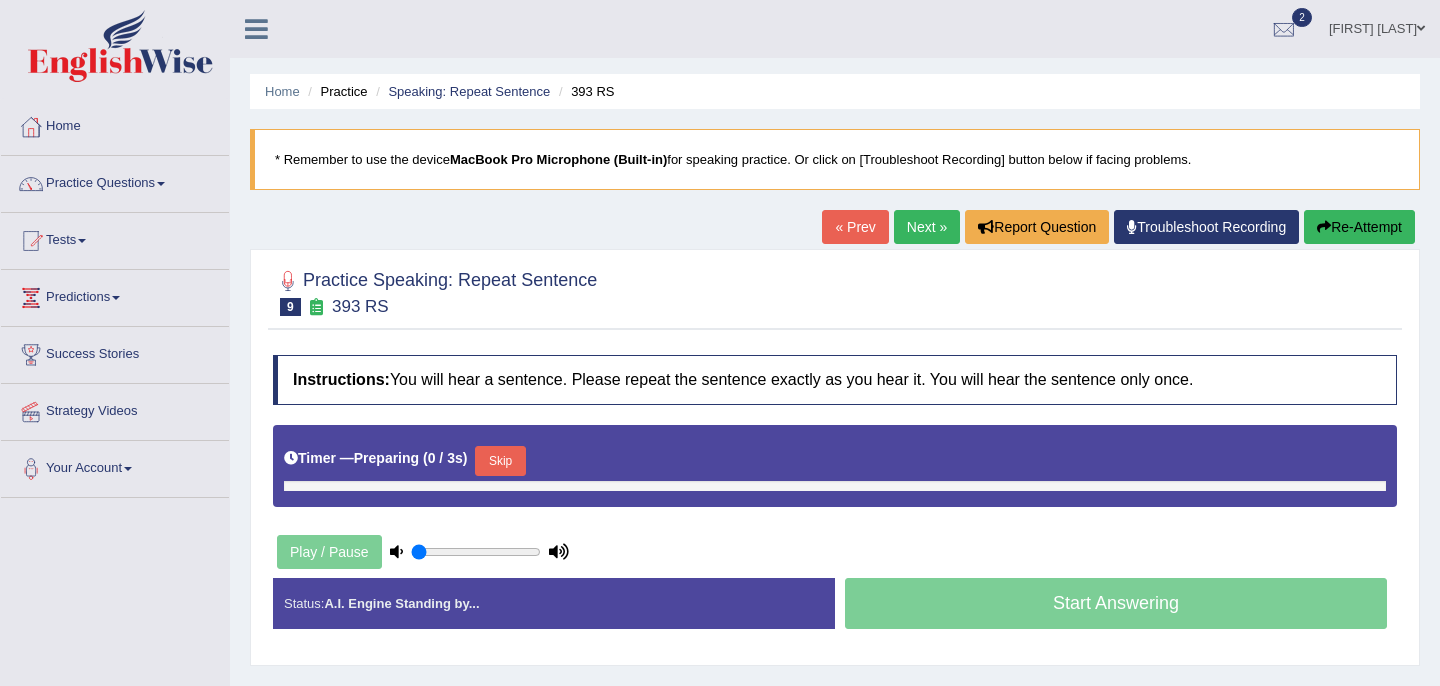 scroll, scrollTop: 0, scrollLeft: 0, axis: both 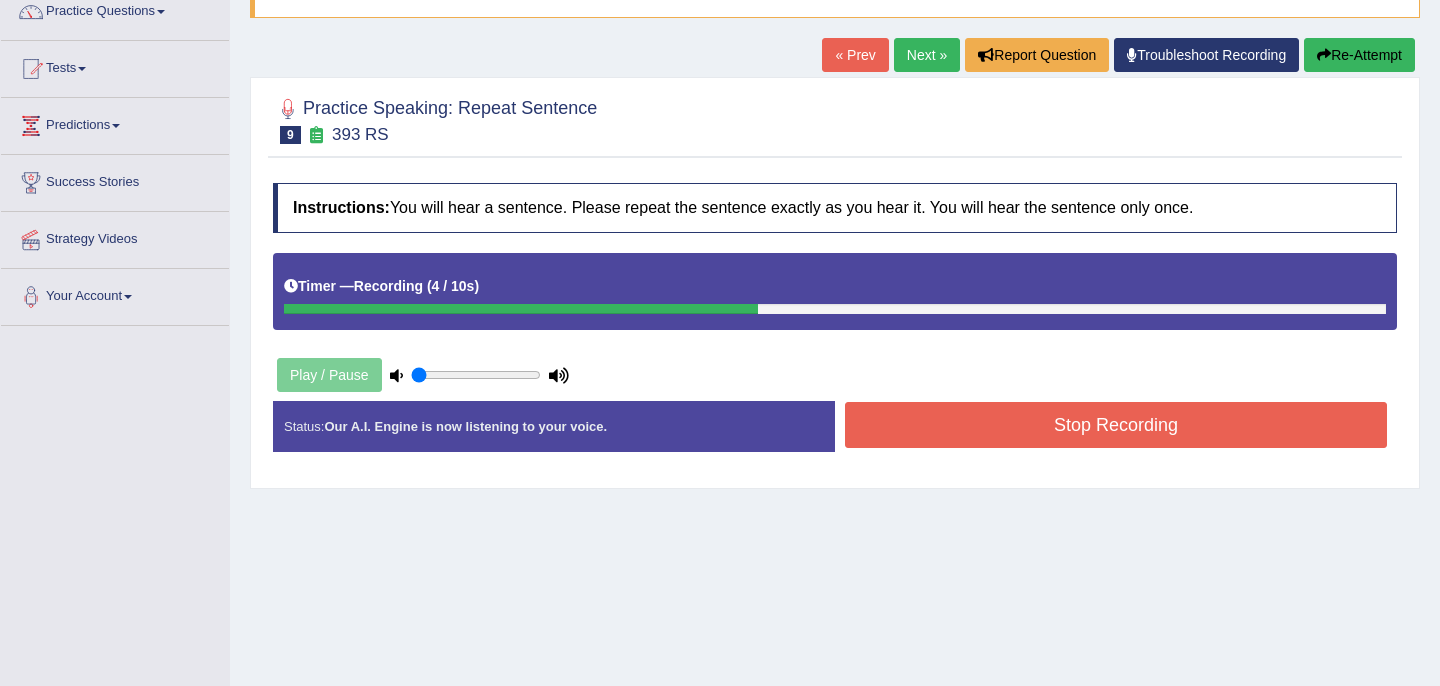 click on "Stop Recording" at bounding box center [1116, 425] 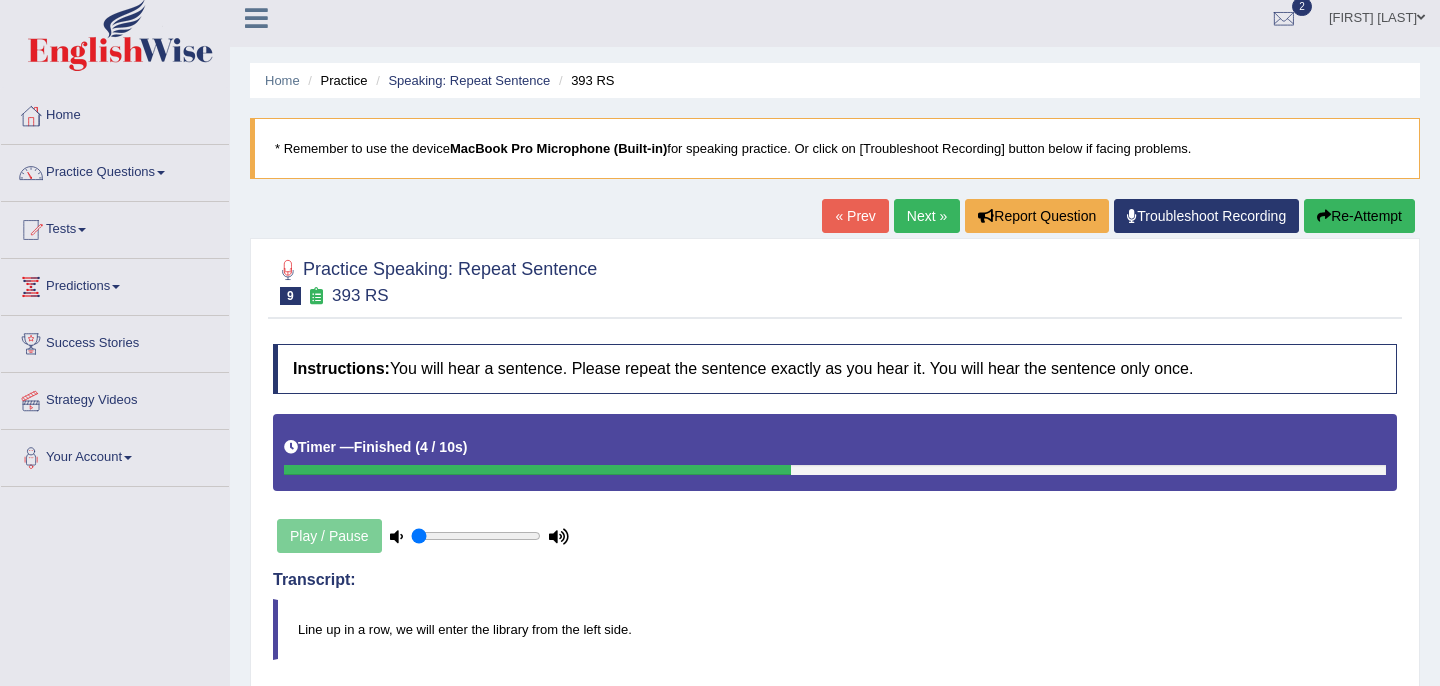 scroll, scrollTop: 0, scrollLeft: 0, axis: both 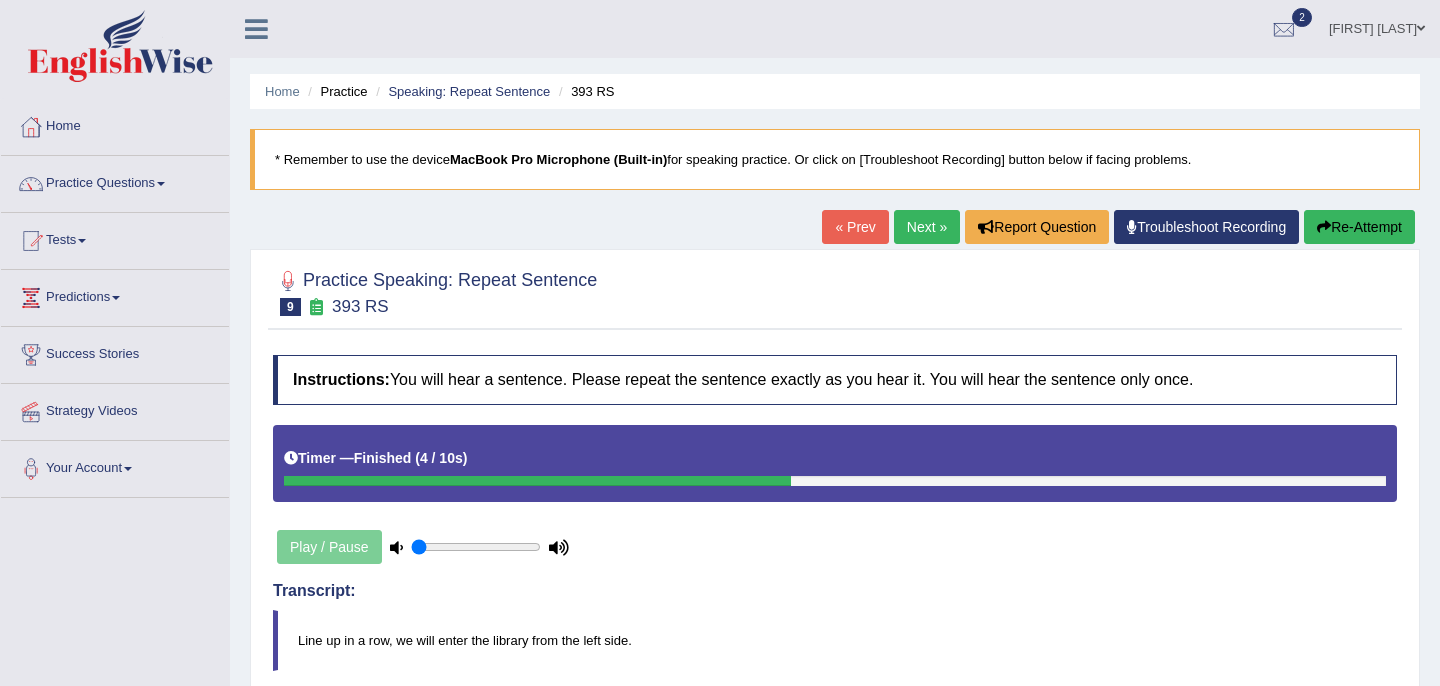 click on "Next »" at bounding box center (927, 227) 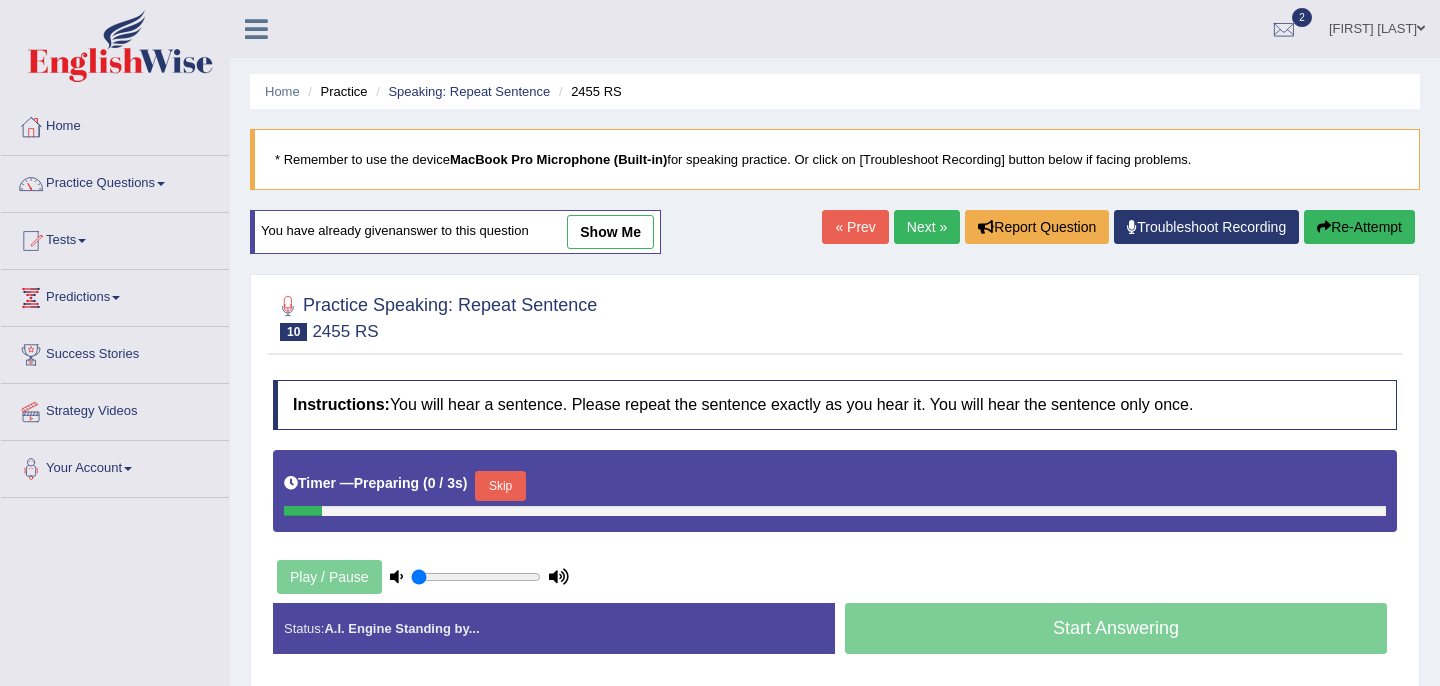 scroll, scrollTop: 0, scrollLeft: 0, axis: both 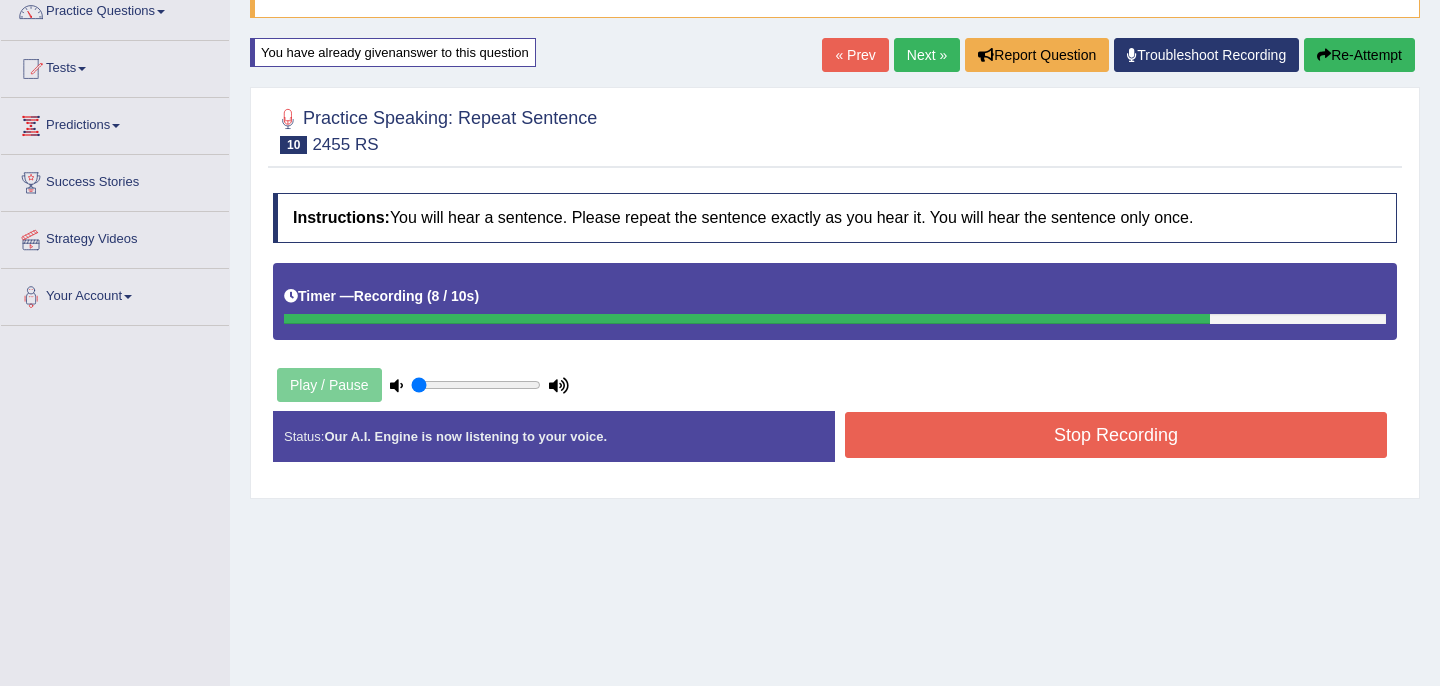 click on "Stop Recording" at bounding box center [1116, 435] 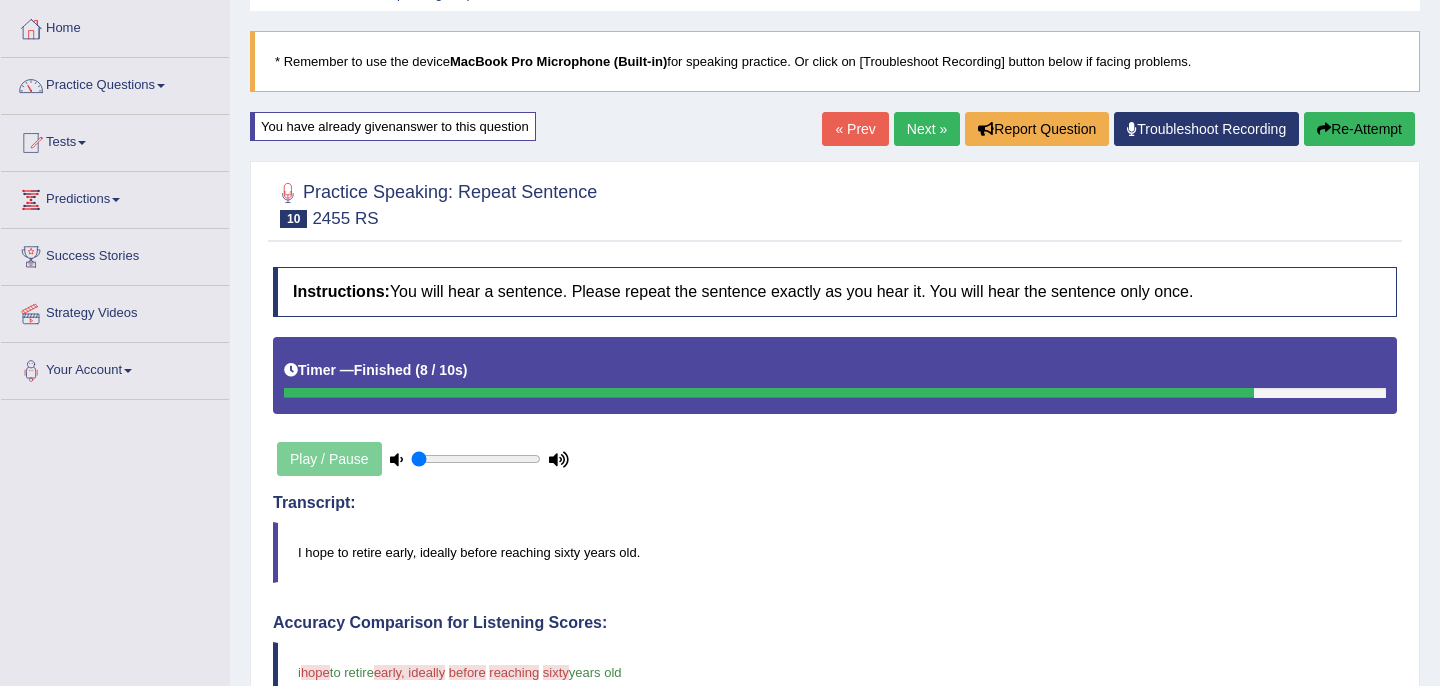 scroll, scrollTop: 0, scrollLeft: 0, axis: both 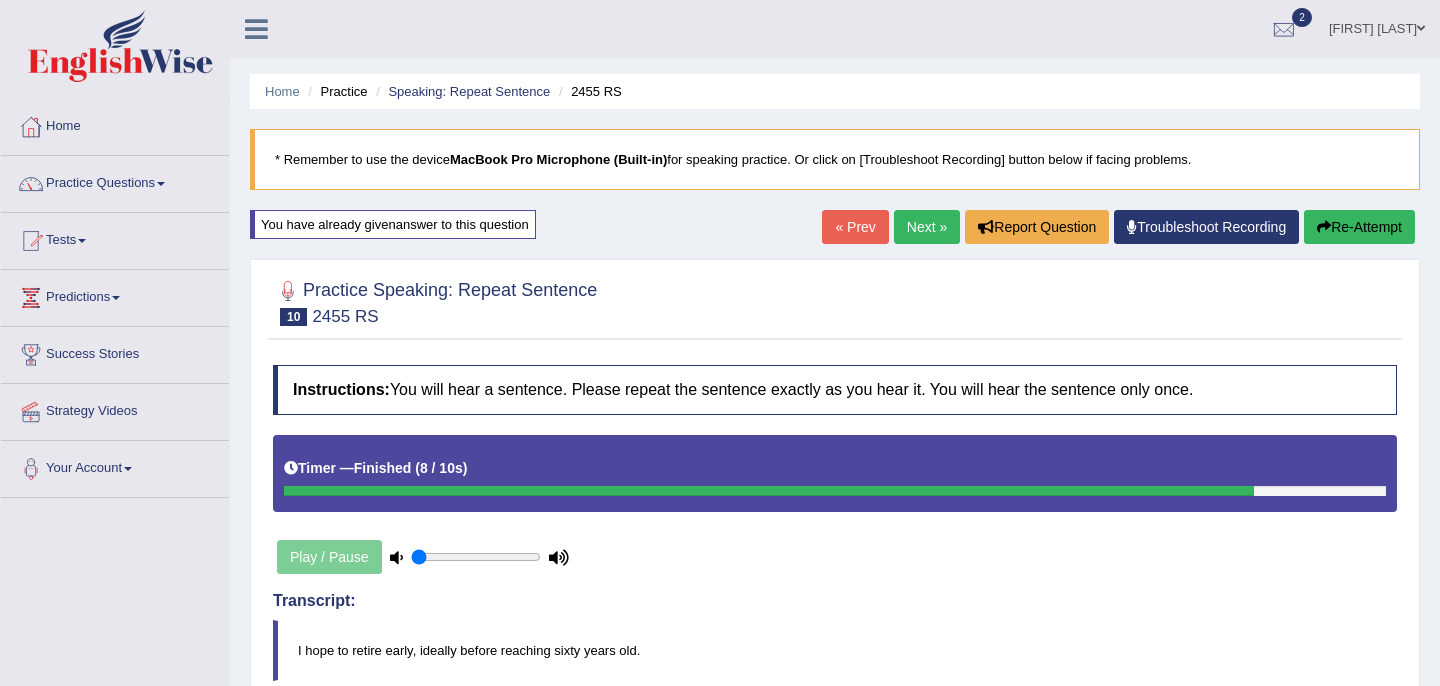 click on "Next »" at bounding box center [927, 227] 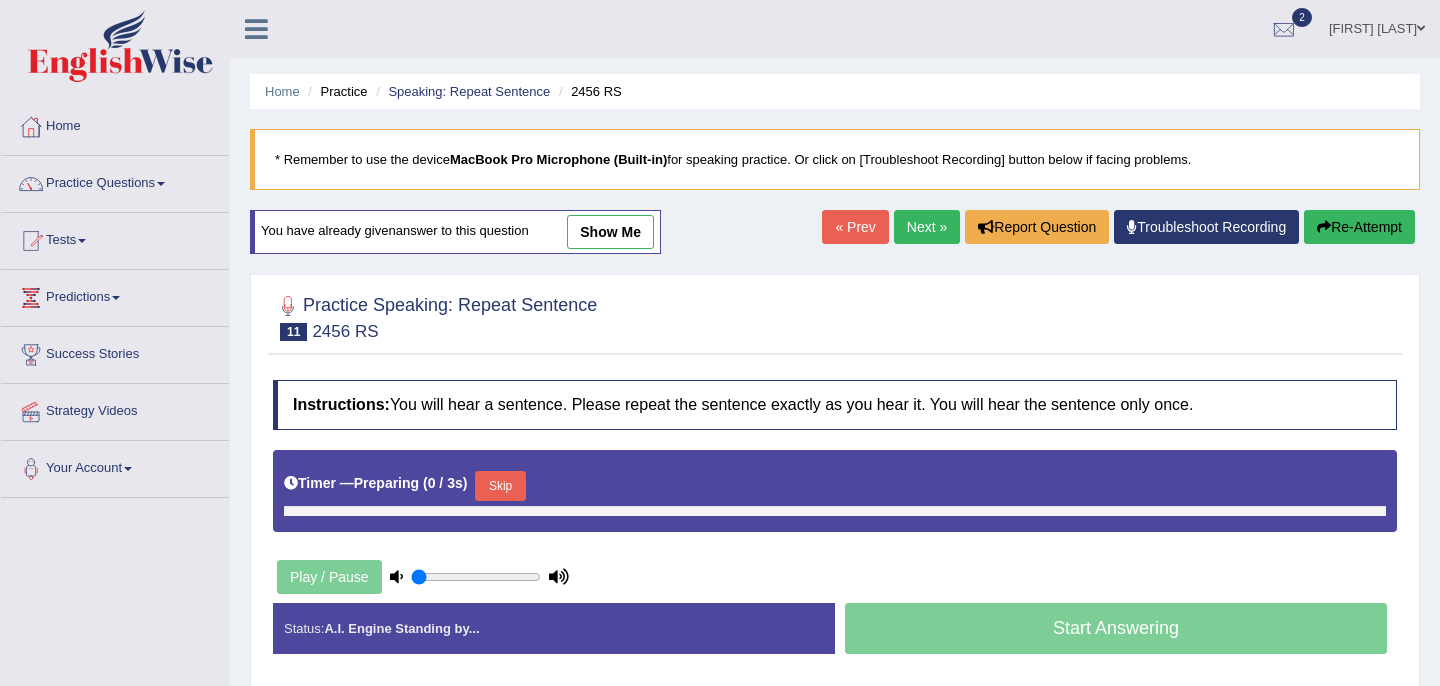 scroll, scrollTop: 0, scrollLeft: 0, axis: both 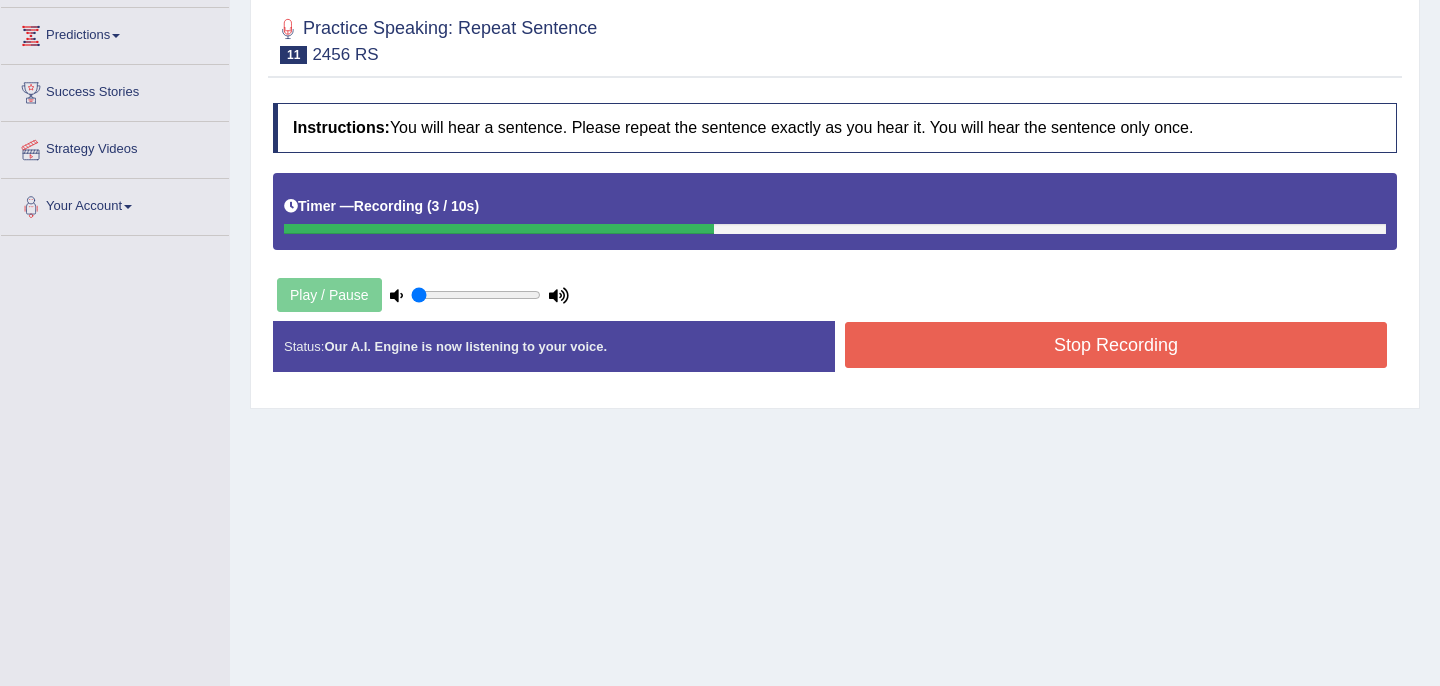 click on "Stop Recording" at bounding box center [1116, 345] 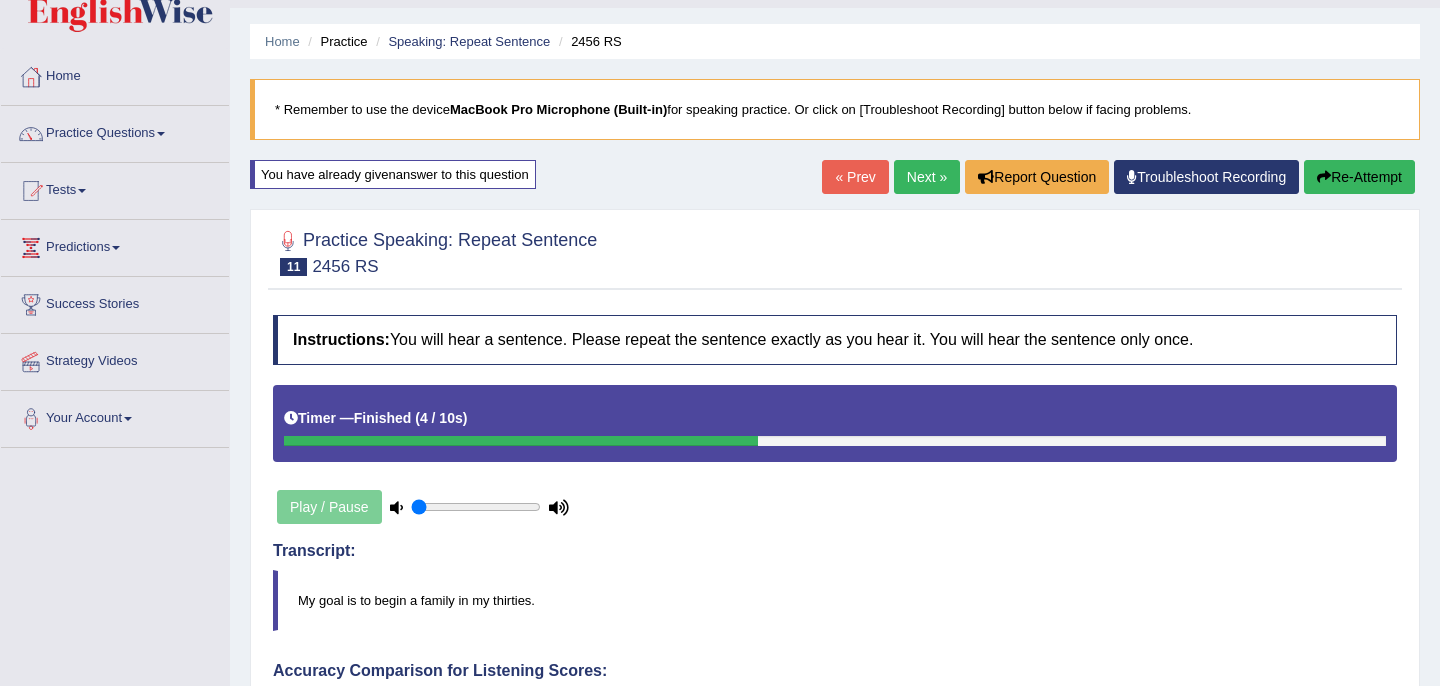 scroll, scrollTop: 0, scrollLeft: 0, axis: both 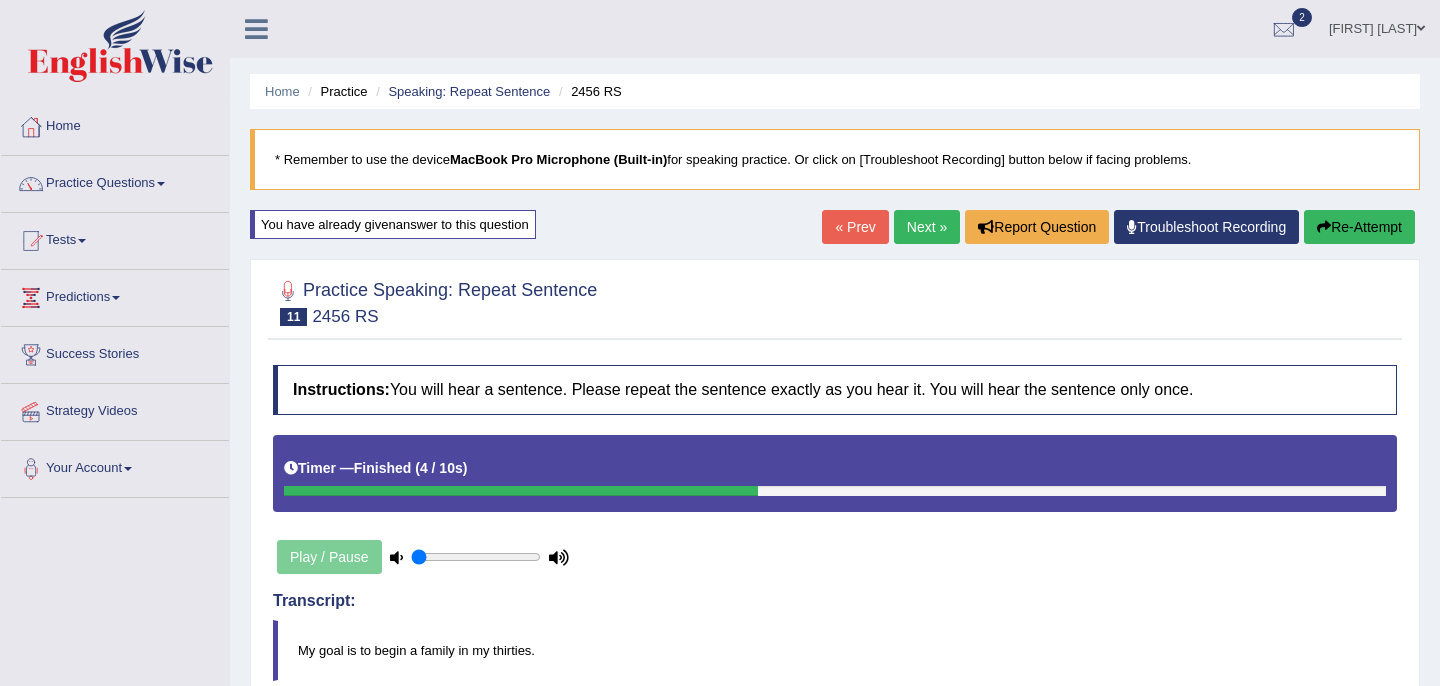 click on "Next »" at bounding box center (927, 227) 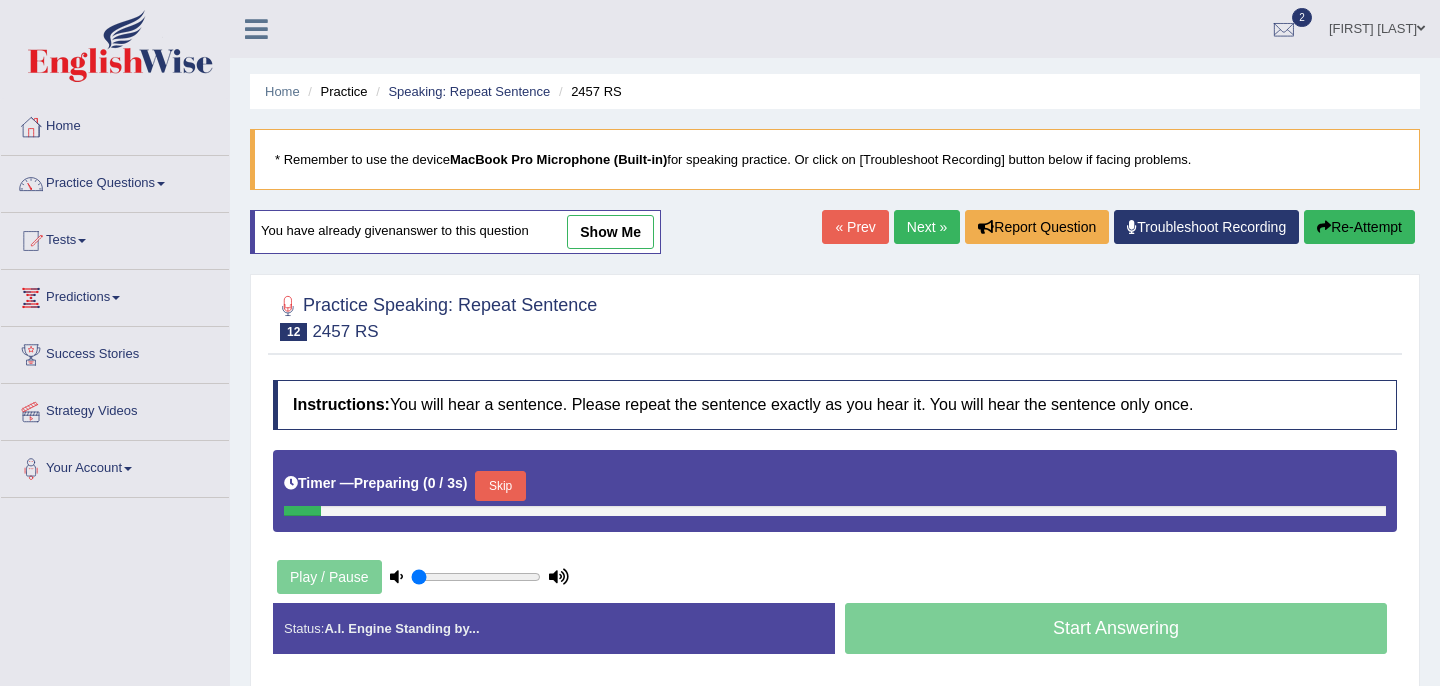 scroll, scrollTop: 0, scrollLeft: 0, axis: both 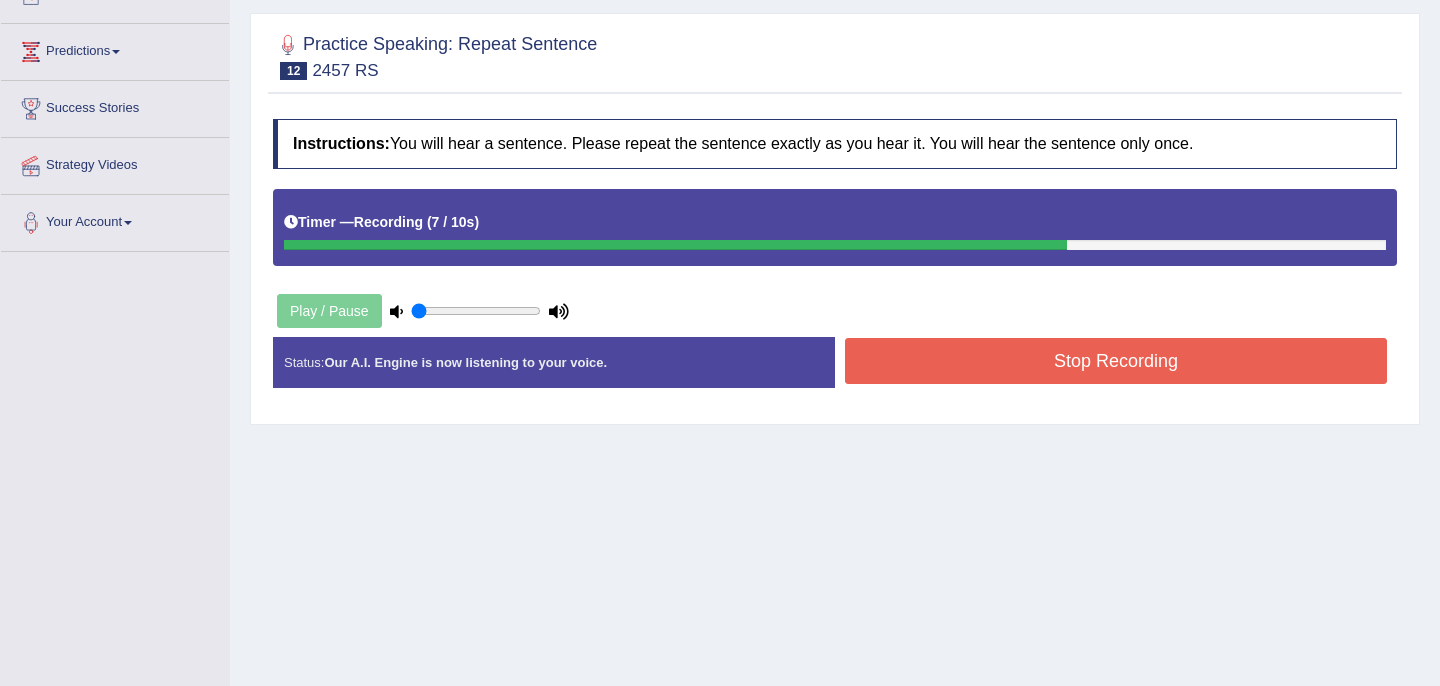 click on "Stop Recording" at bounding box center [1116, 361] 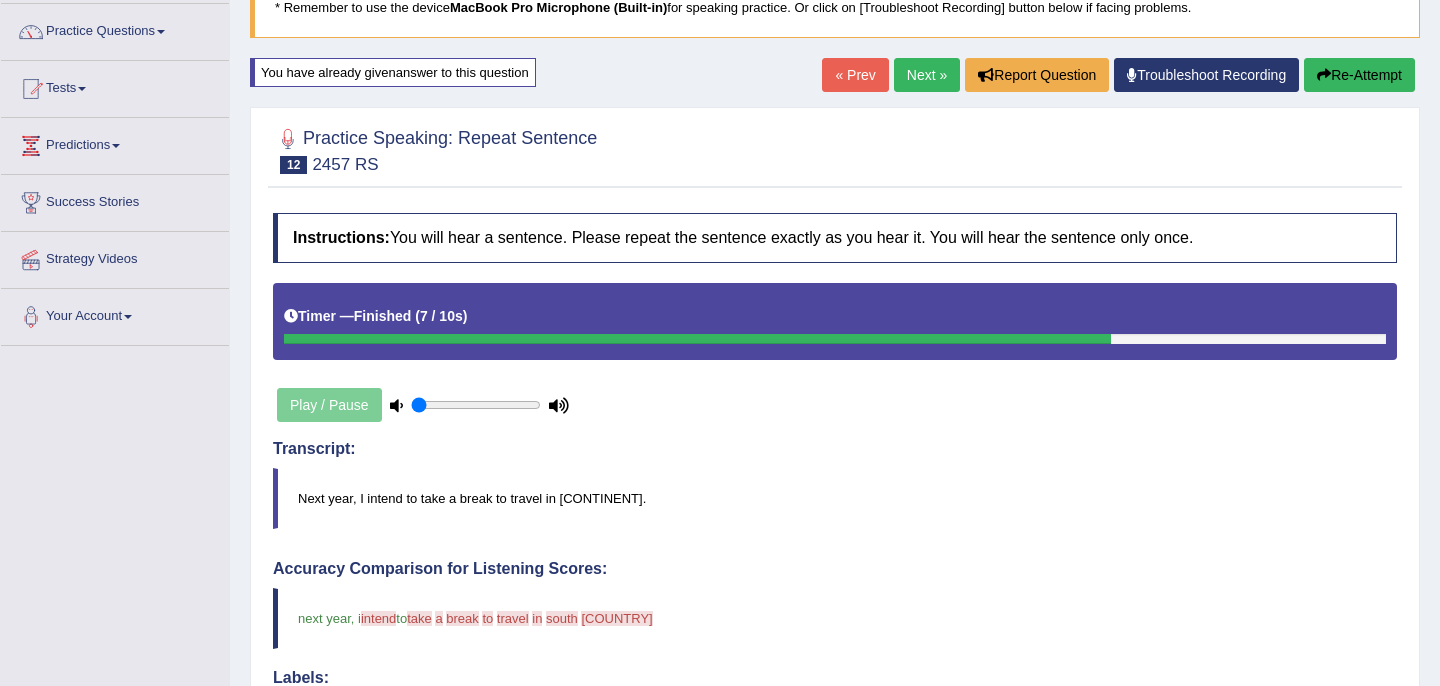 scroll, scrollTop: 0, scrollLeft: 0, axis: both 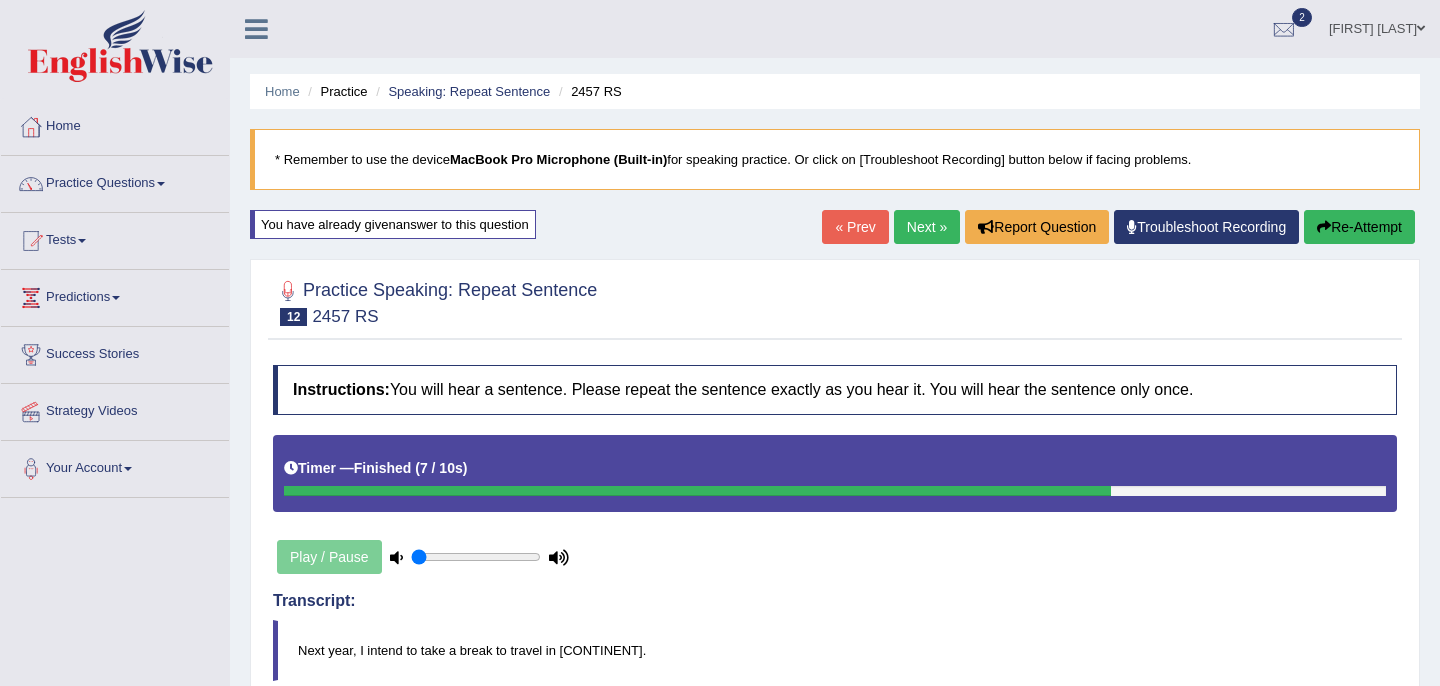 click on "Next »" at bounding box center (927, 227) 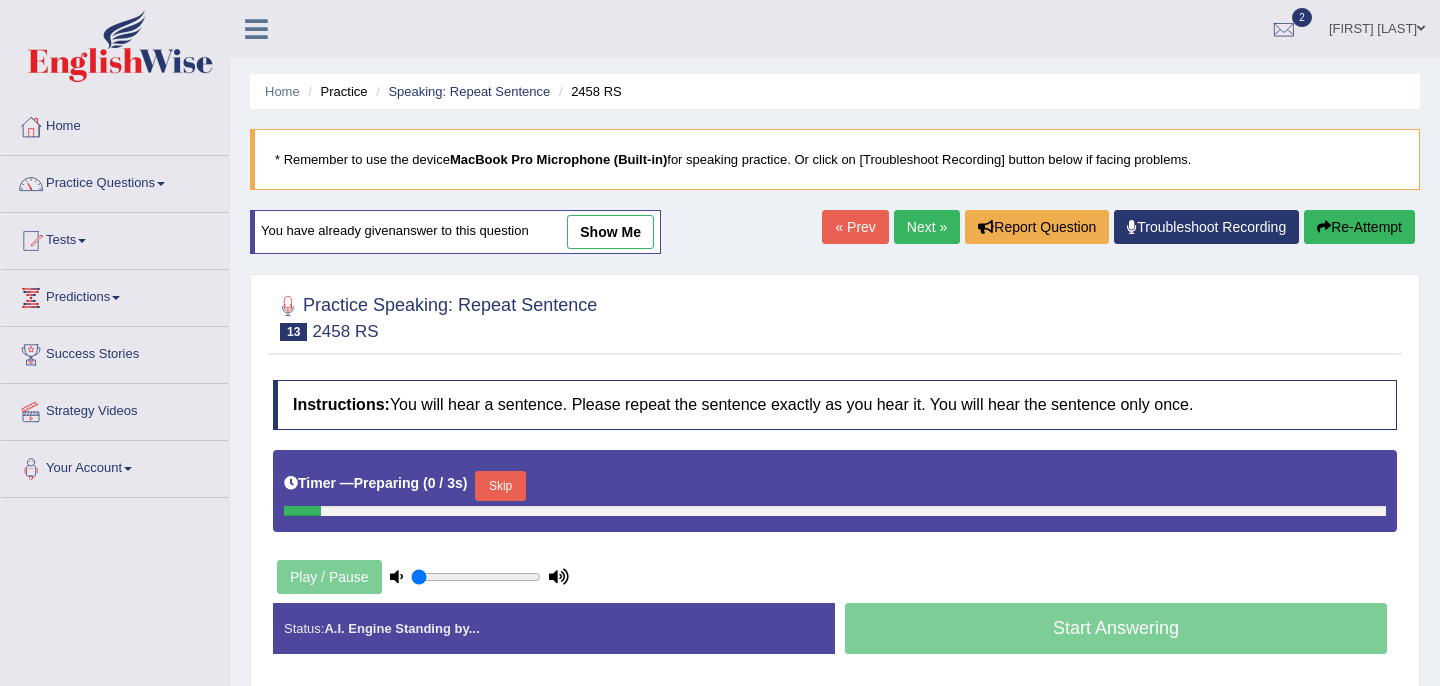 scroll, scrollTop: 0, scrollLeft: 0, axis: both 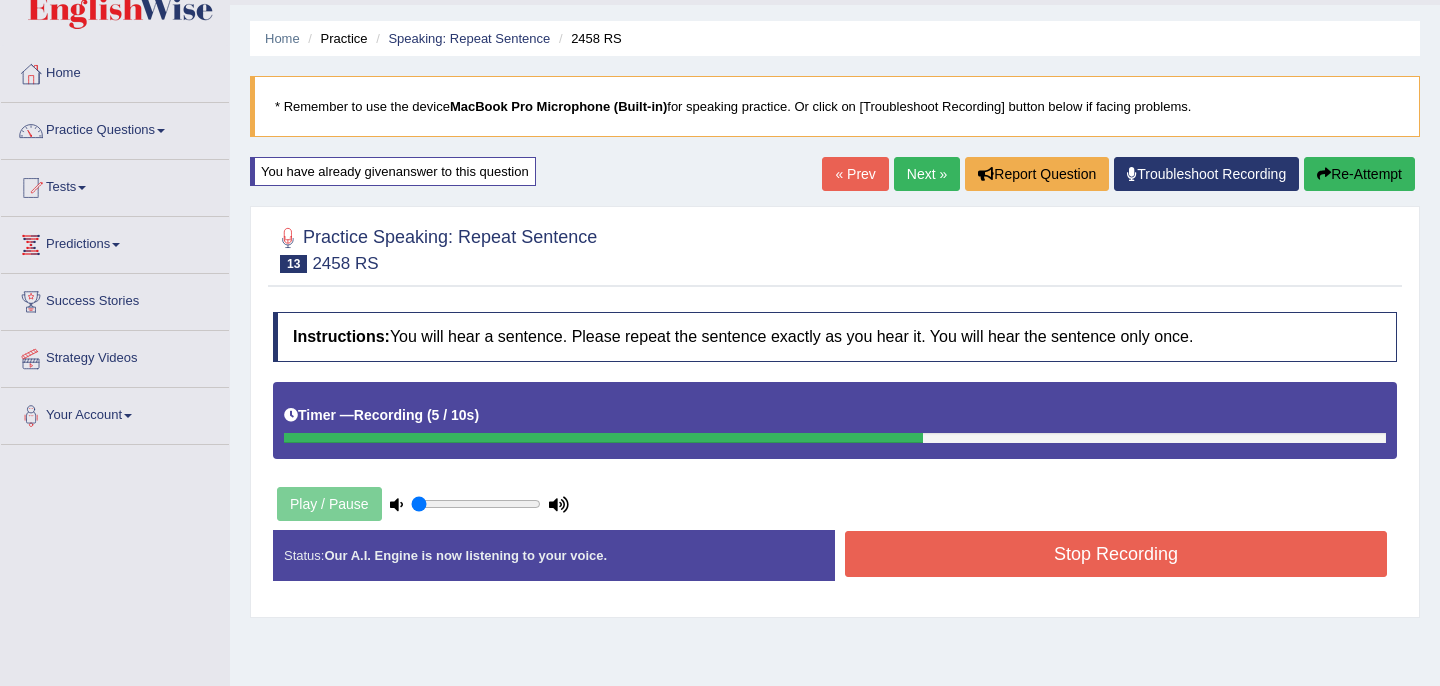 click on "Stop Recording" at bounding box center [1116, 554] 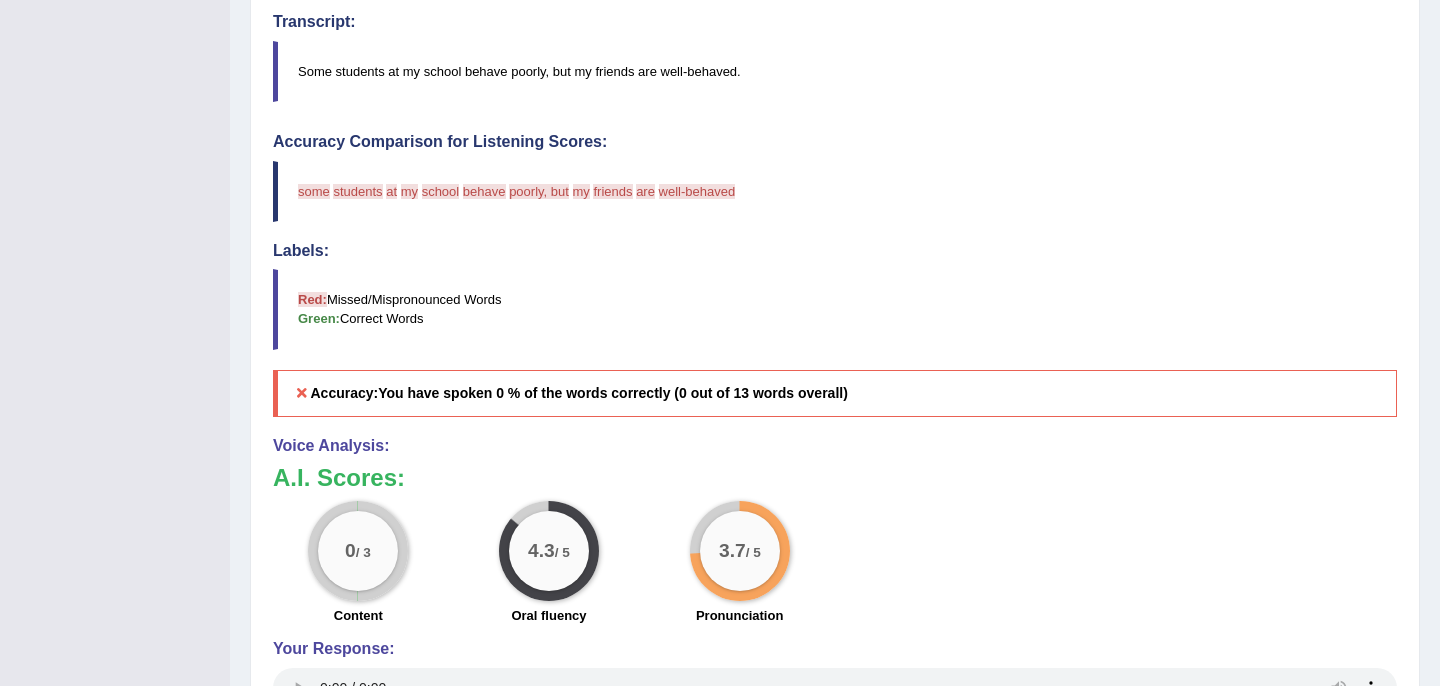 scroll, scrollTop: 0, scrollLeft: 0, axis: both 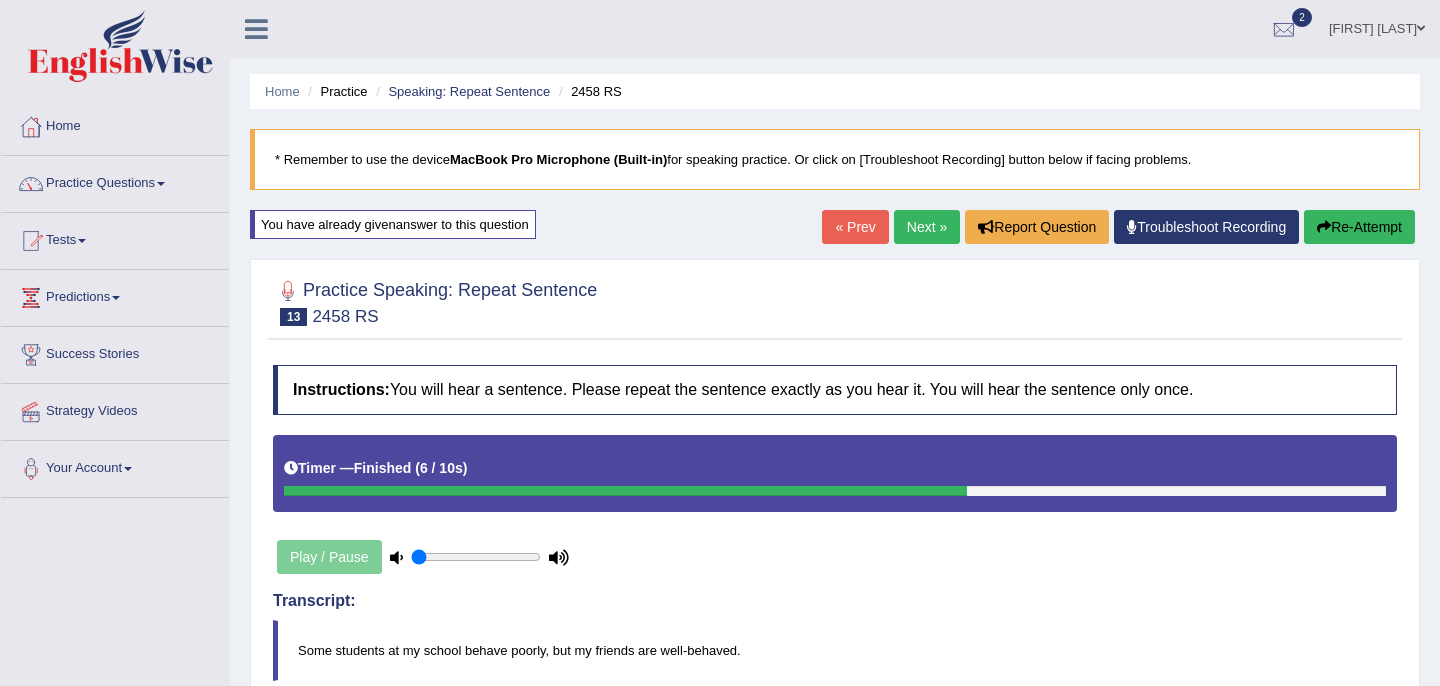 click on "Next »" at bounding box center [927, 227] 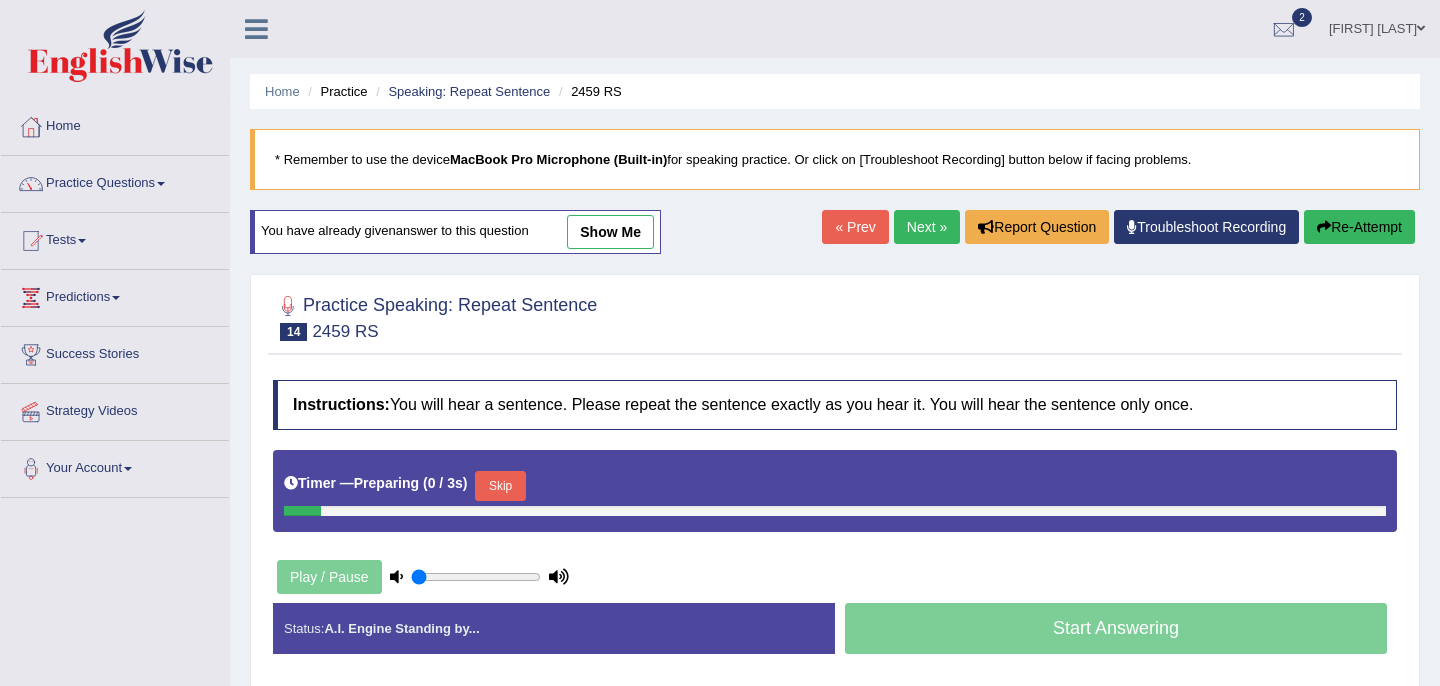scroll, scrollTop: 0, scrollLeft: 0, axis: both 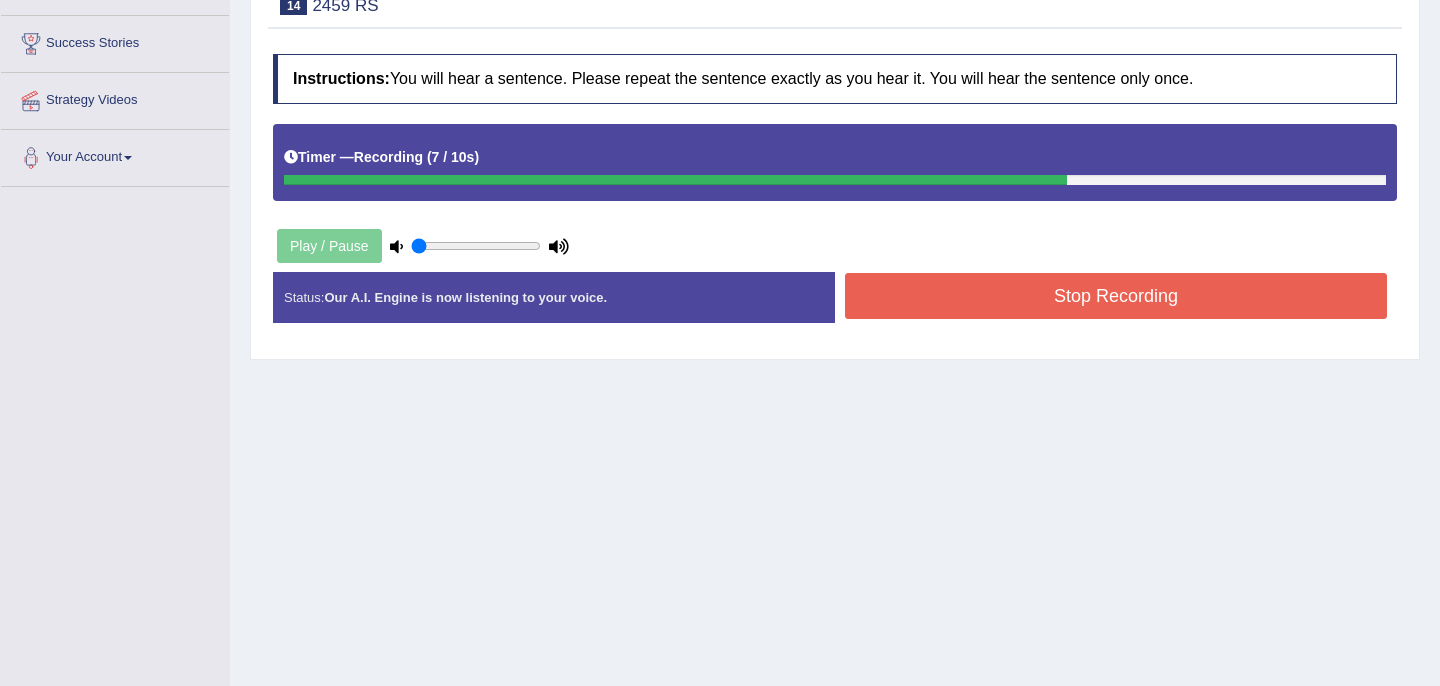 click on "Stop Recording" at bounding box center (1116, 296) 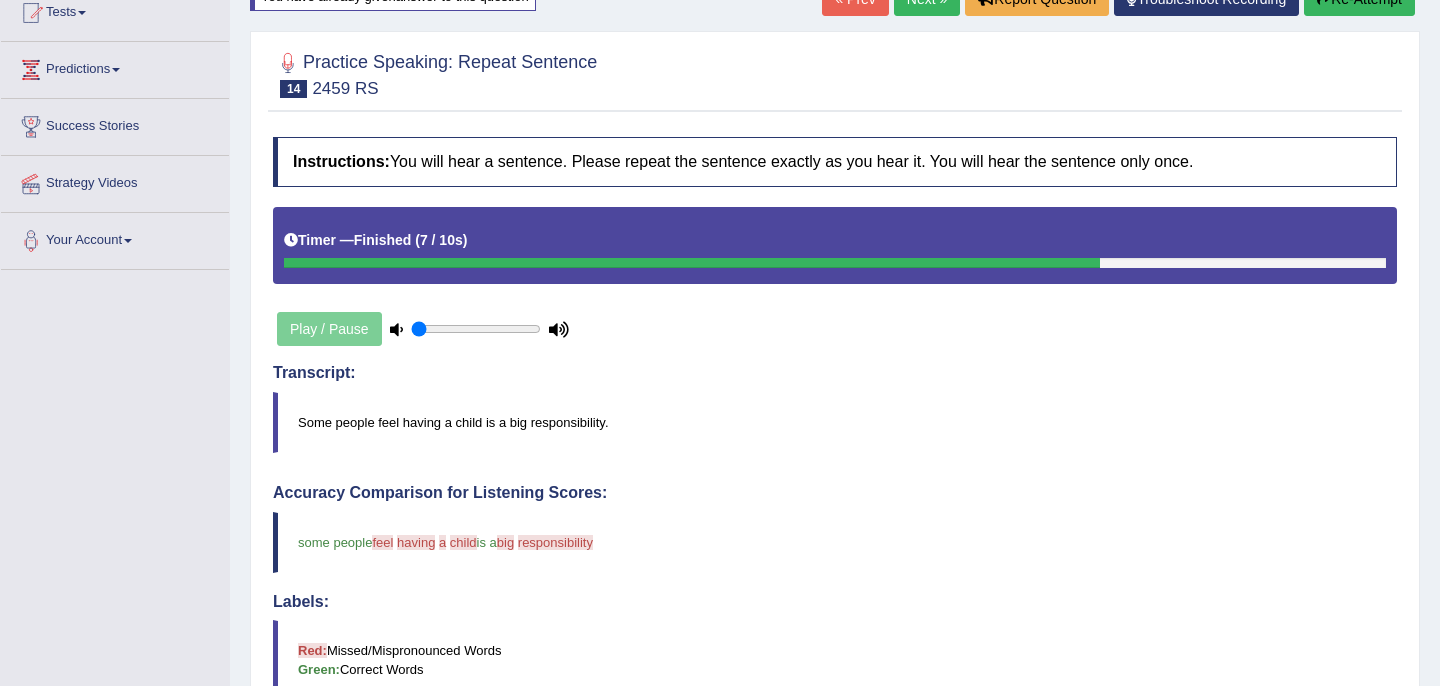 scroll, scrollTop: 0, scrollLeft: 0, axis: both 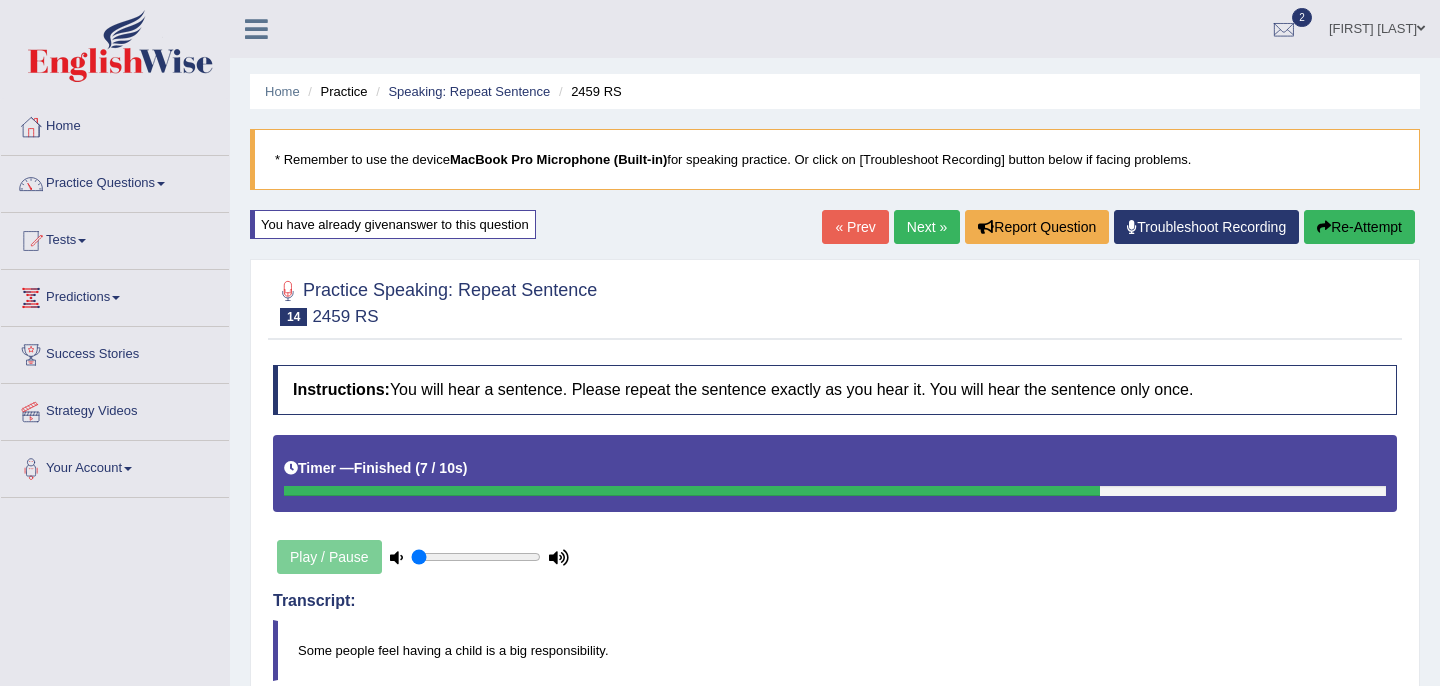 click on "Next »" at bounding box center (927, 227) 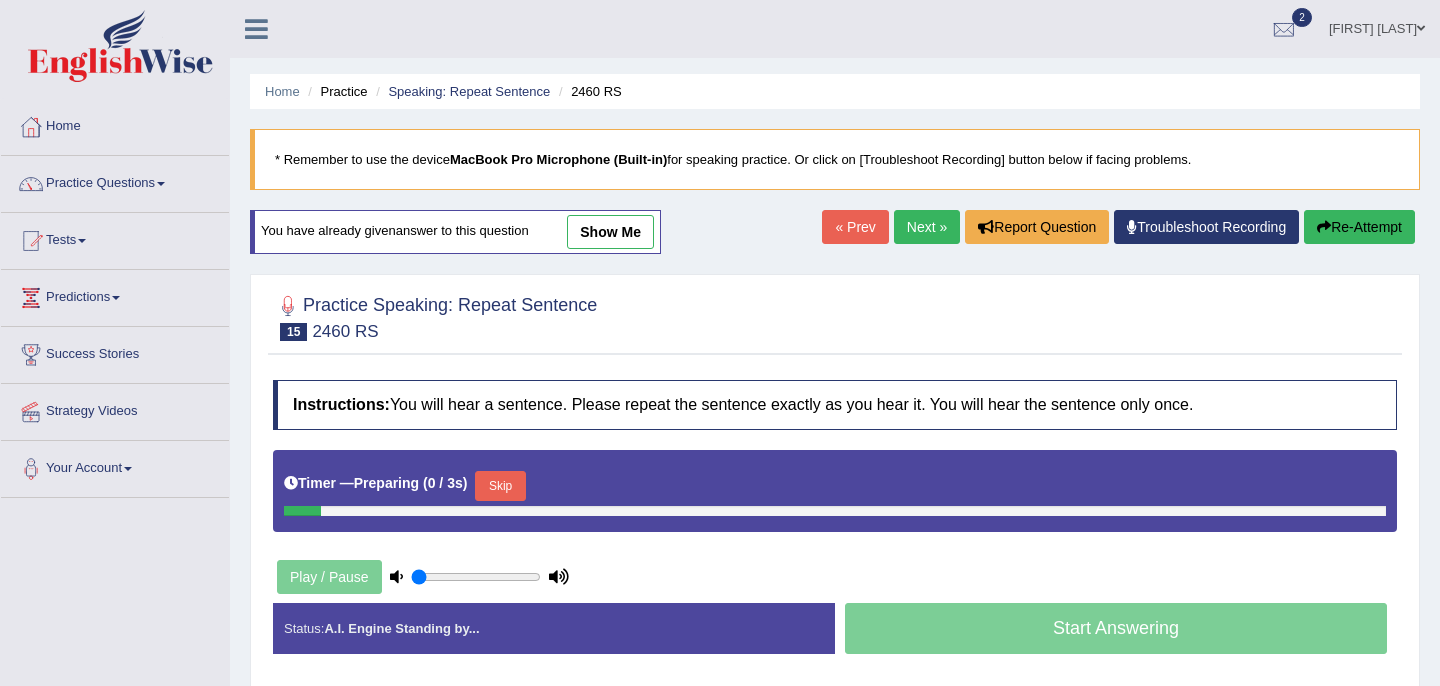 scroll, scrollTop: 0, scrollLeft: 0, axis: both 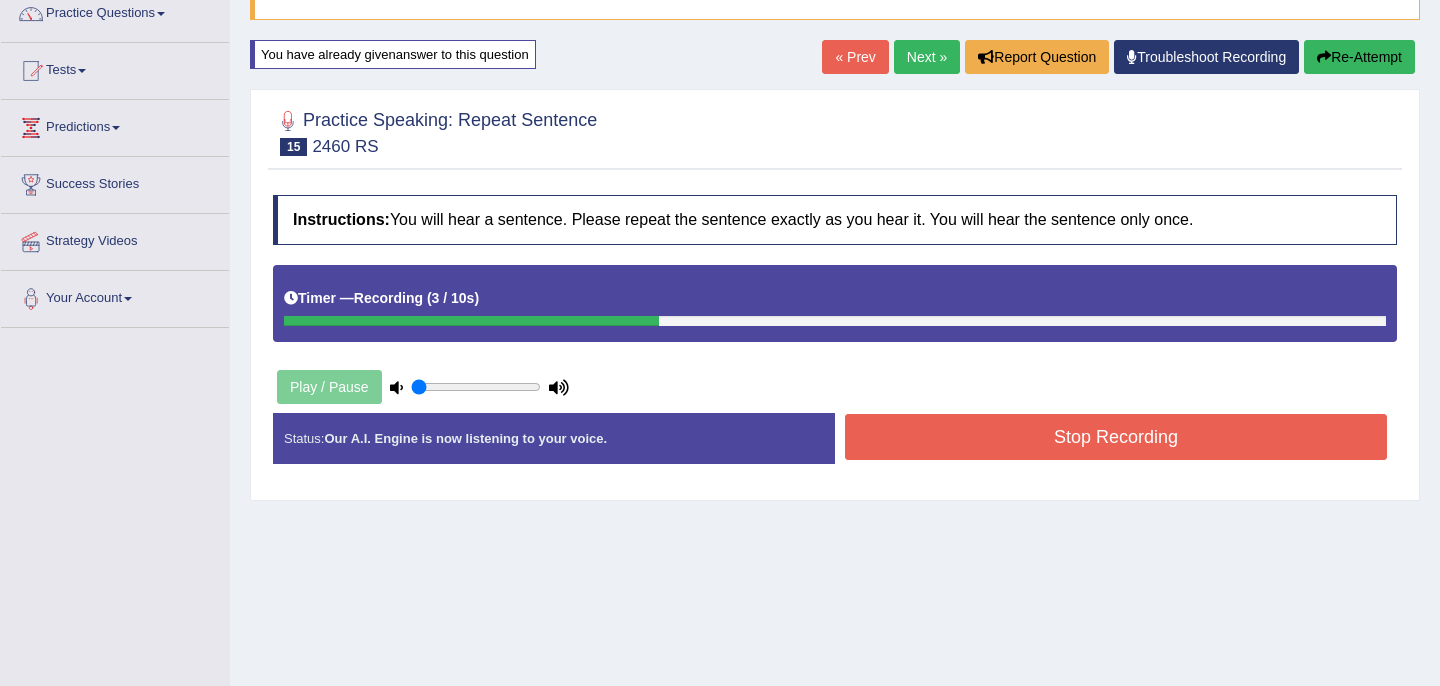click on "Stop Recording" at bounding box center [1116, 437] 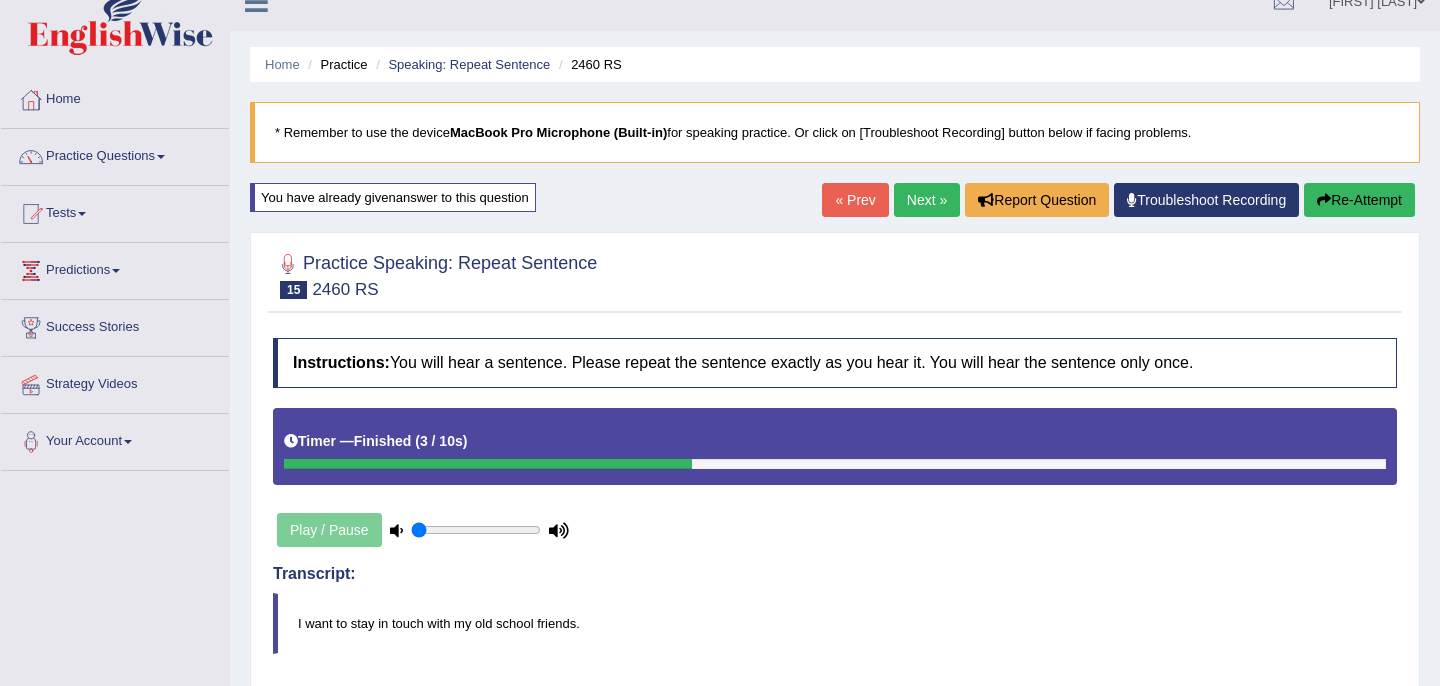 scroll, scrollTop: 0, scrollLeft: 0, axis: both 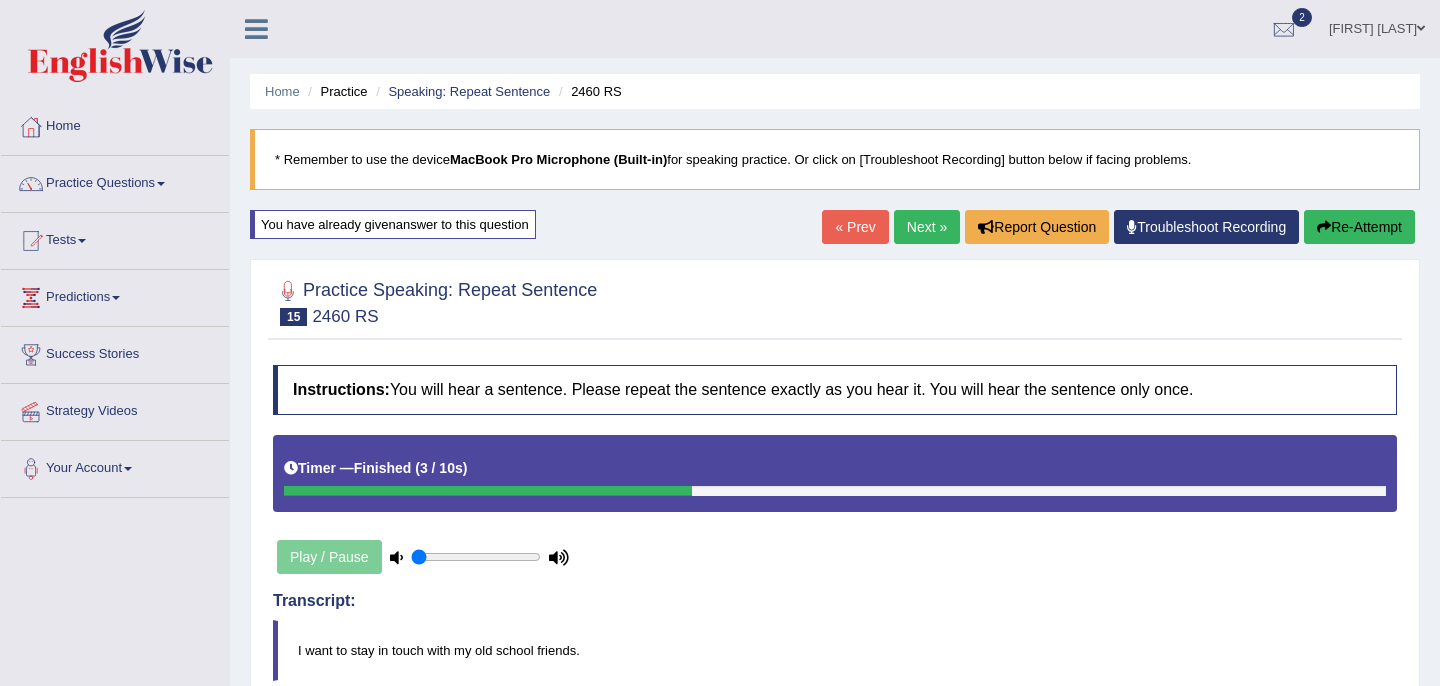 click on "Next »" at bounding box center [927, 227] 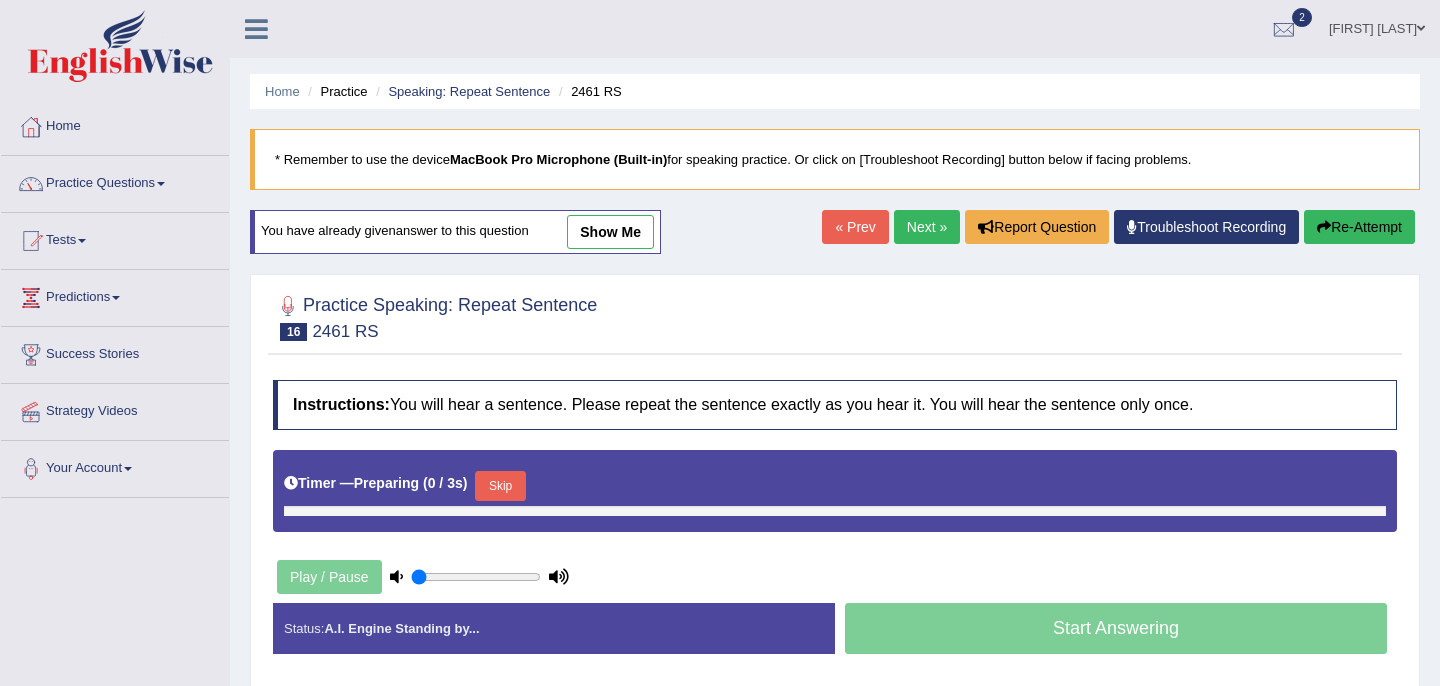 scroll, scrollTop: 0, scrollLeft: 0, axis: both 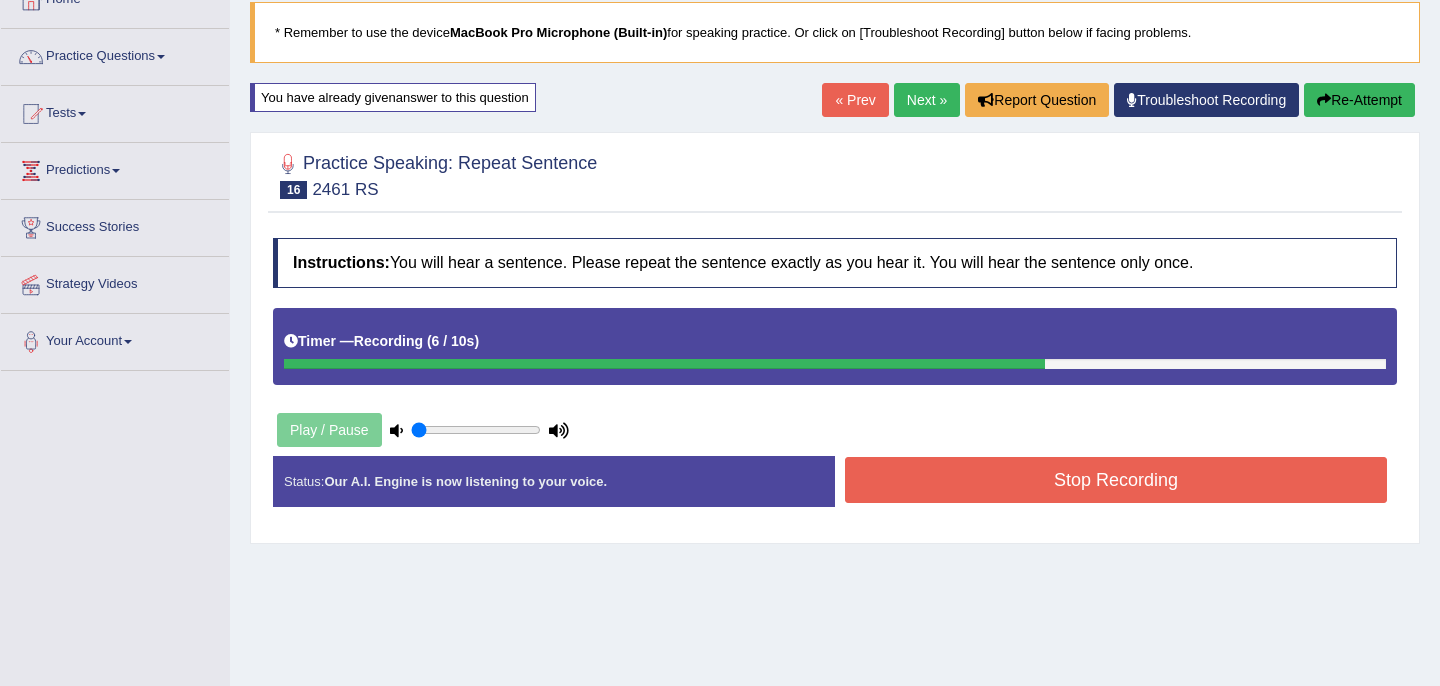 click on "Stop Recording" at bounding box center (1116, 480) 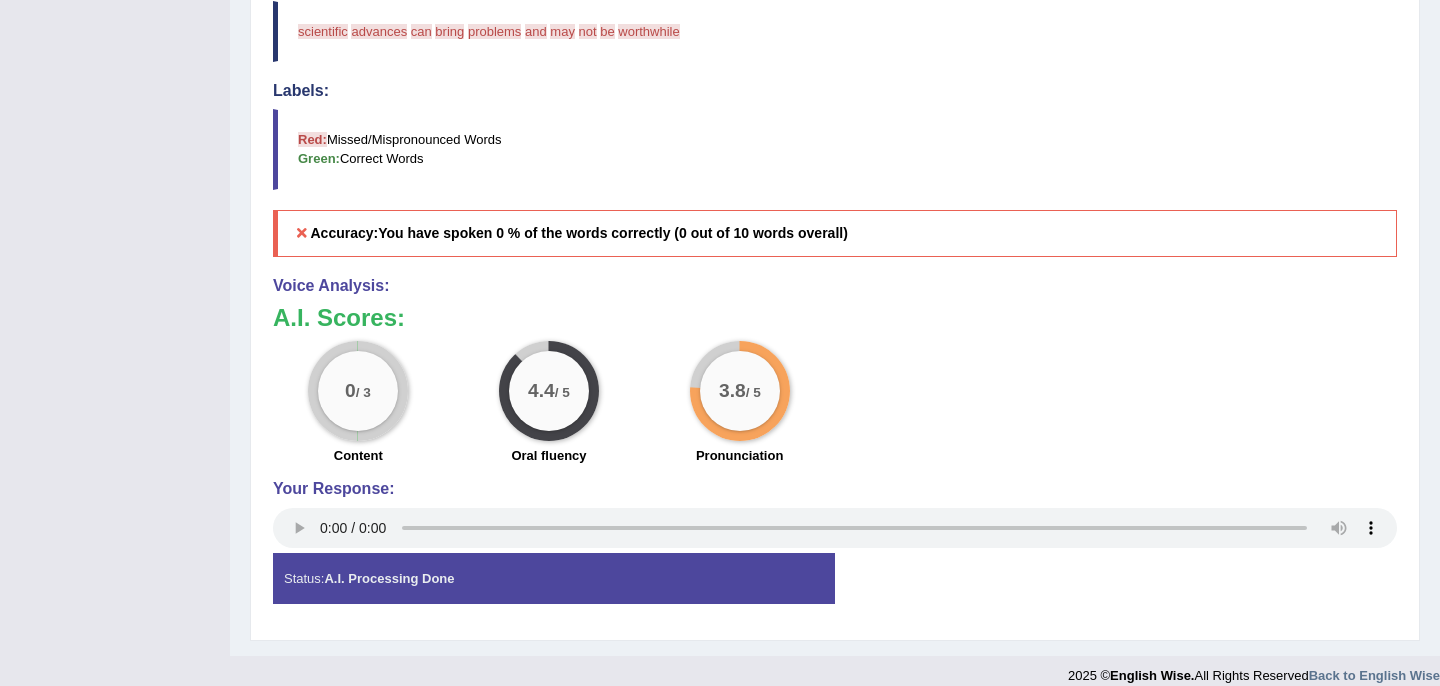 scroll, scrollTop: 0, scrollLeft: 0, axis: both 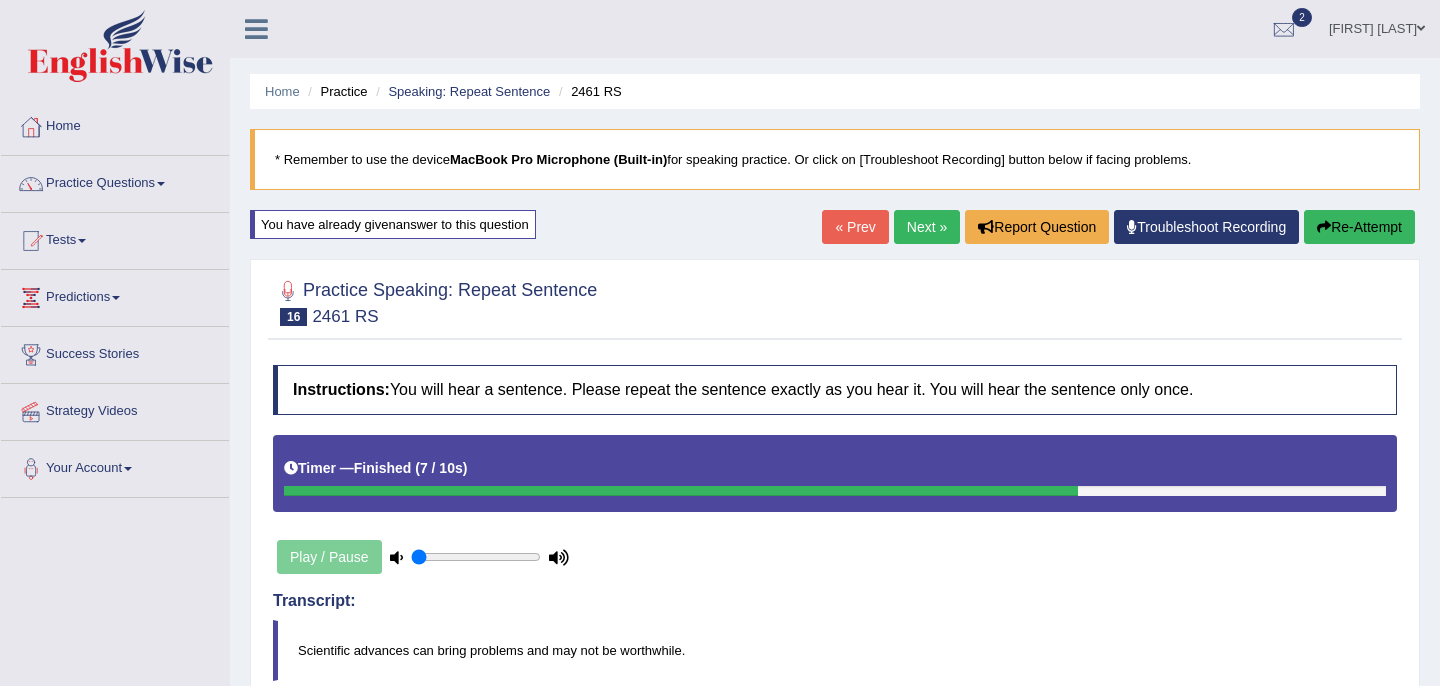 click on "Next »" at bounding box center (927, 227) 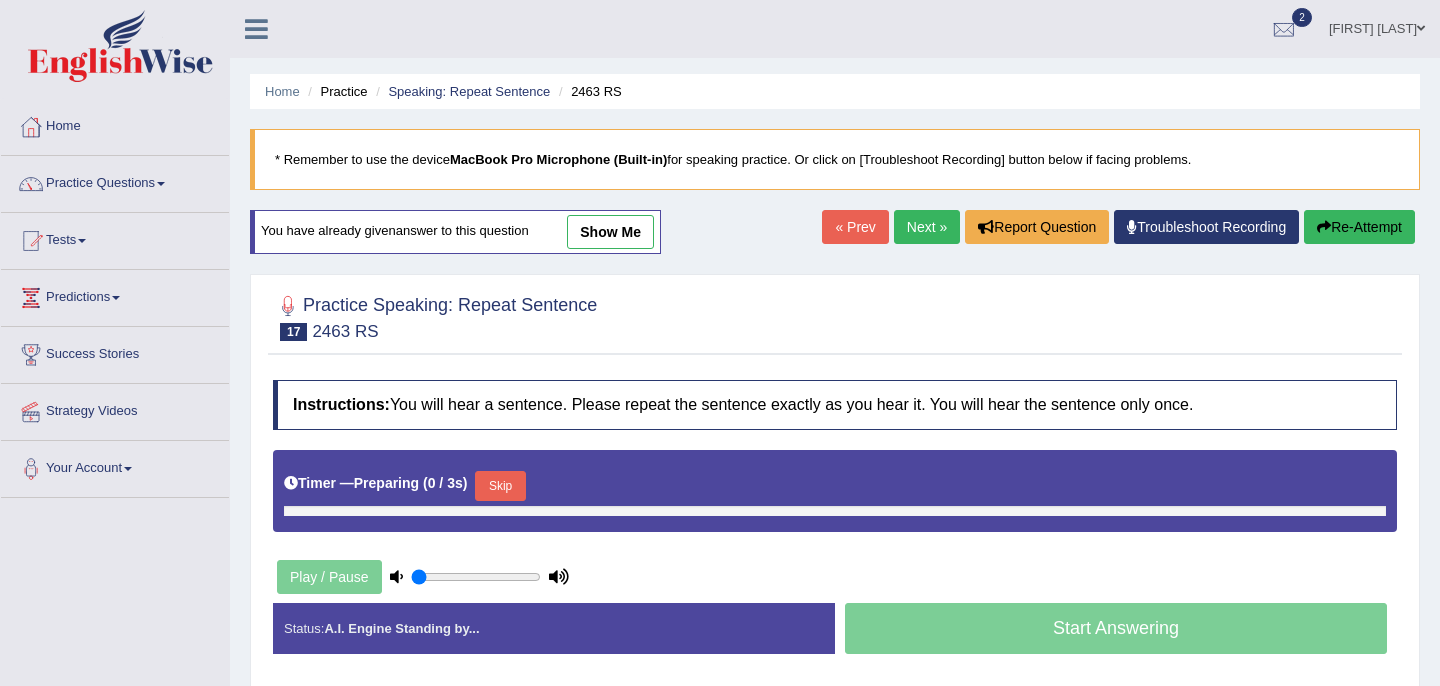 scroll, scrollTop: 0, scrollLeft: 0, axis: both 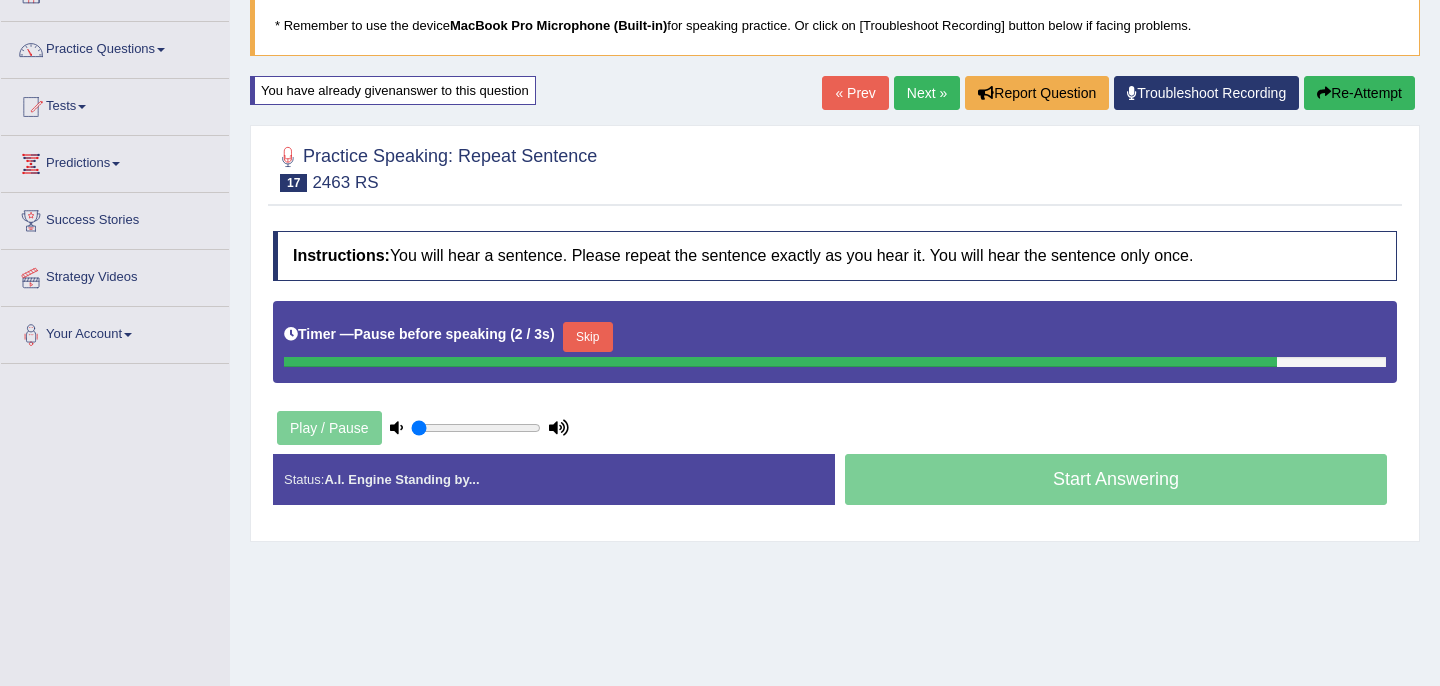 click on "Re-Attempt" at bounding box center [1359, 93] 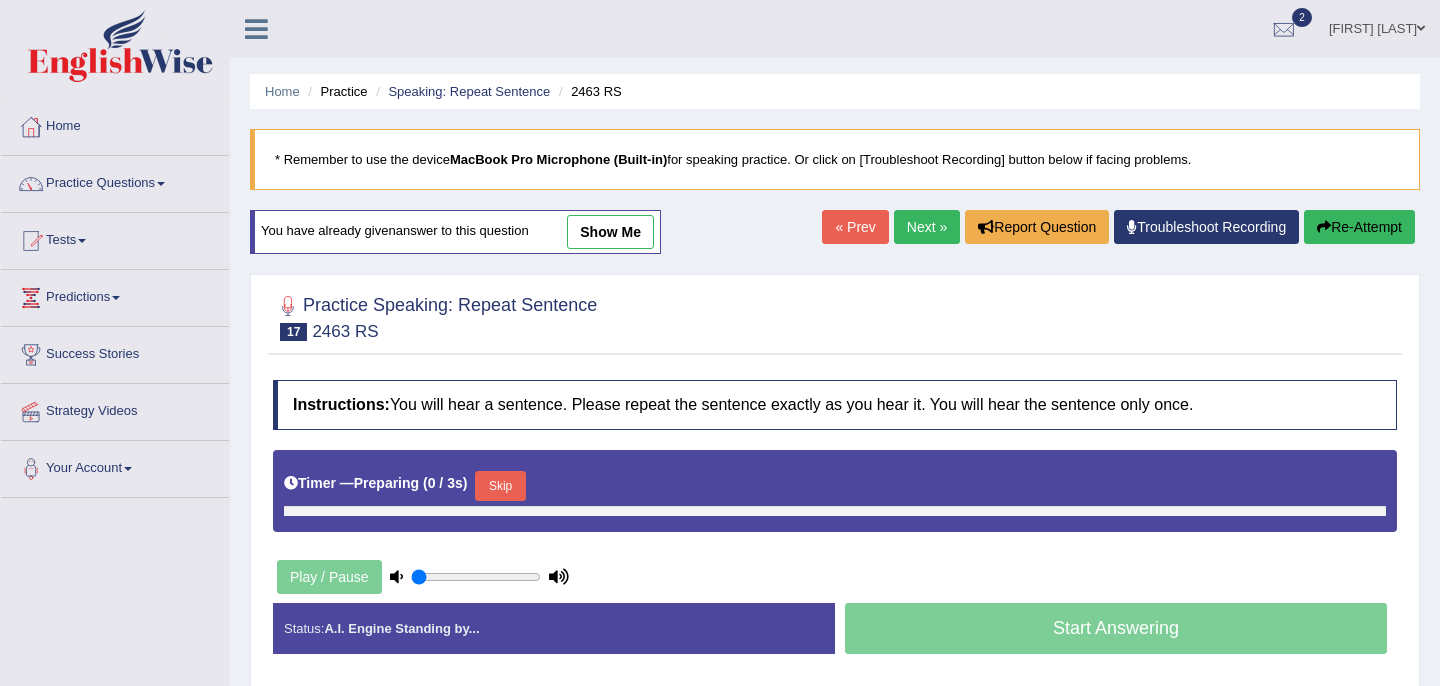 scroll, scrollTop: 134, scrollLeft: 0, axis: vertical 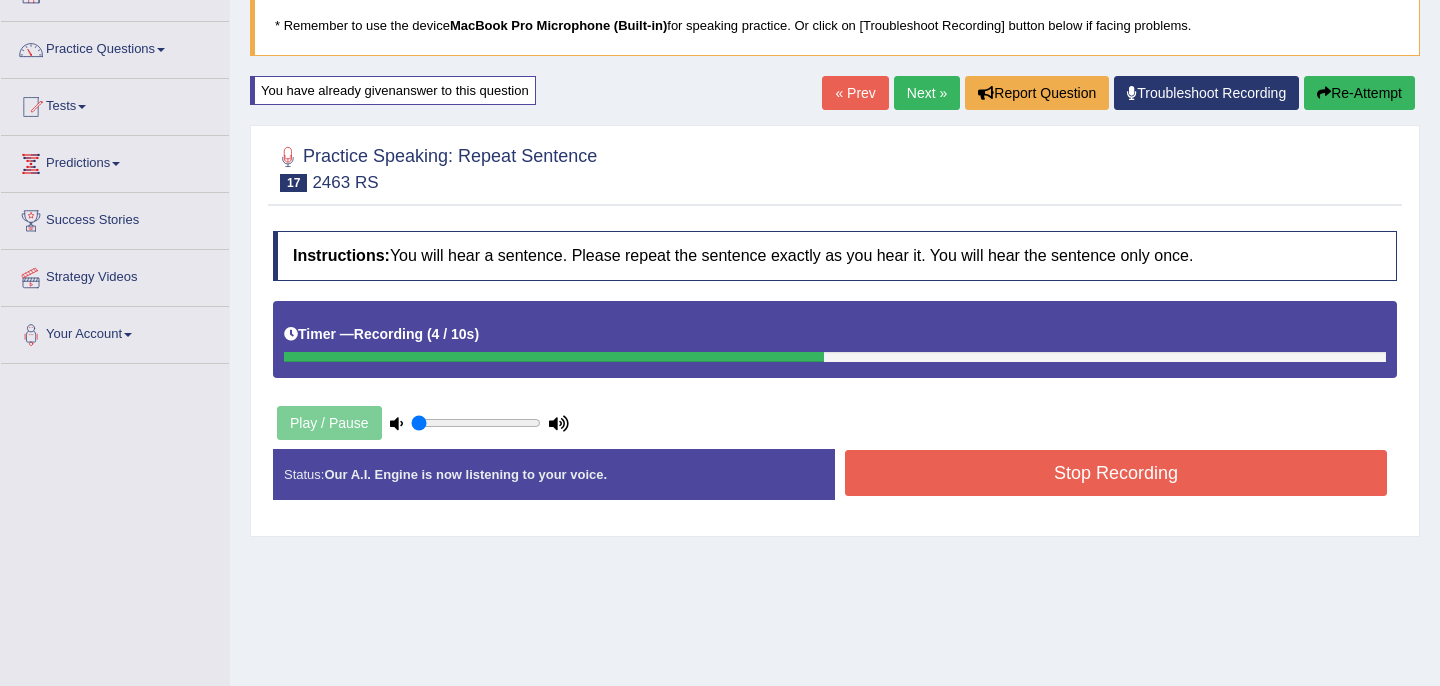 click on "Stop Recording" at bounding box center (1116, 473) 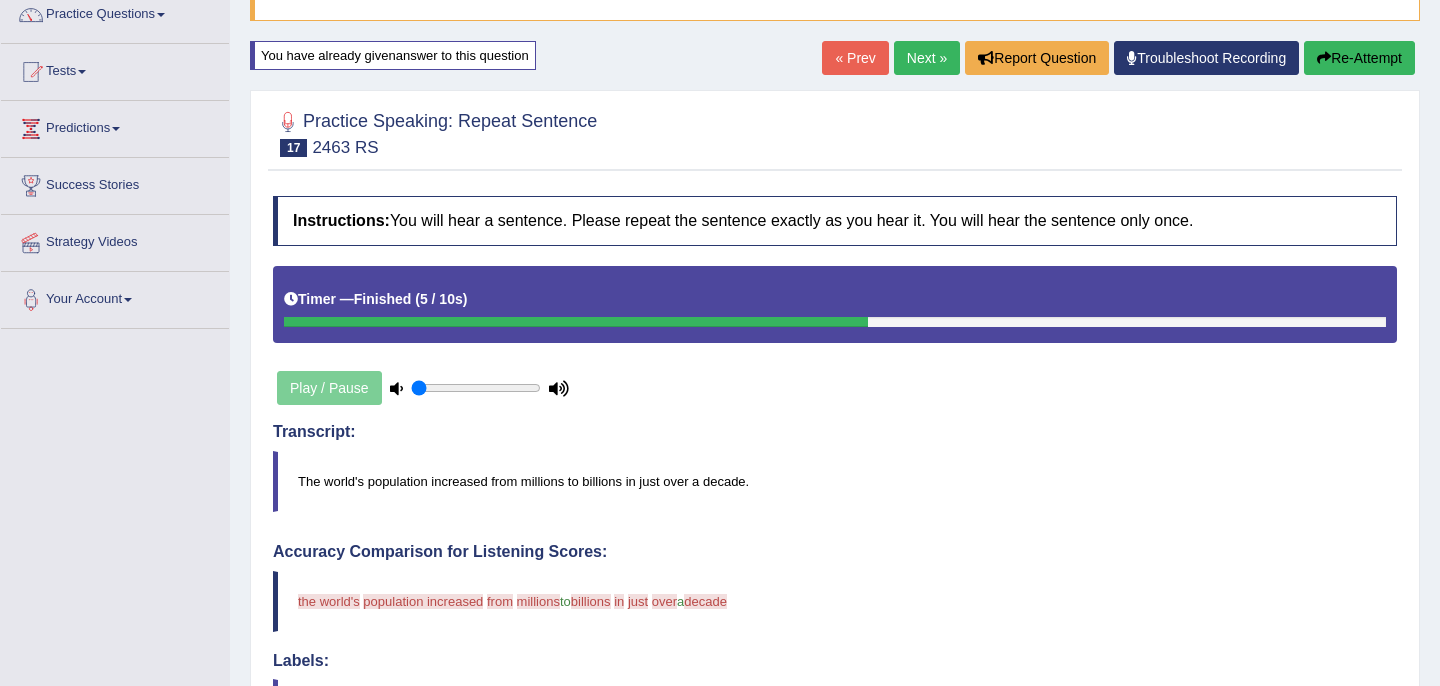 scroll, scrollTop: 0, scrollLeft: 0, axis: both 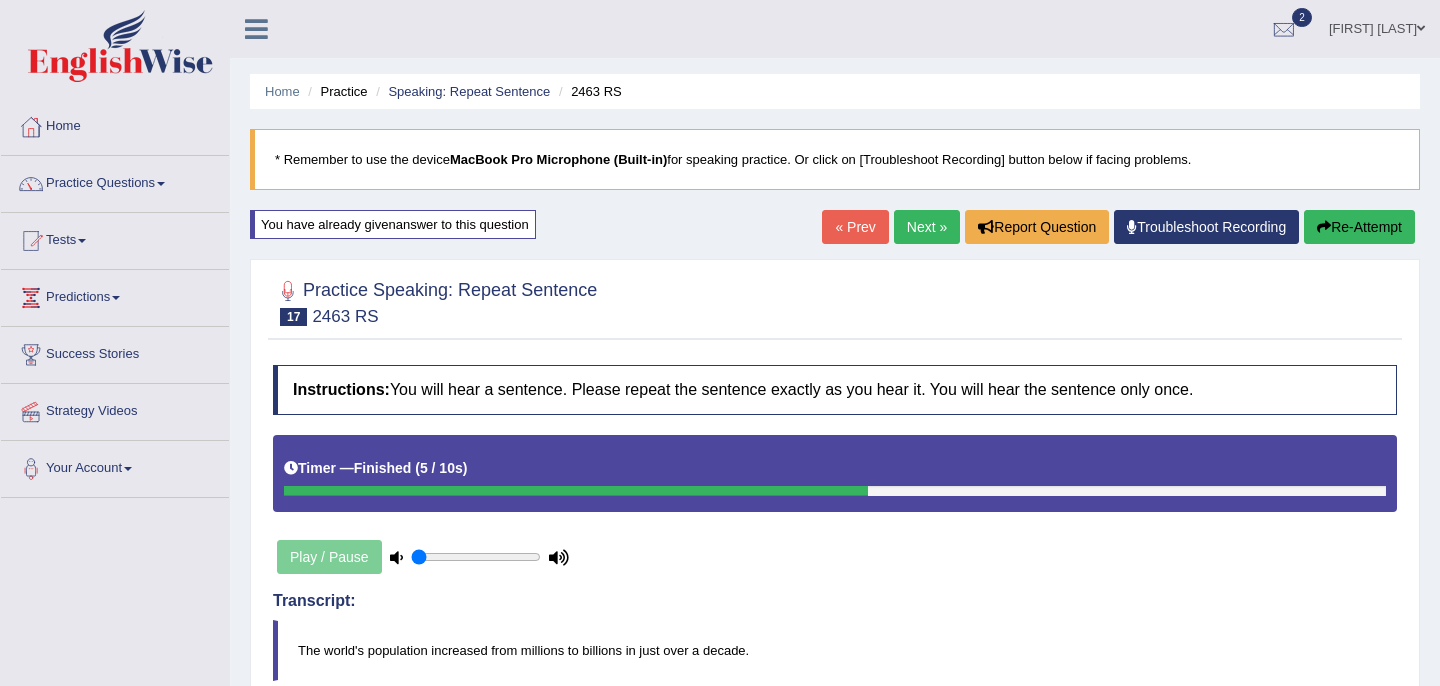 click on "Re-Attempt" at bounding box center [1359, 227] 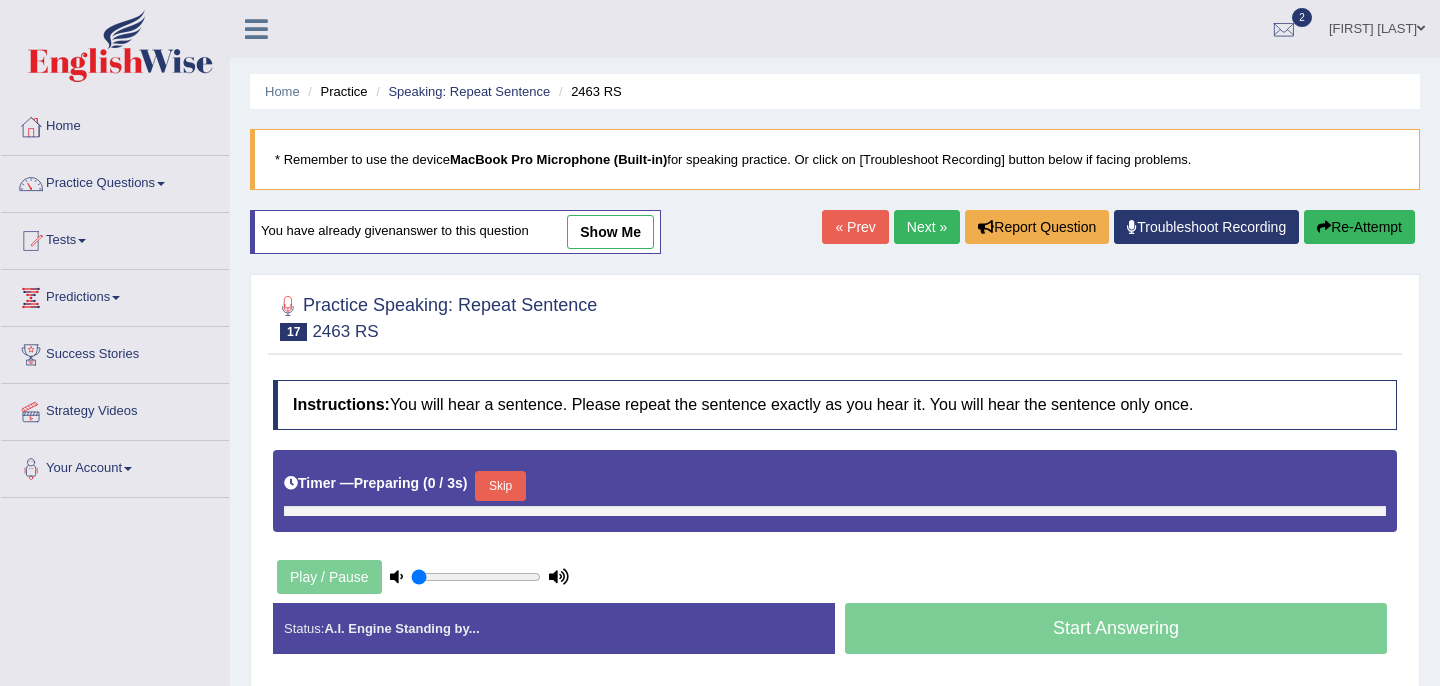 scroll, scrollTop: 0, scrollLeft: 0, axis: both 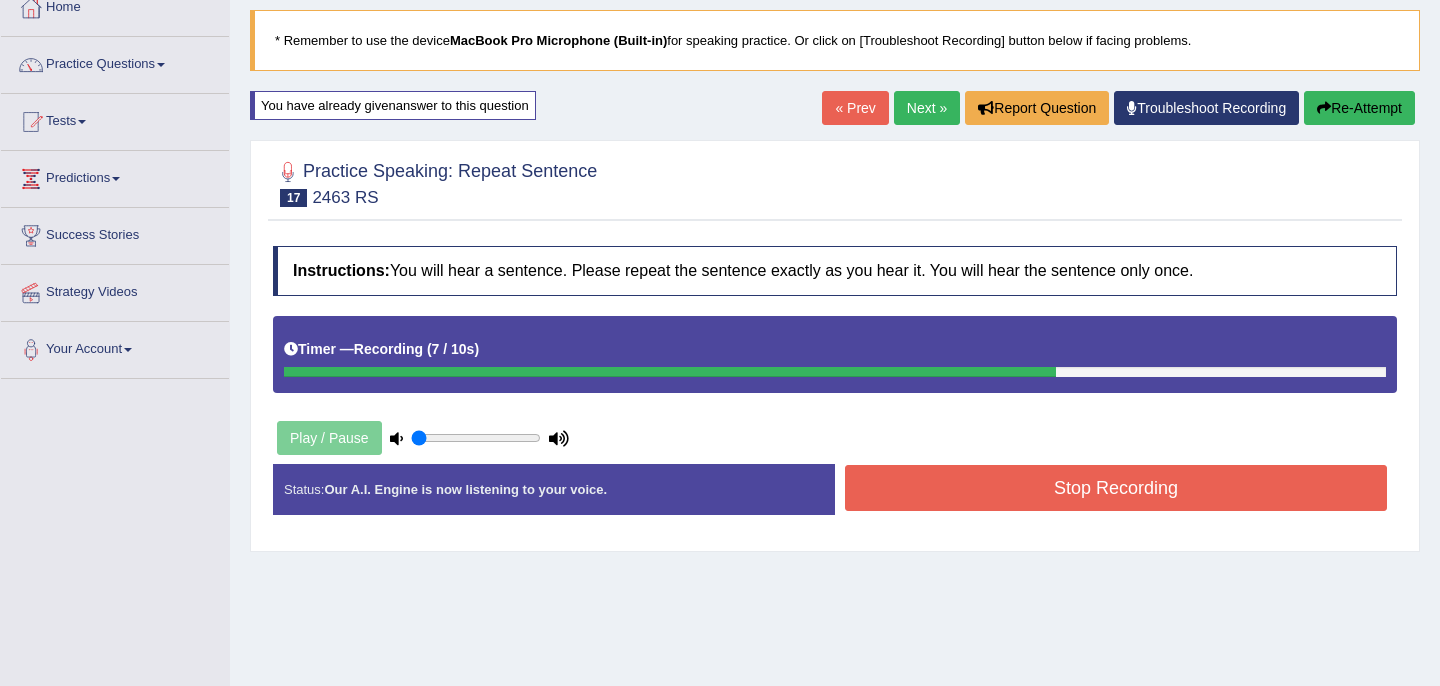 click on "Stop Recording" at bounding box center [1116, 488] 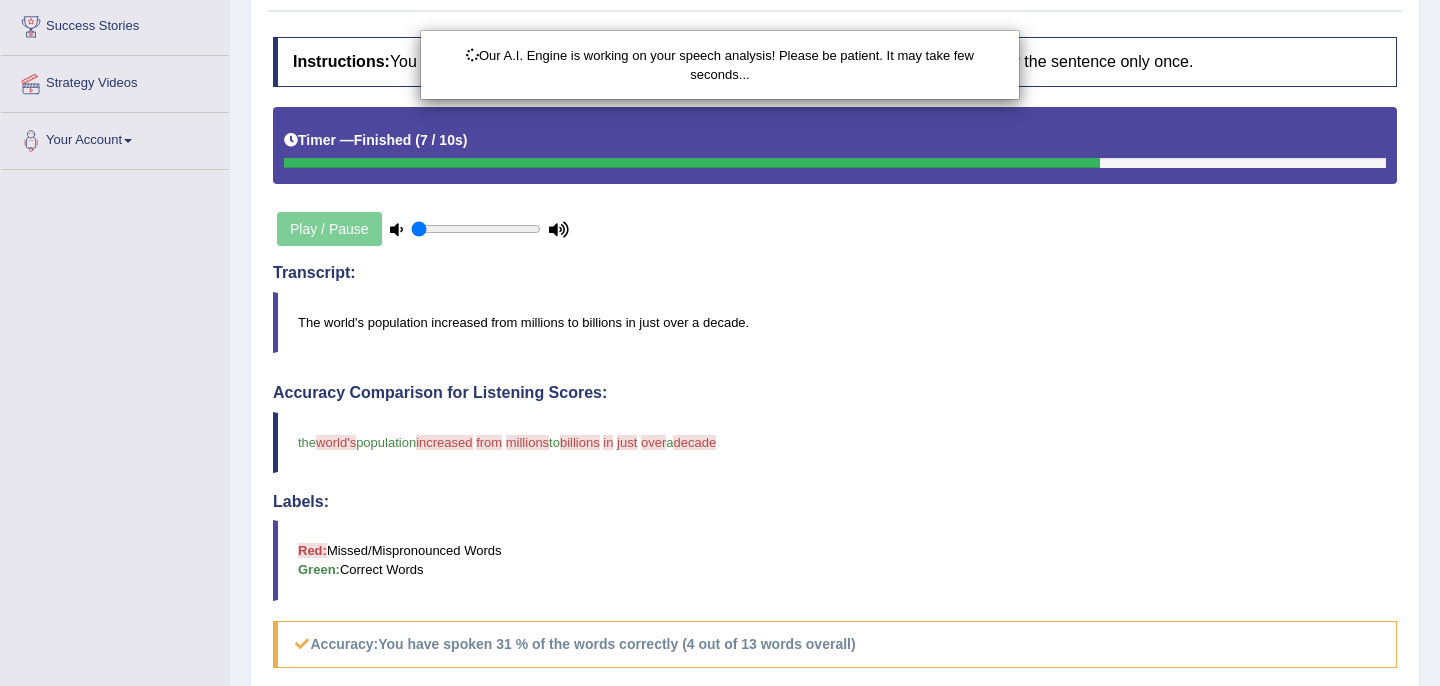 scroll, scrollTop: 384, scrollLeft: 0, axis: vertical 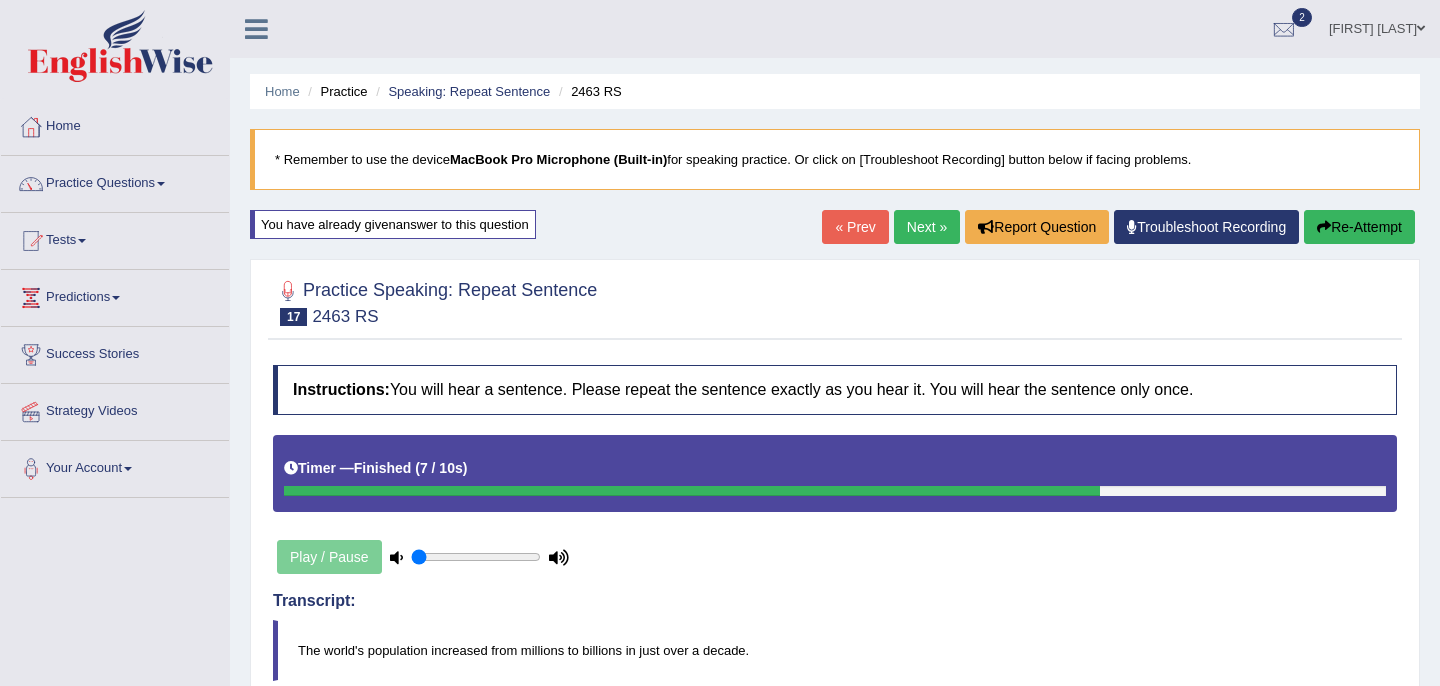 click on "Next »" at bounding box center (927, 227) 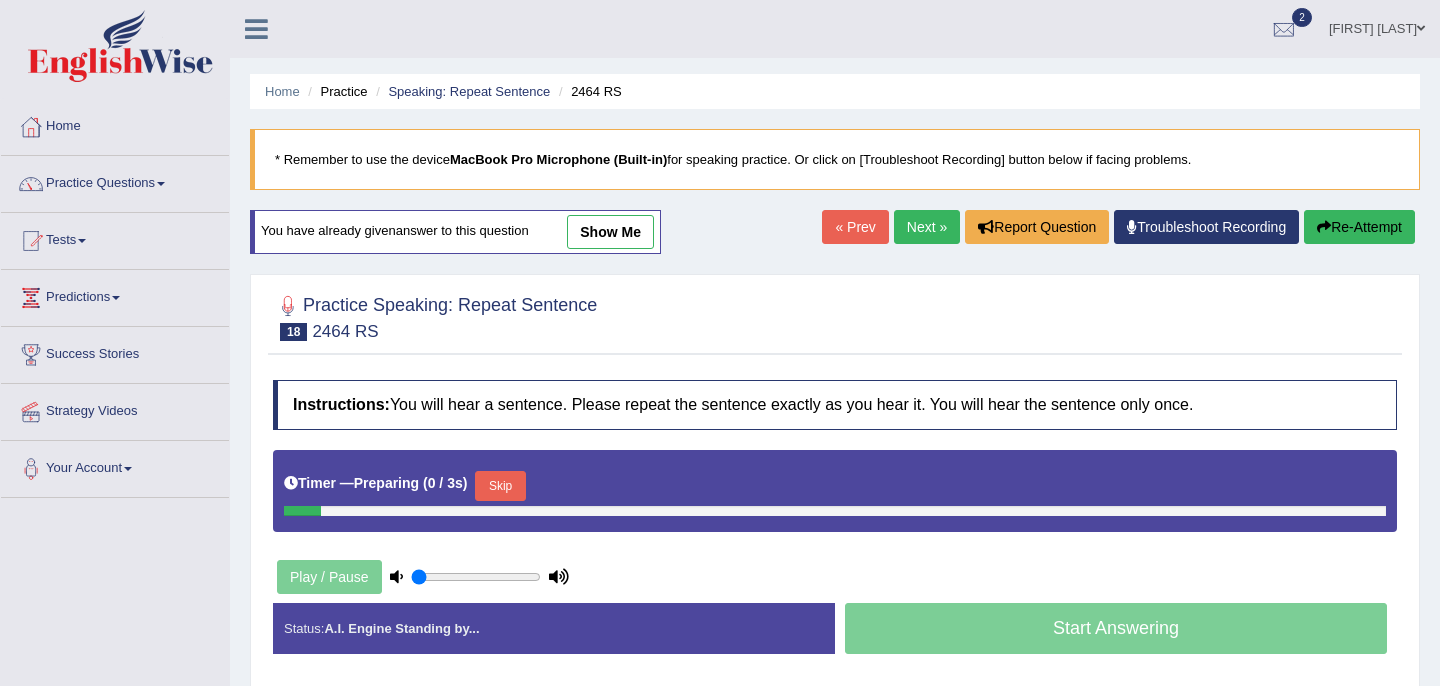 scroll, scrollTop: 0, scrollLeft: 0, axis: both 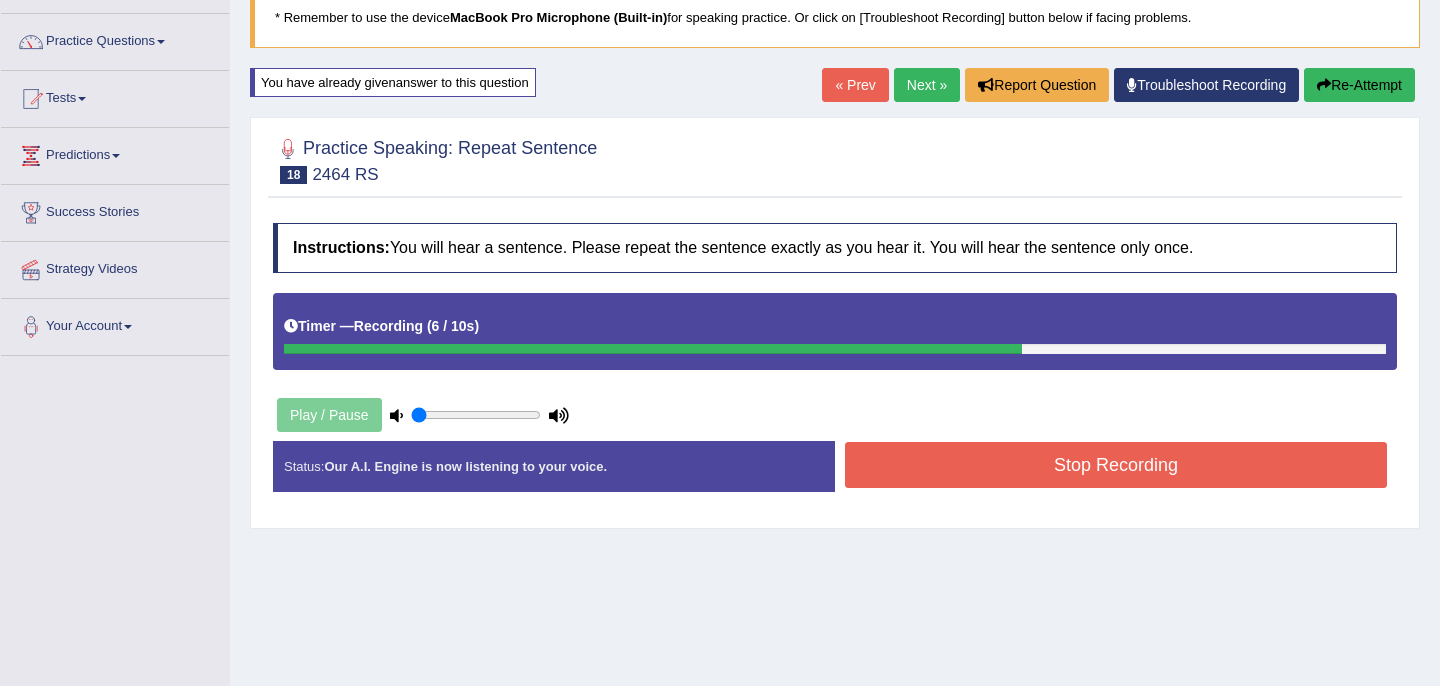 click on "Stop Recording" at bounding box center [1116, 465] 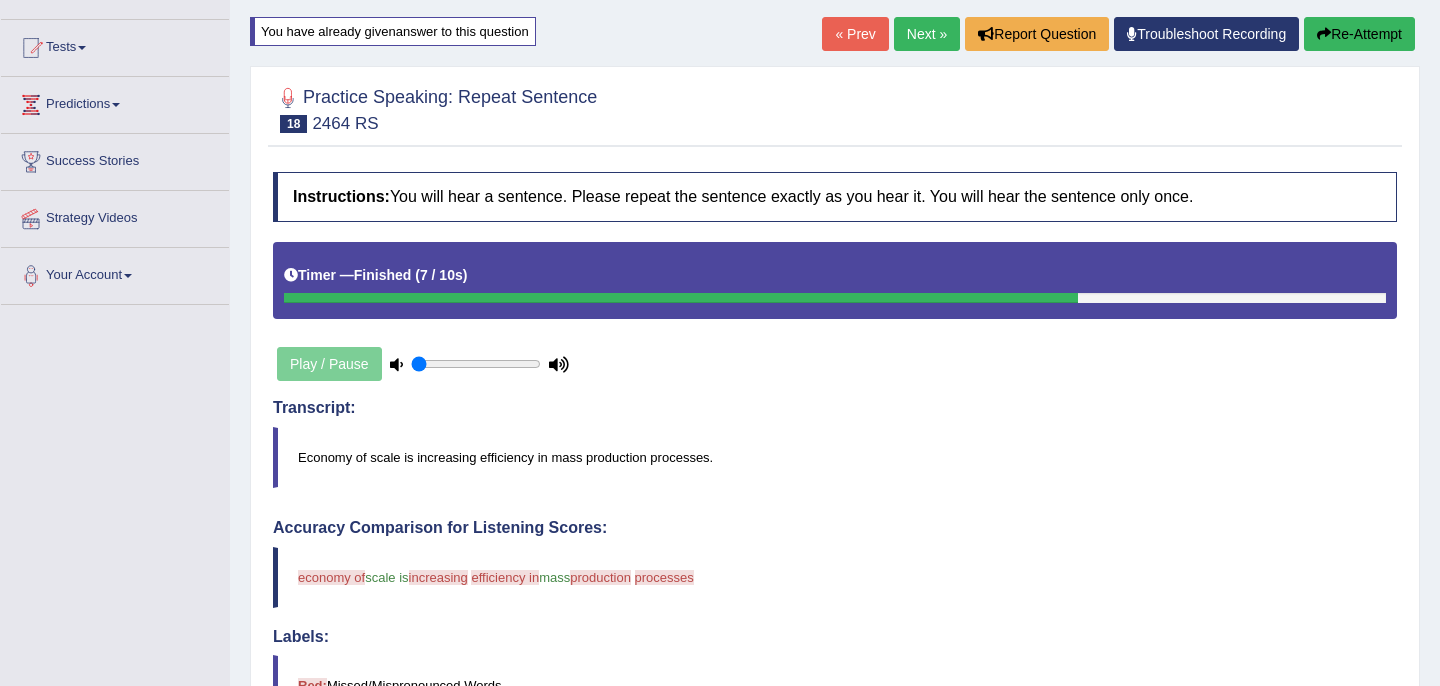 scroll, scrollTop: 138, scrollLeft: 0, axis: vertical 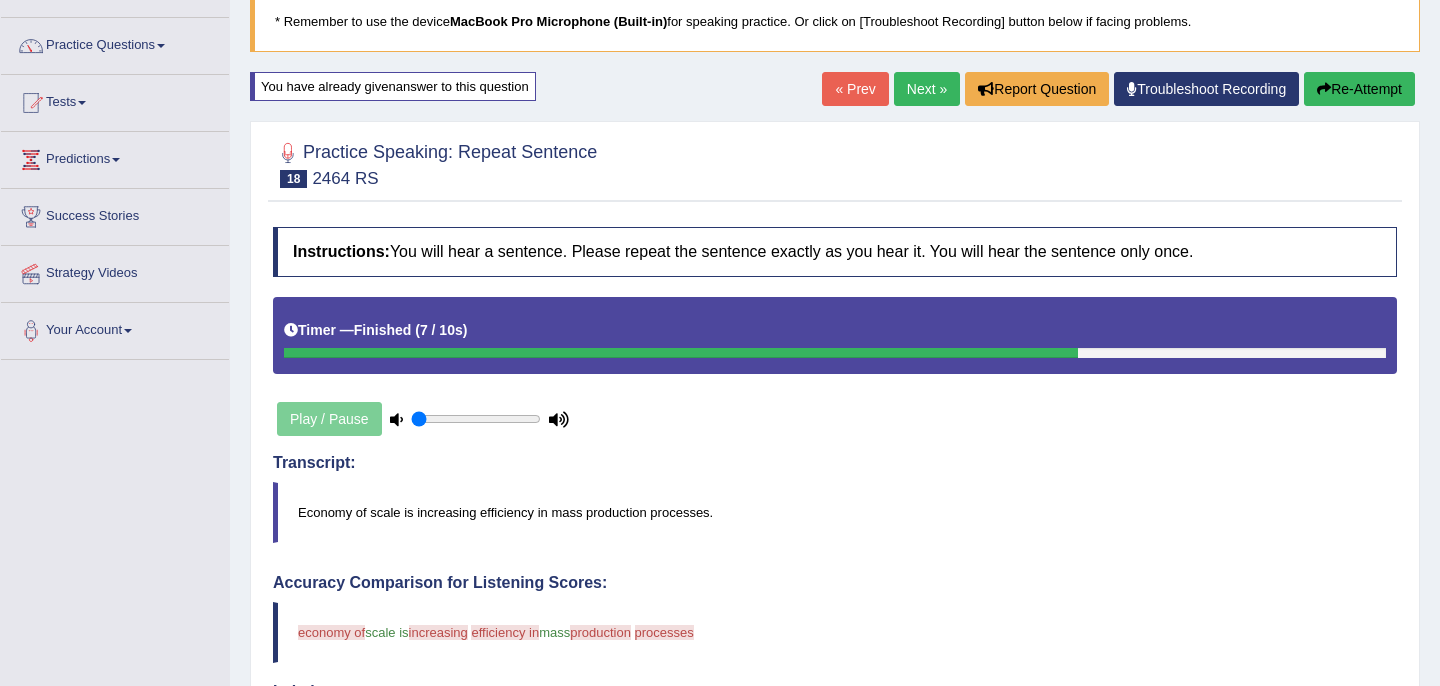 click on "Next »" at bounding box center (927, 89) 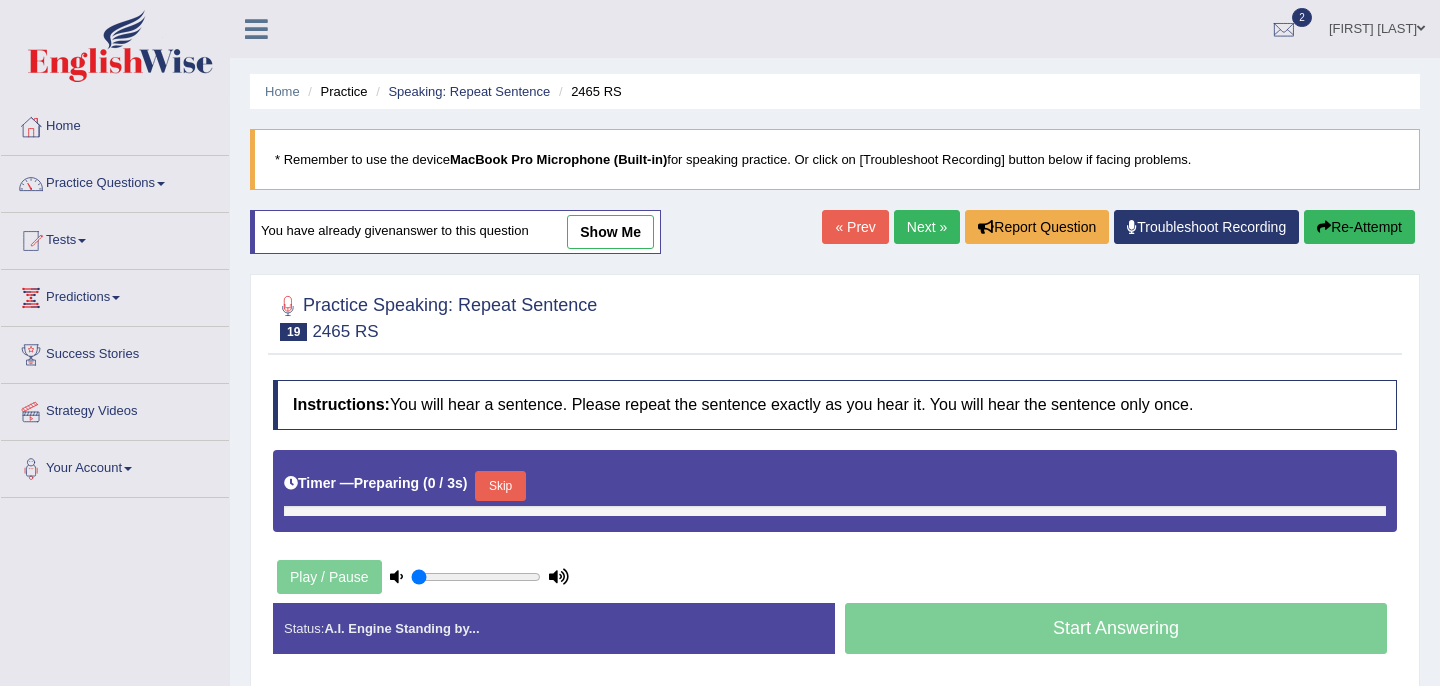 scroll, scrollTop: 0, scrollLeft: 0, axis: both 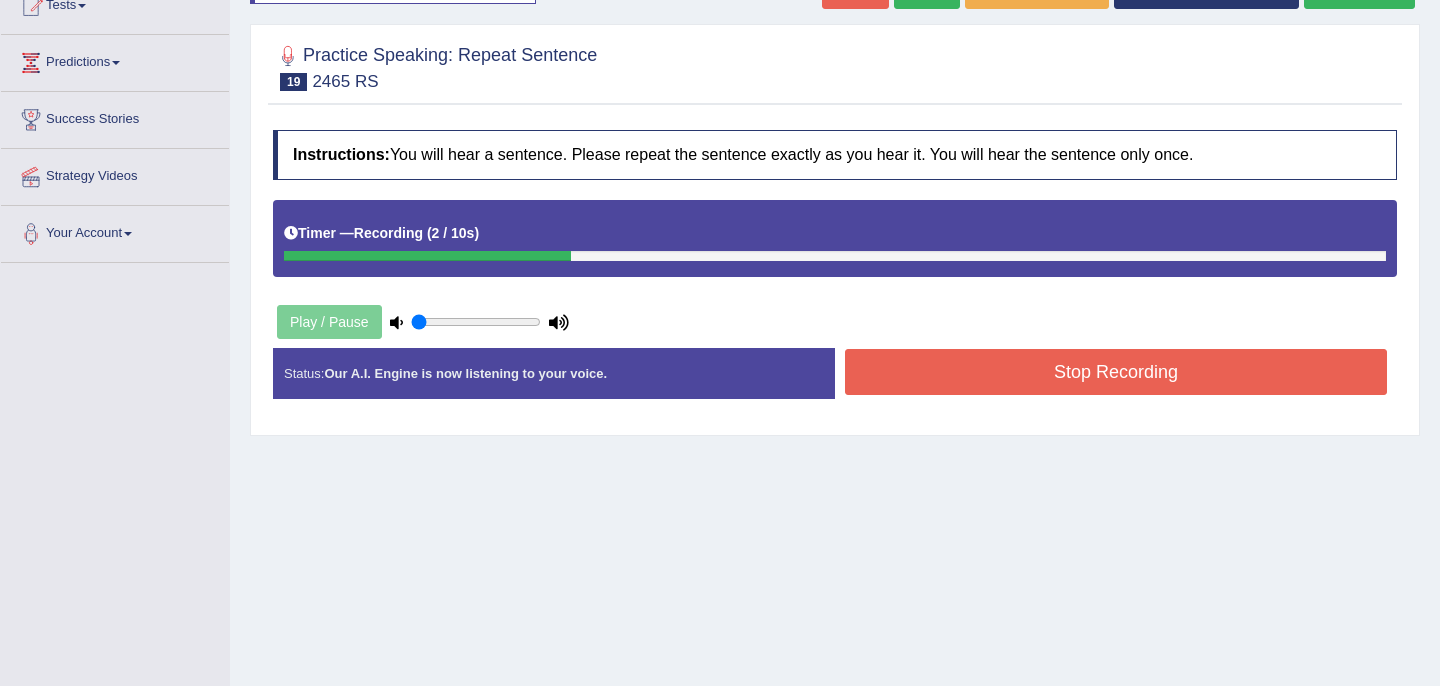 click on "Stop Recording" at bounding box center (1116, 372) 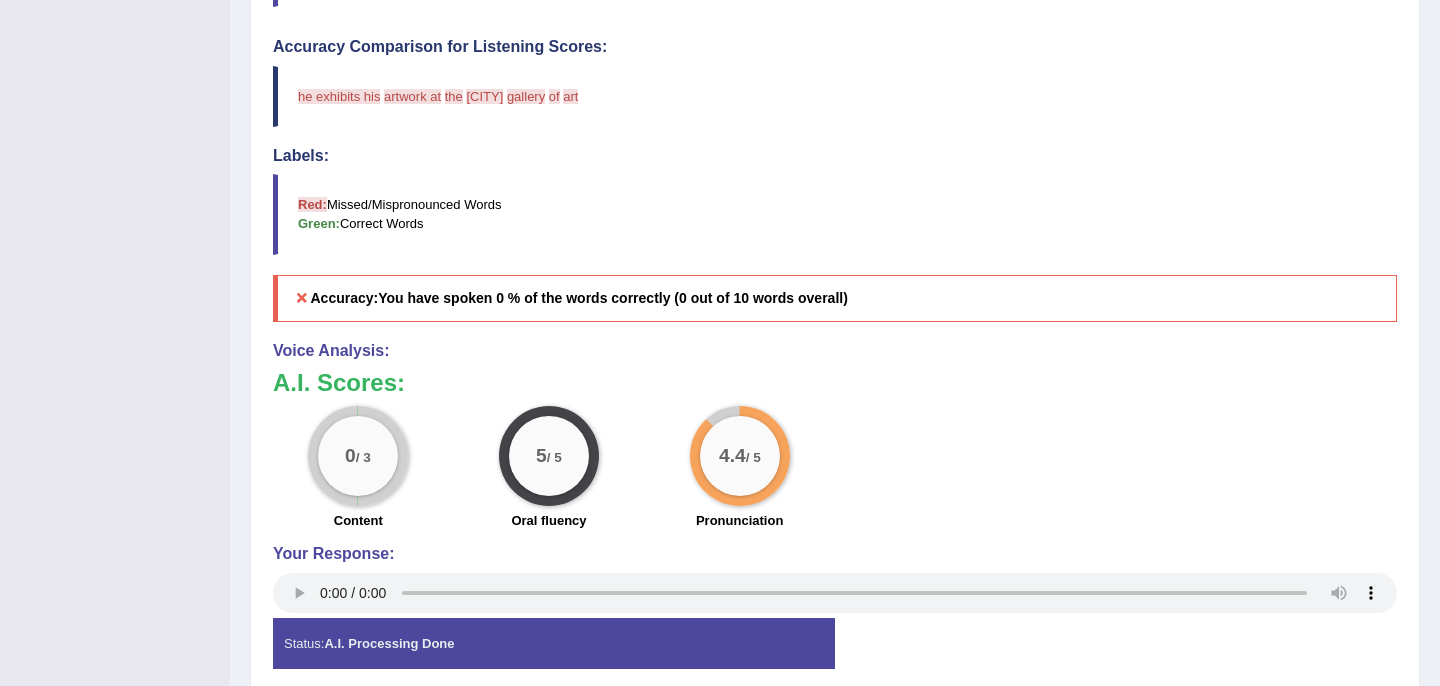 scroll, scrollTop: 0, scrollLeft: 0, axis: both 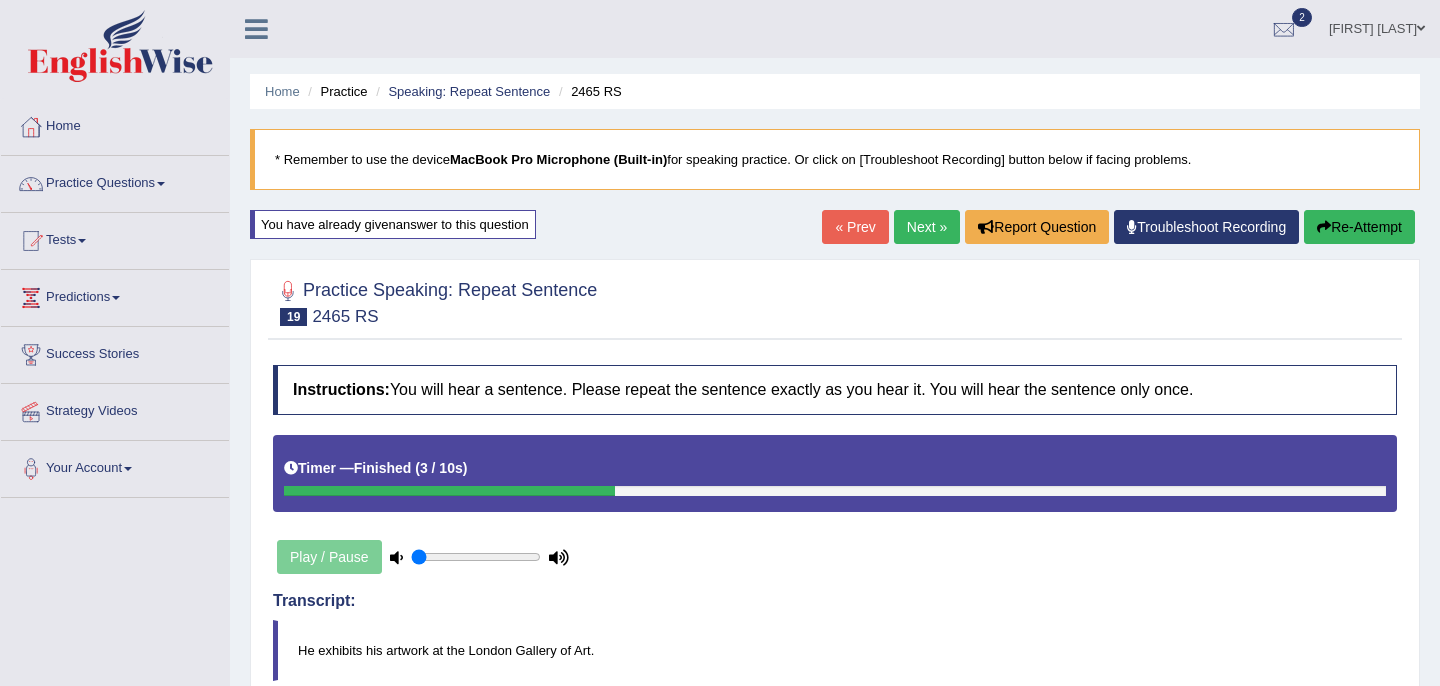 click on "Re-Attempt" at bounding box center [1359, 227] 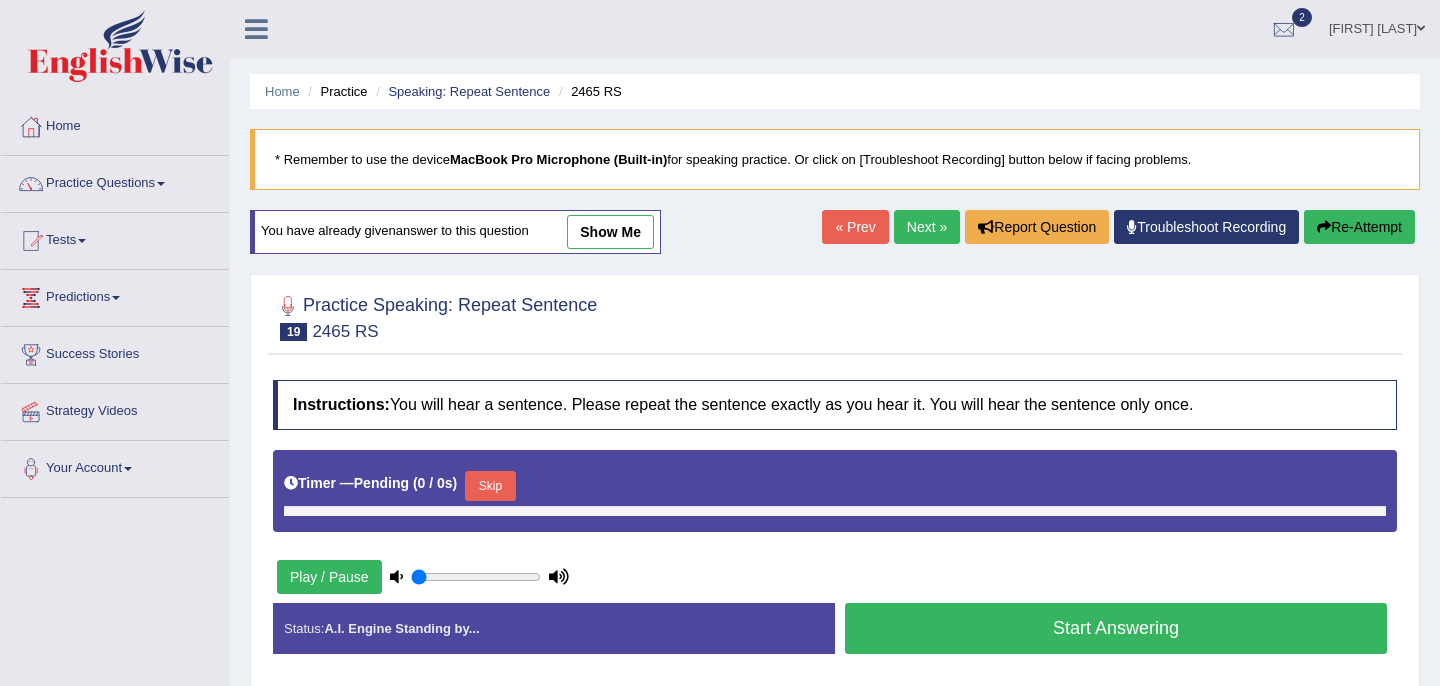 type on "0.05" 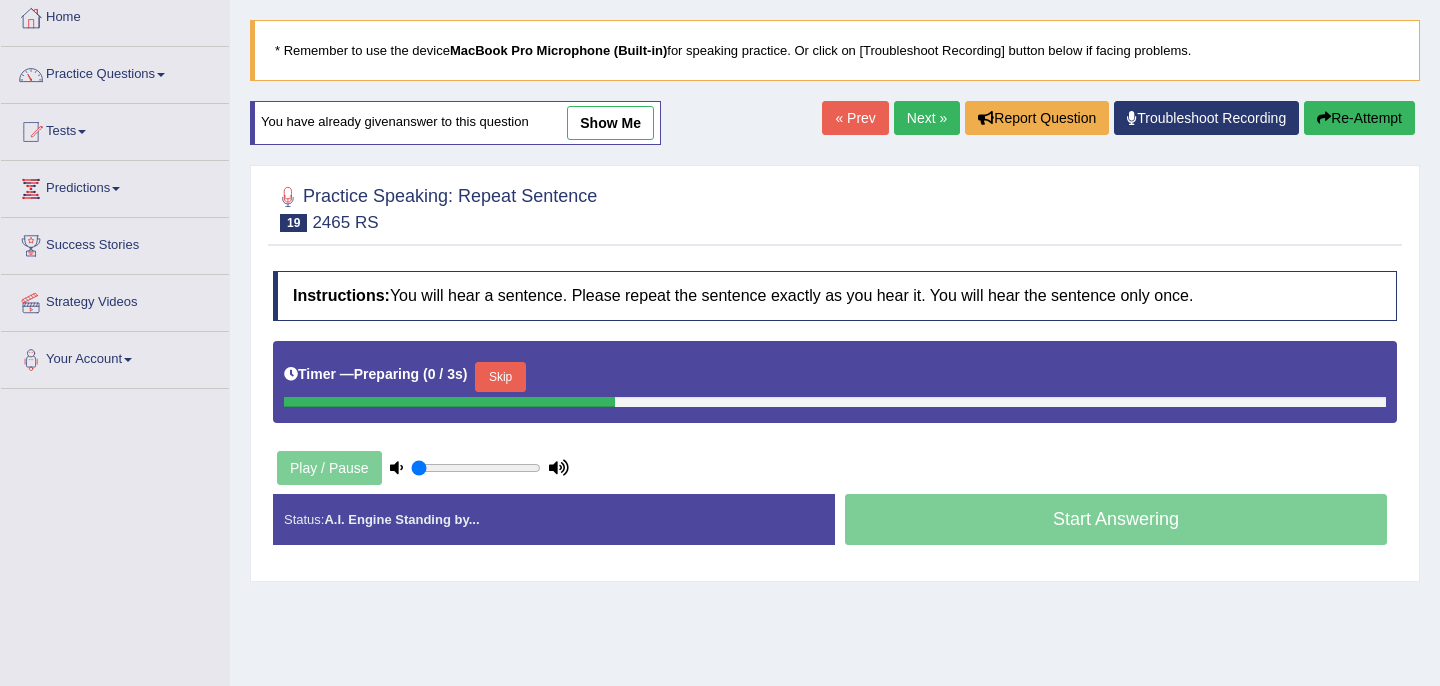 scroll, scrollTop: 158, scrollLeft: 0, axis: vertical 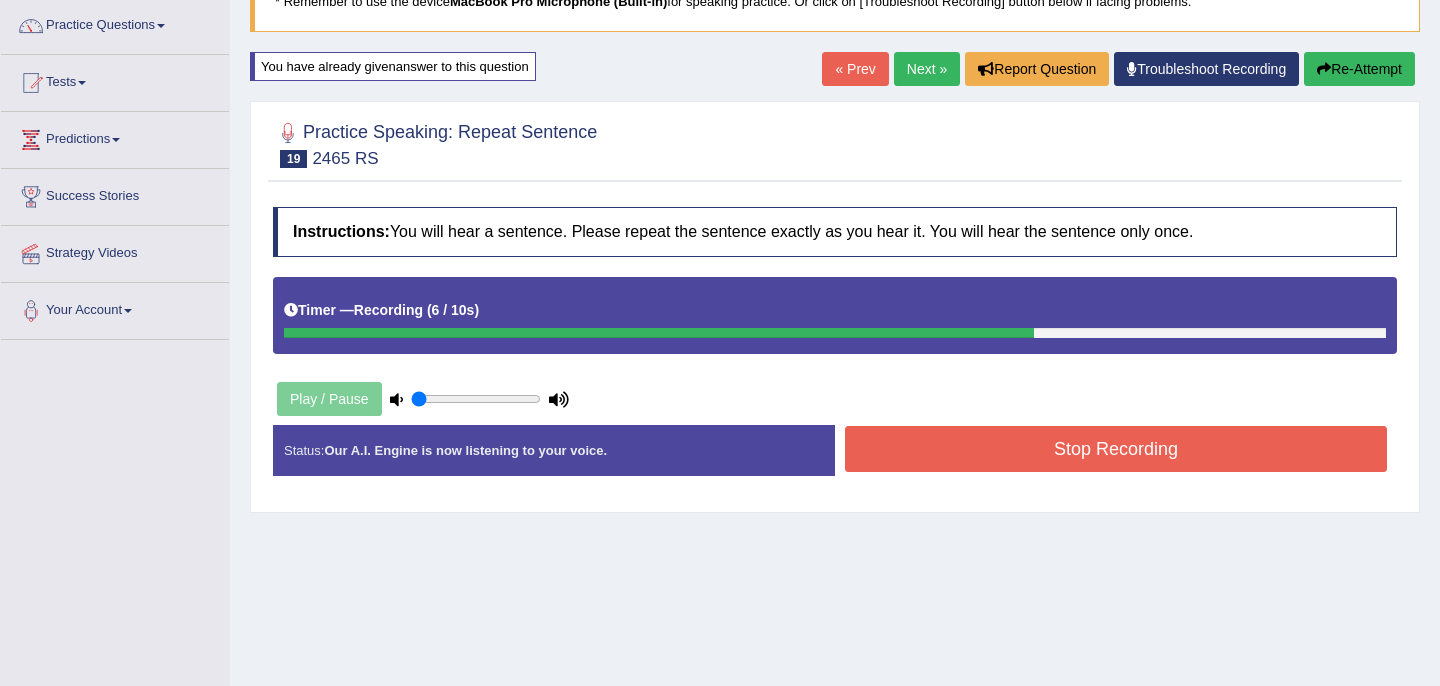 click on "Stop Recording" at bounding box center [1116, 449] 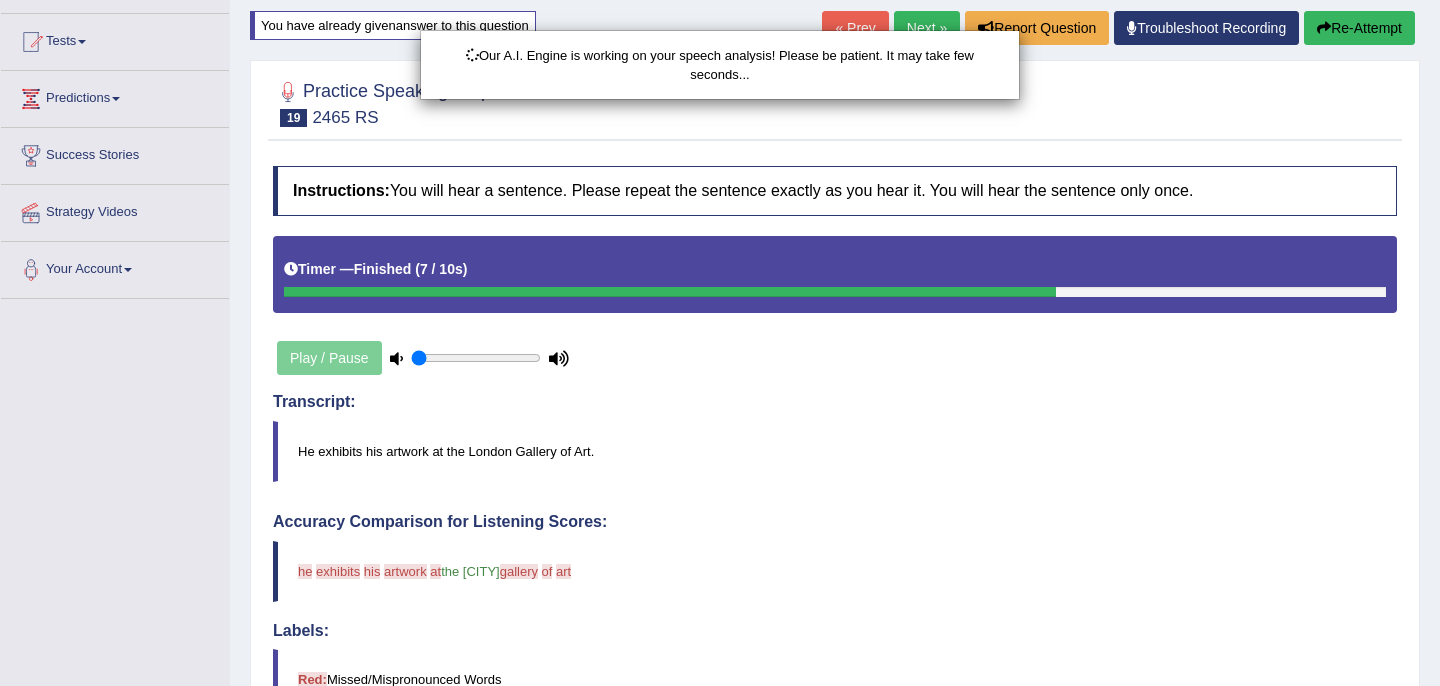 scroll, scrollTop: 211, scrollLeft: 0, axis: vertical 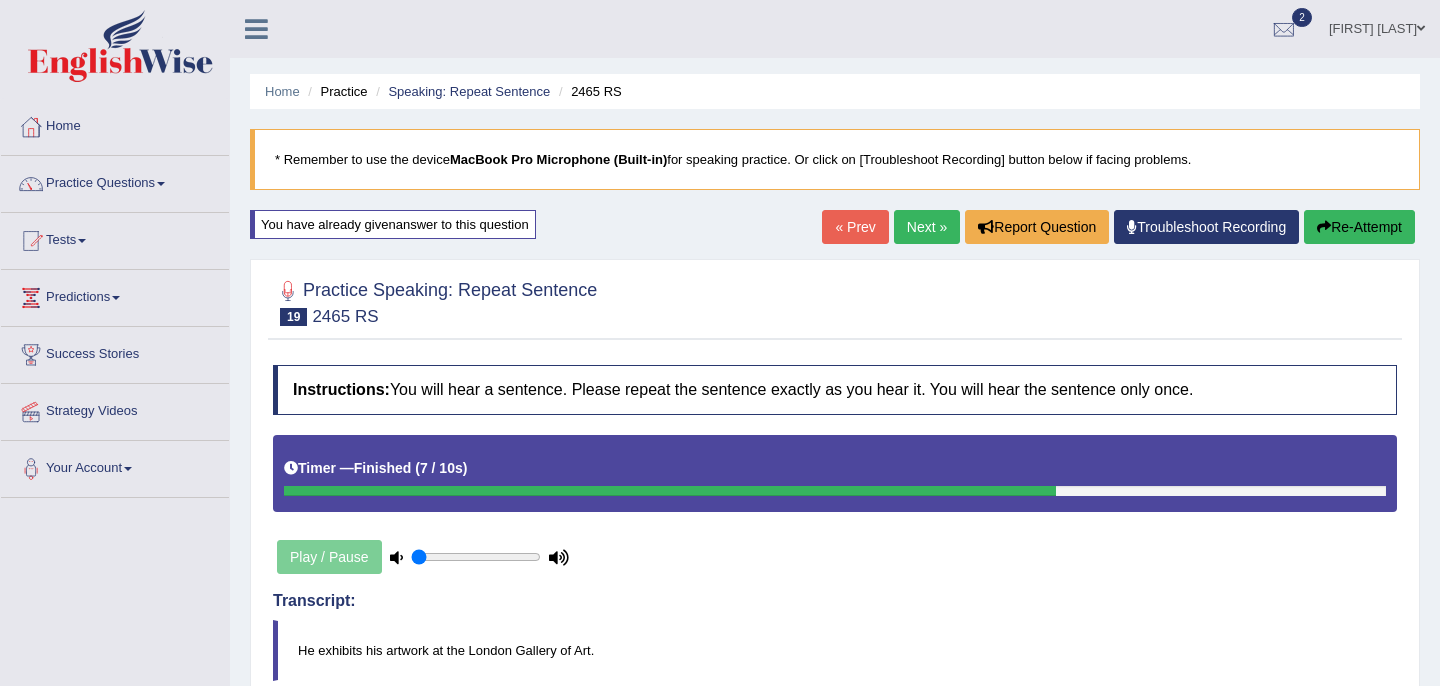 click on "Next »" at bounding box center [927, 227] 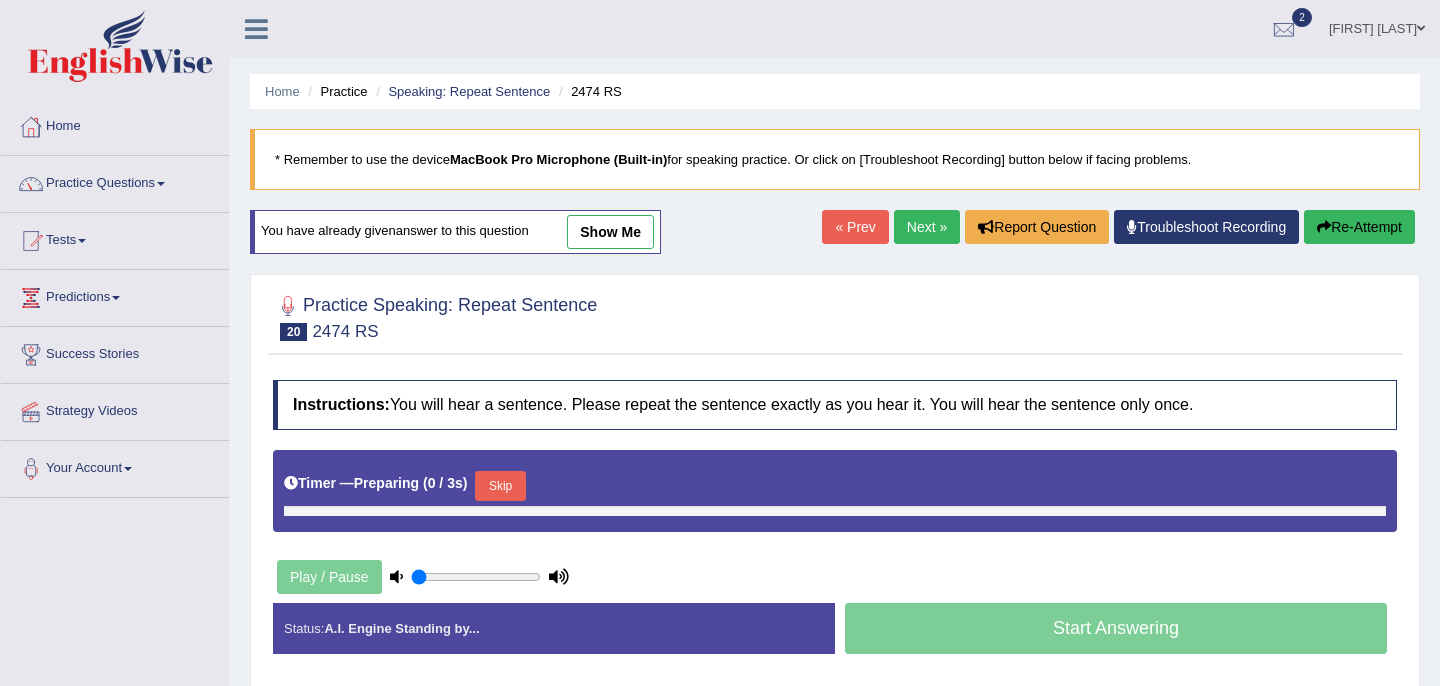 scroll, scrollTop: 0, scrollLeft: 0, axis: both 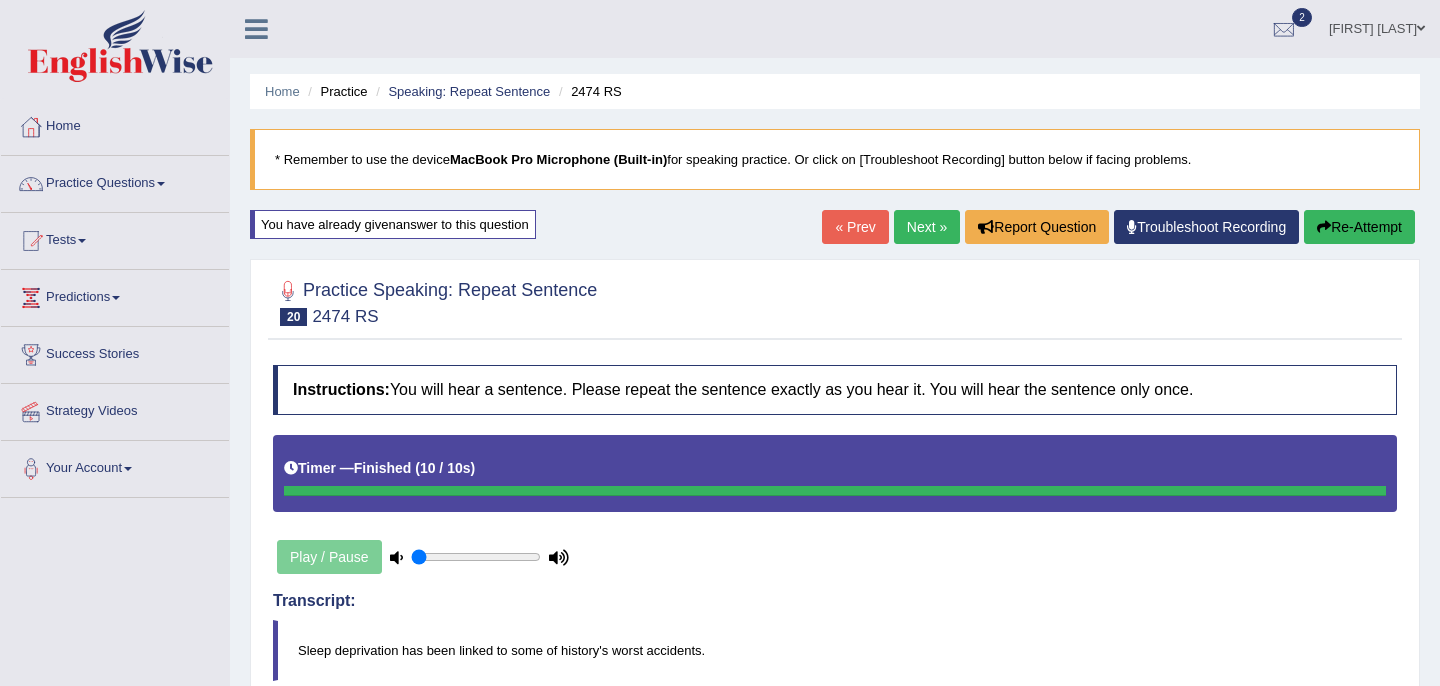 click on "Re-Attempt" at bounding box center (1359, 227) 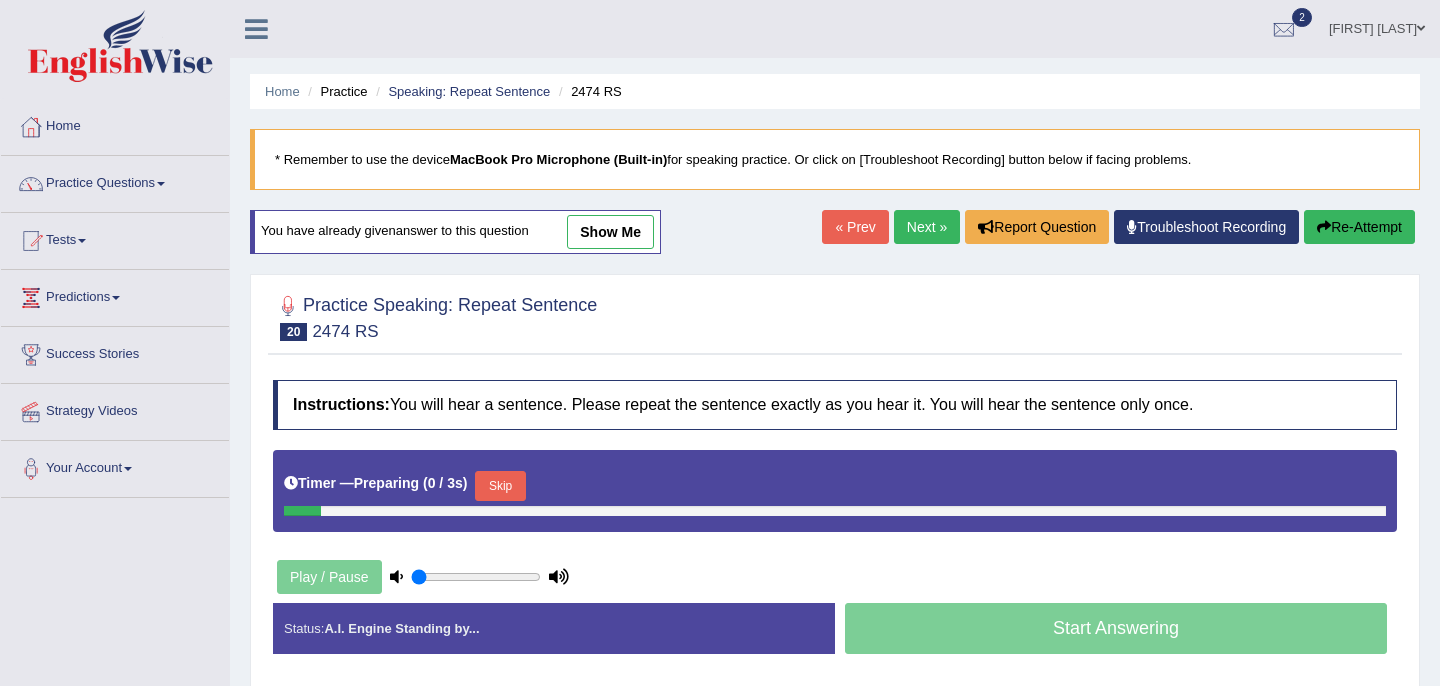 scroll, scrollTop: 0, scrollLeft: 0, axis: both 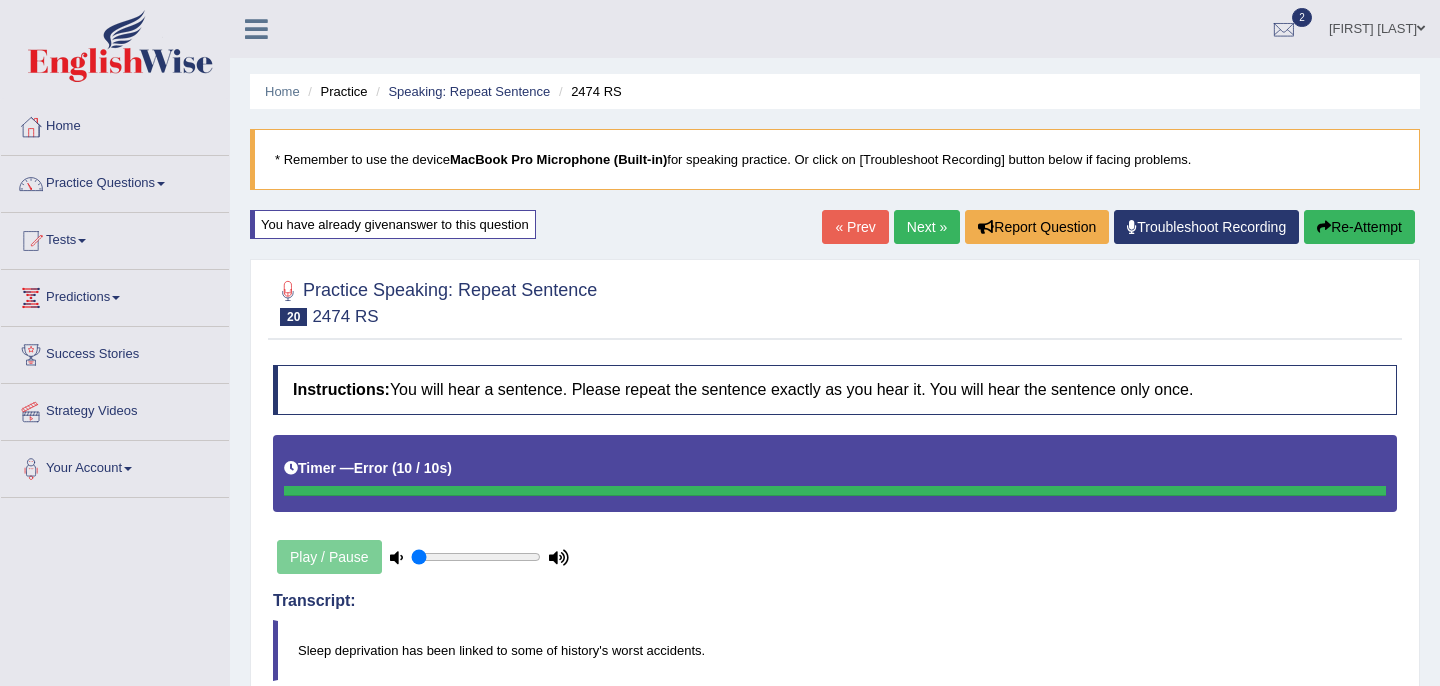 click on "Next »" at bounding box center [927, 227] 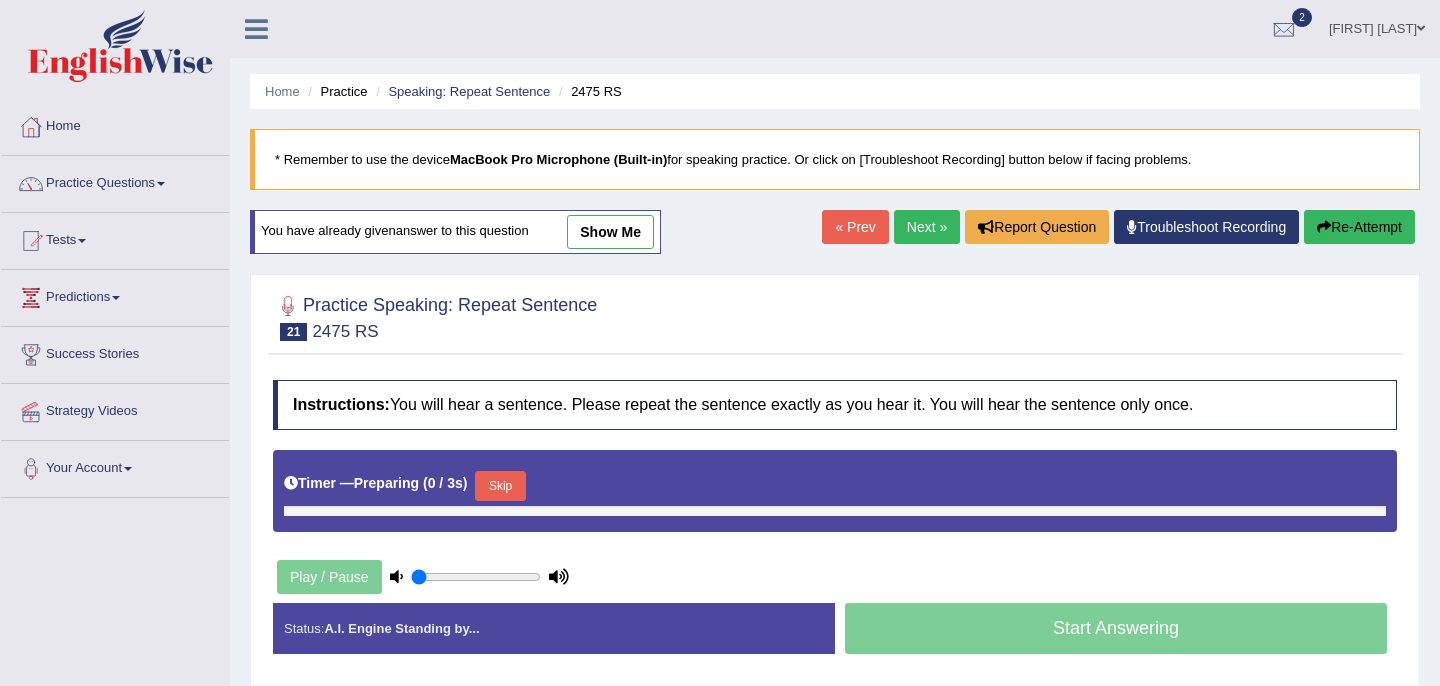 scroll, scrollTop: 0, scrollLeft: 0, axis: both 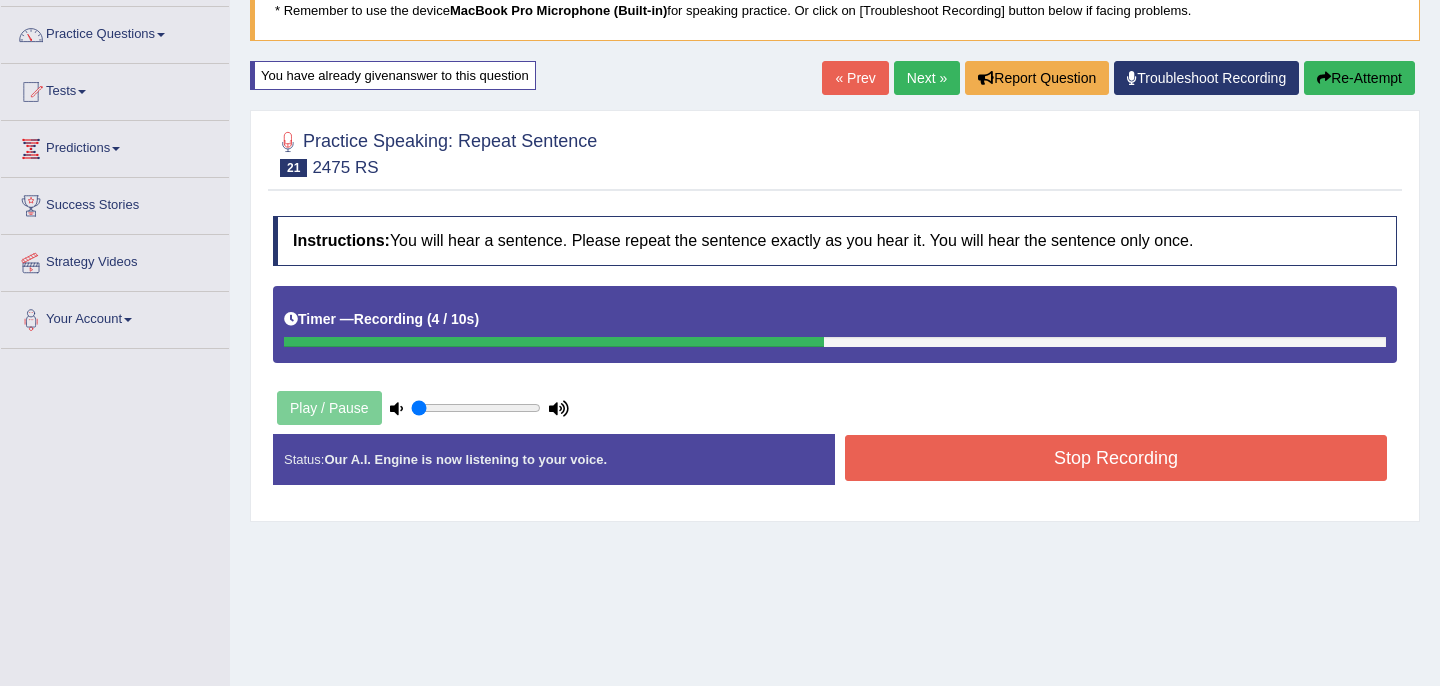 click on "Stop Recording" at bounding box center (1116, 458) 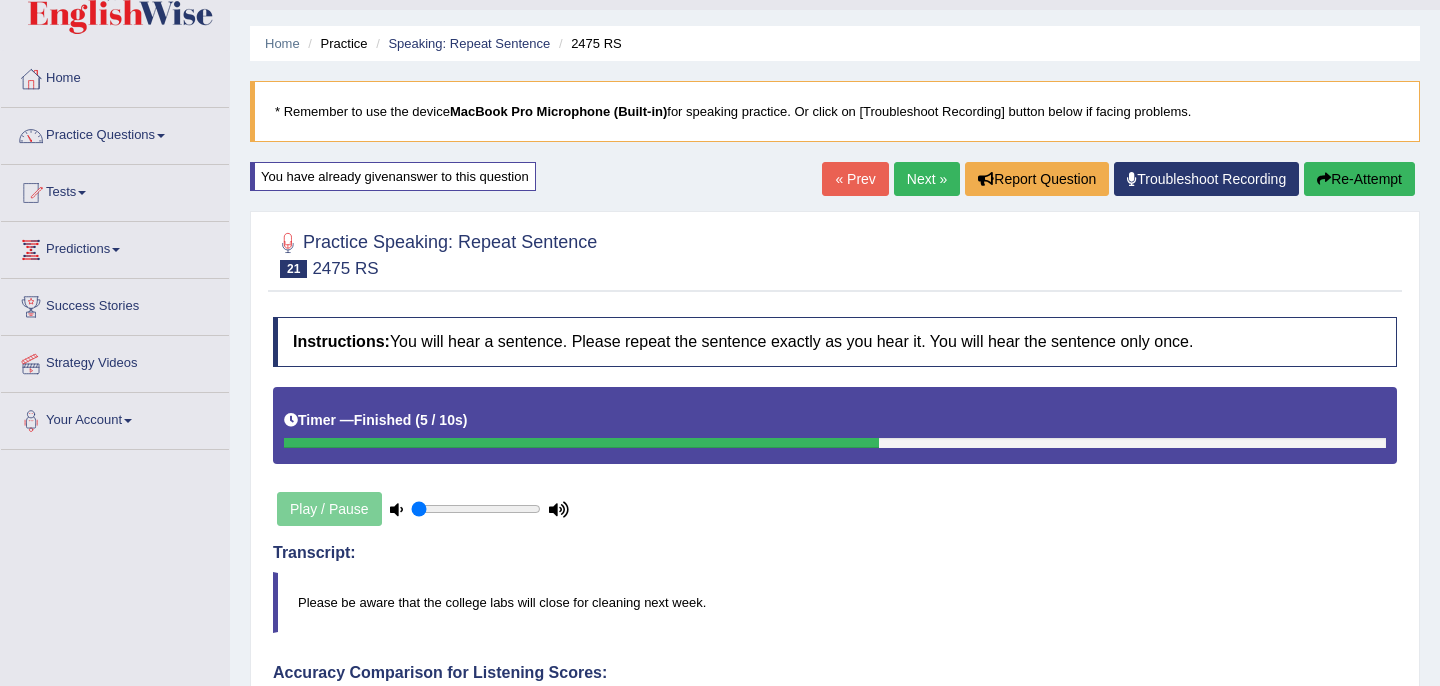 scroll, scrollTop: 0, scrollLeft: 0, axis: both 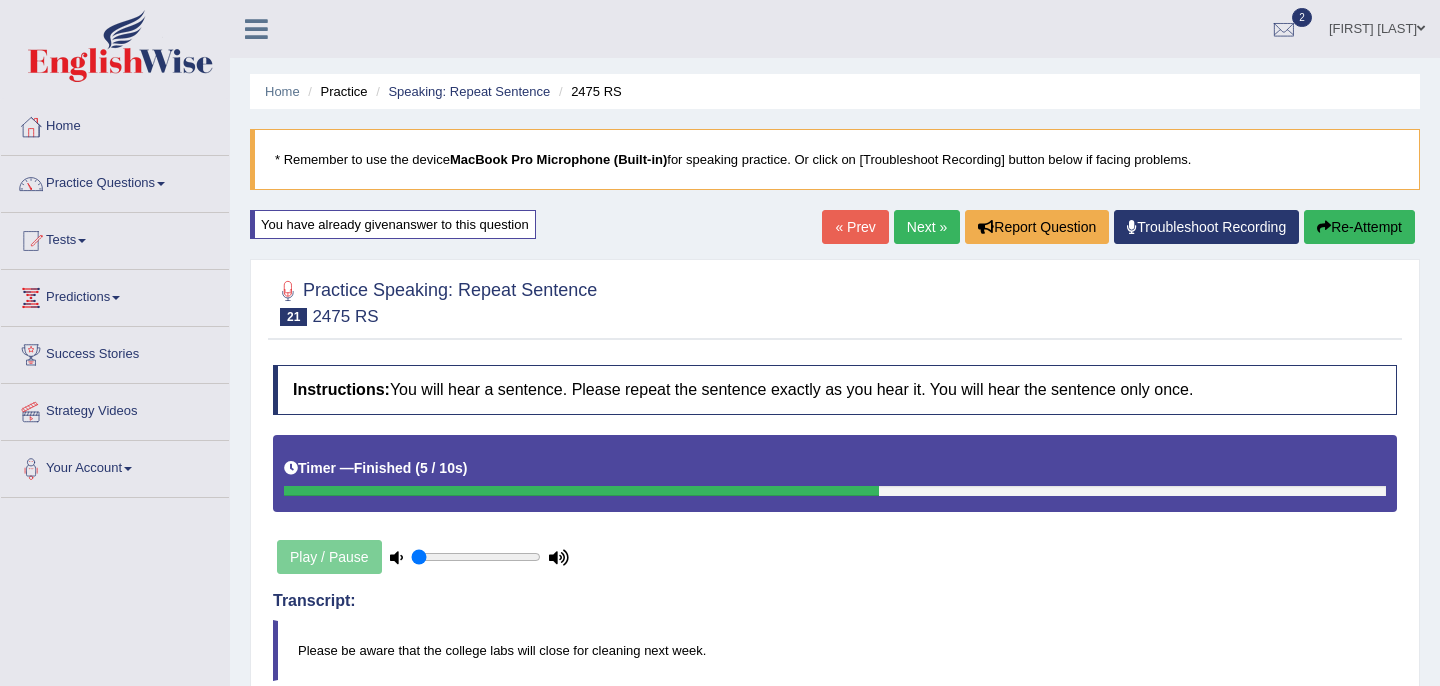 click on "Next »" at bounding box center [927, 227] 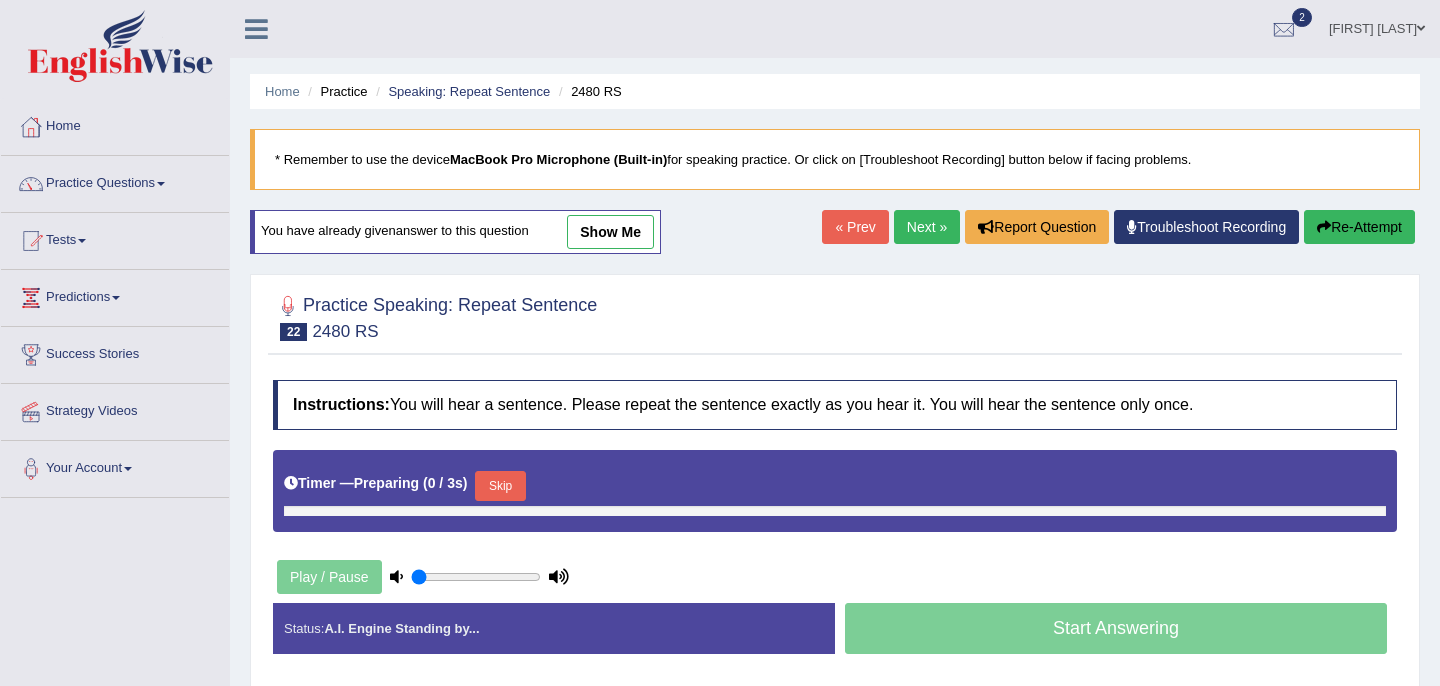 scroll, scrollTop: 0, scrollLeft: 0, axis: both 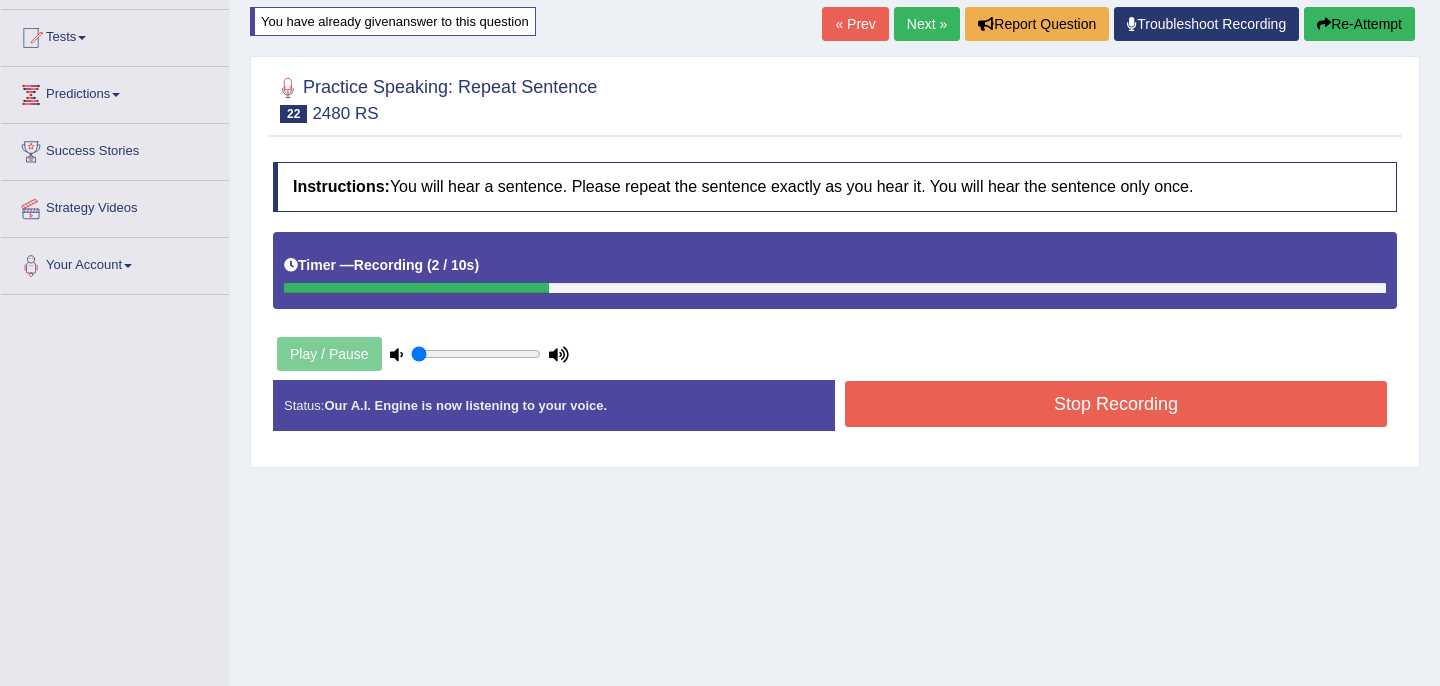 click on "Stop Recording" at bounding box center (1116, 404) 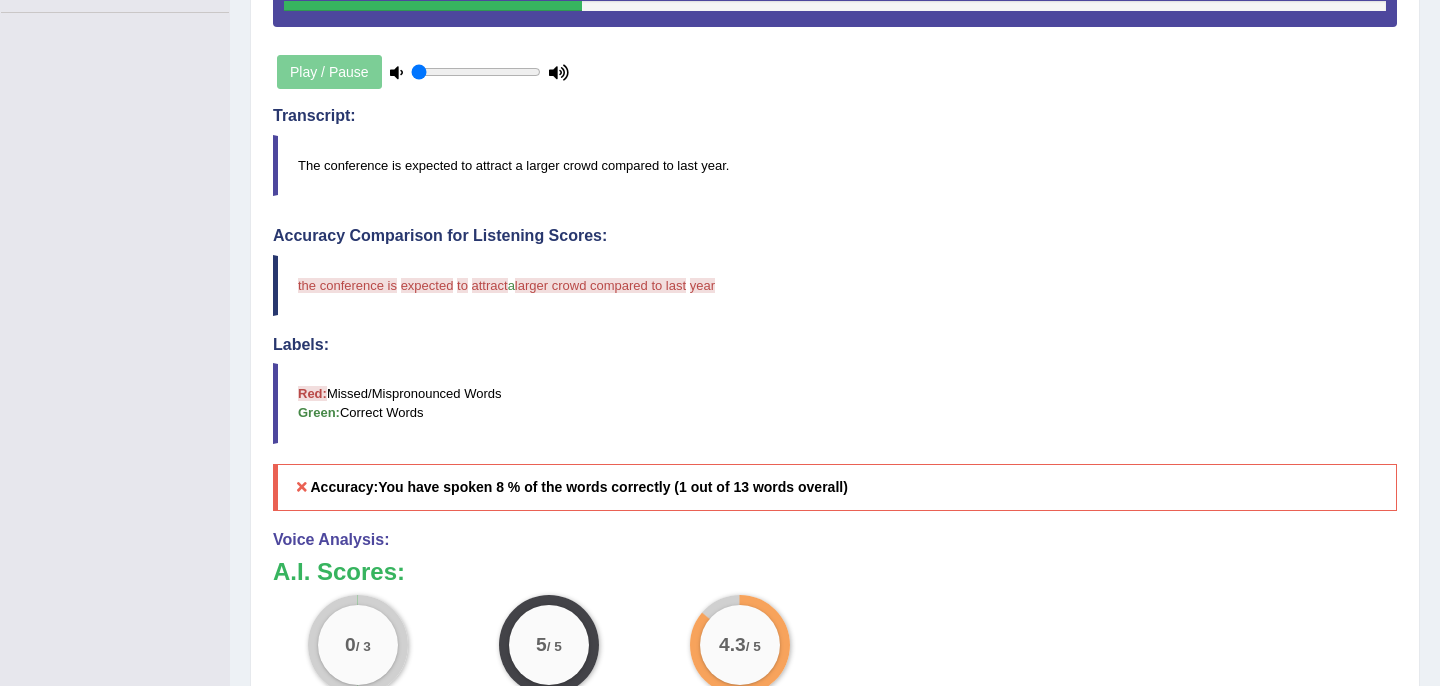 scroll, scrollTop: 0, scrollLeft: 0, axis: both 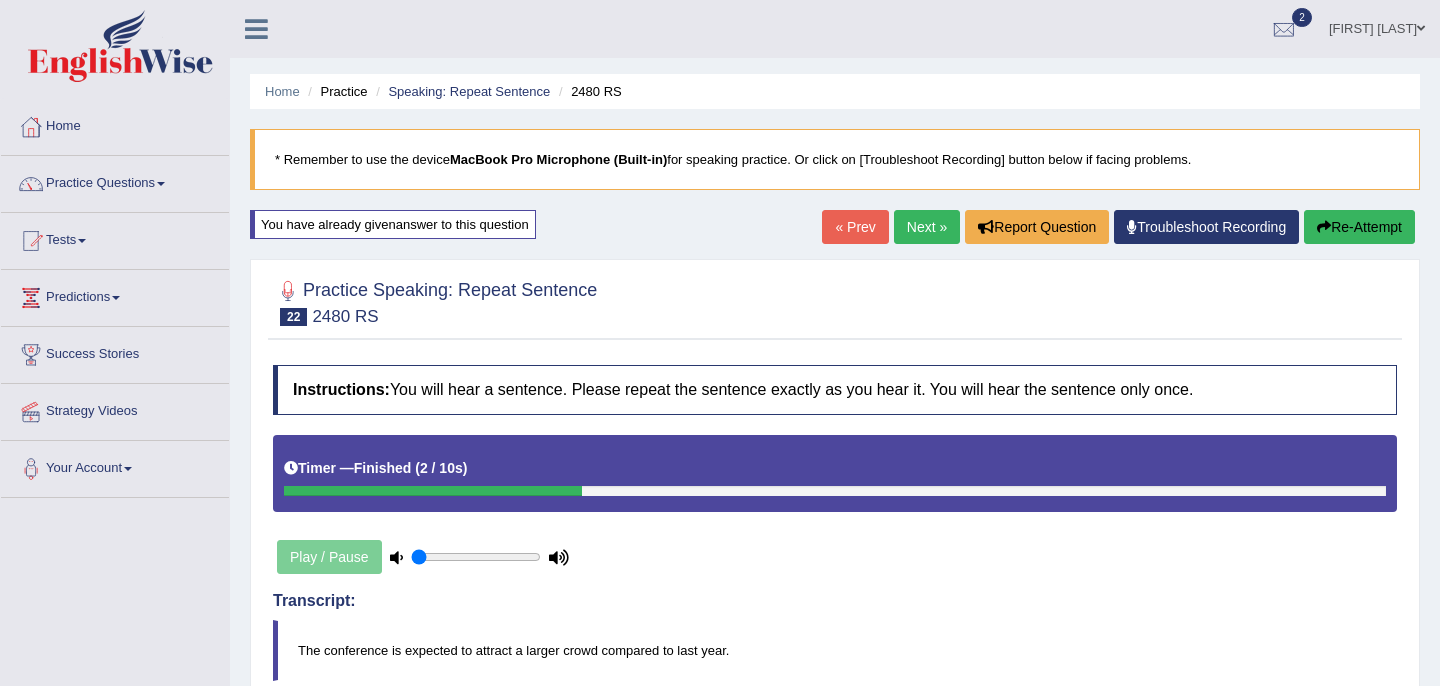 click on "Next »" at bounding box center [927, 227] 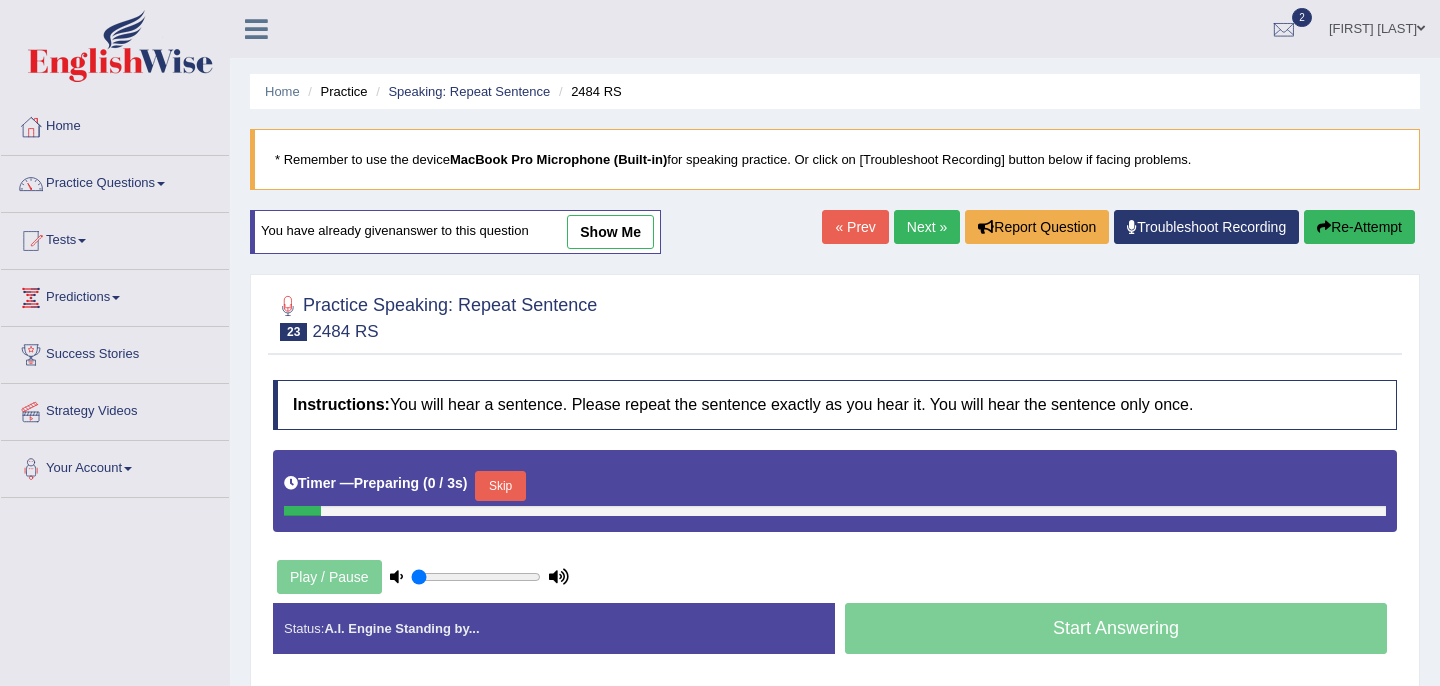 scroll, scrollTop: 0, scrollLeft: 0, axis: both 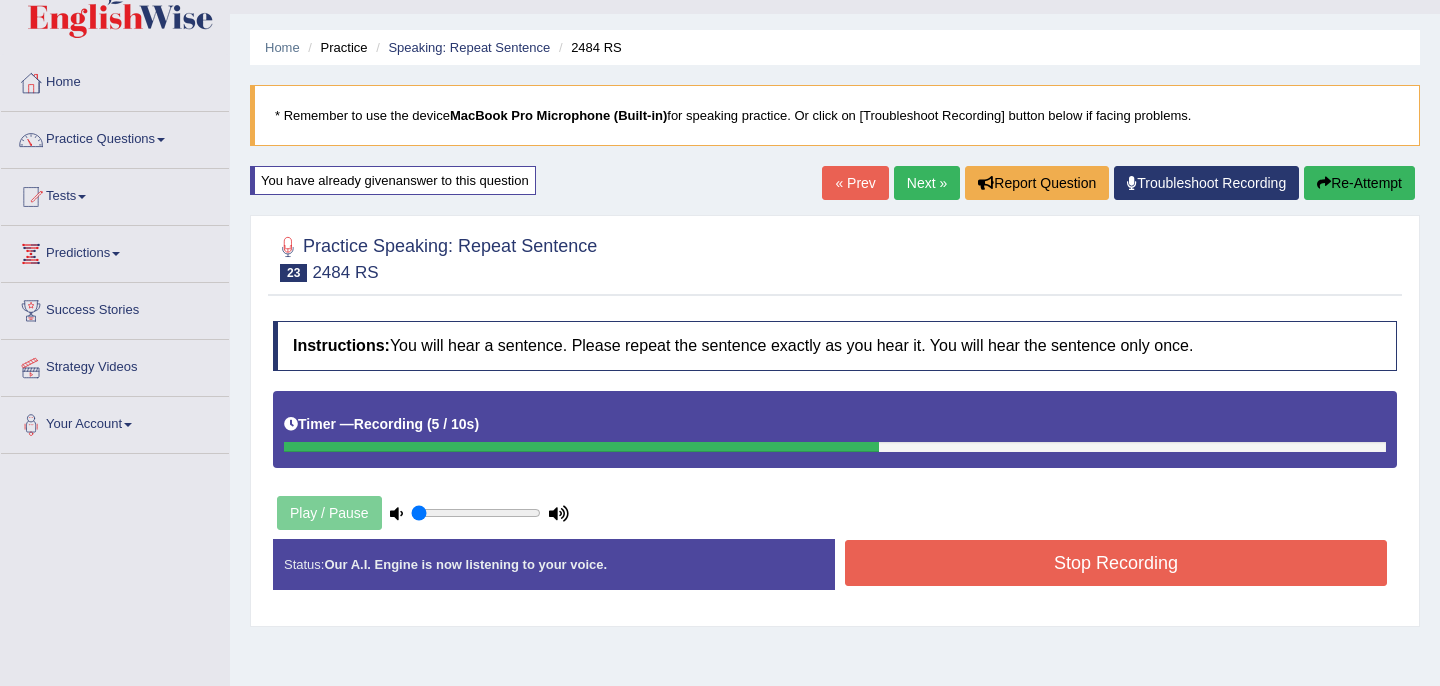 click on "Re-Attempt" at bounding box center (1359, 183) 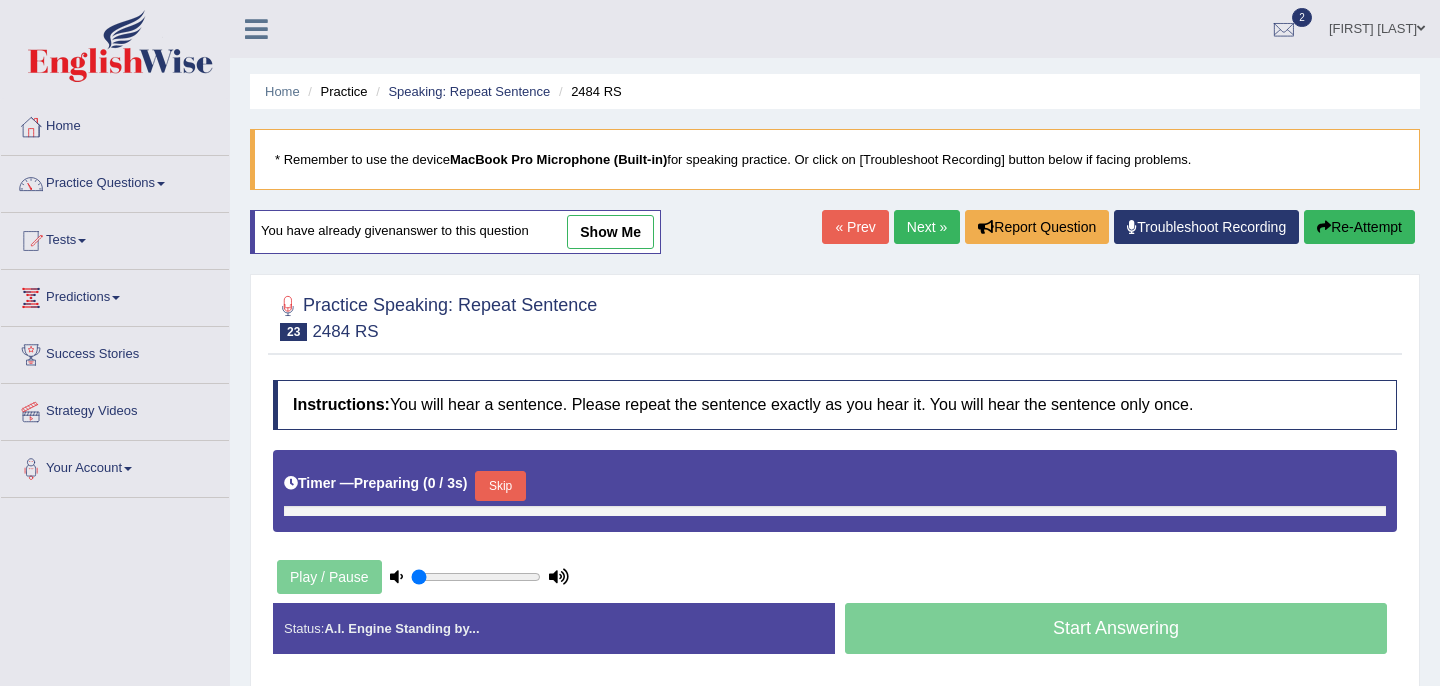 scroll, scrollTop: 44, scrollLeft: 0, axis: vertical 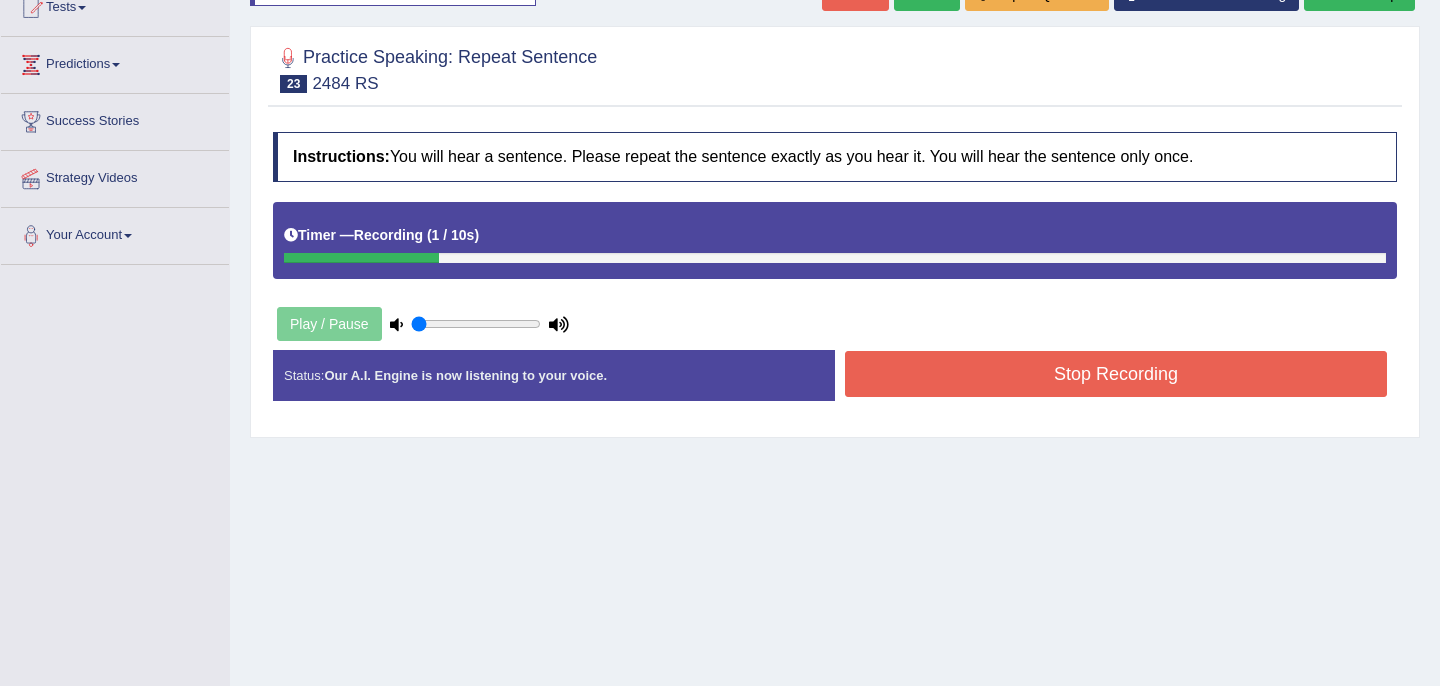 click on "Stop Recording" at bounding box center [1116, 374] 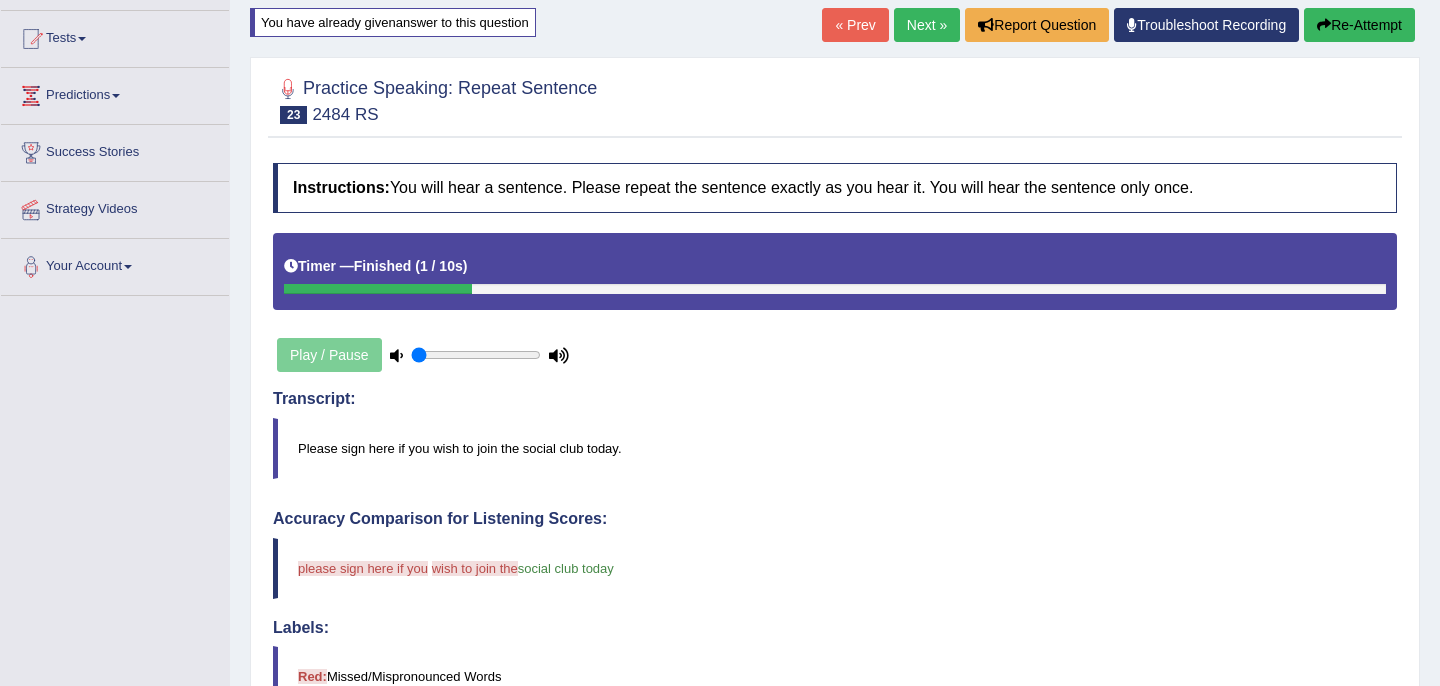 scroll, scrollTop: 0, scrollLeft: 0, axis: both 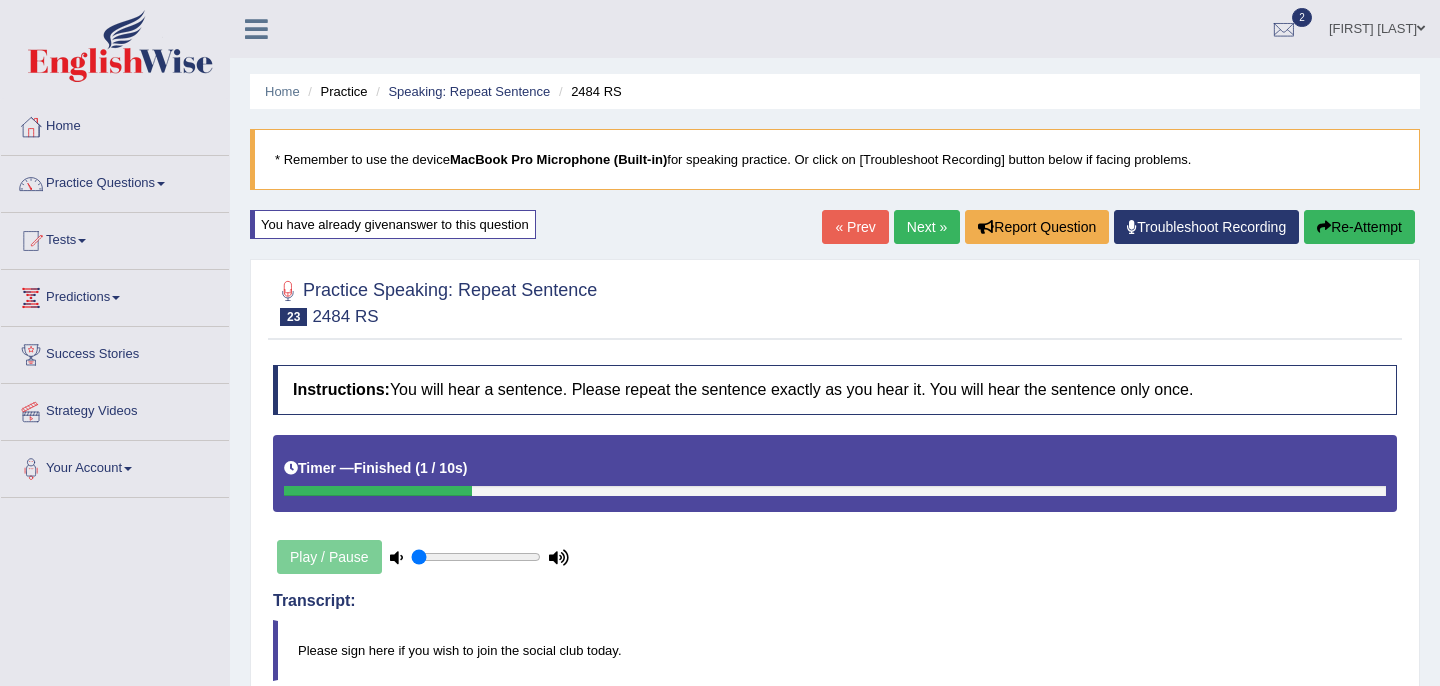 click on "Next »" at bounding box center (927, 227) 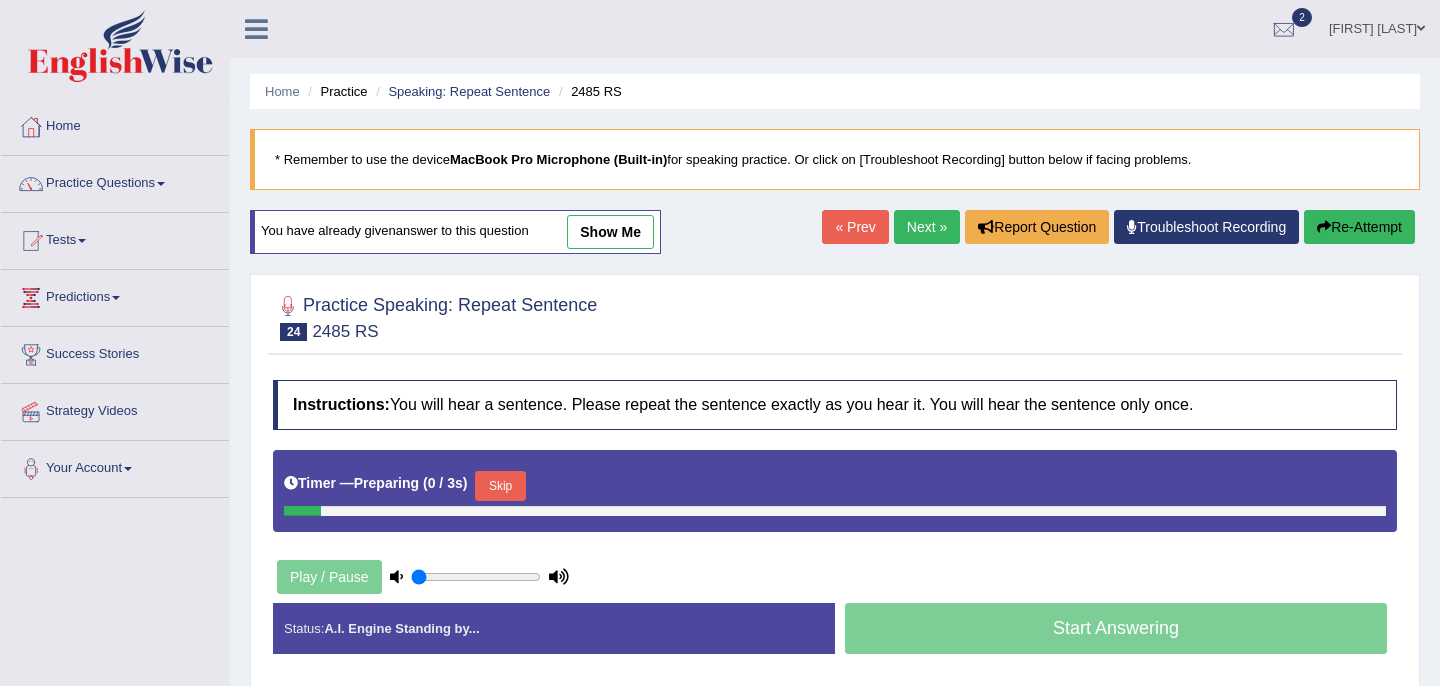 scroll, scrollTop: 0, scrollLeft: 0, axis: both 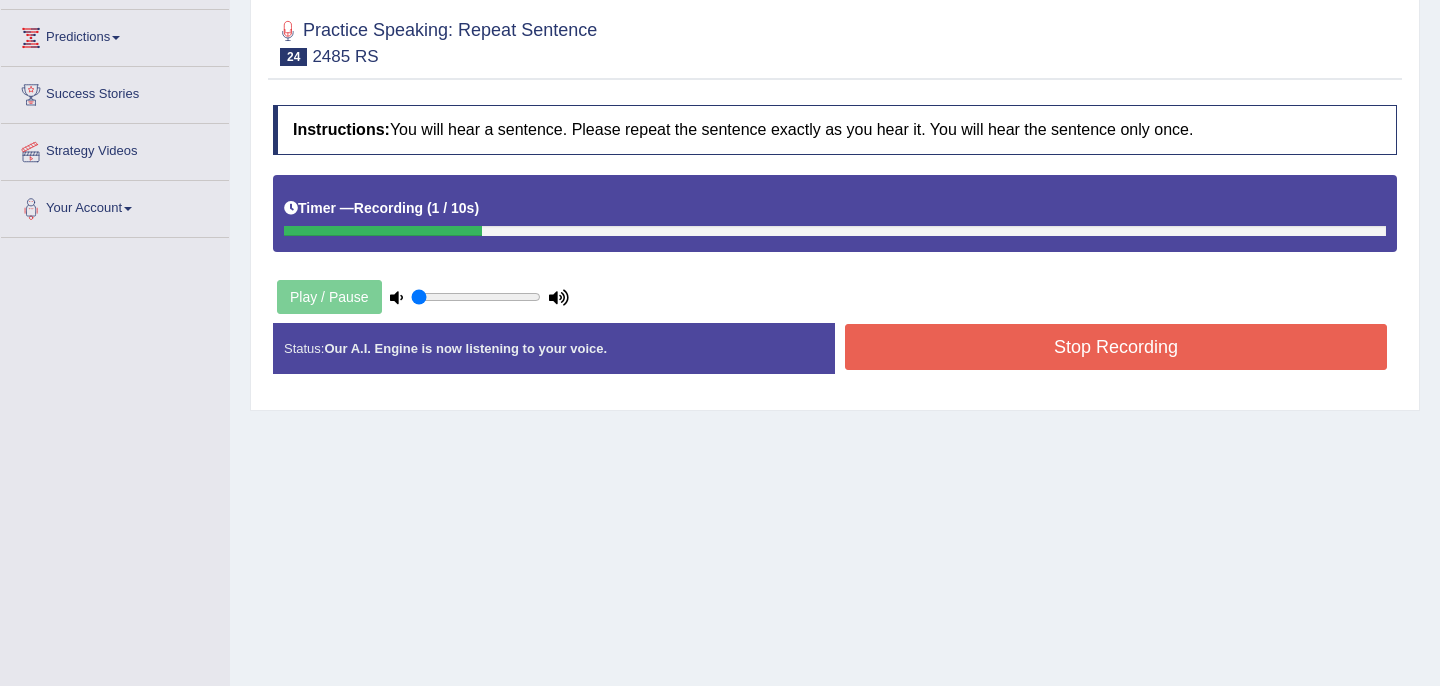 click on "Stop Recording" at bounding box center [1116, 347] 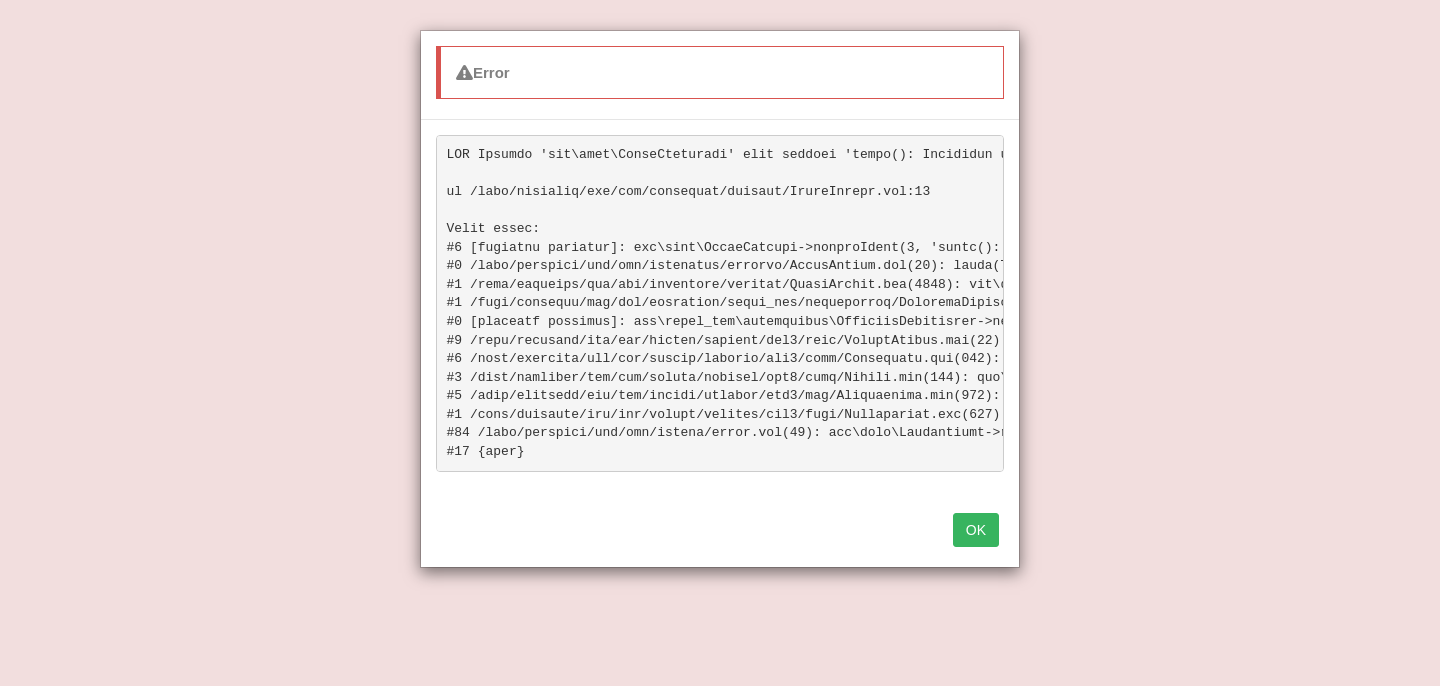scroll, scrollTop: 483, scrollLeft: 0, axis: vertical 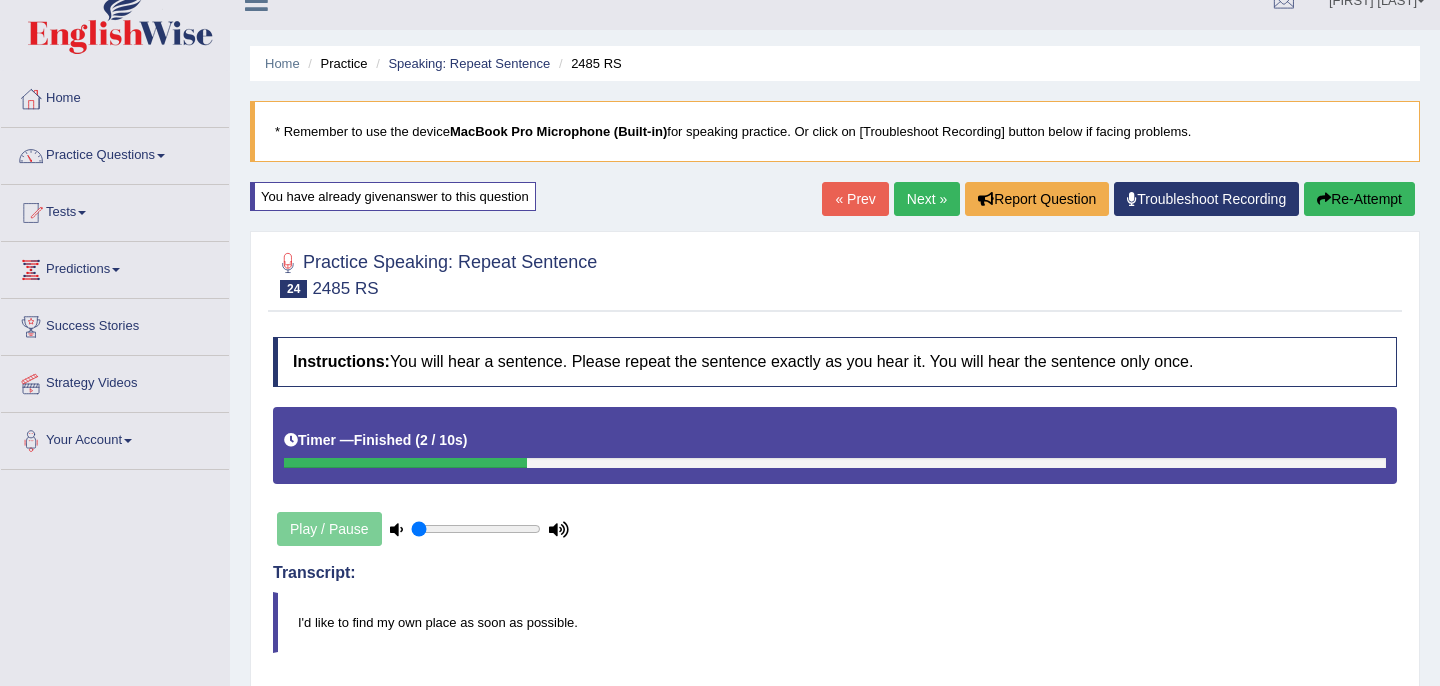 click on "Next »" at bounding box center (927, 199) 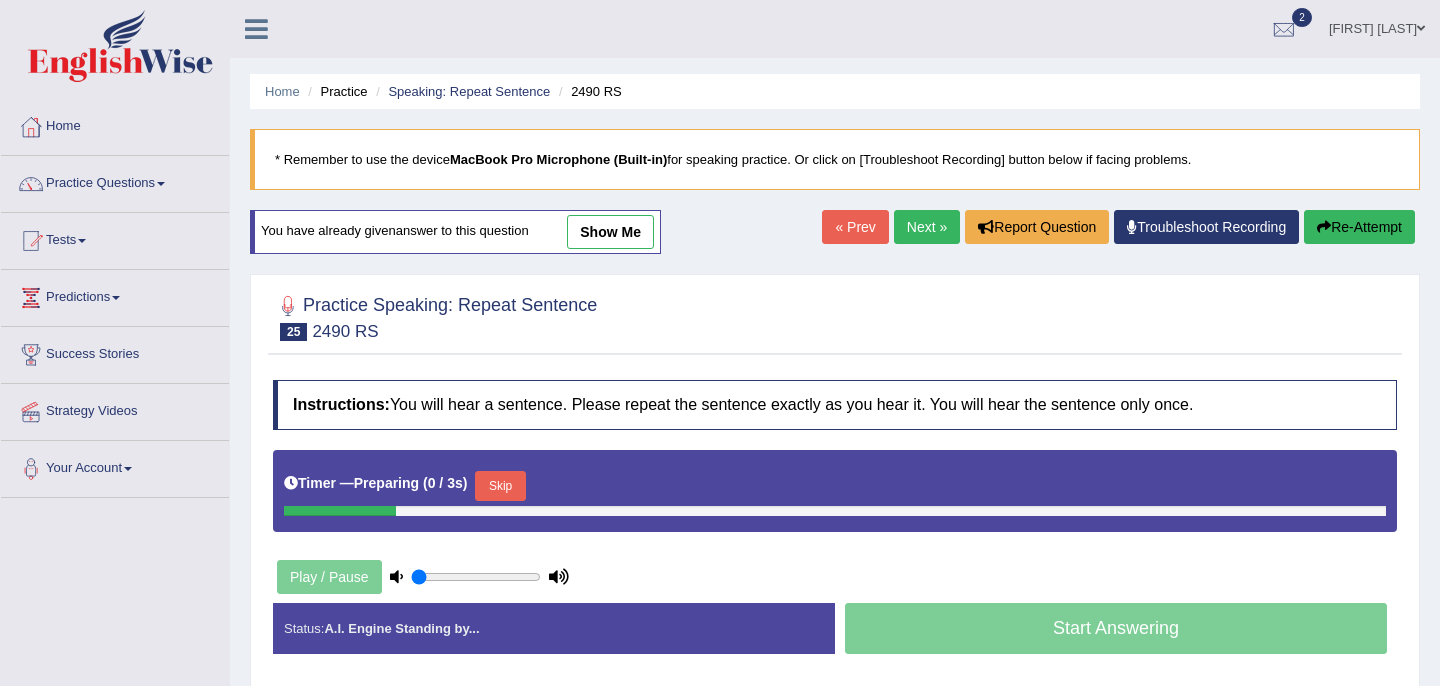 scroll, scrollTop: 47, scrollLeft: 0, axis: vertical 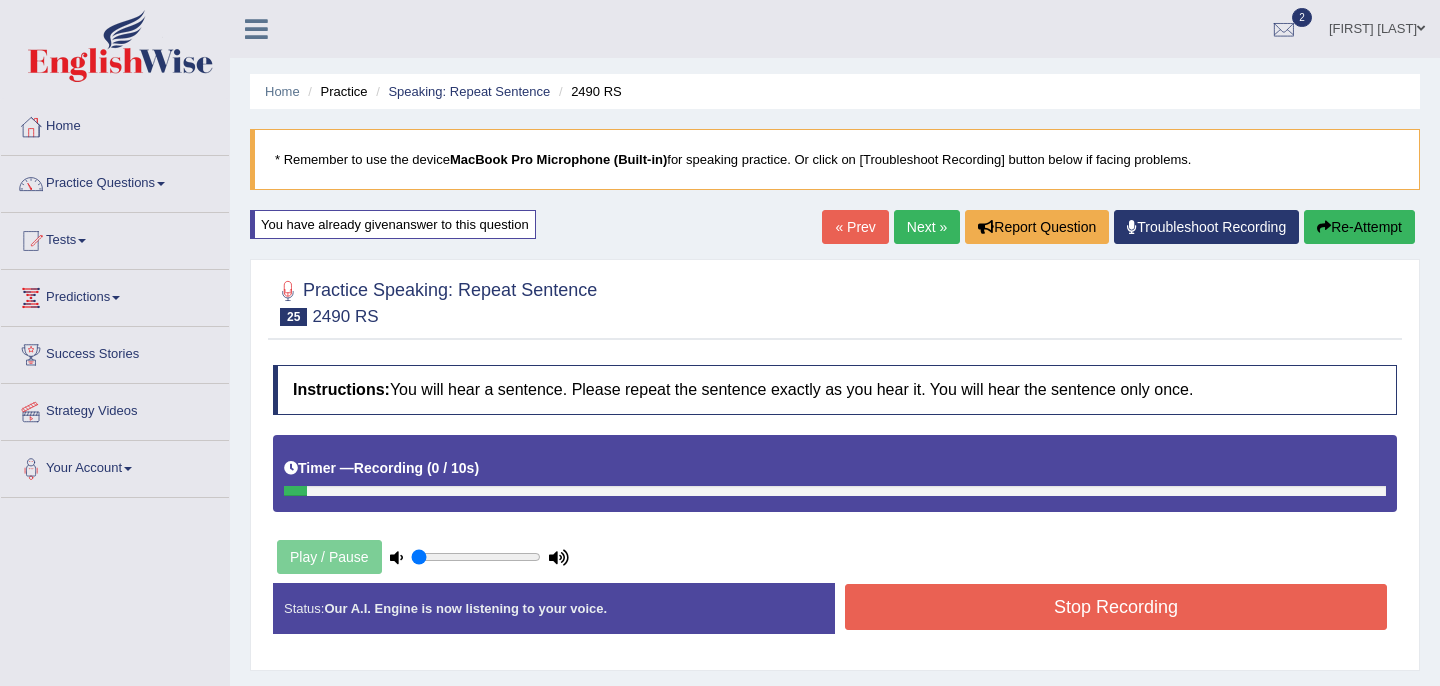 click on "Re-Attempt" at bounding box center [1359, 227] 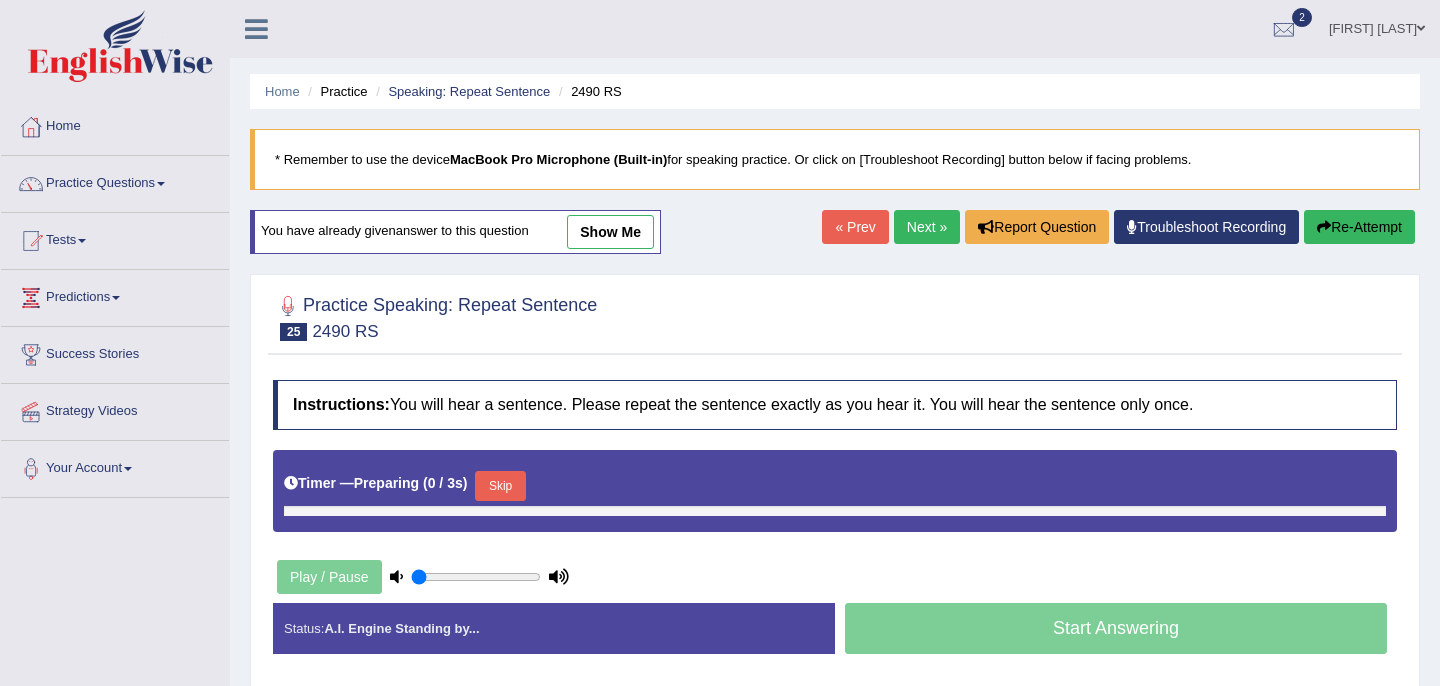 scroll, scrollTop: 0, scrollLeft: 0, axis: both 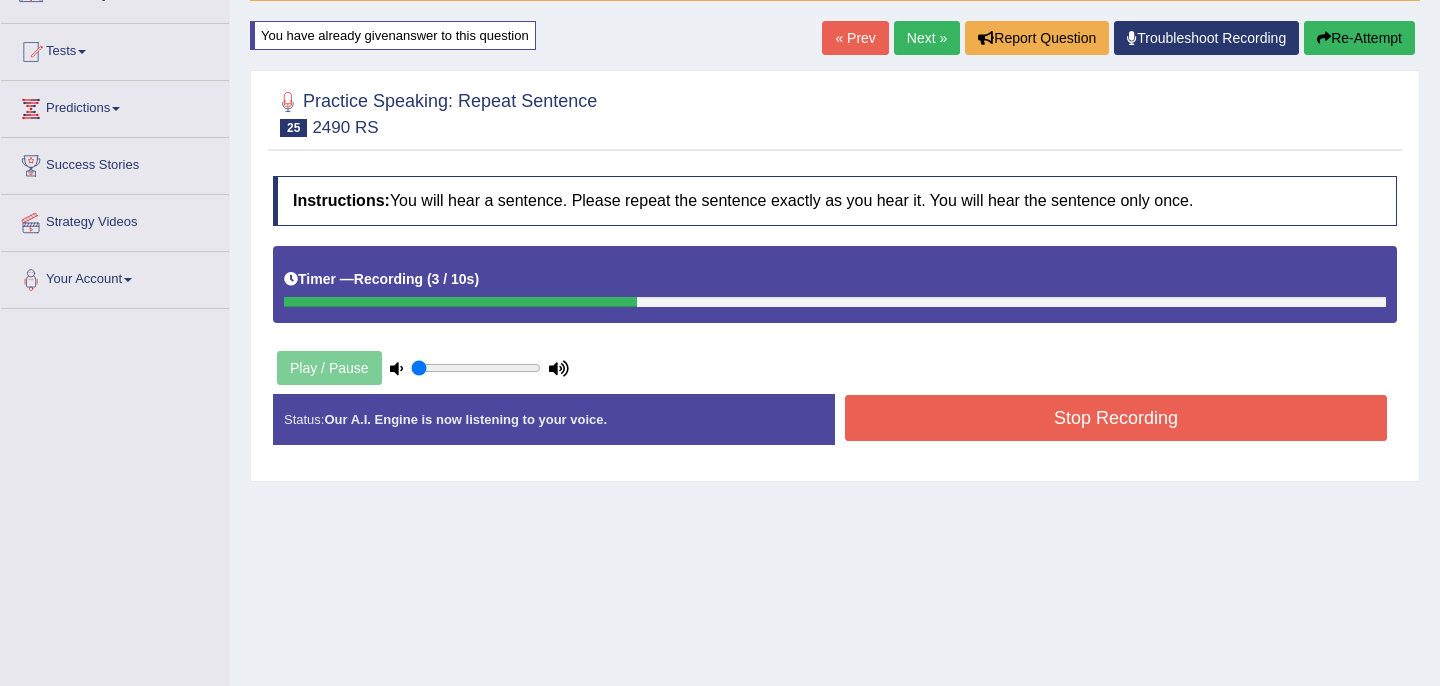 click on "Stop Recording" at bounding box center (1116, 418) 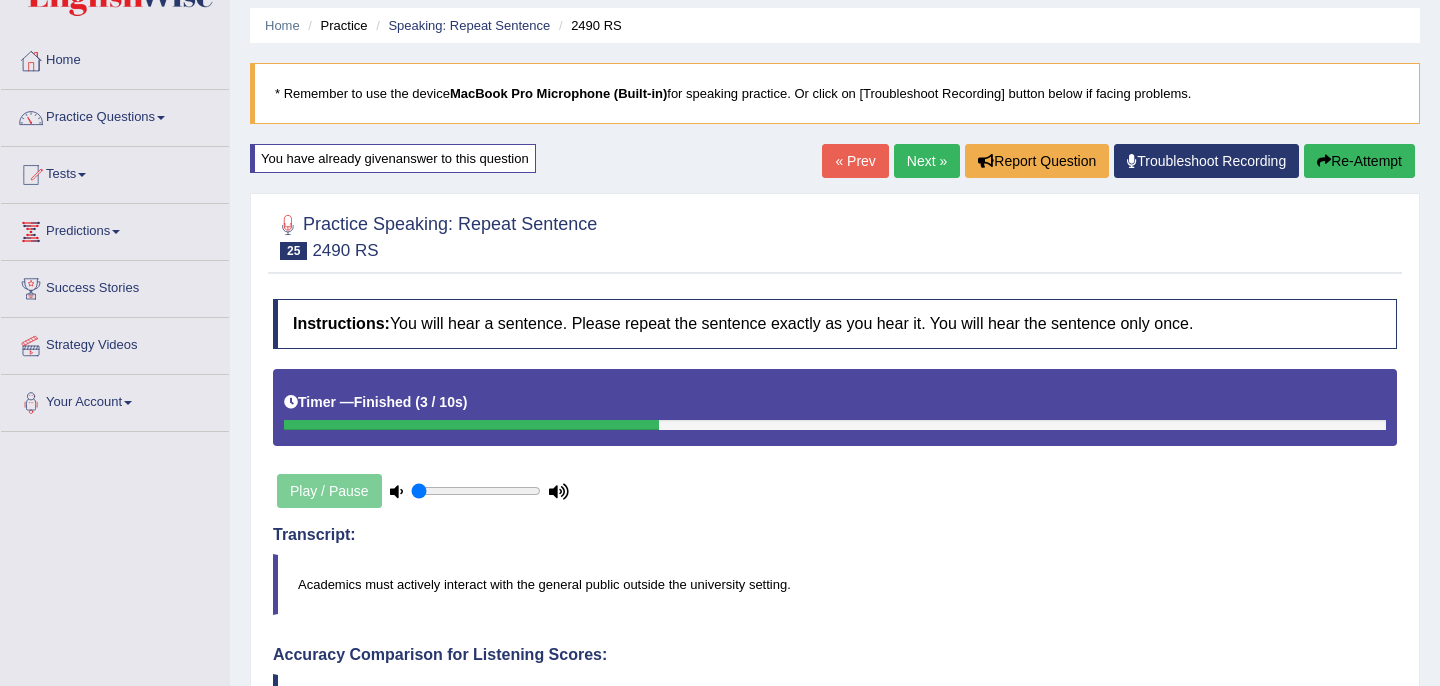 scroll, scrollTop: 0, scrollLeft: 0, axis: both 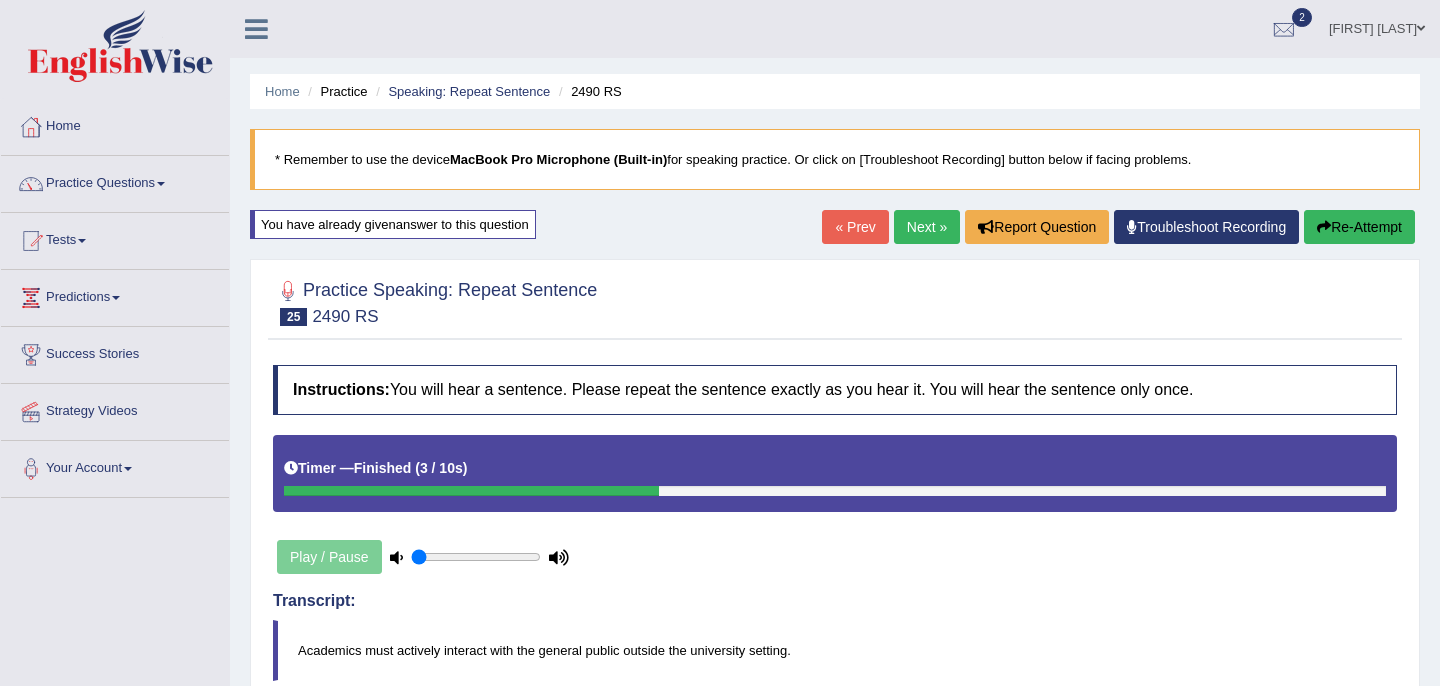 click on "Re-Attempt" at bounding box center [1359, 227] 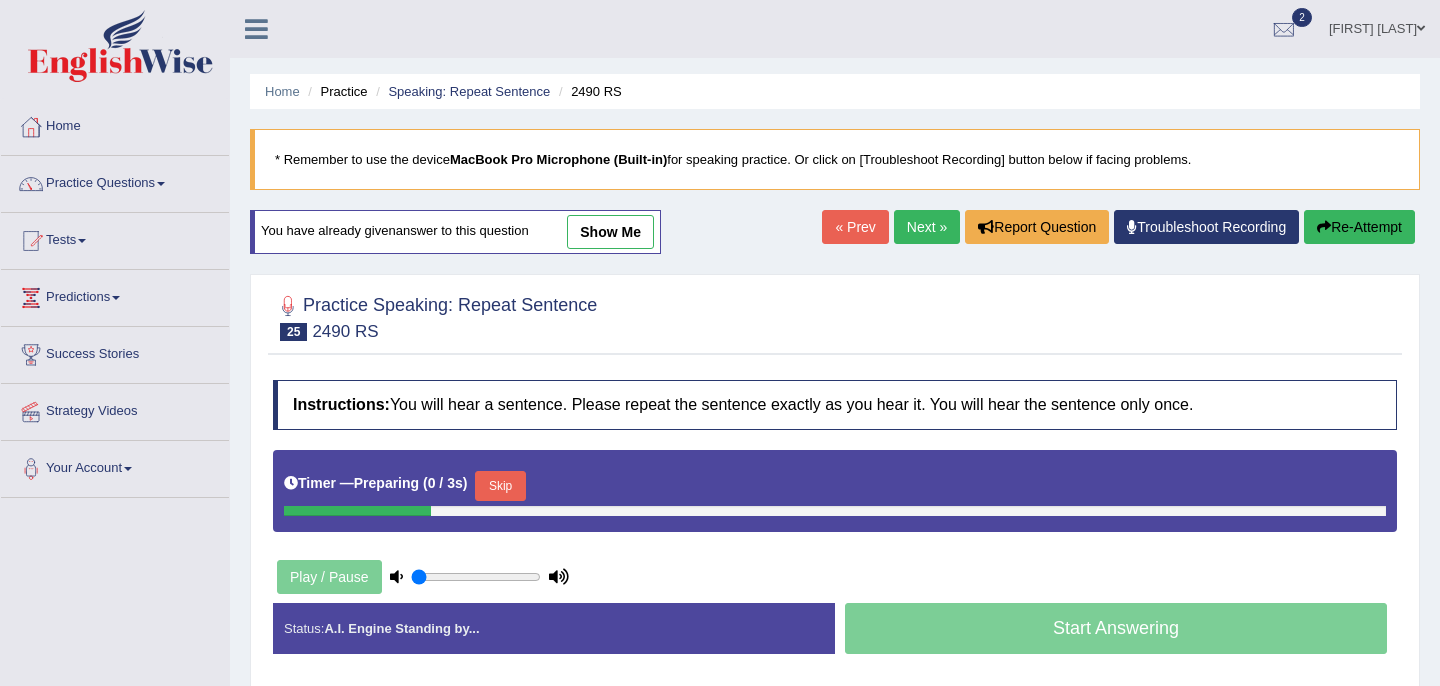 scroll, scrollTop: 0, scrollLeft: 0, axis: both 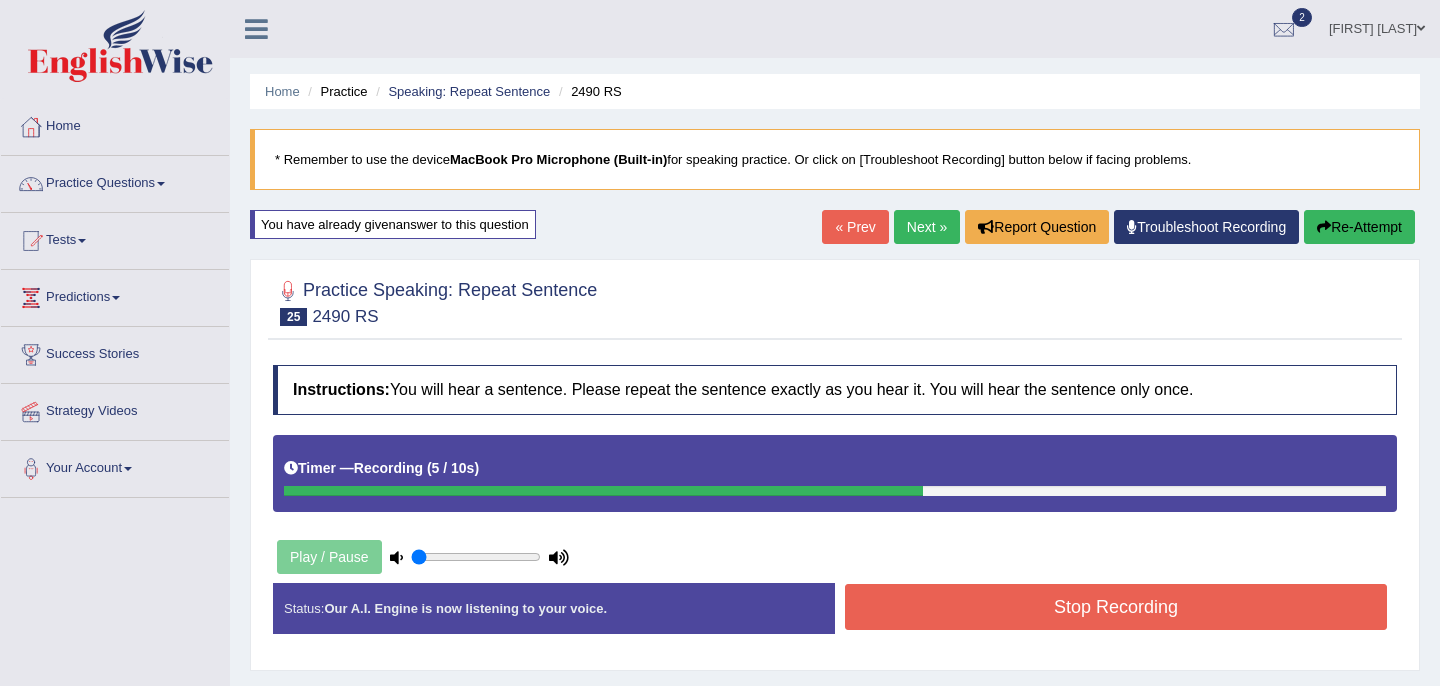 click on "Stop Recording" at bounding box center (1116, 607) 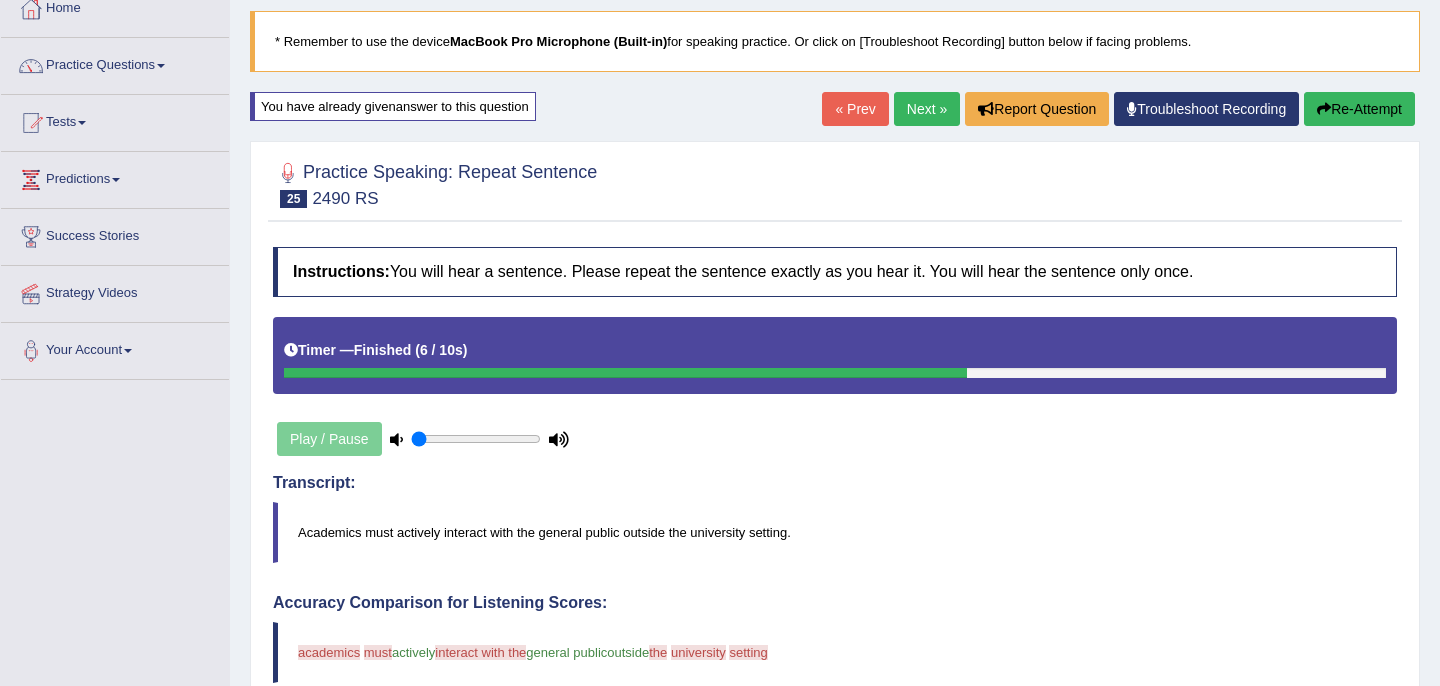 scroll, scrollTop: 114, scrollLeft: 0, axis: vertical 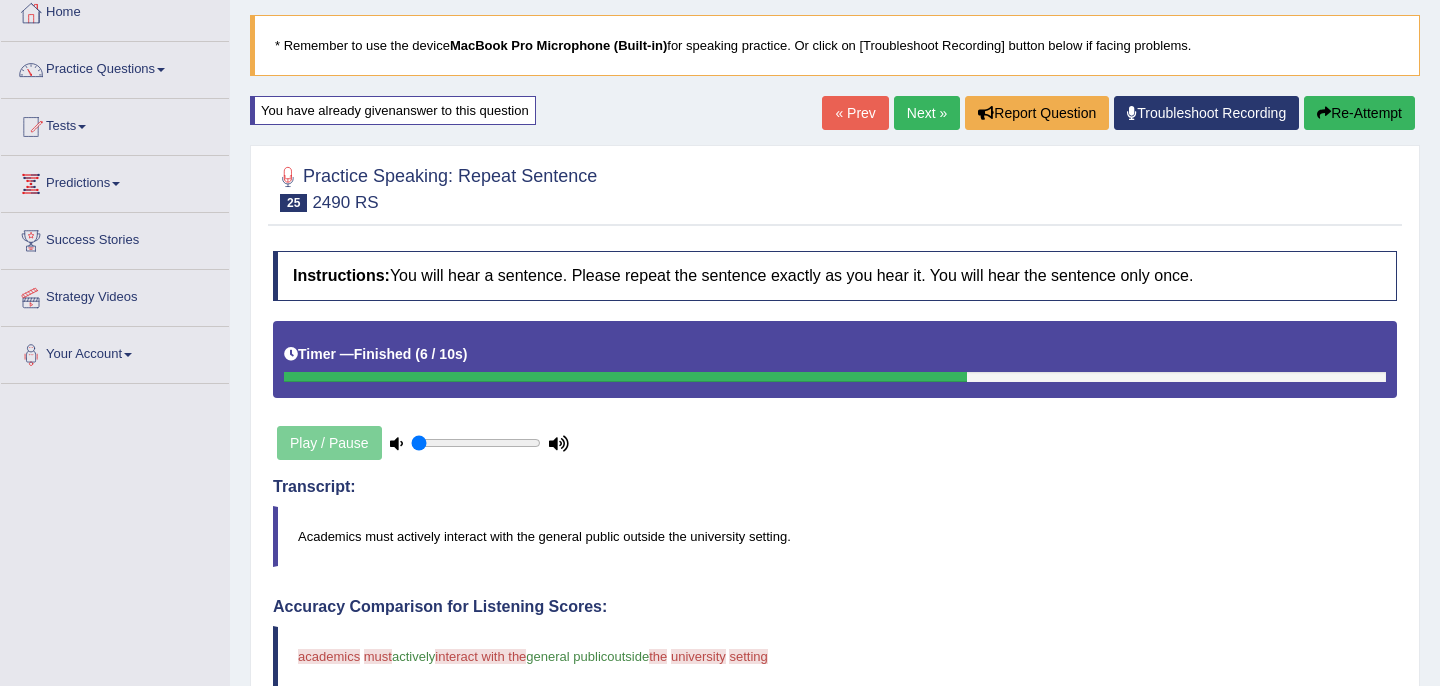 click on "Next »" at bounding box center (927, 113) 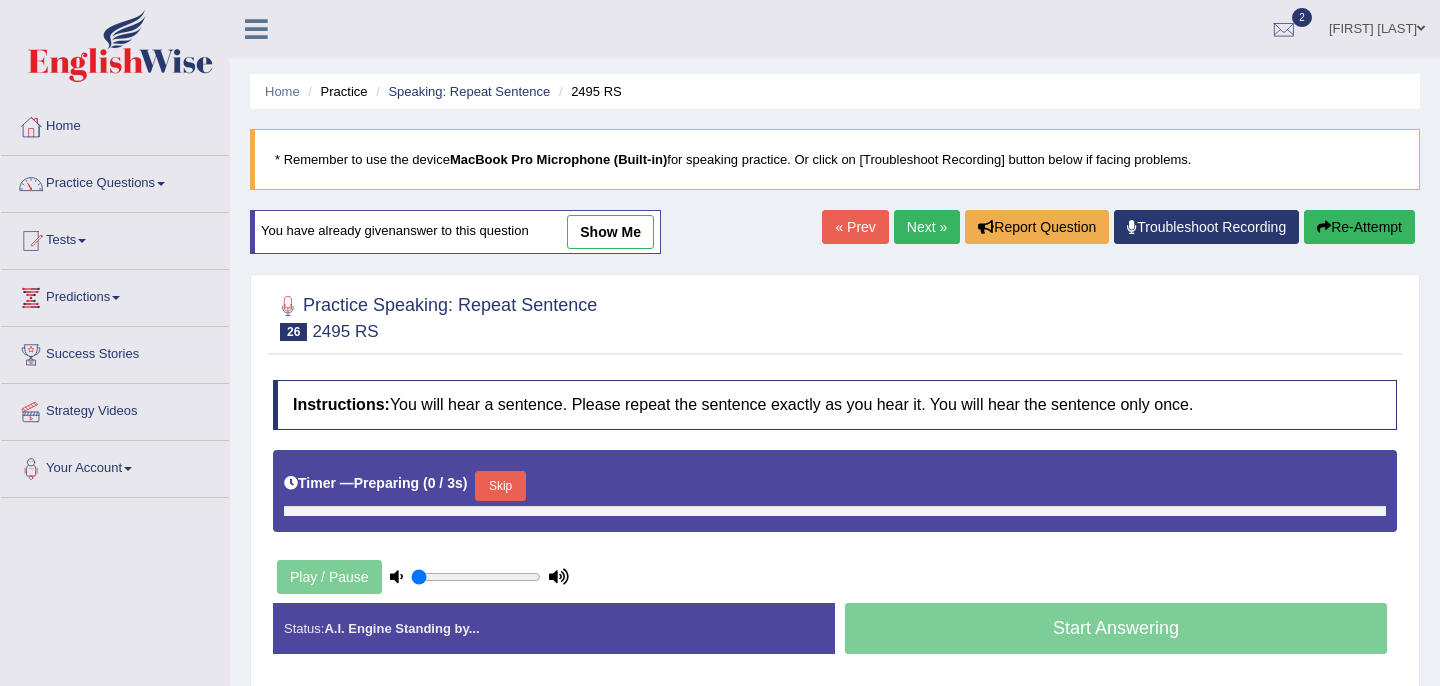 scroll, scrollTop: 0, scrollLeft: 0, axis: both 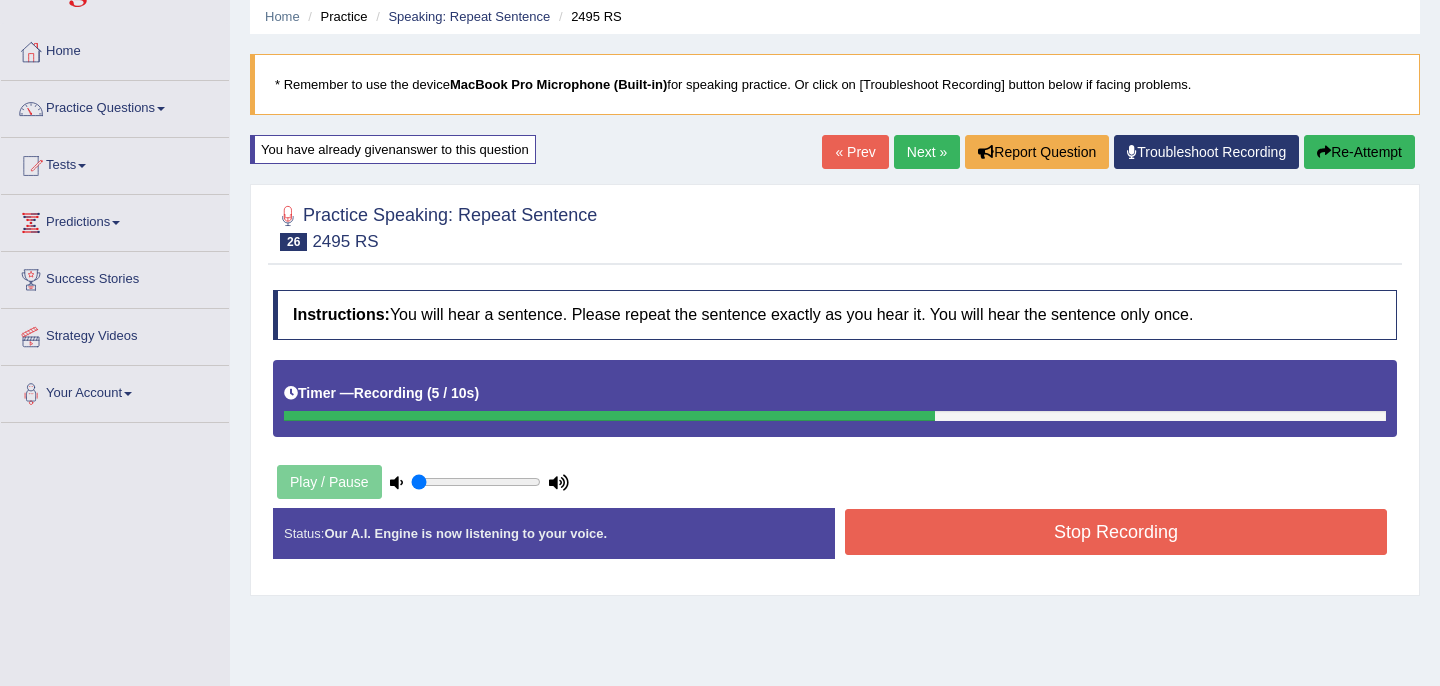 click on "Stop Recording" at bounding box center (1116, 532) 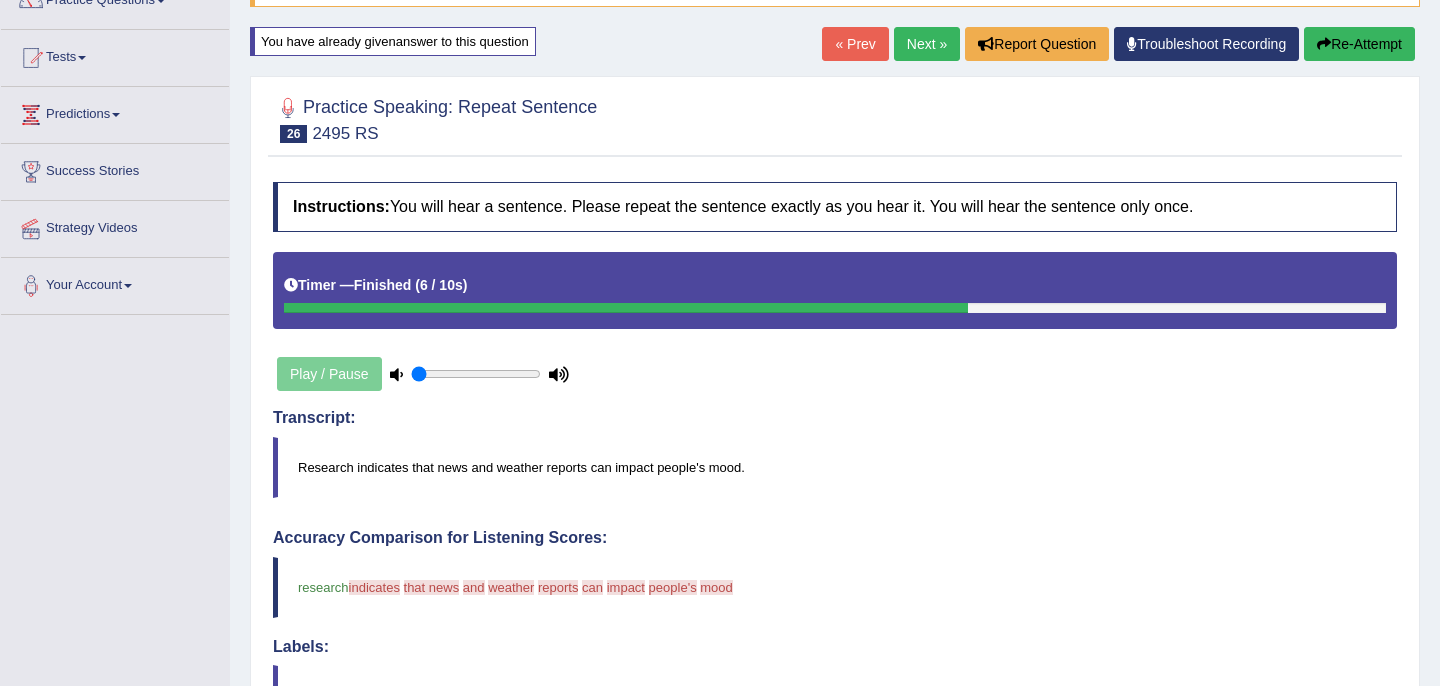 scroll, scrollTop: 0, scrollLeft: 0, axis: both 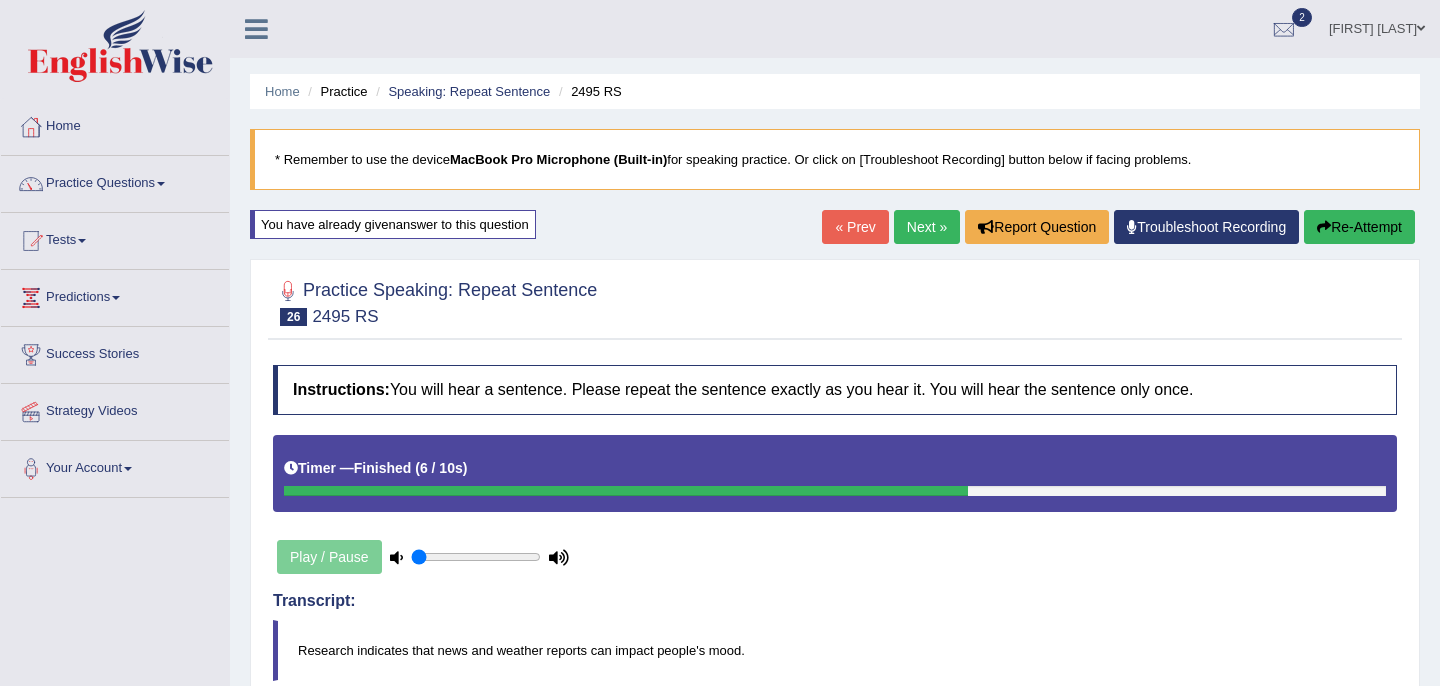 click on "Re-Attempt" at bounding box center [1359, 227] 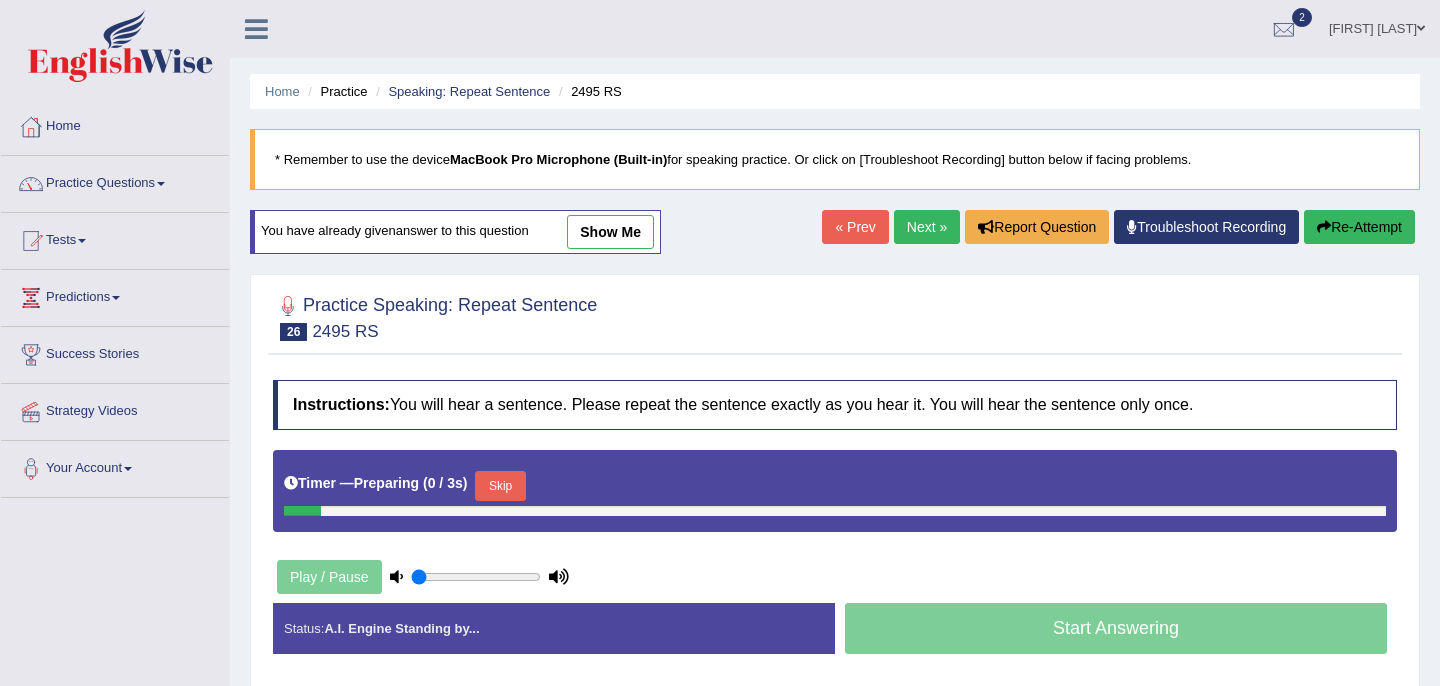 scroll, scrollTop: 0, scrollLeft: 0, axis: both 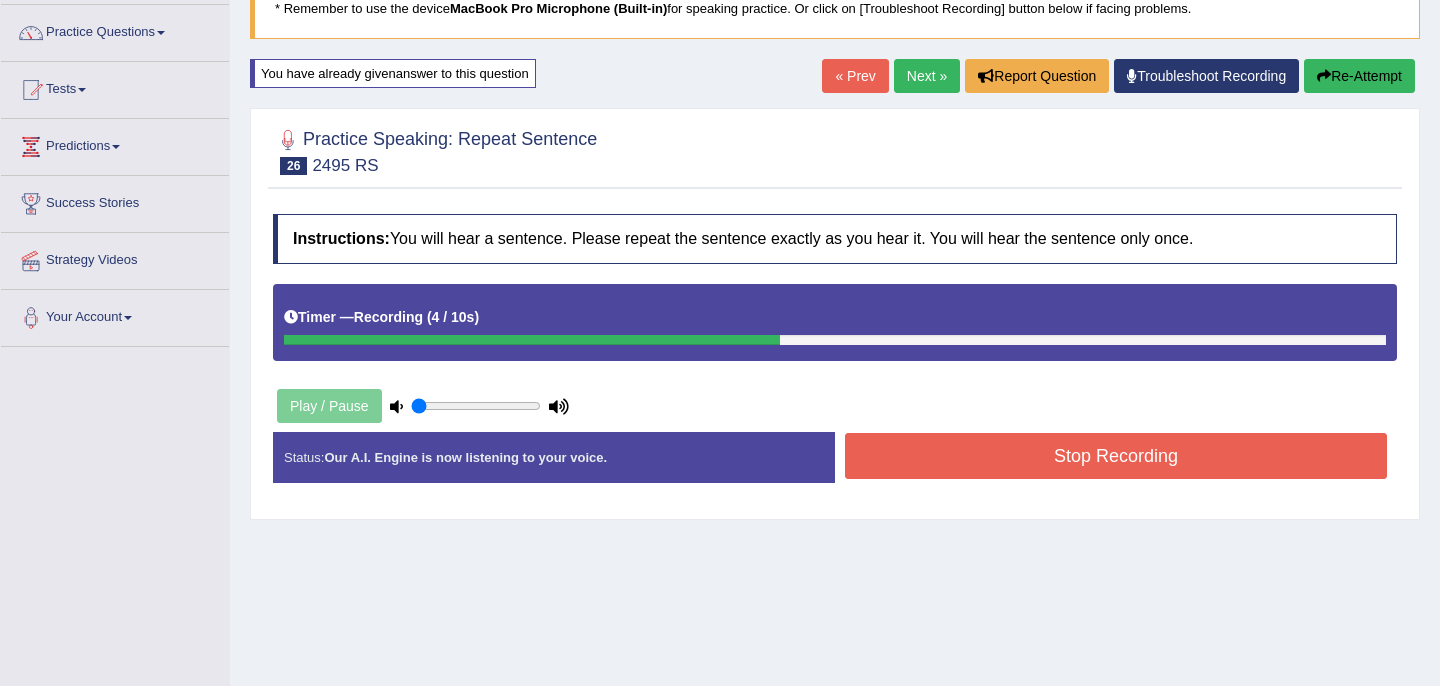 click on "Stop Recording" at bounding box center [1116, 456] 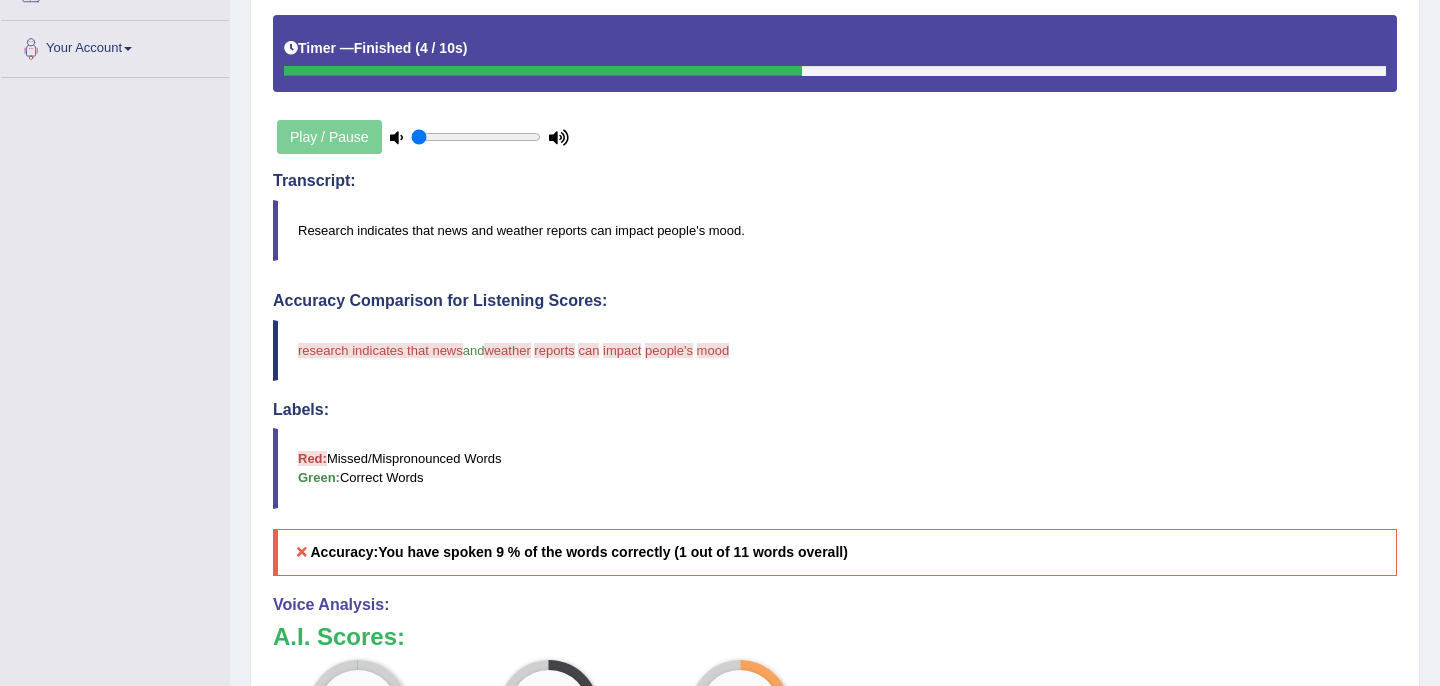 scroll, scrollTop: 0, scrollLeft: 0, axis: both 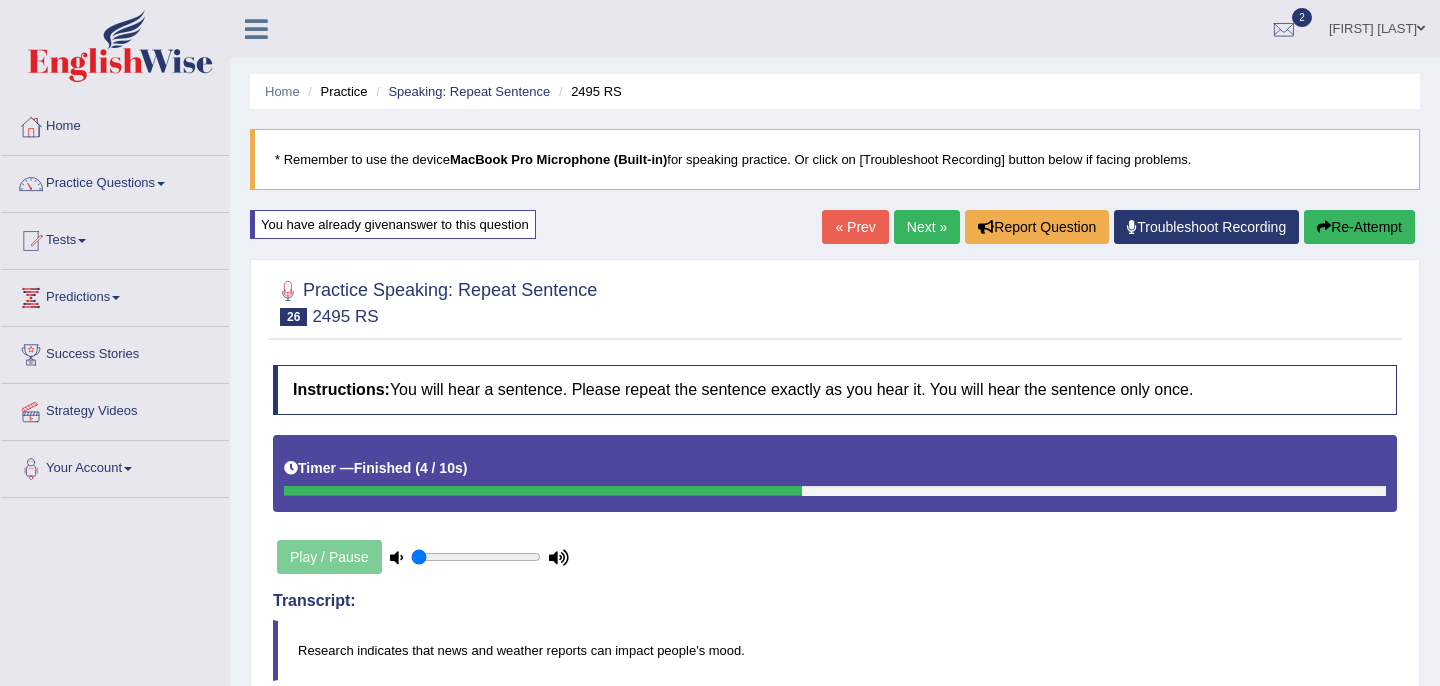 click on "Next »" at bounding box center (927, 227) 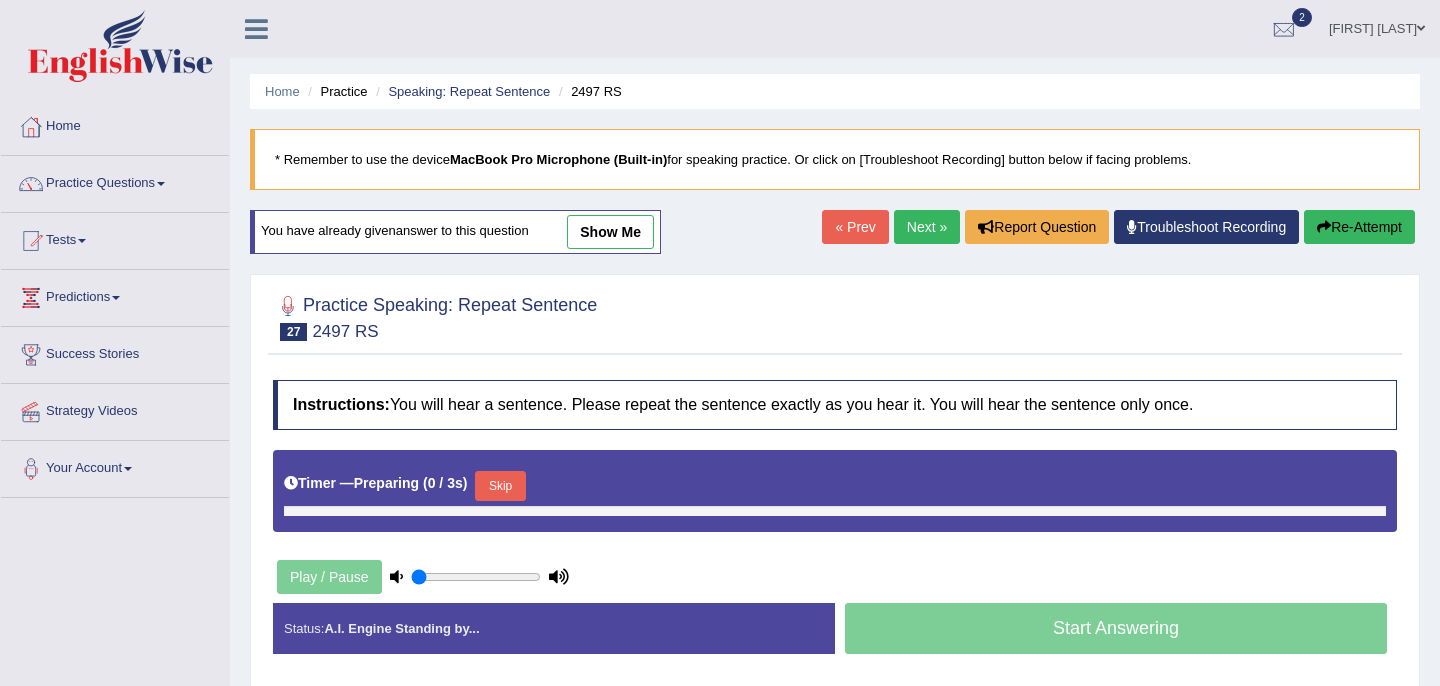scroll, scrollTop: 0, scrollLeft: 0, axis: both 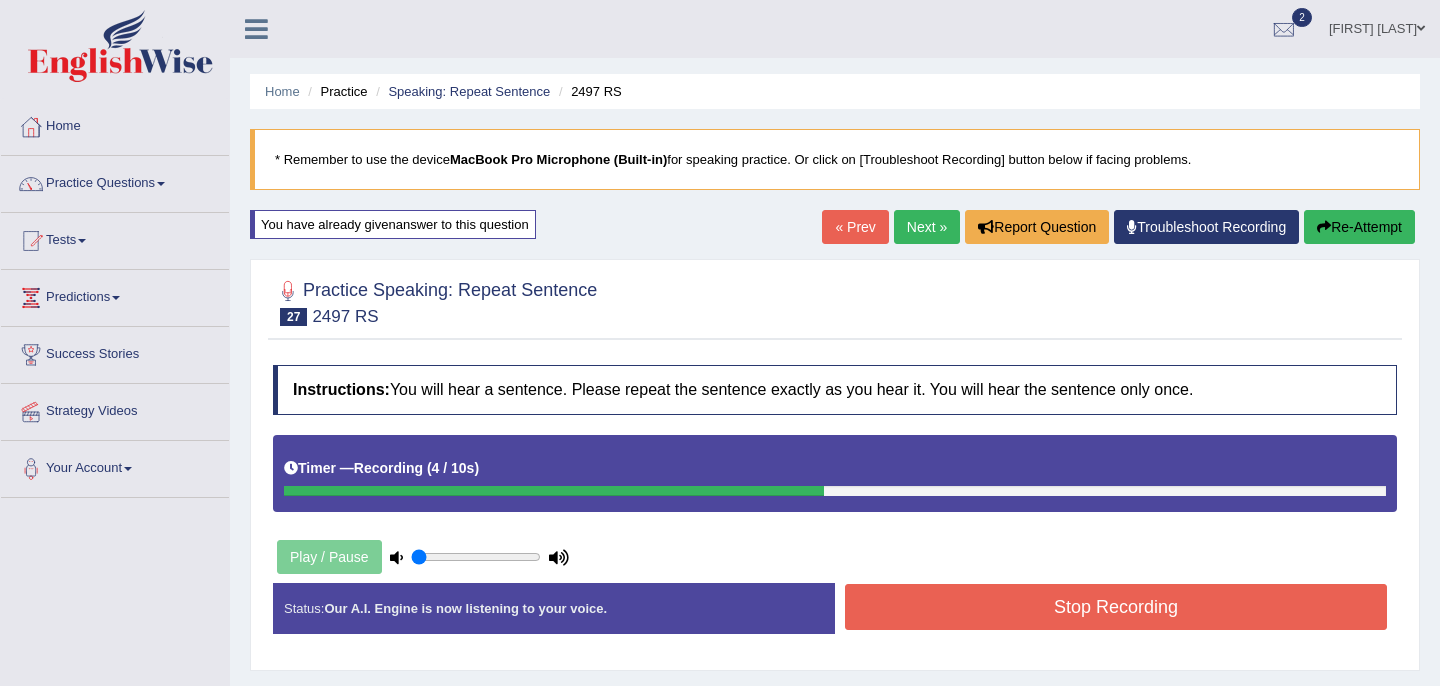 click on "Stop Recording" at bounding box center (1116, 607) 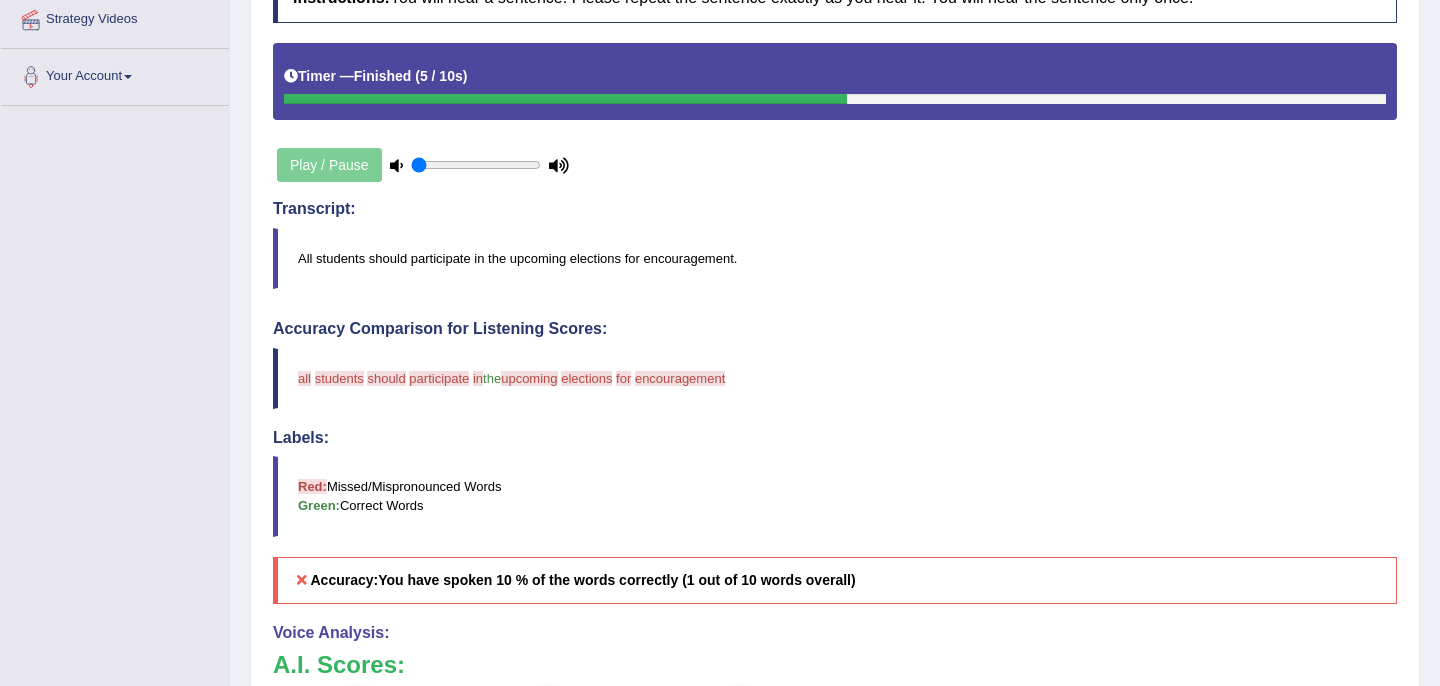 scroll, scrollTop: 0, scrollLeft: 0, axis: both 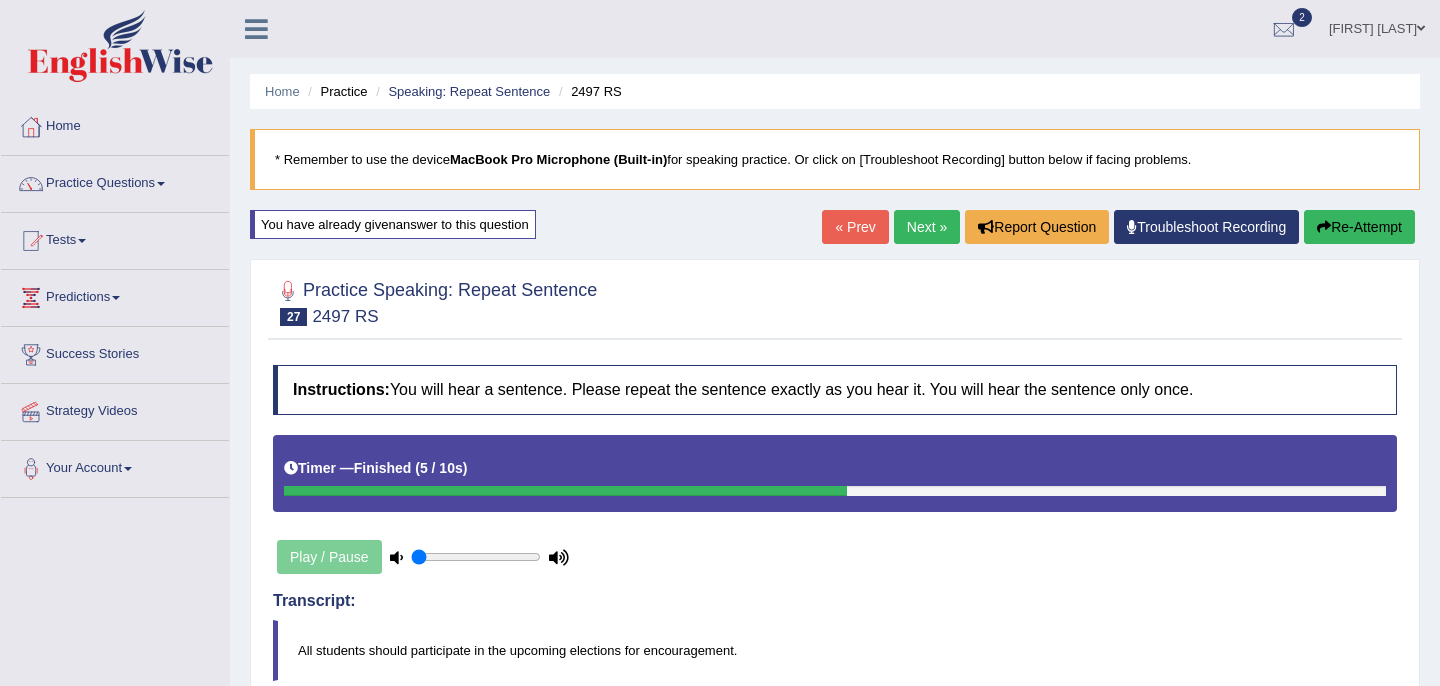 click on "Next »" at bounding box center (927, 227) 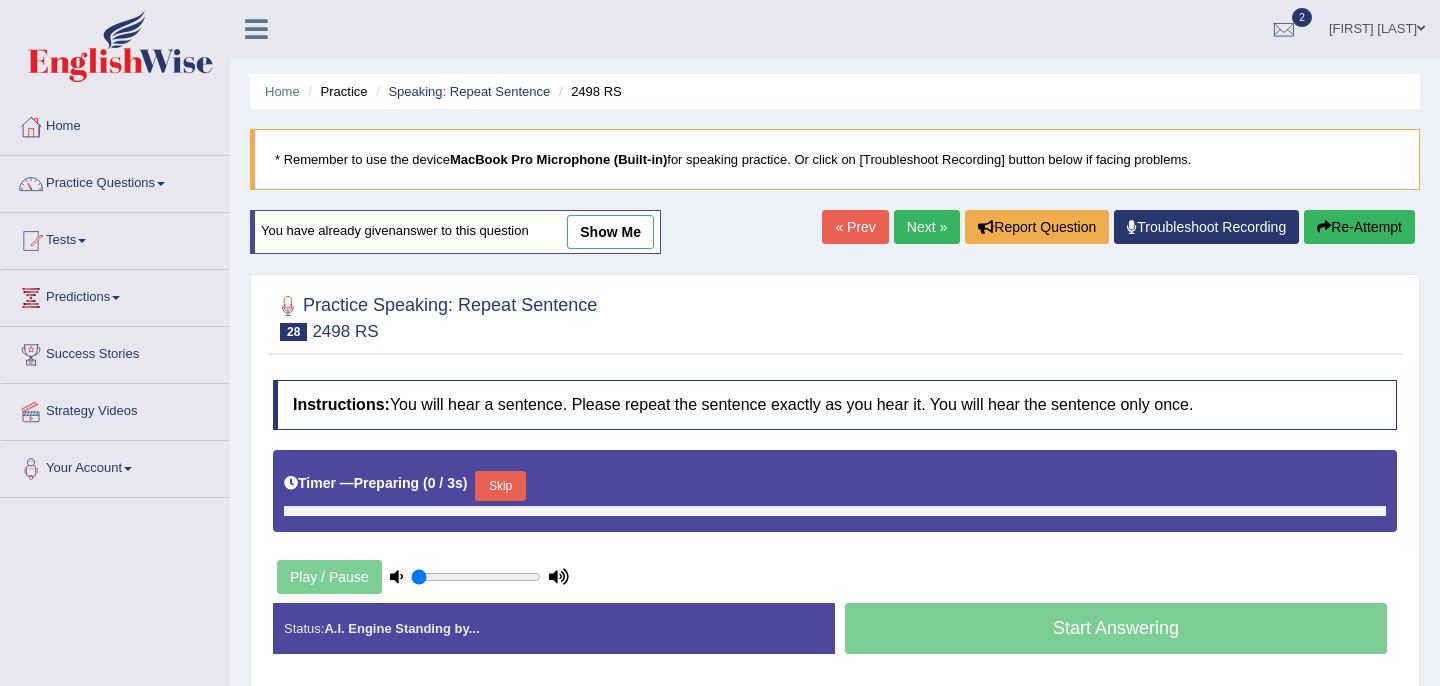 scroll, scrollTop: 0, scrollLeft: 0, axis: both 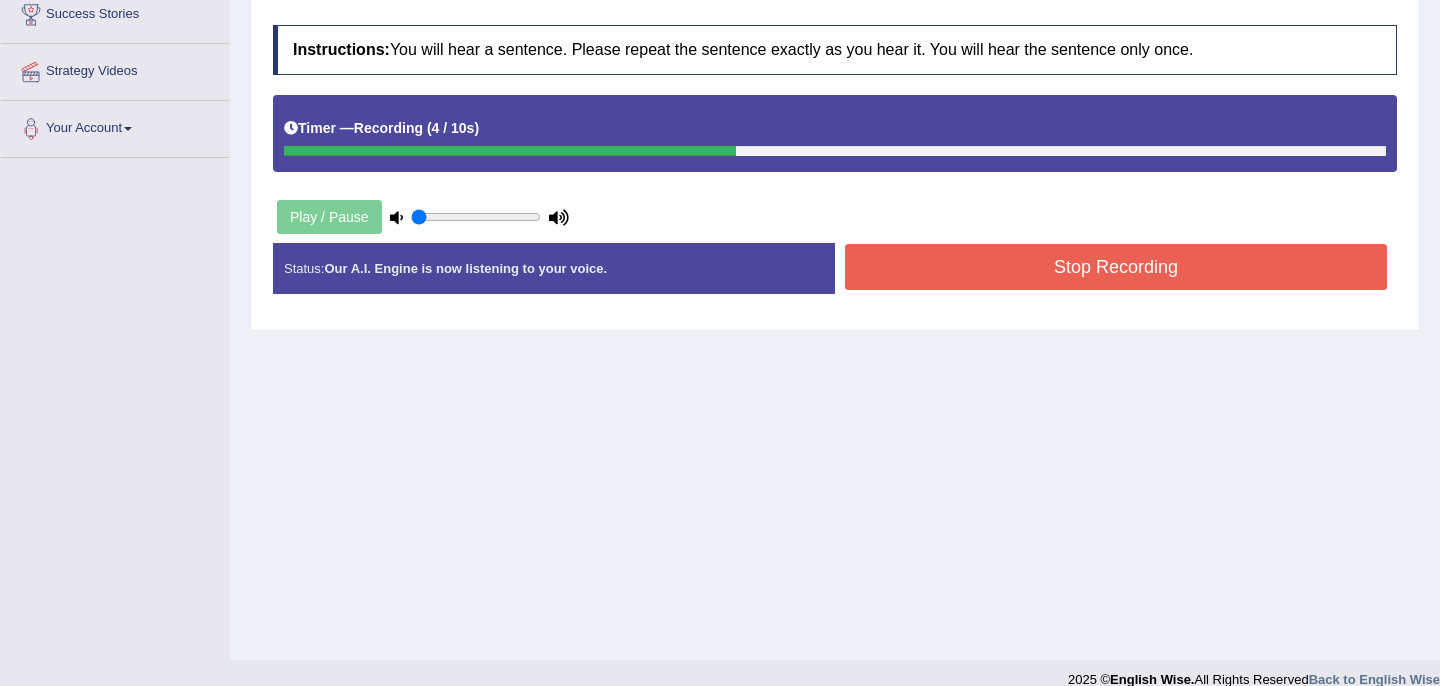 click on "Stop Recording" at bounding box center (1116, 267) 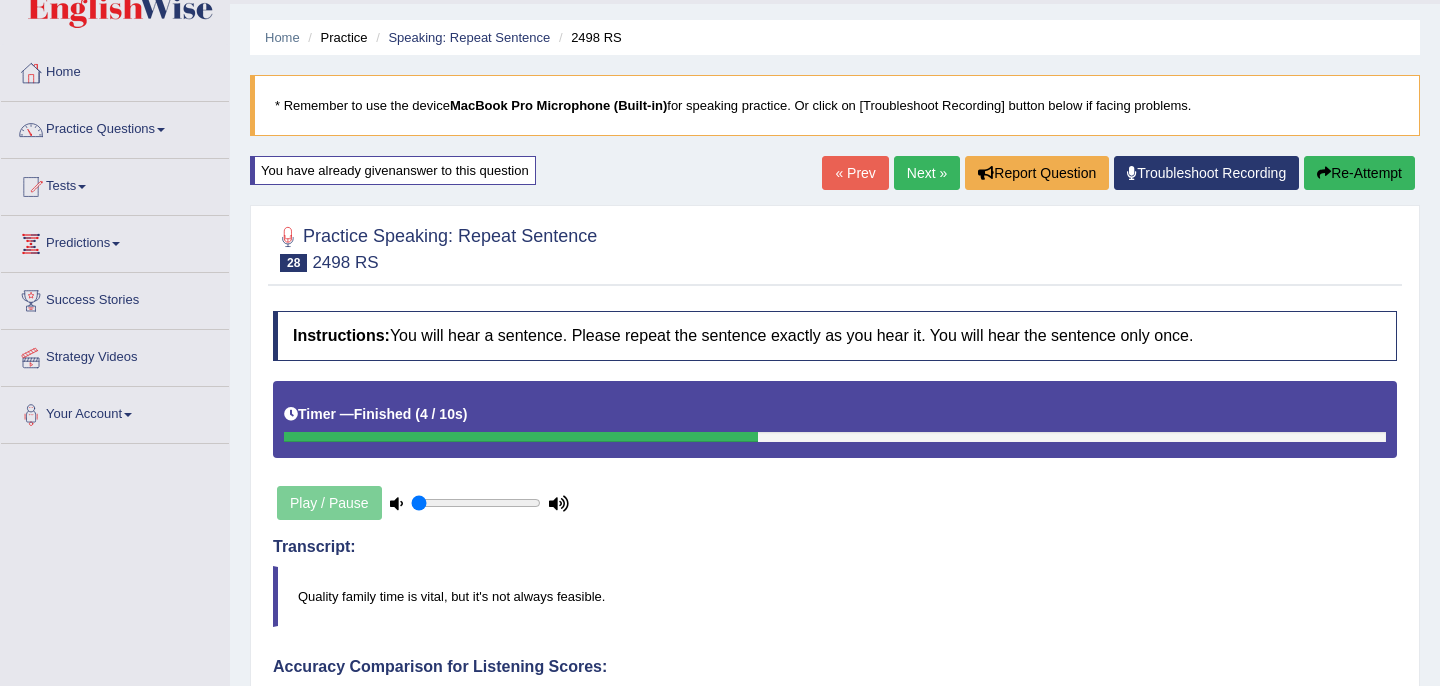 scroll, scrollTop: 0, scrollLeft: 0, axis: both 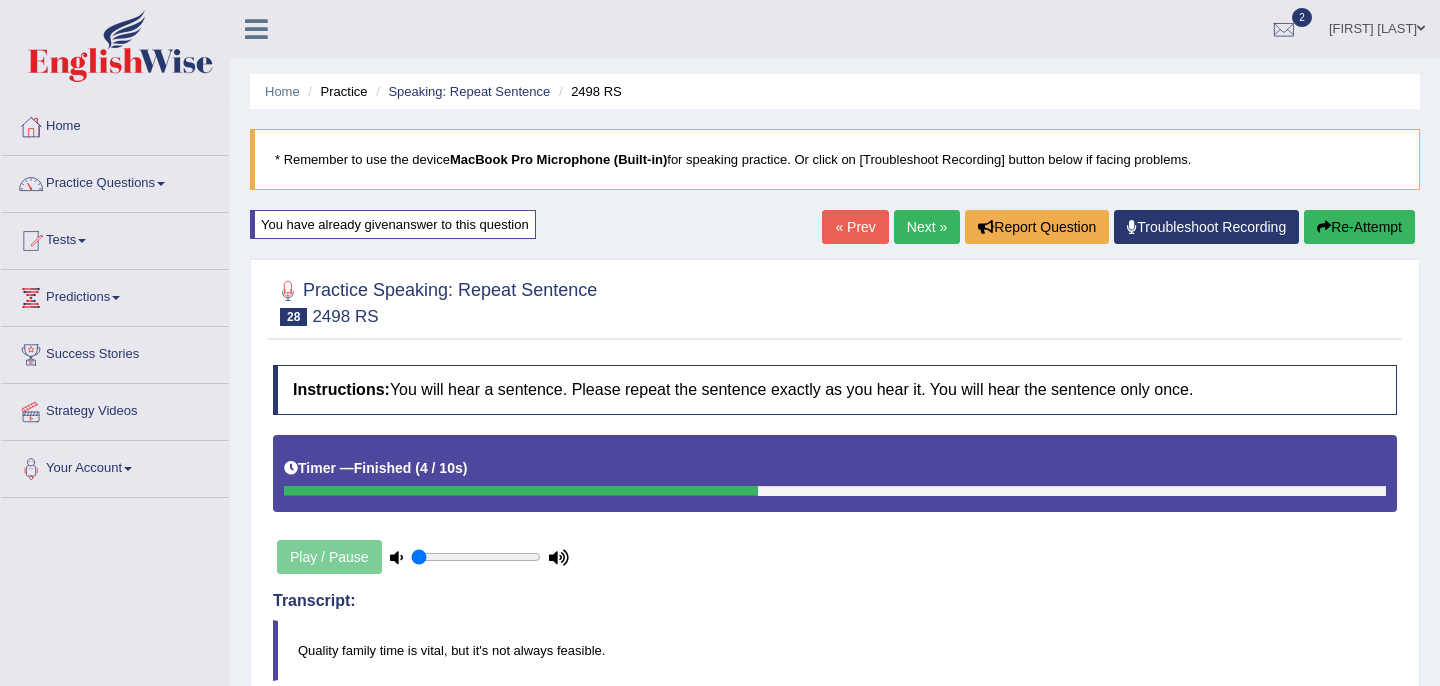 click on "Next »" at bounding box center [927, 227] 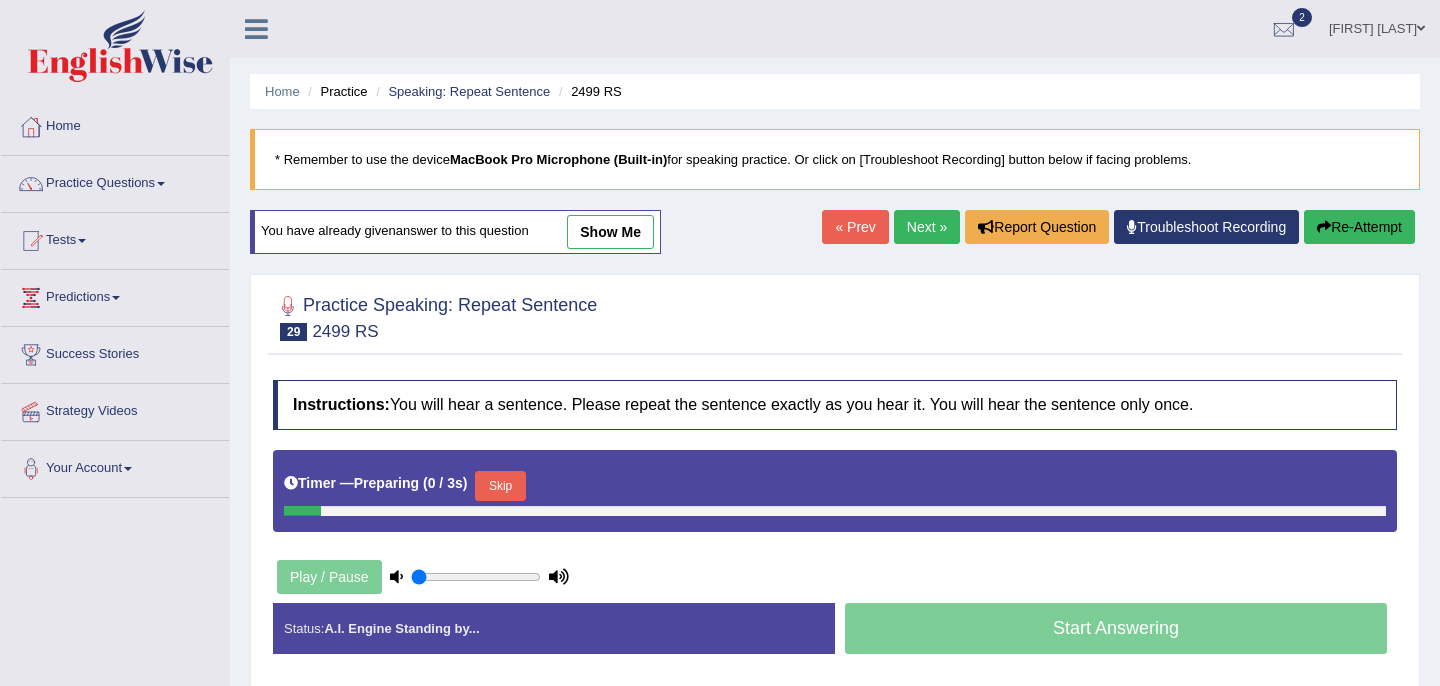 scroll, scrollTop: 0, scrollLeft: 0, axis: both 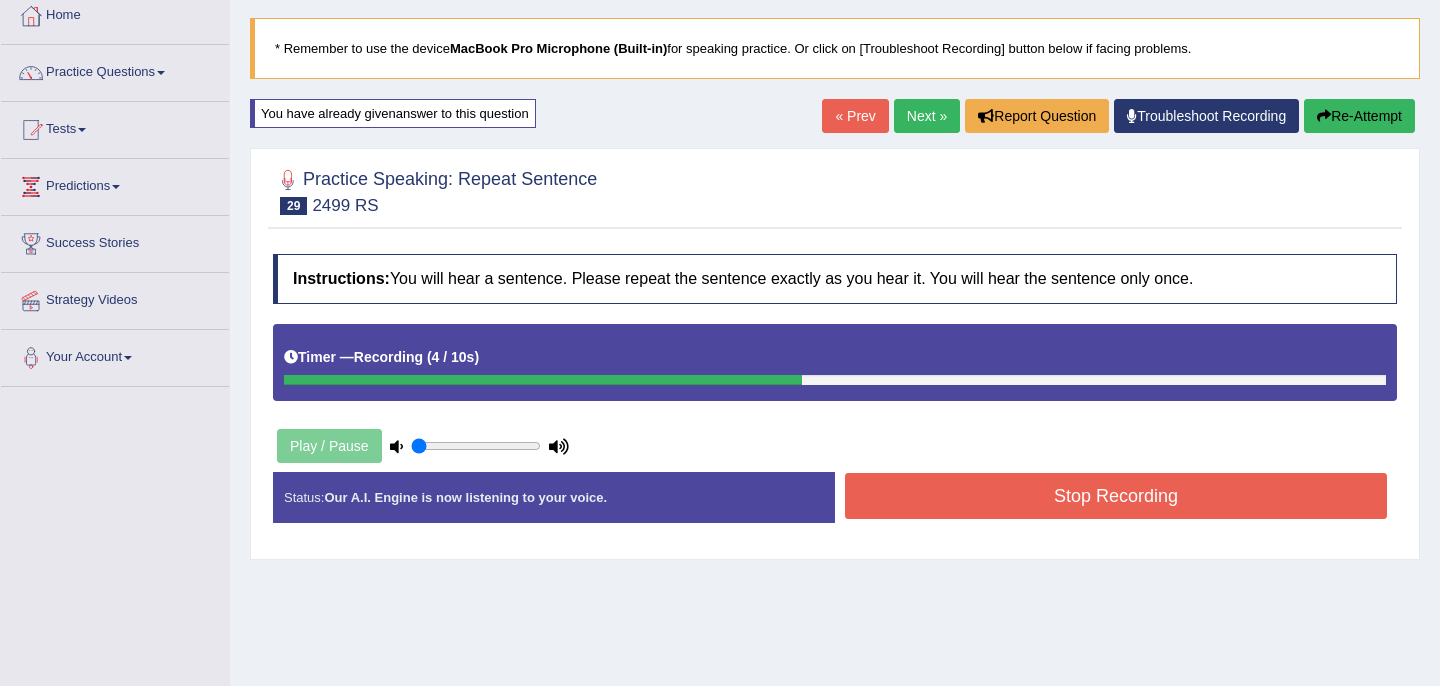 click on "Stop Recording" at bounding box center [1116, 496] 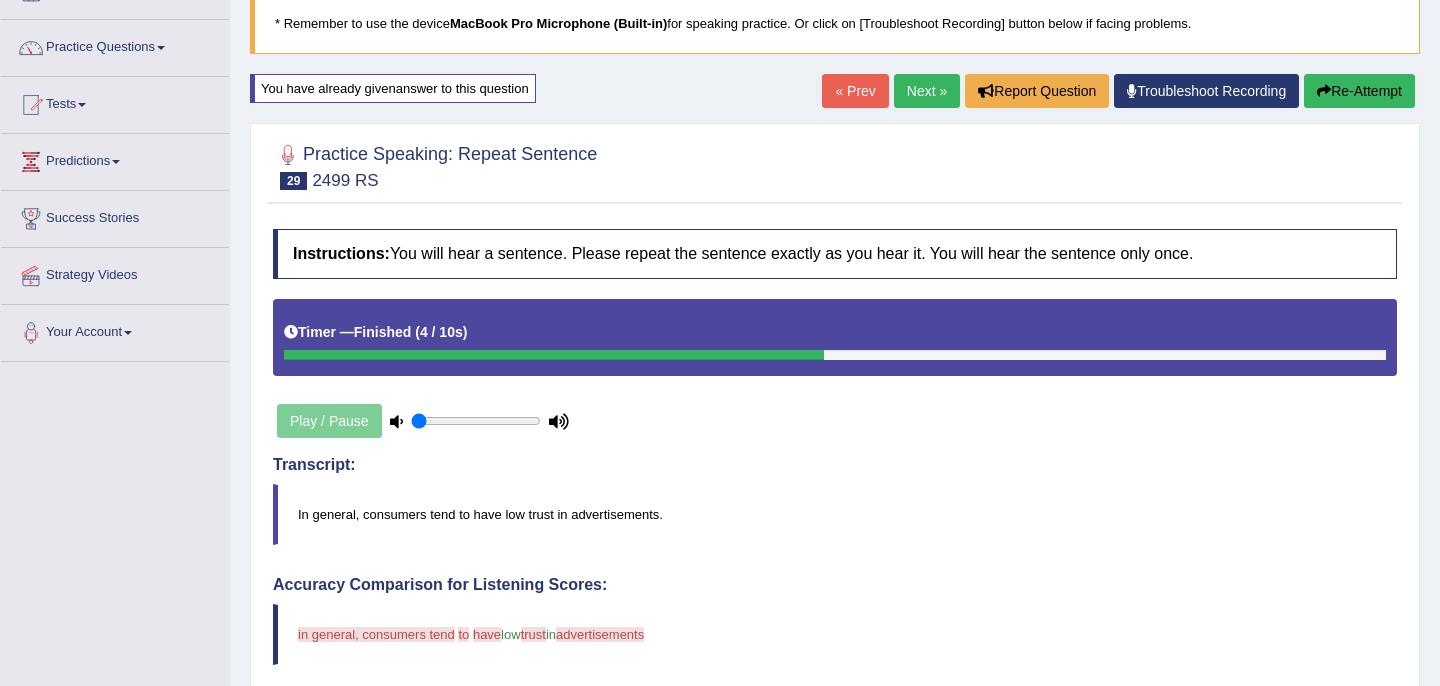scroll, scrollTop: 0, scrollLeft: 0, axis: both 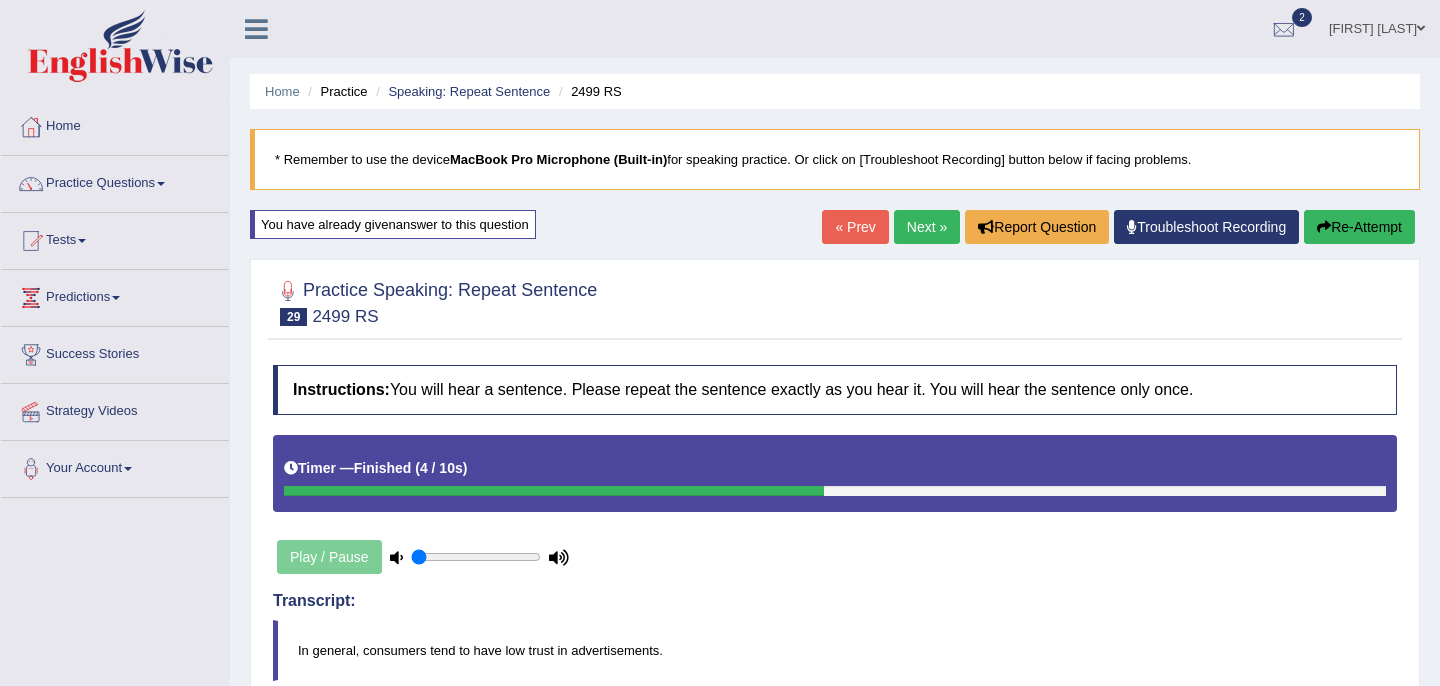 click on "Next »" at bounding box center (927, 227) 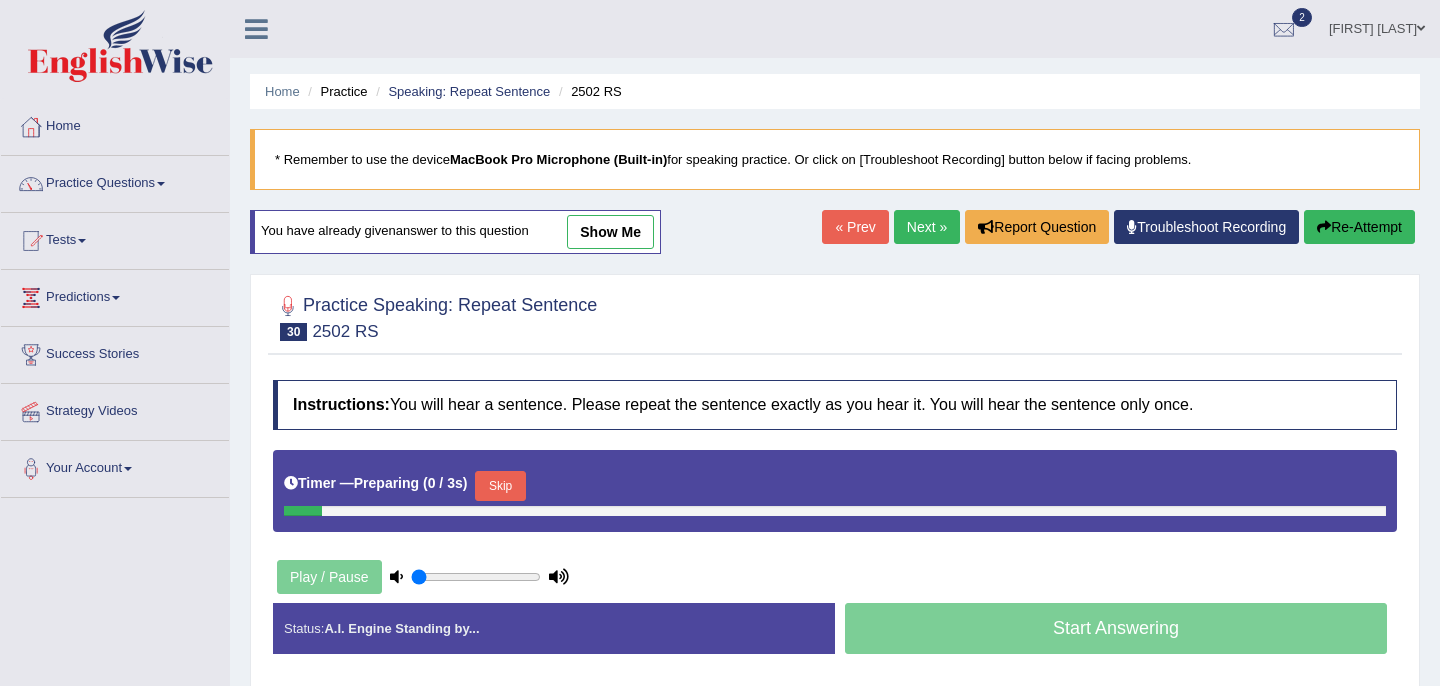 scroll, scrollTop: 0, scrollLeft: 0, axis: both 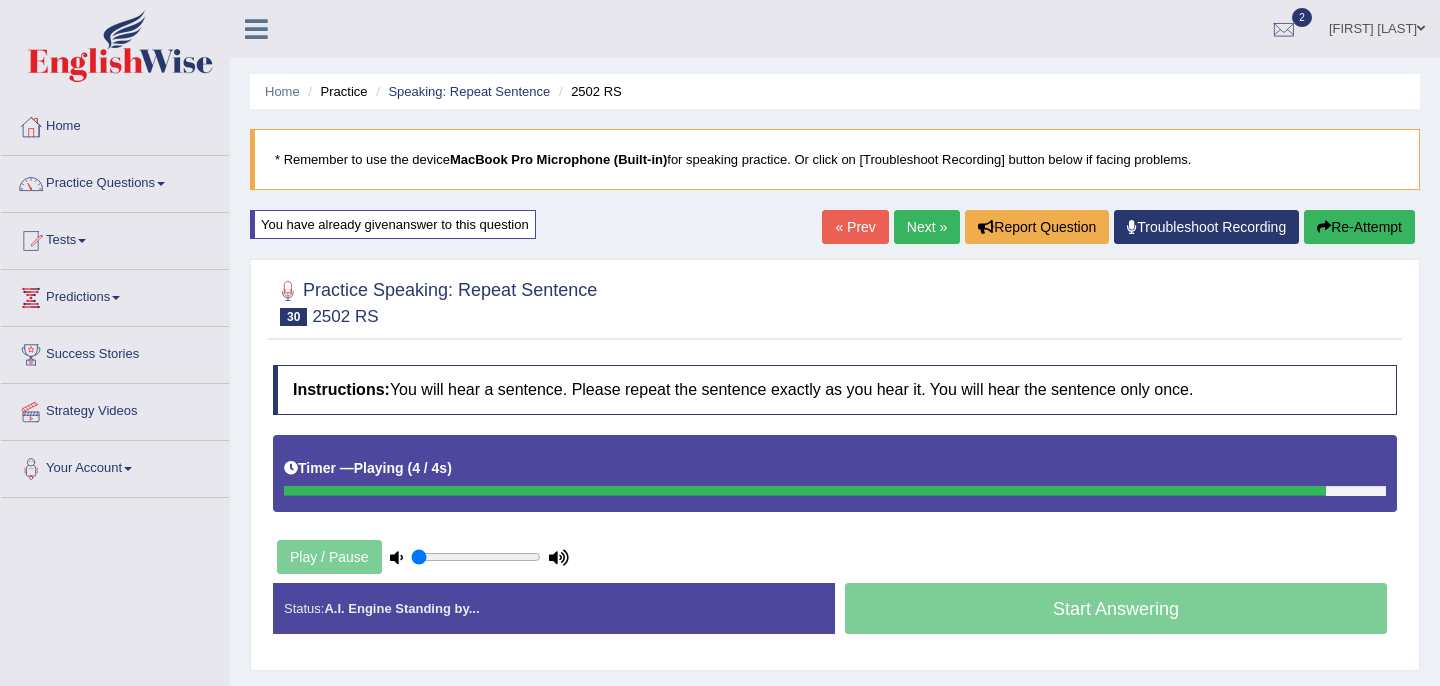 click on "Re-Attempt" at bounding box center [1359, 227] 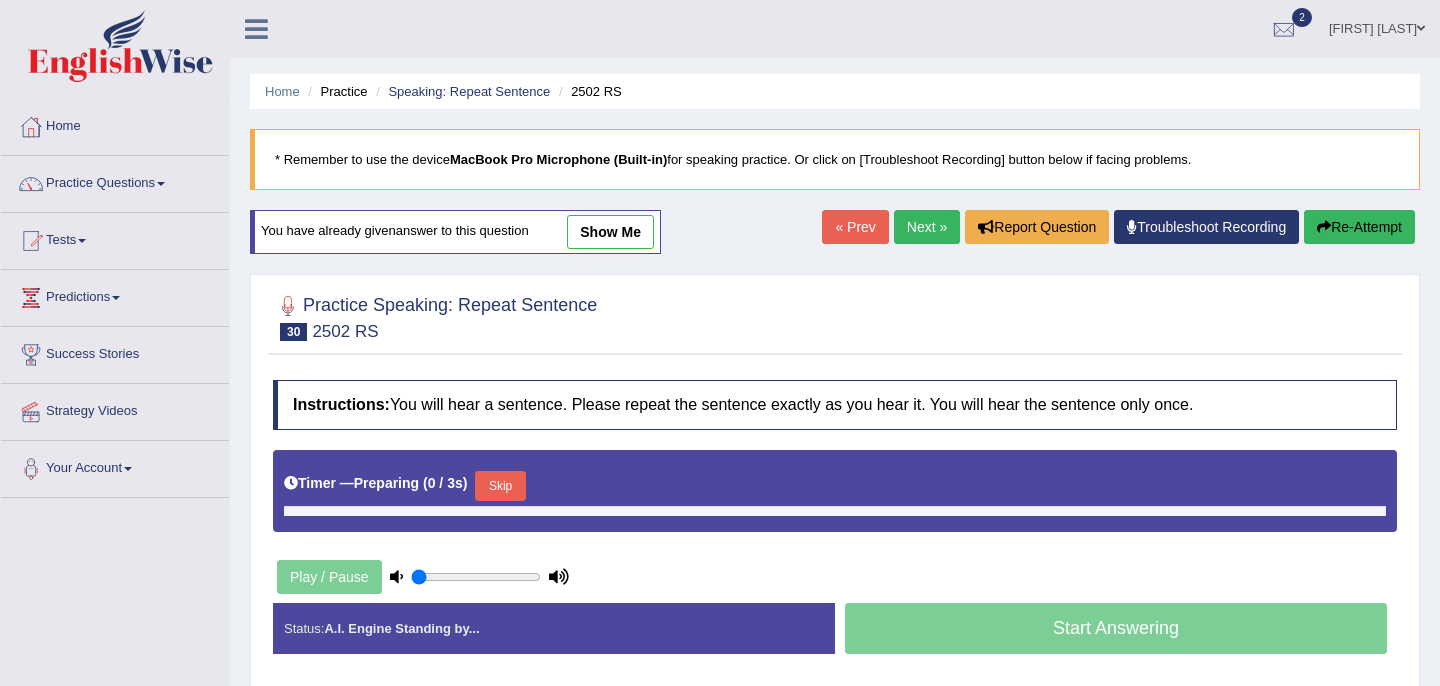 scroll, scrollTop: 0, scrollLeft: 0, axis: both 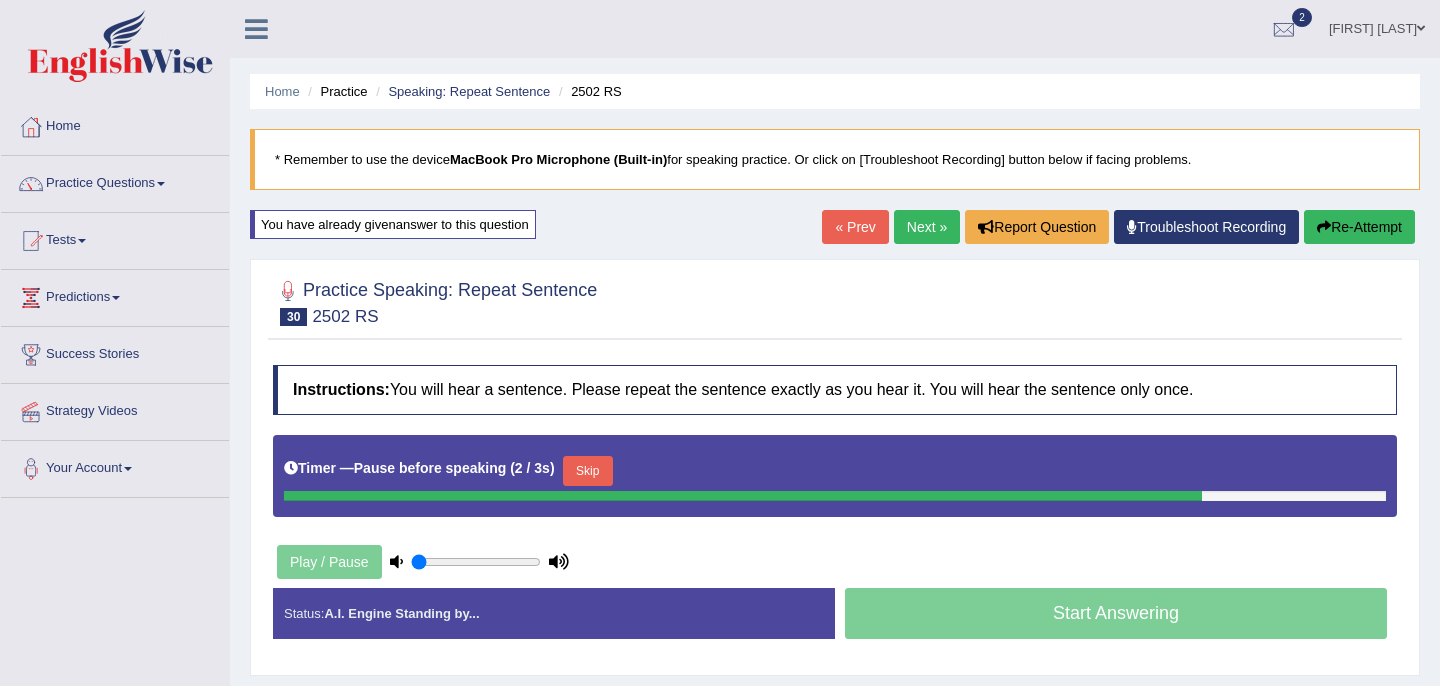click on "Re-Attempt" at bounding box center (1359, 227) 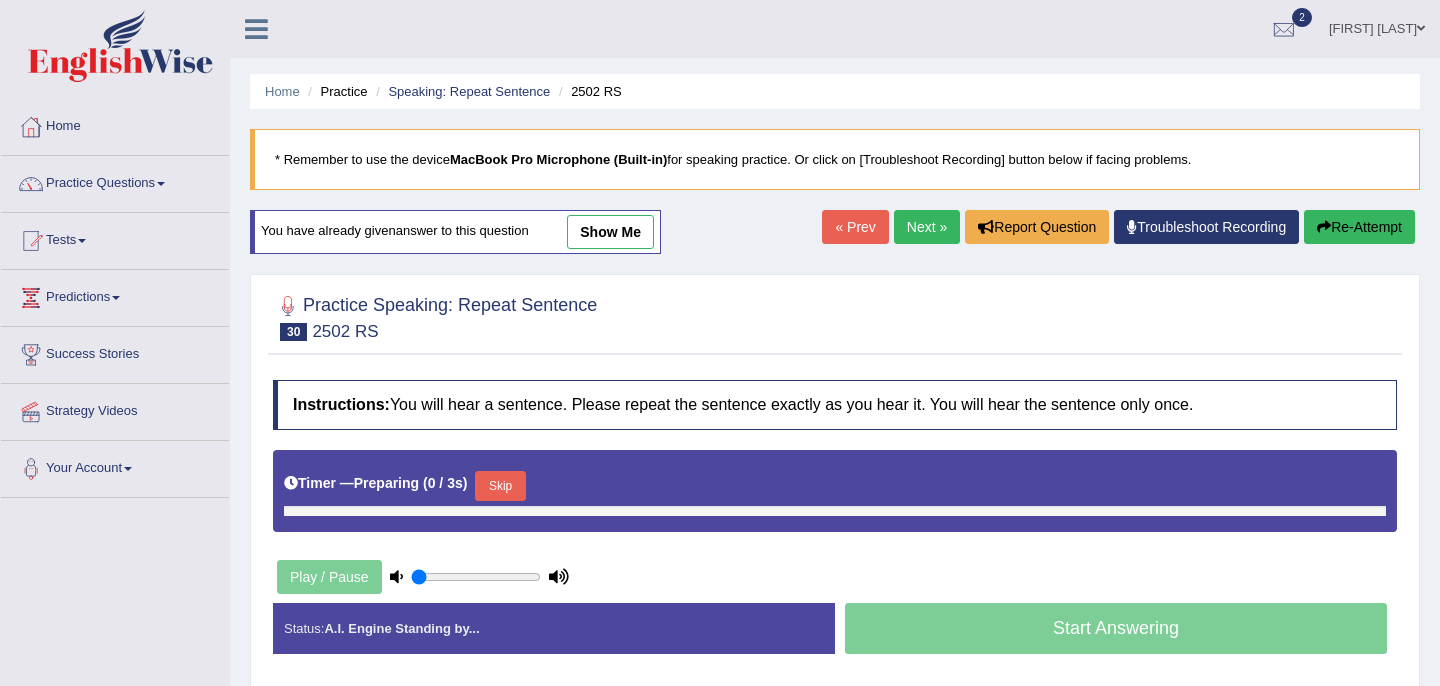 scroll, scrollTop: 0, scrollLeft: 0, axis: both 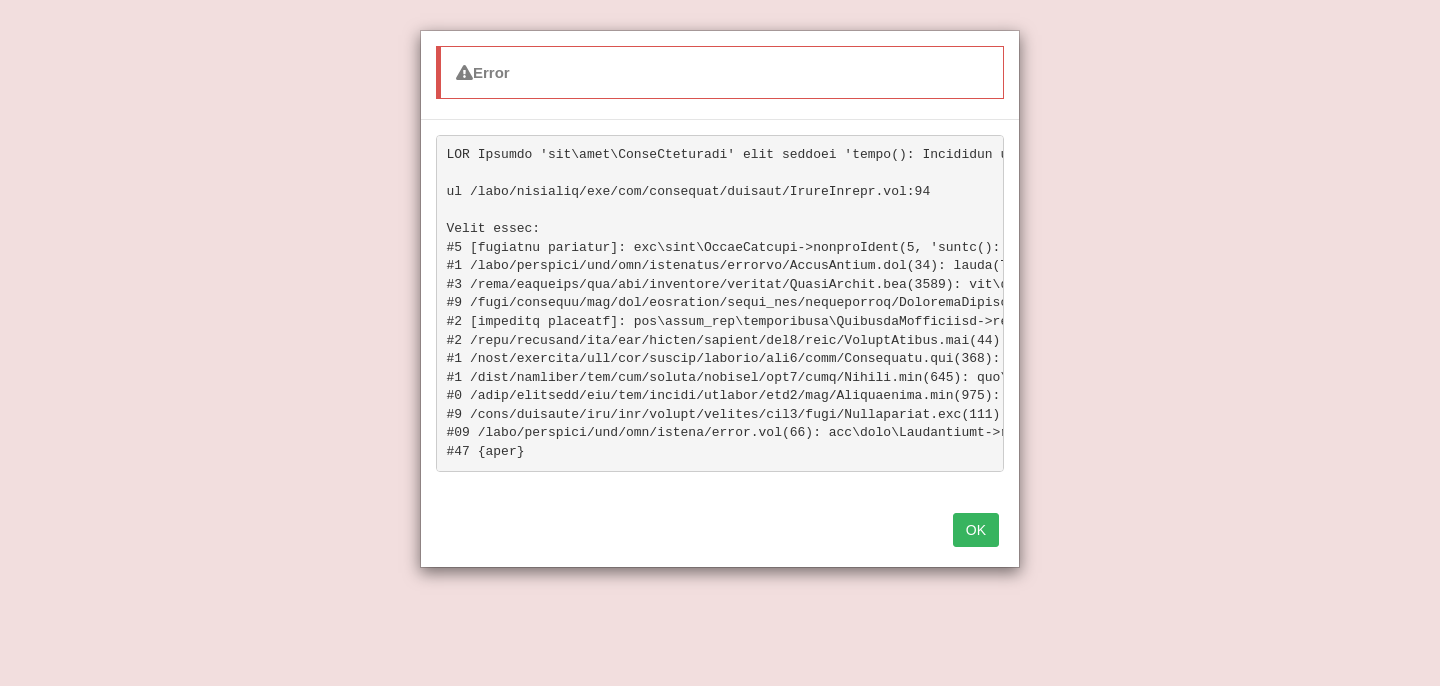 click on "OK" at bounding box center [976, 530] 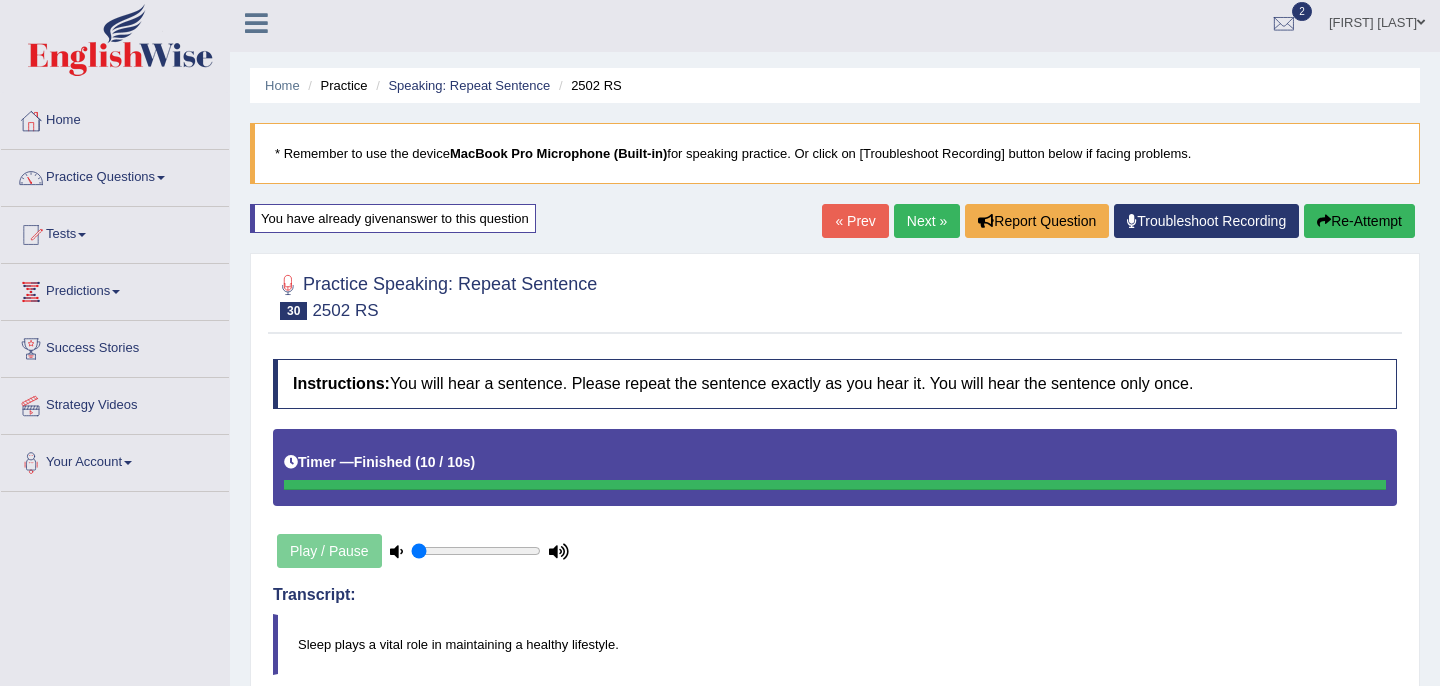 scroll, scrollTop: 0, scrollLeft: 0, axis: both 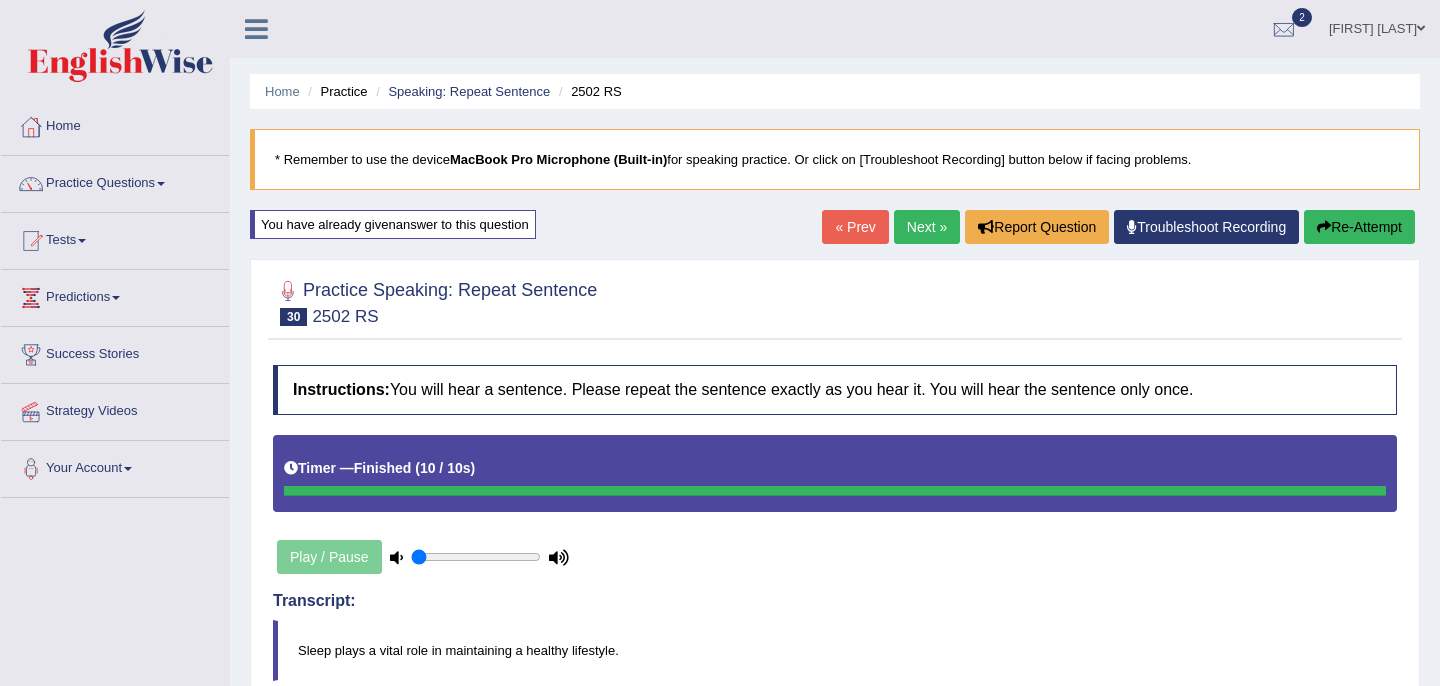 click on "Re-Attempt" at bounding box center (1359, 227) 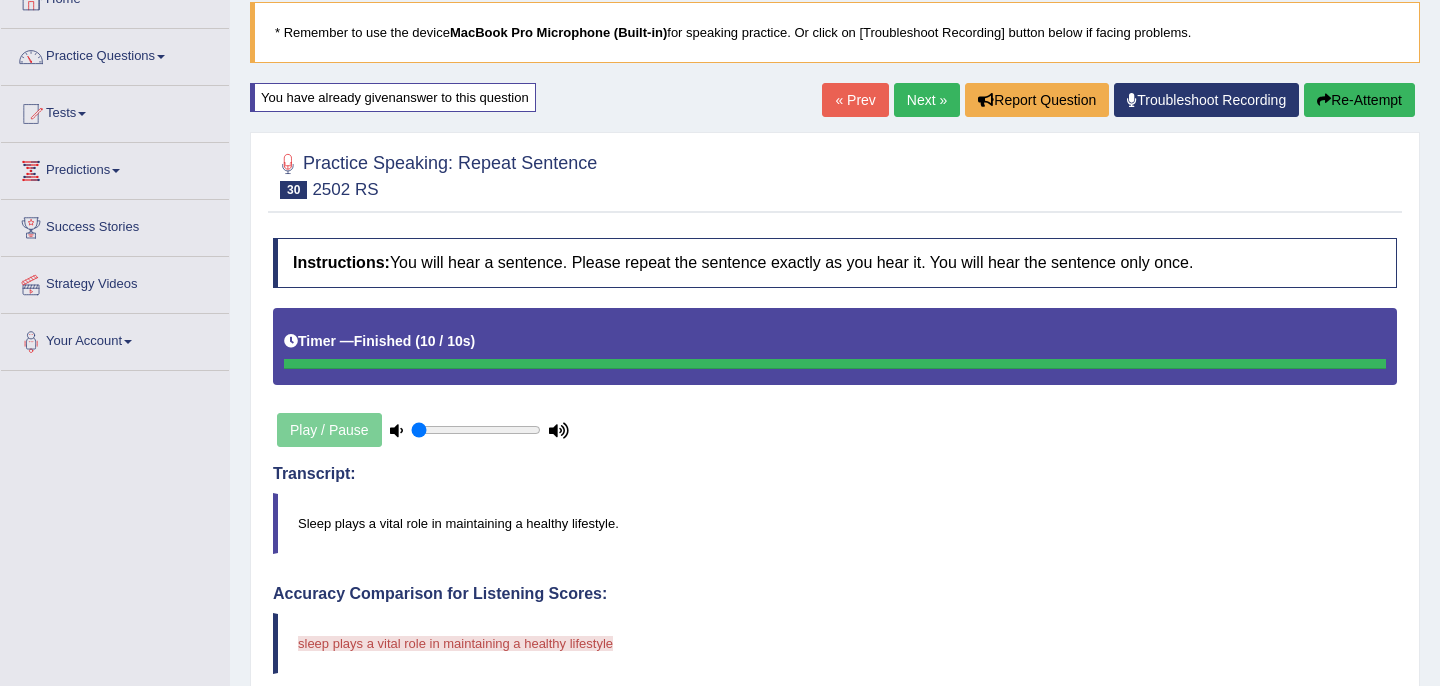 scroll, scrollTop: 203, scrollLeft: 0, axis: vertical 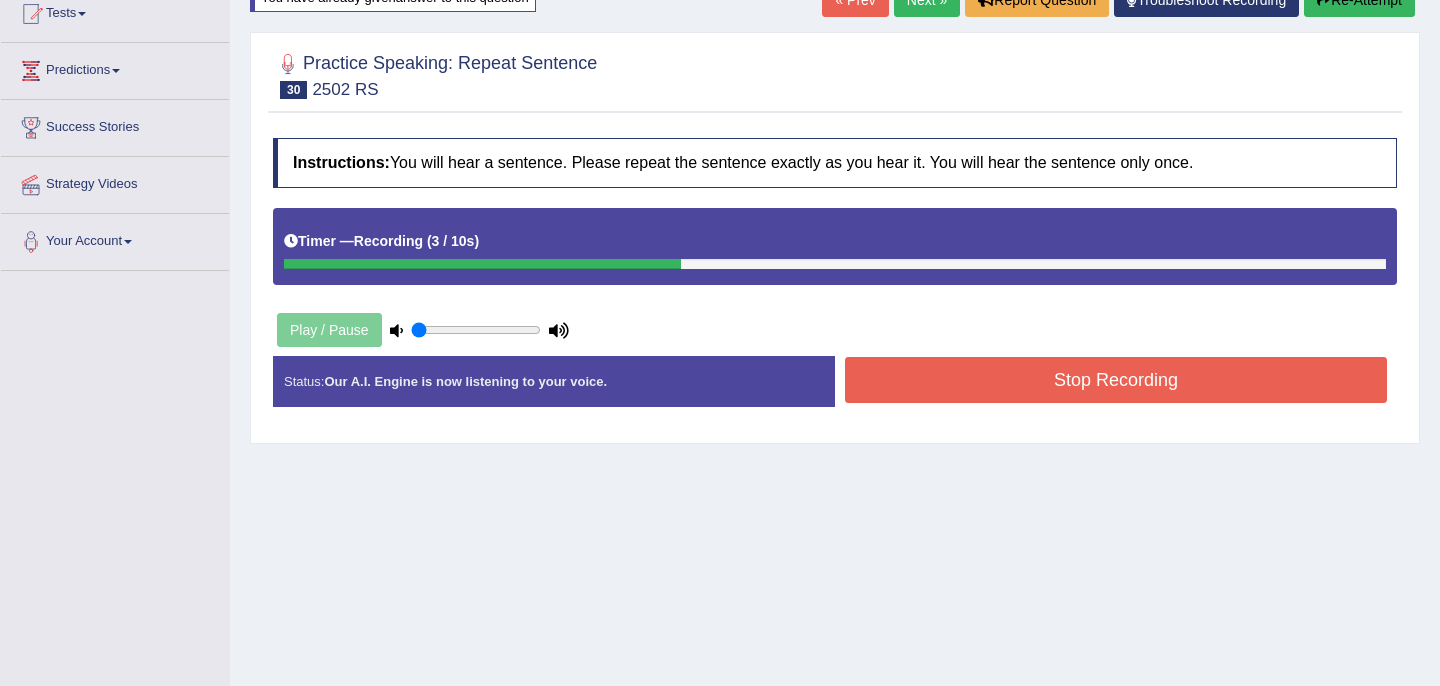 click on "Stop Recording" at bounding box center [1116, 380] 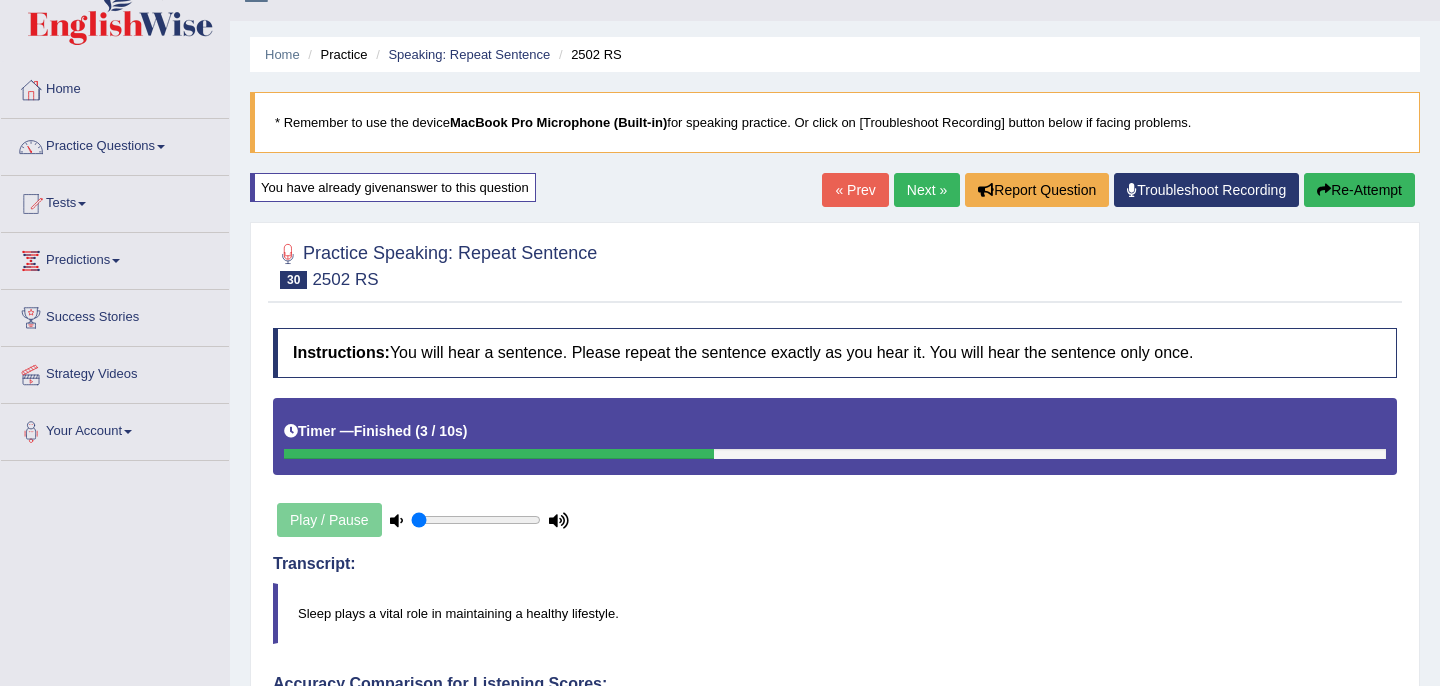 scroll, scrollTop: 4, scrollLeft: 0, axis: vertical 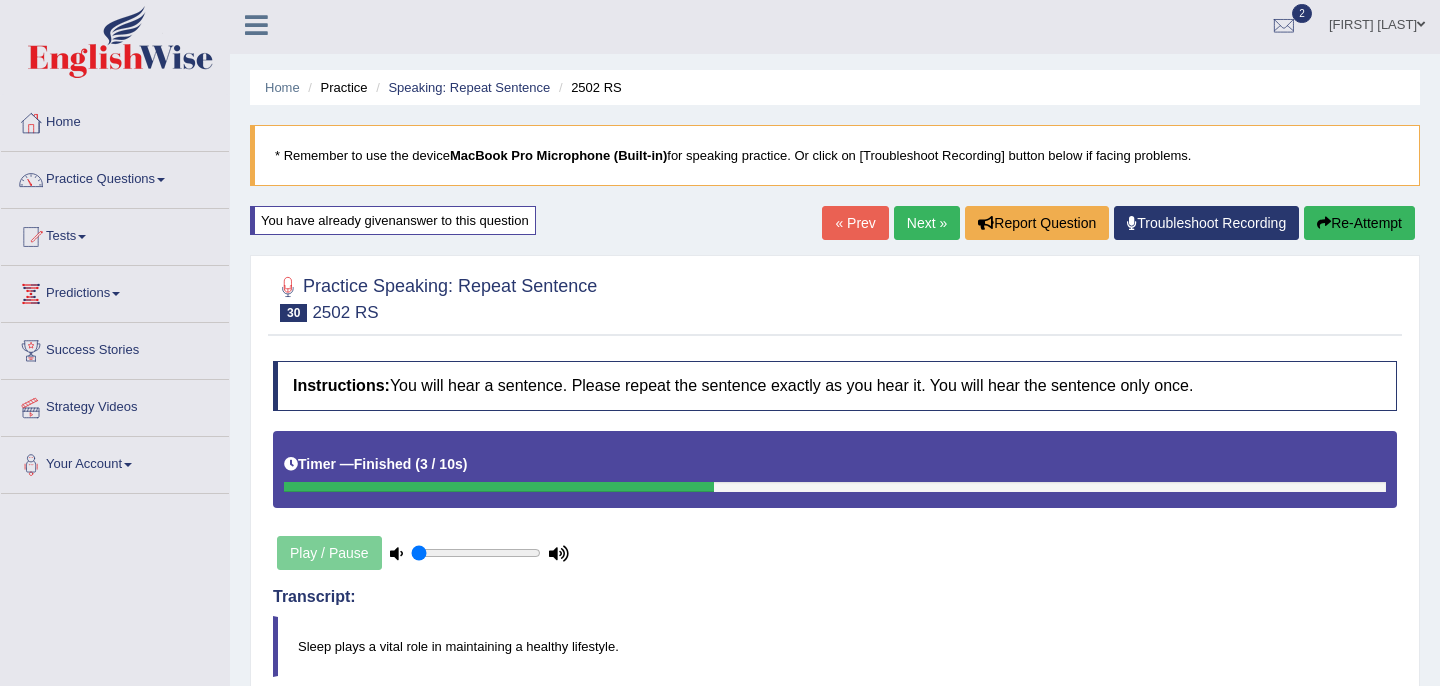 click on "Re-Attempt" at bounding box center [1359, 223] 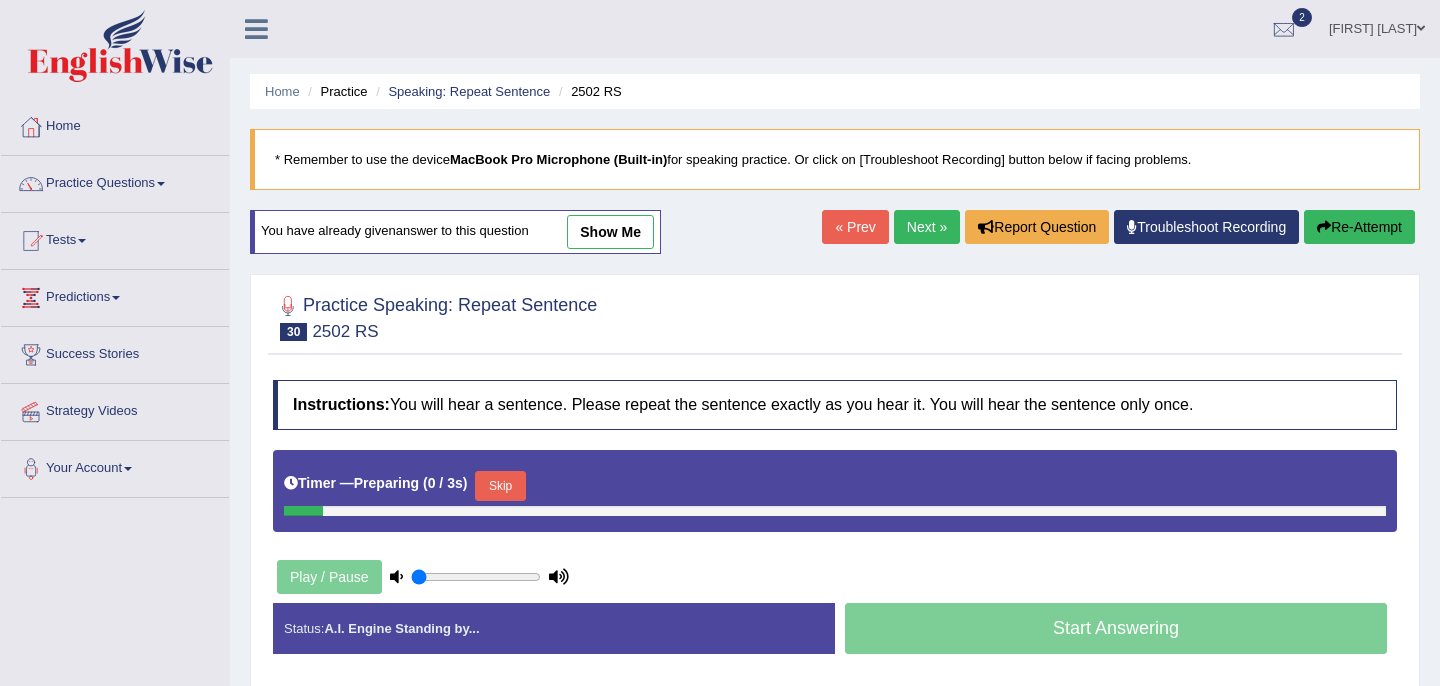 scroll, scrollTop: 4, scrollLeft: 0, axis: vertical 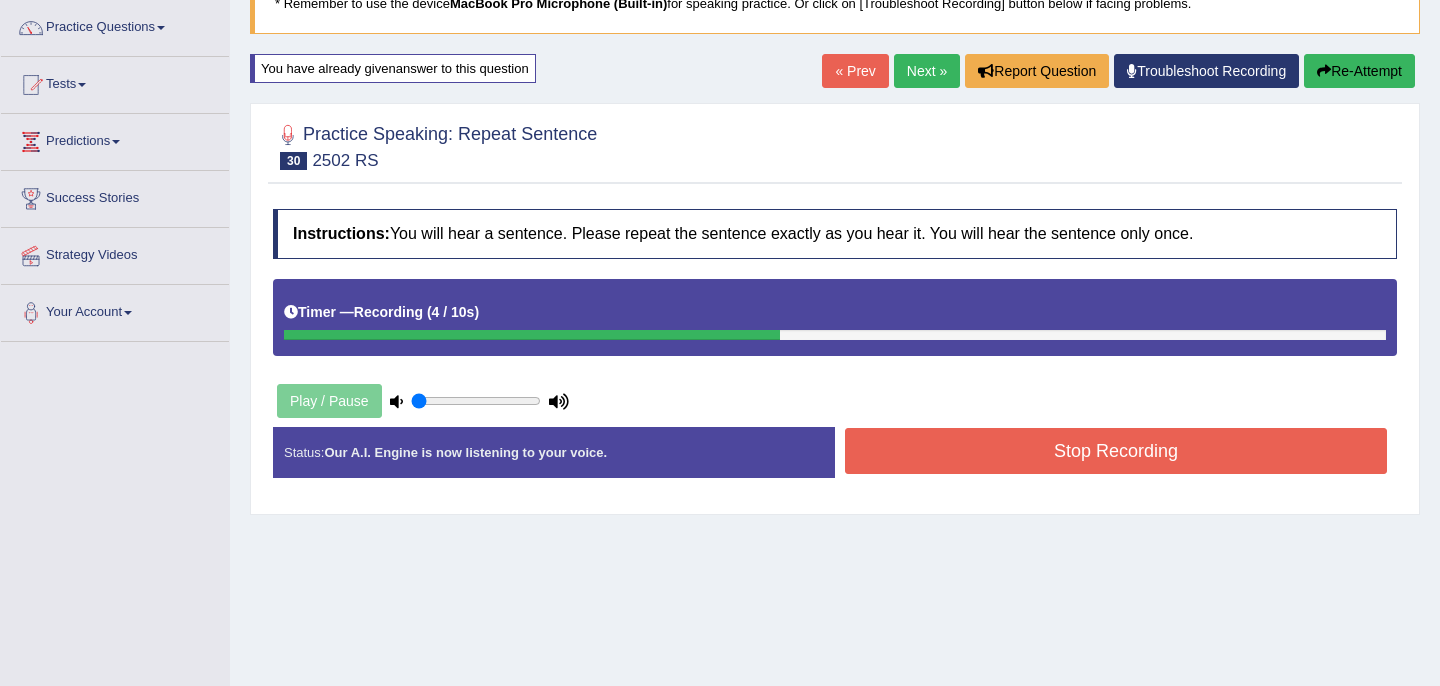 click on "Stop Recording" at bounding box center (1116, 451) 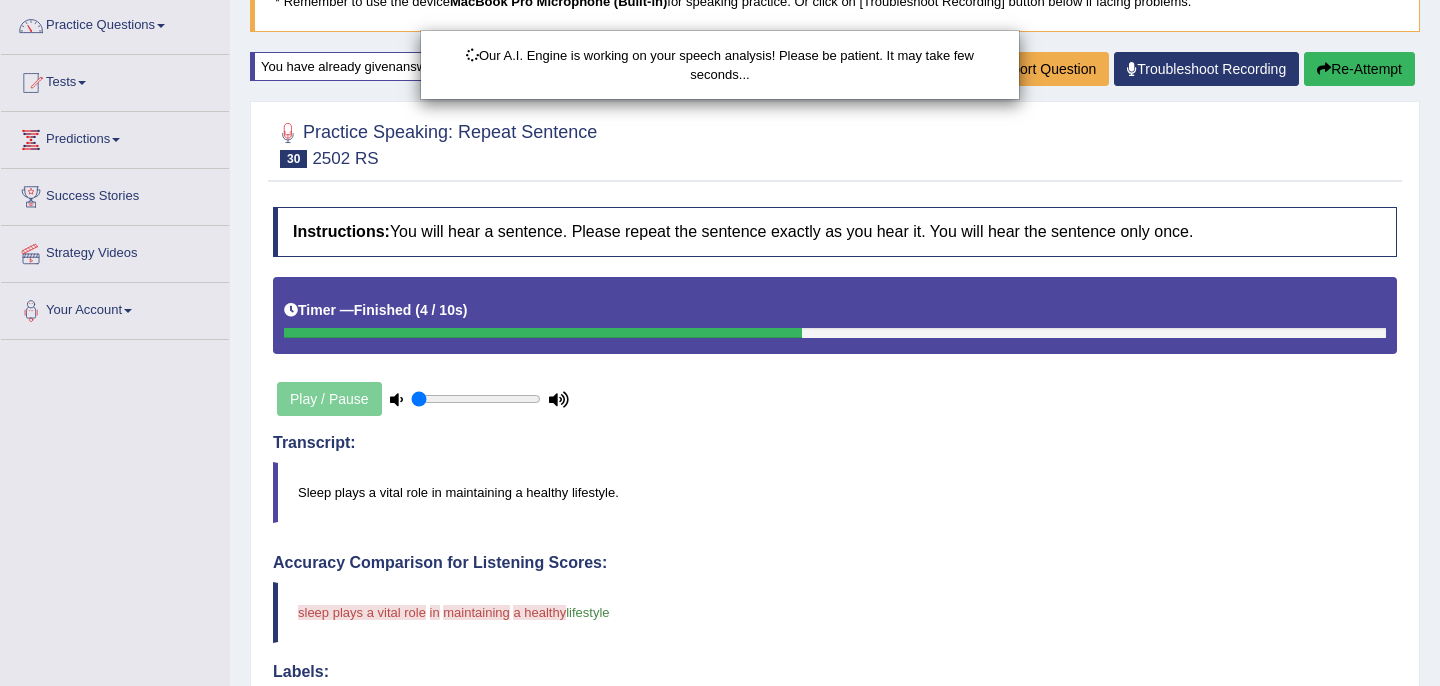 scroll, scrollTop: 305, scrollLeft: 0, axis: vertical 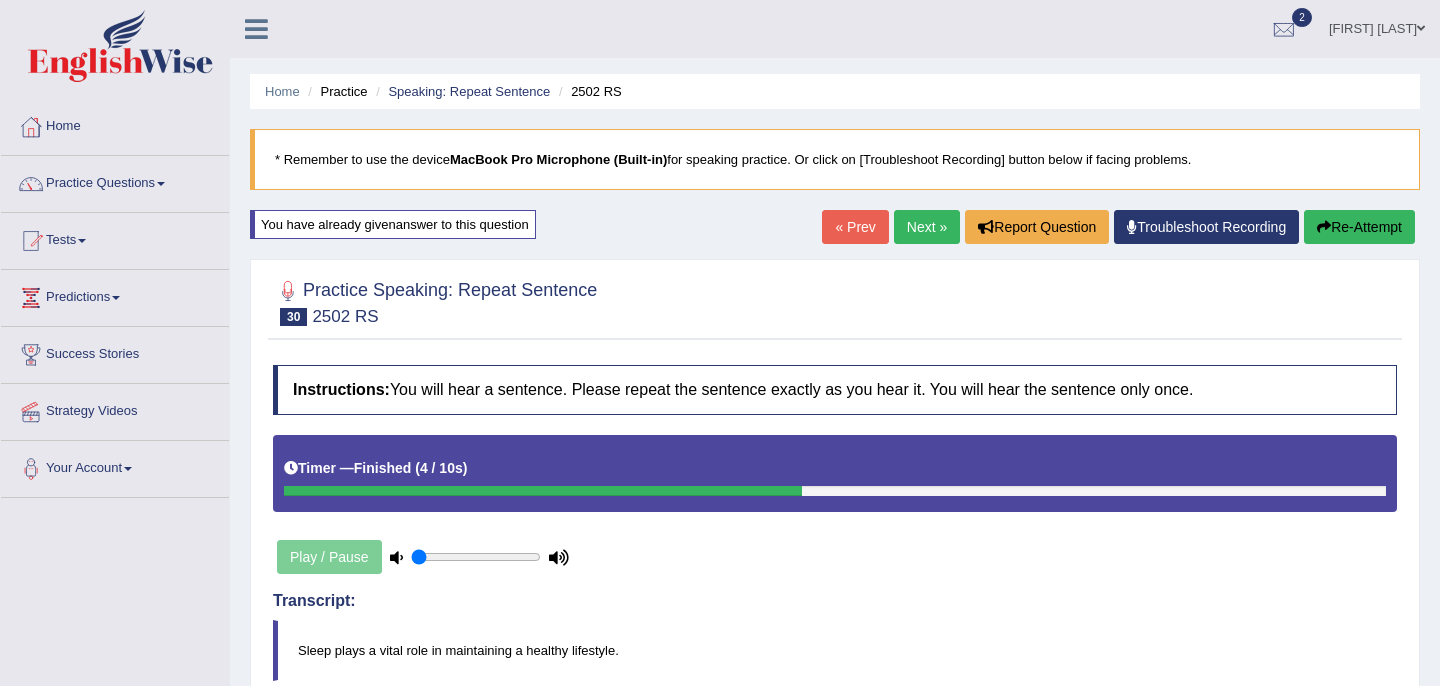 click on "Practice Questions" at bounding box center (115, 181) 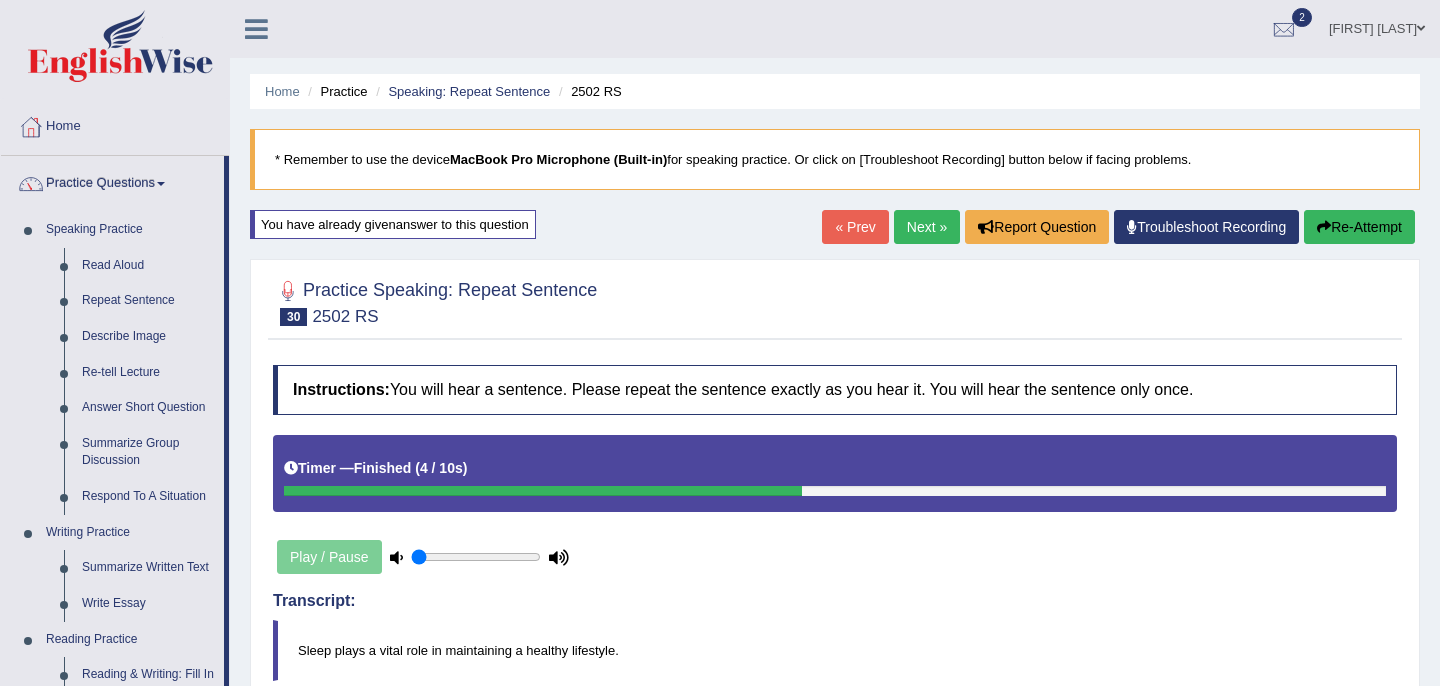 click on "Home" at bounding box center (115, 124) 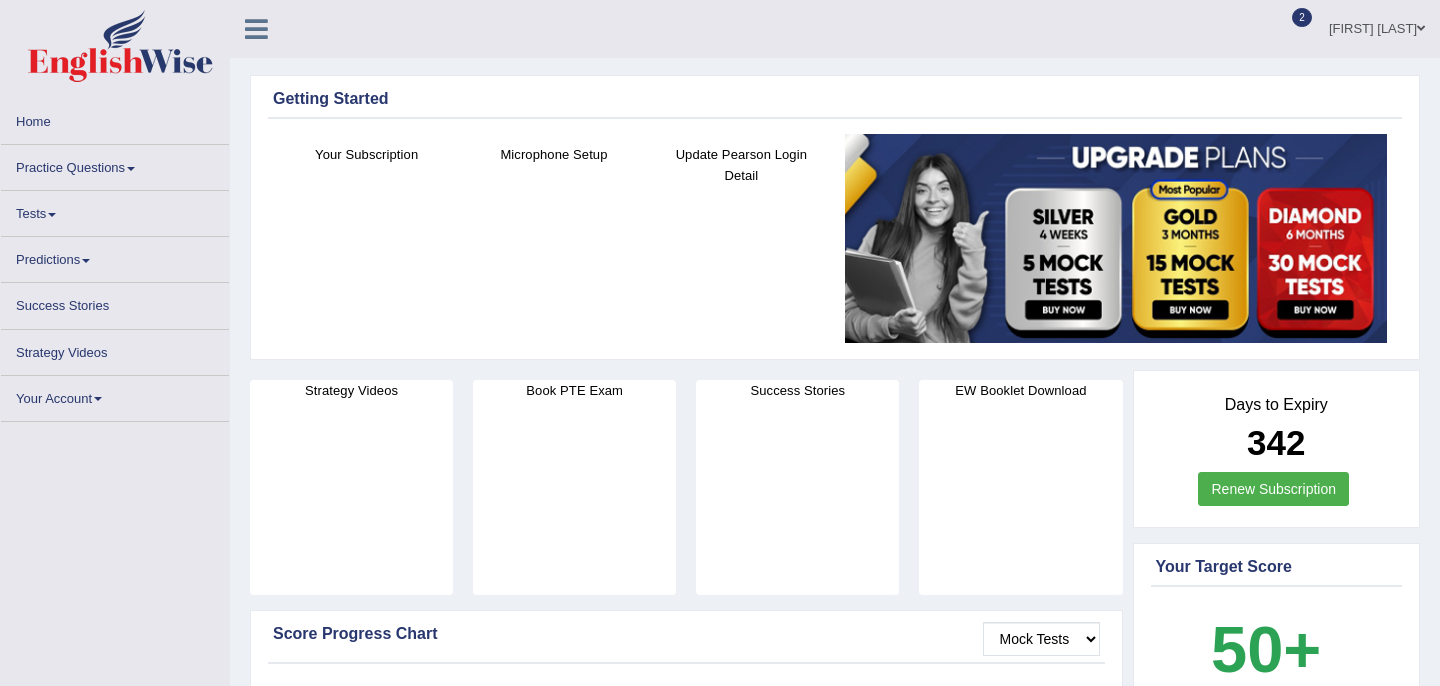 scroll, scrollTop: 0, scrollLeft: 0, axis: both 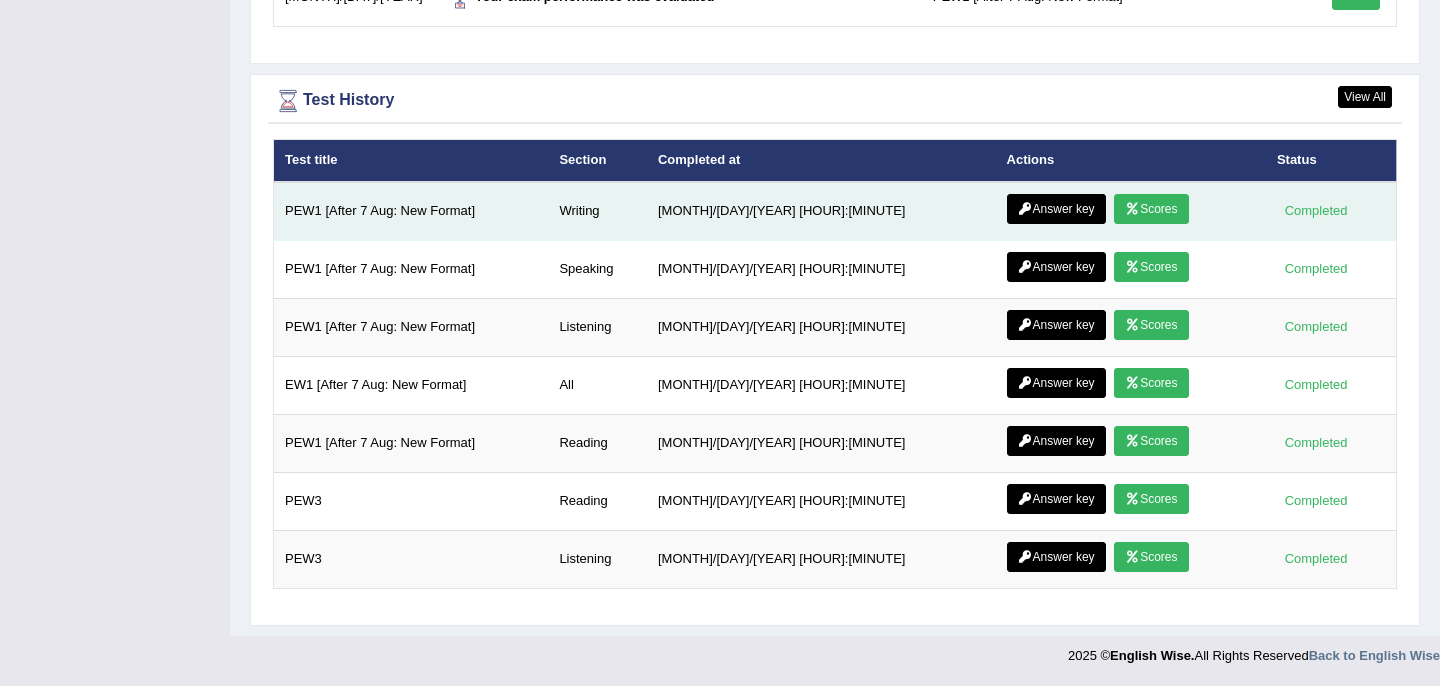 click on "Answer key" at bounding box center [1056, 209] 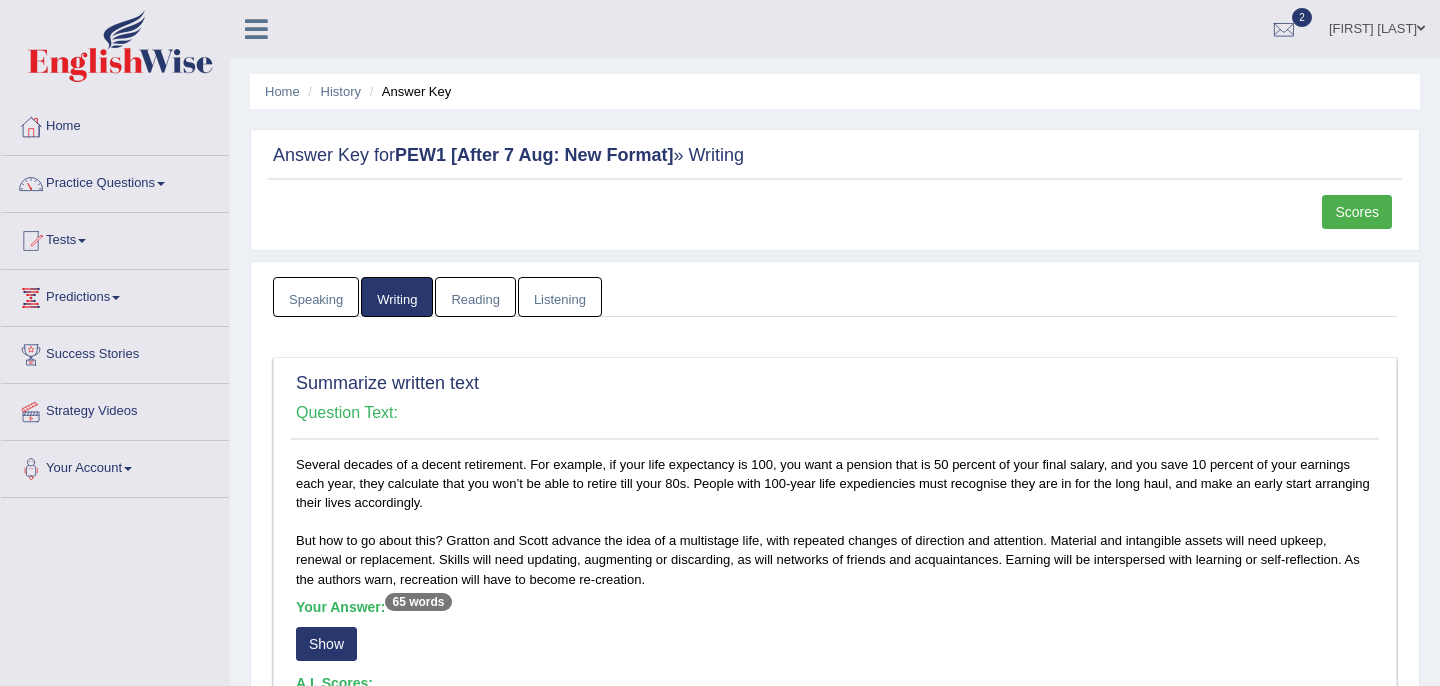 scroll, scrollTop: 0, scrollLeft: 0, axis: both 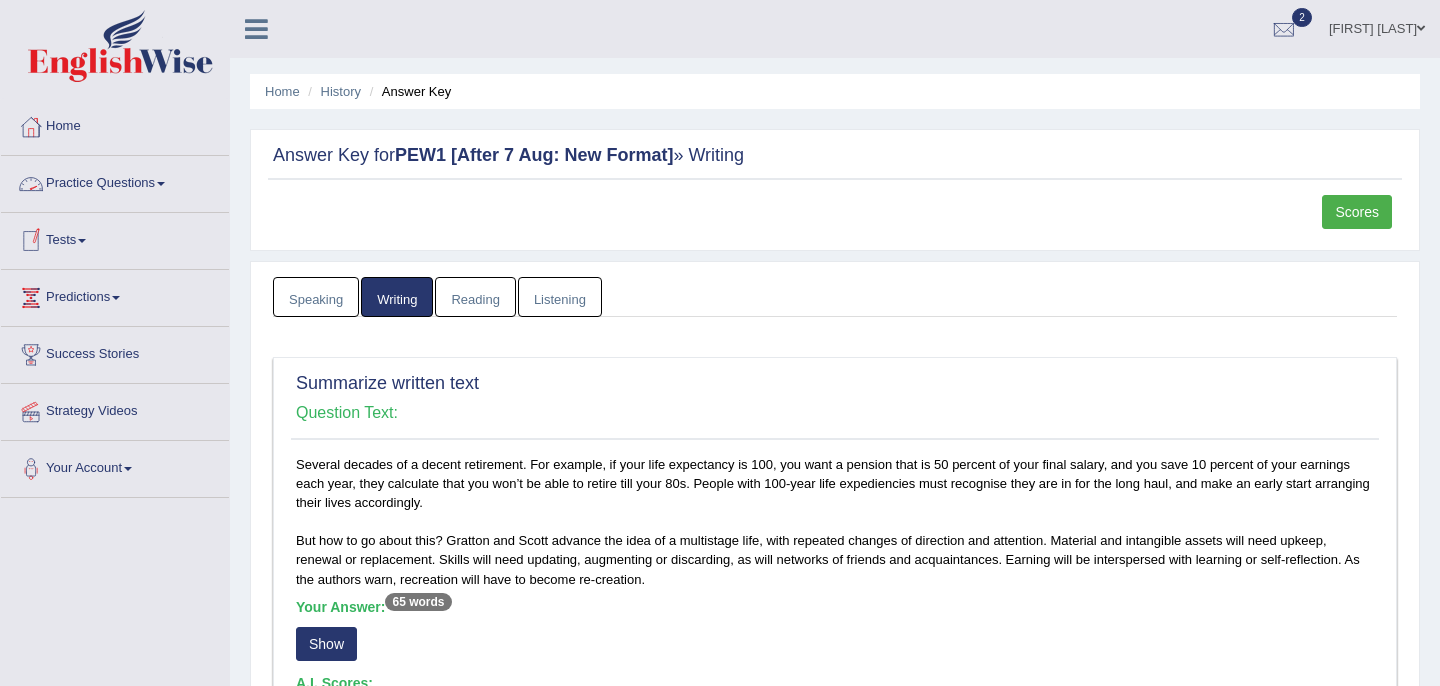 click on "Practice Questions" at bounding box center [115, 181] 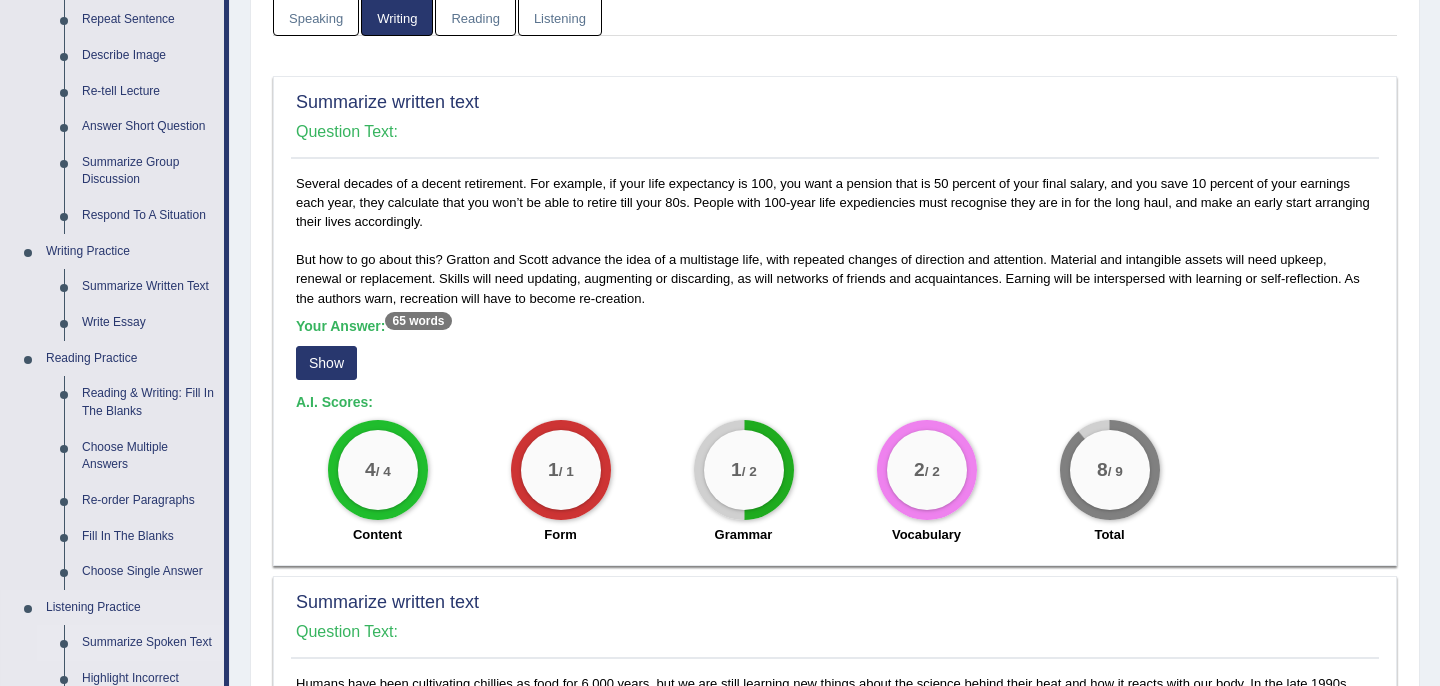 scroll, scrollTop: 277, scrollLeft: 0, axis: vertical 